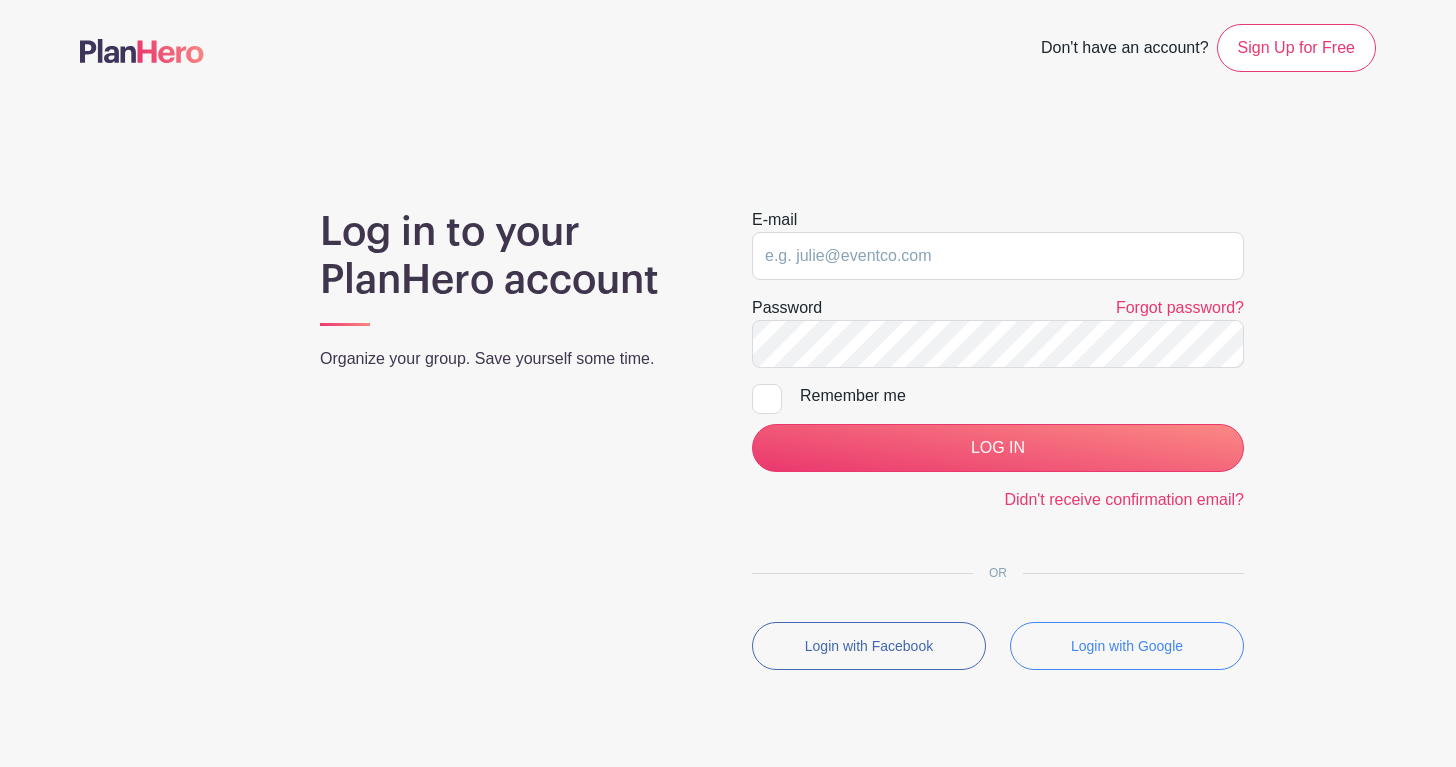 scroll, scrollTop: 0, scrollLeft: 0, axis: both 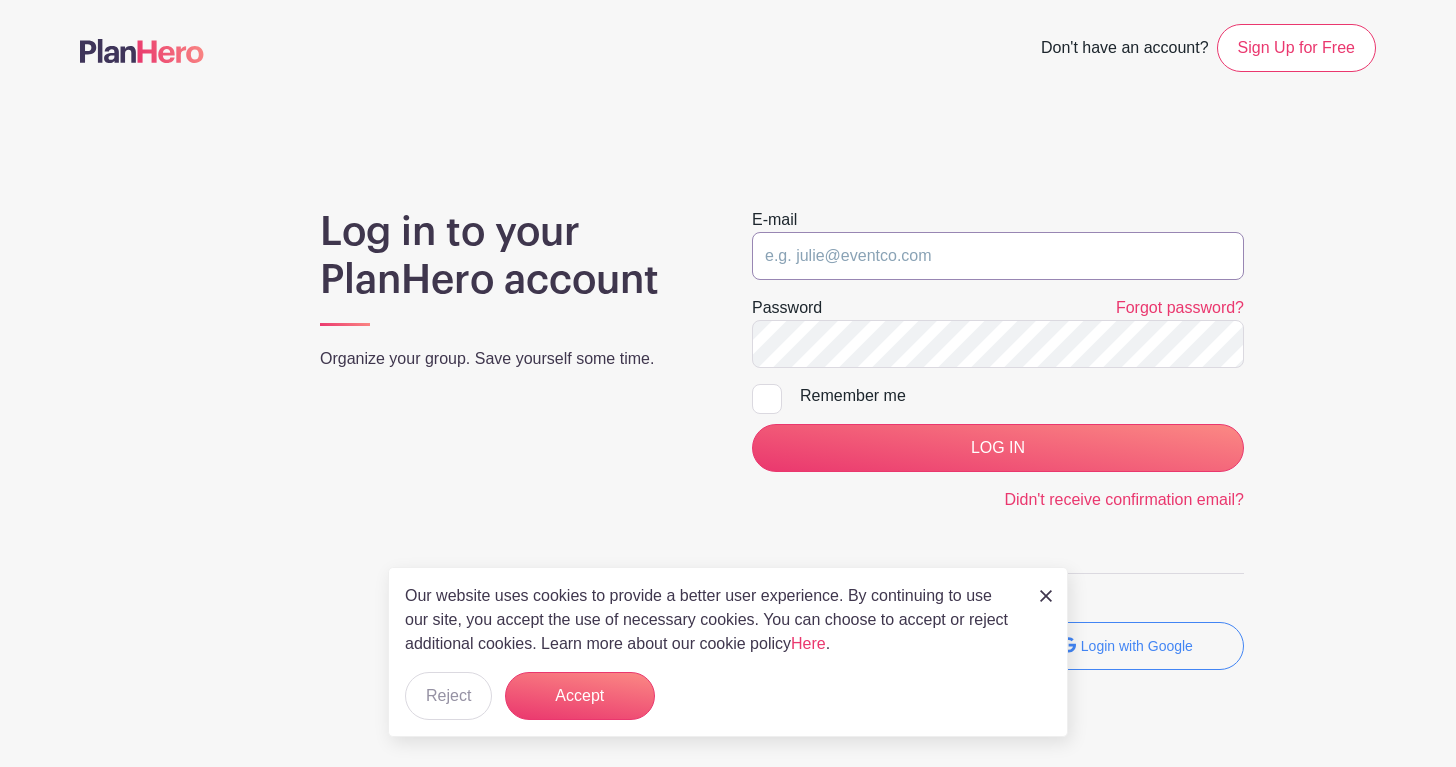 type on "[EMAIL]" 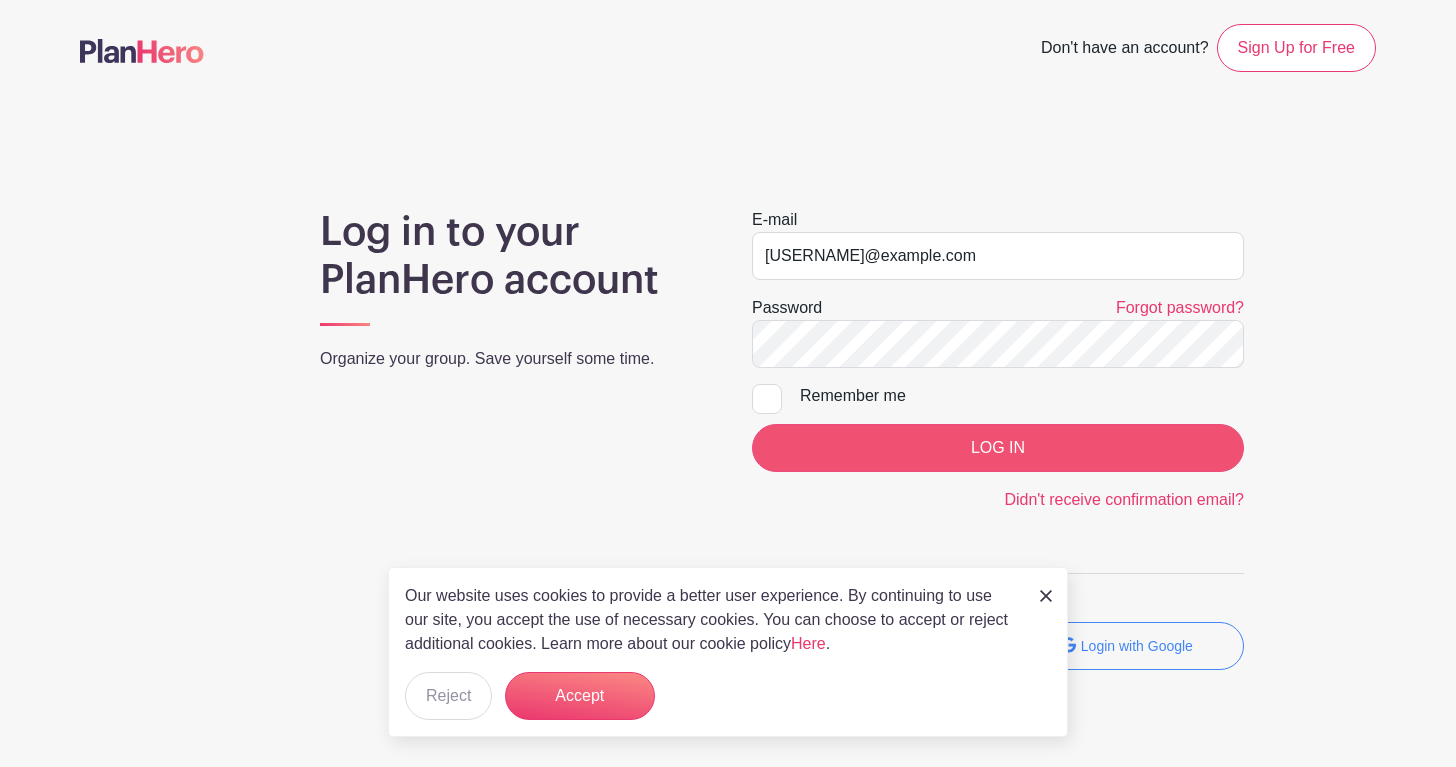 click on "LOG IN" at bounding box center (998, 448) 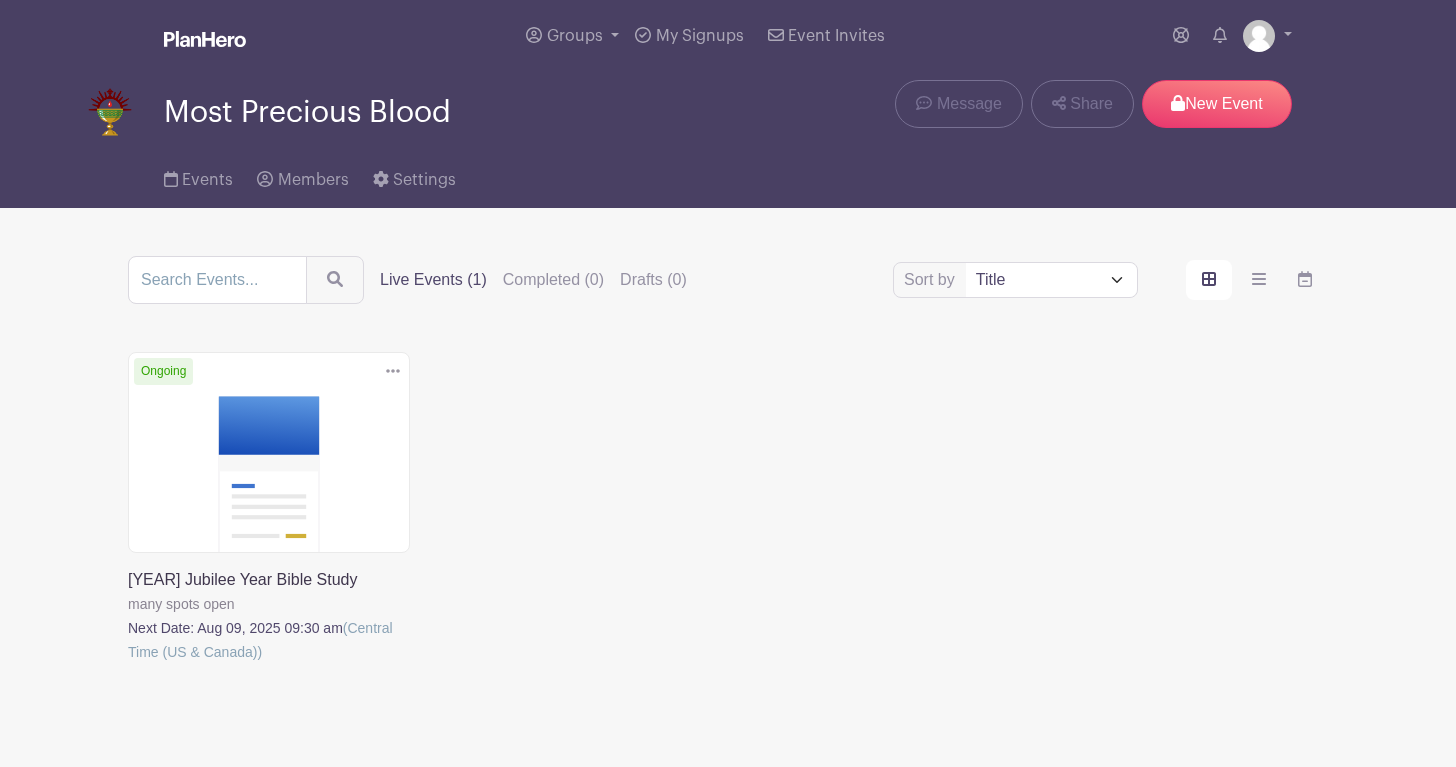 scroll, scrollTop: 0, scrollLeft: 0, axis: both 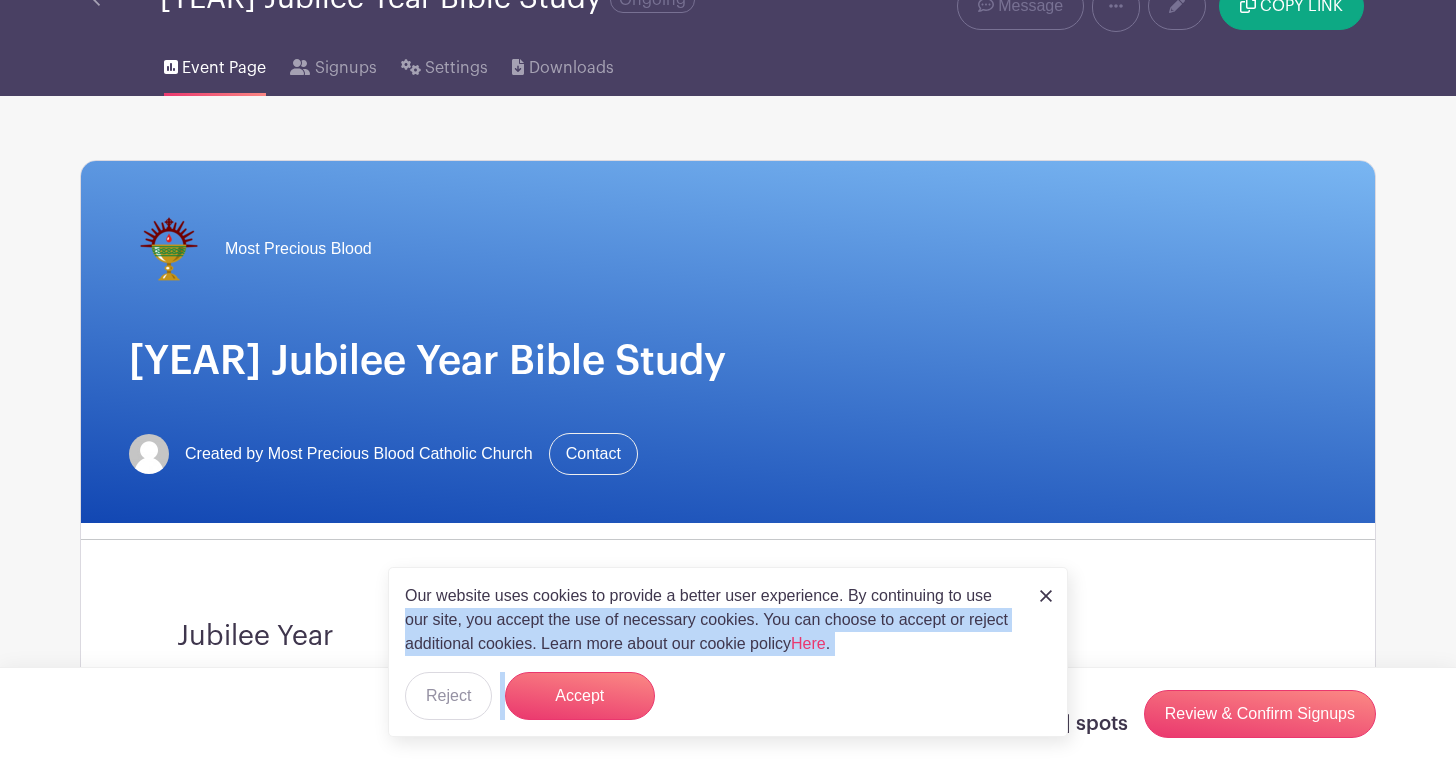 click on "Our website uses cookies to provide a better user experience. By continuing to use our site, you accept the use of necessary cookies. You can choose to accept or reject additional cookies. Learn more about our cookie policy  Here .
Reject
Accept" at bounding box center [728, 652] 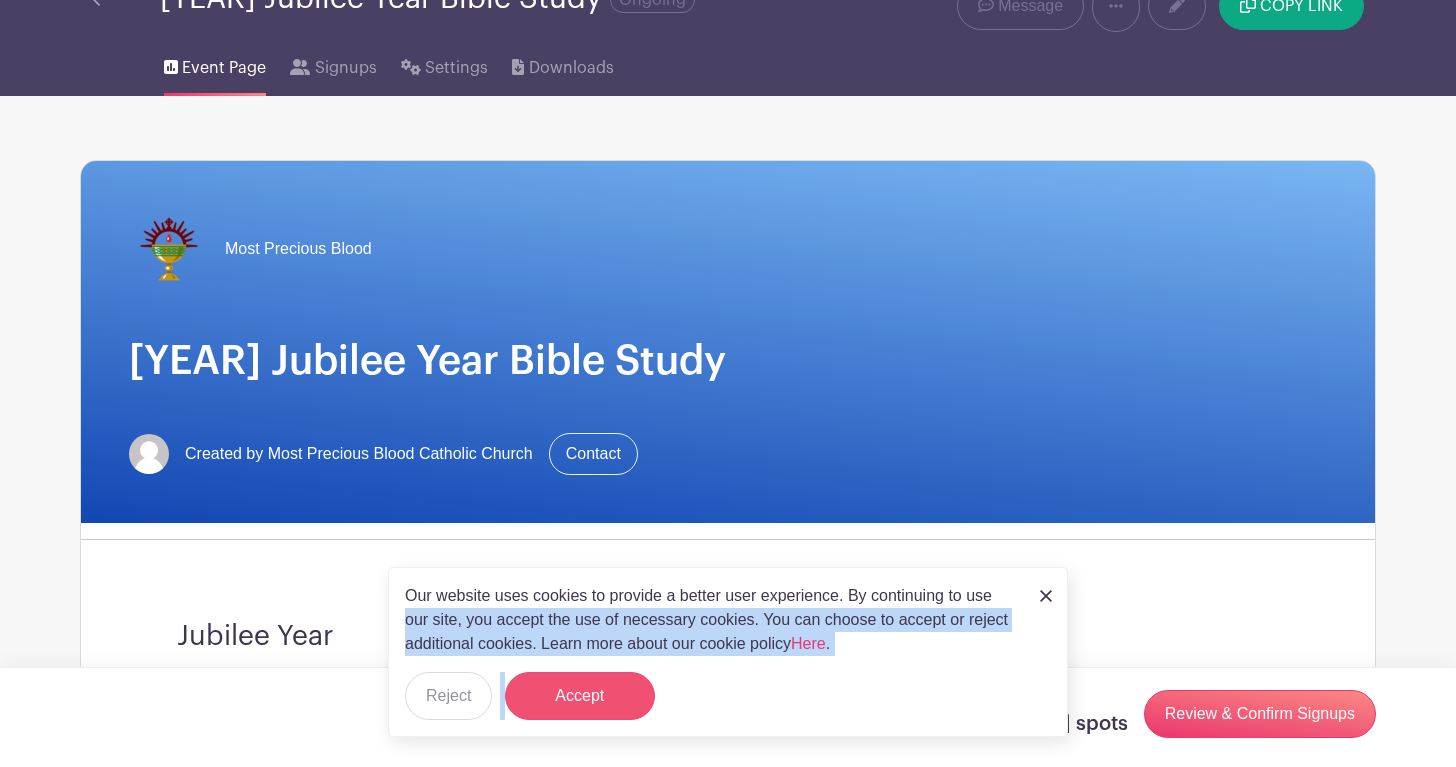 click on "Accept" at bounding box center [580, 696] 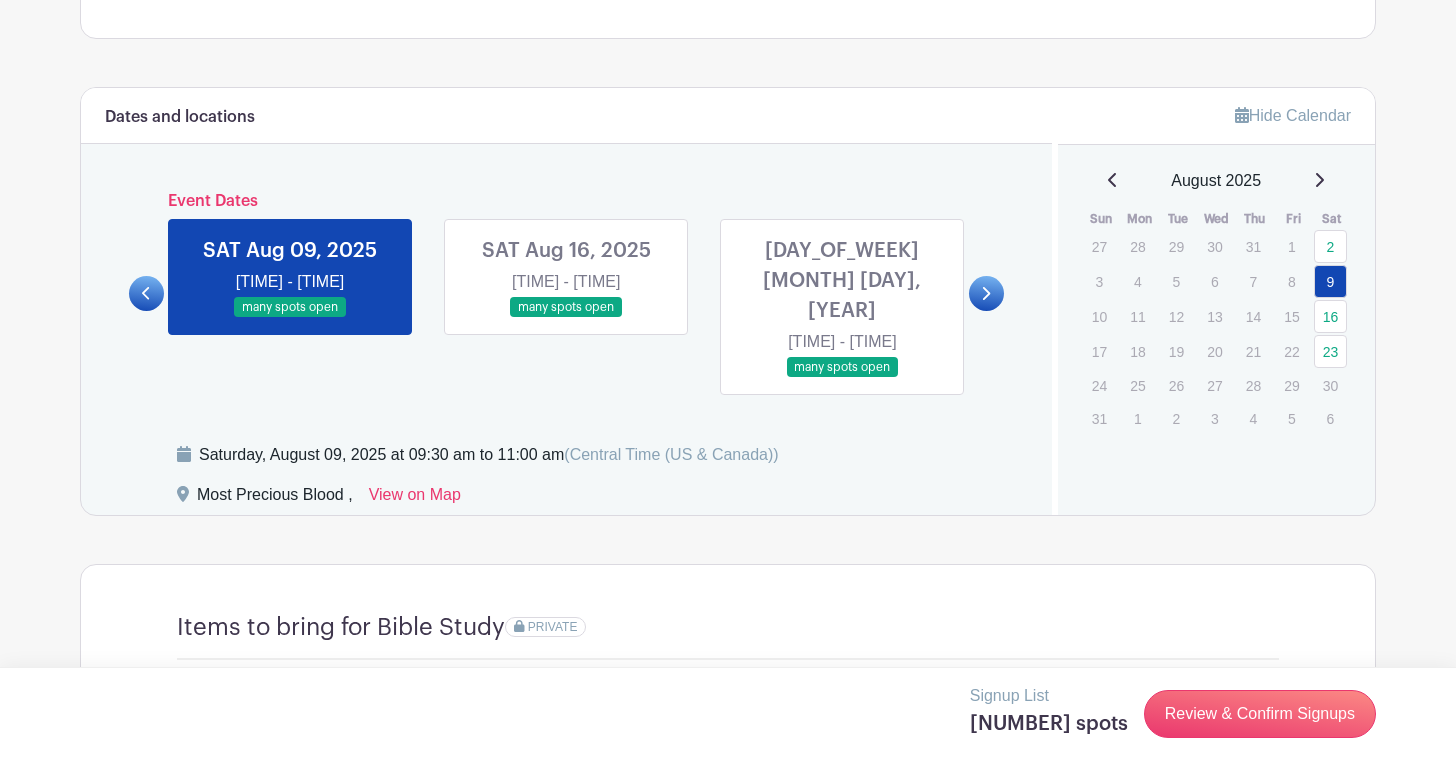 scroll, scrollTop: 1324, scrollLeft: 0, axis: vertical 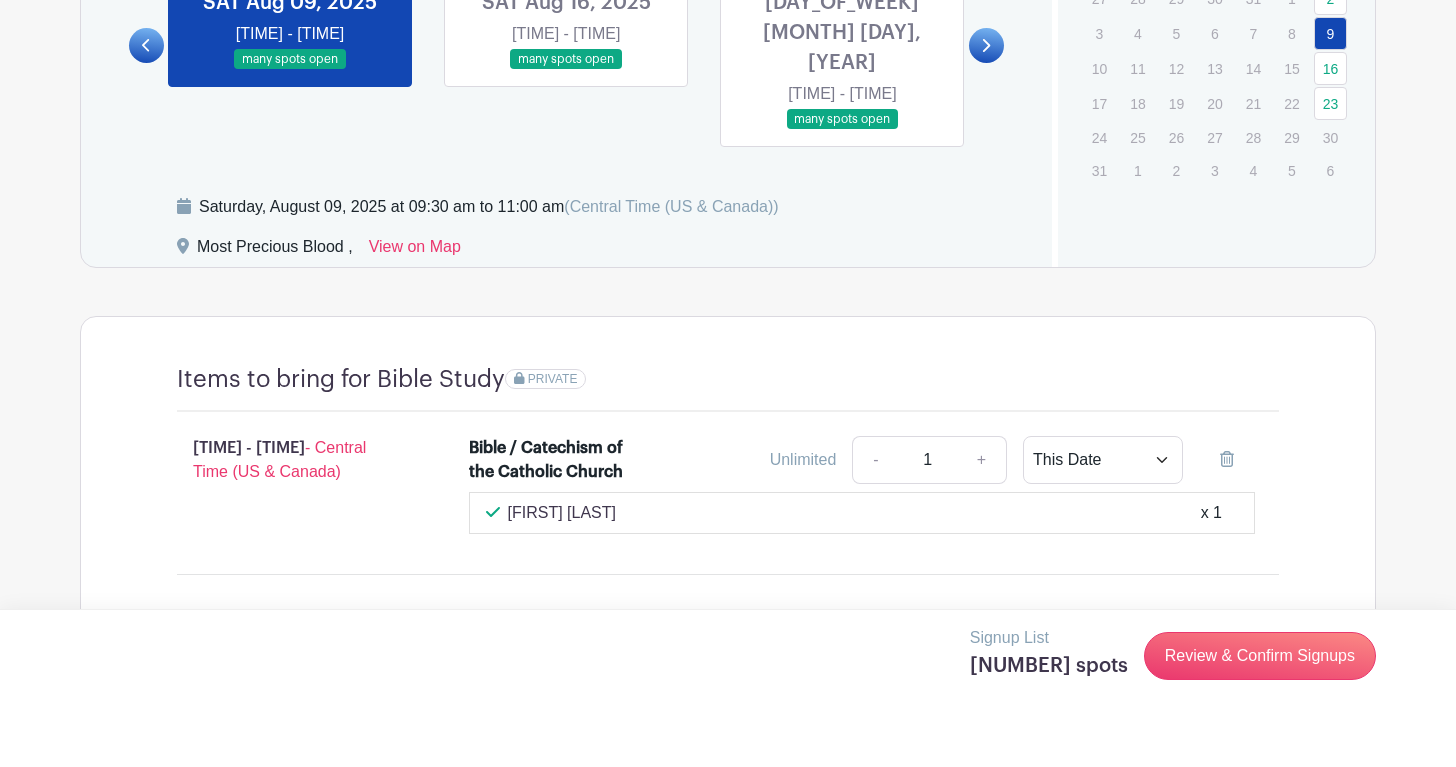 click on "[FIRST] [LAST]" at bounding box center (562, 571) 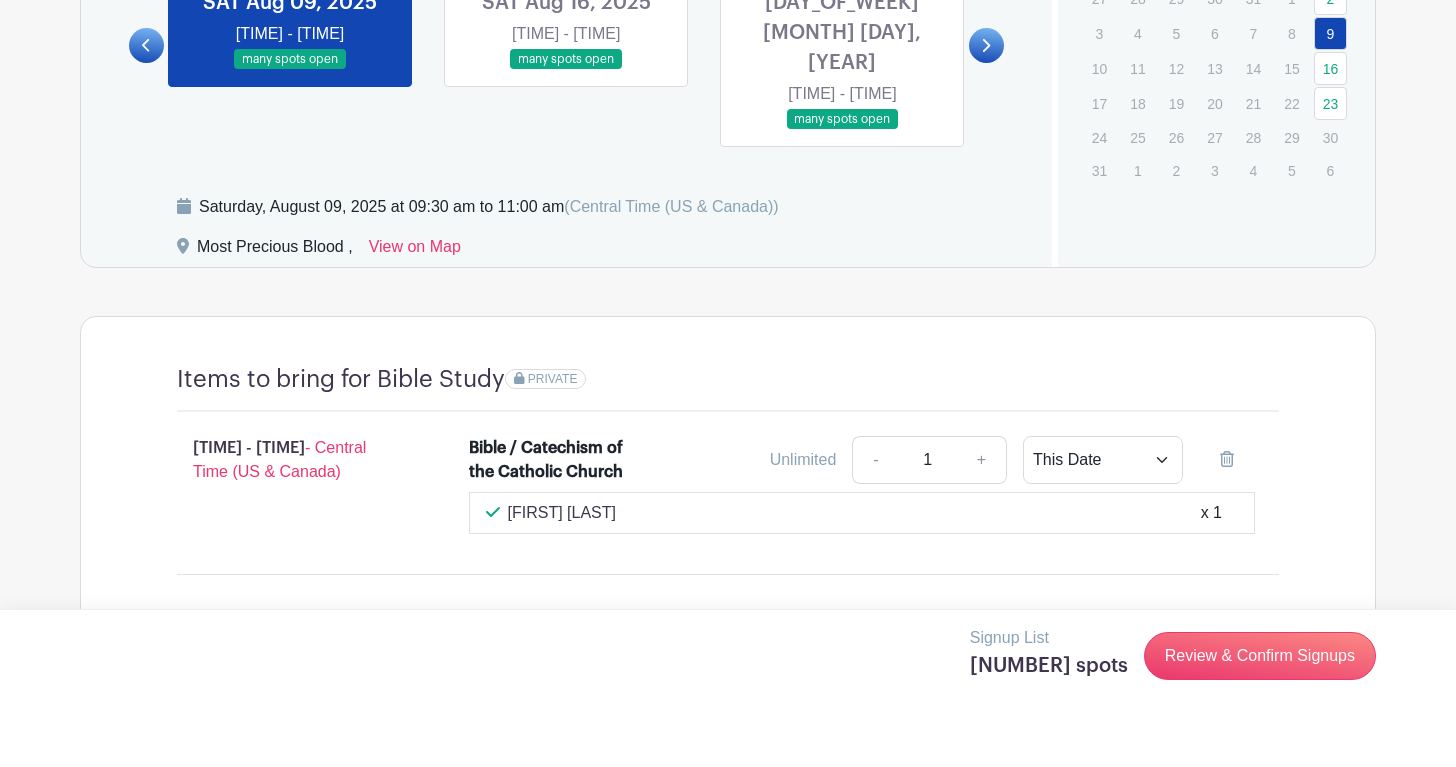 click on "- Central Time (US & Canada)" at bounding box center (279, 517) 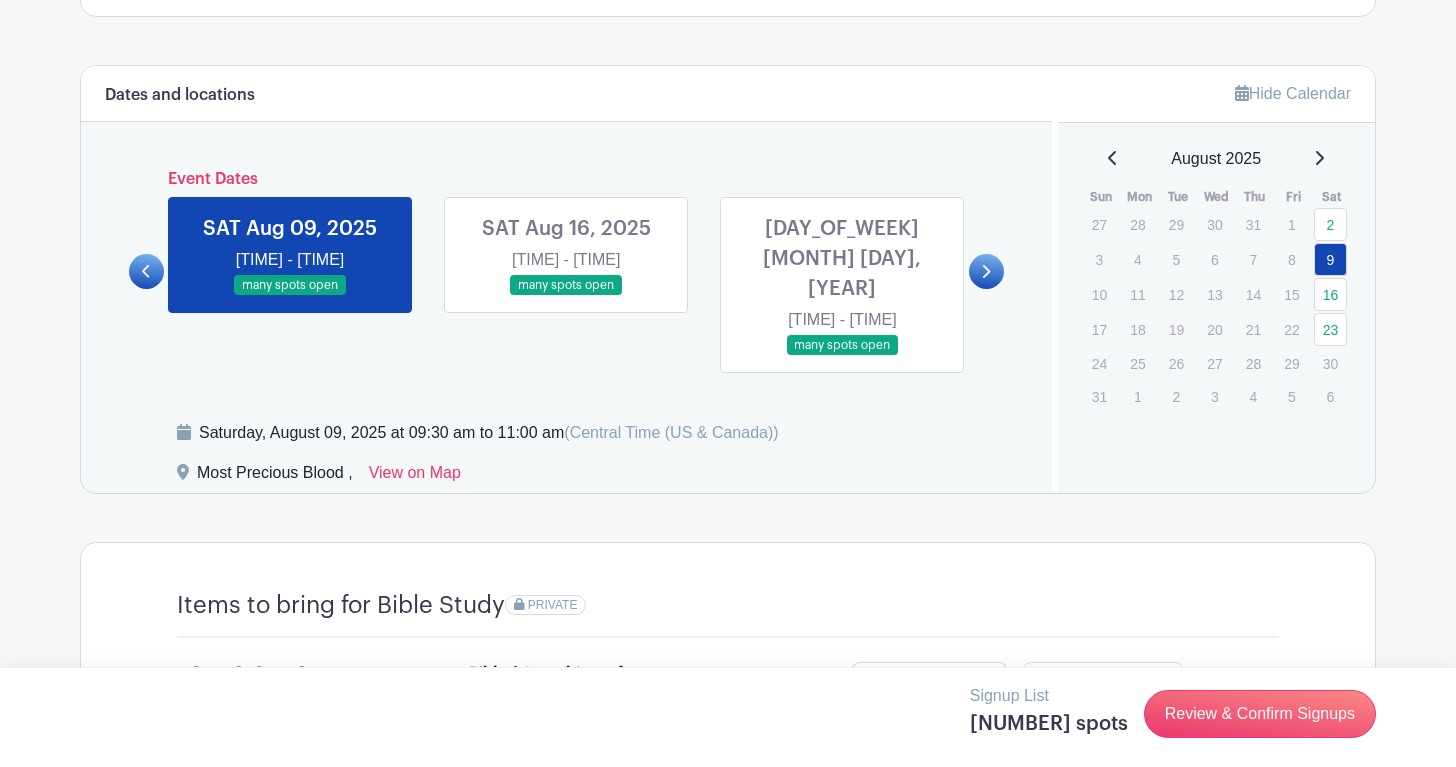 scroll, scrollTop: 1273, scrollLeft: 0, axis: vertical 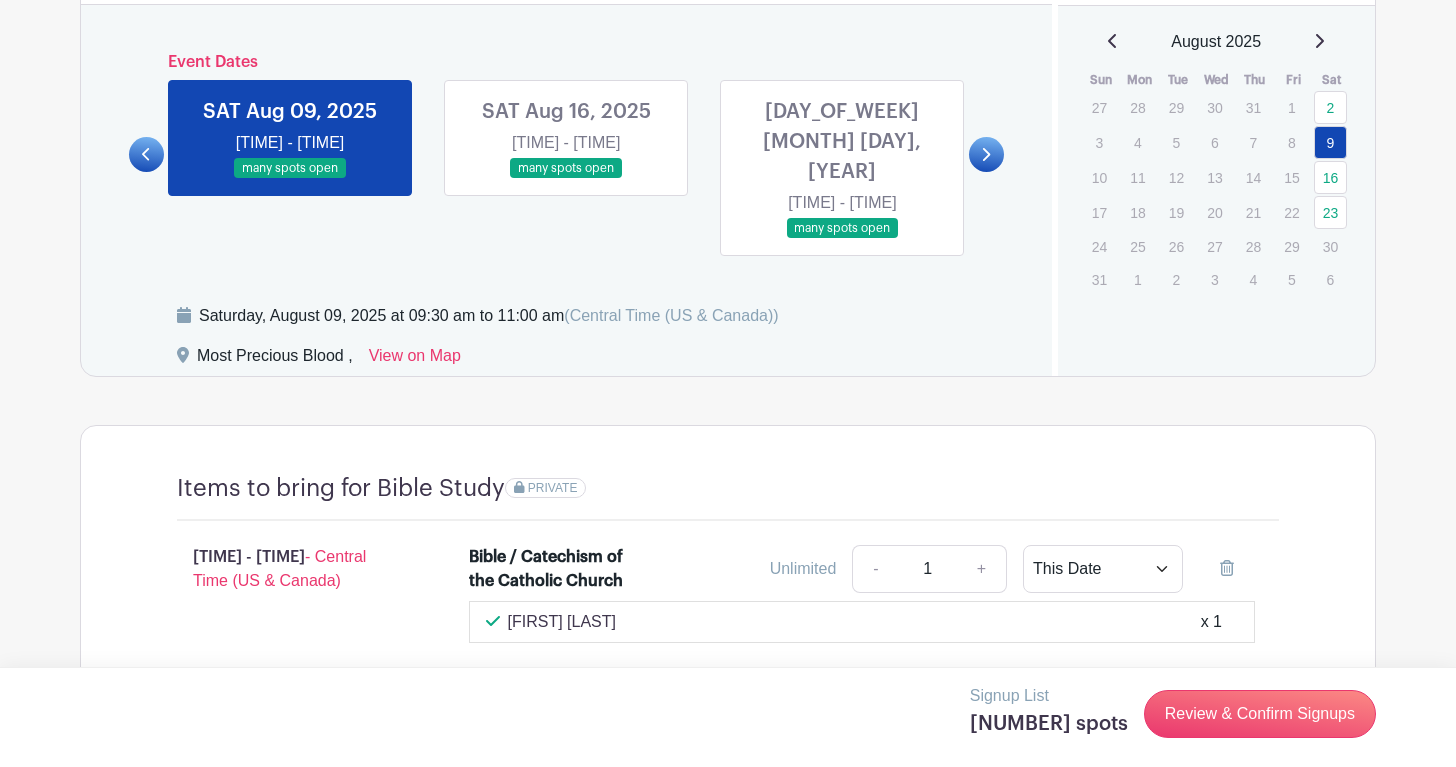 click on "[TIME] -
[TIME]
- Central Time ([COUNTRY])" at bounding box center (291, 569) 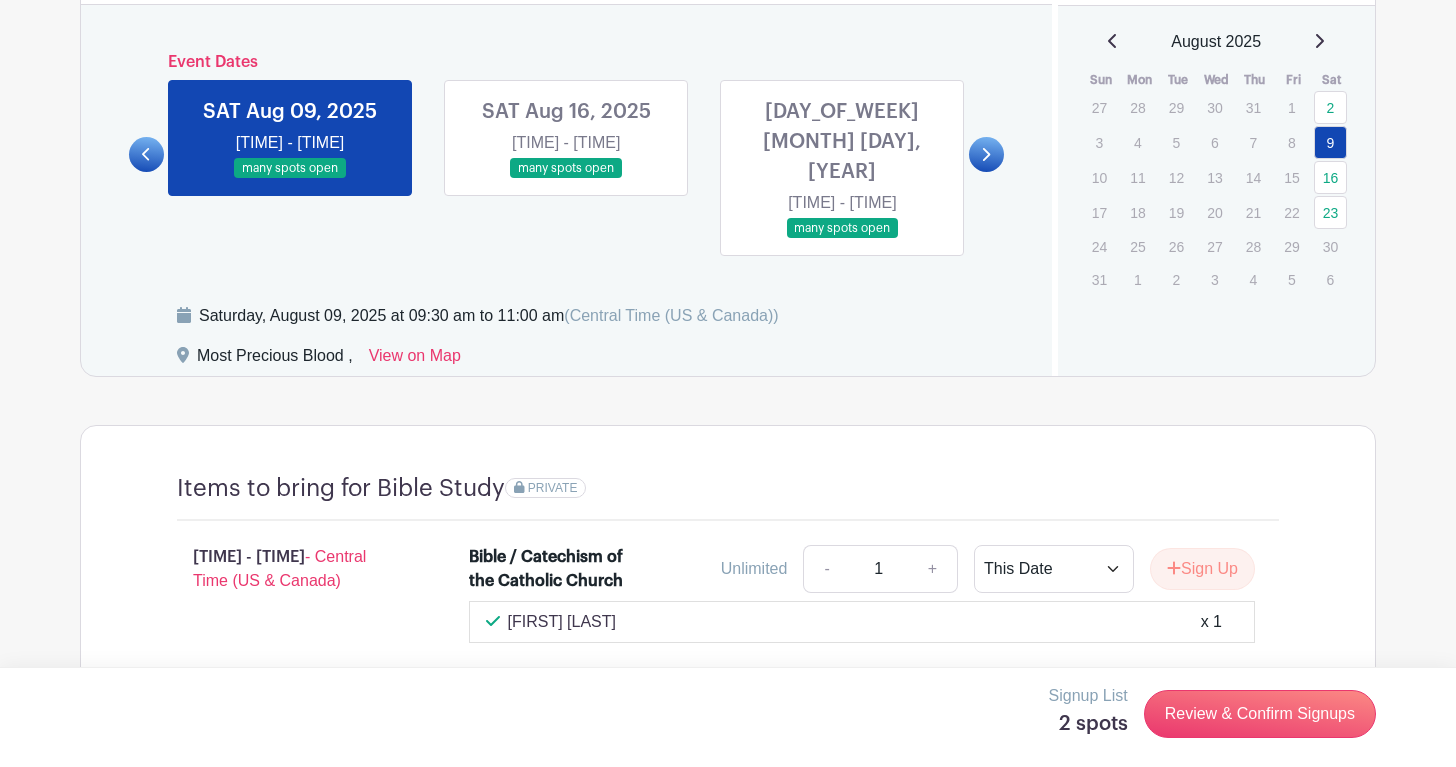 click on "Items to bring for Bible Study
PRIVATE
[TIME] -
[TIME]
- Central Time (US & Canada)
Bible / Catechism of the Catholic Church
Unlimited - 1 + This Date
Select Dates Select Dates  Sign Up
[FIRST] [LAST]
x 1" at bounding box center (728, 587) 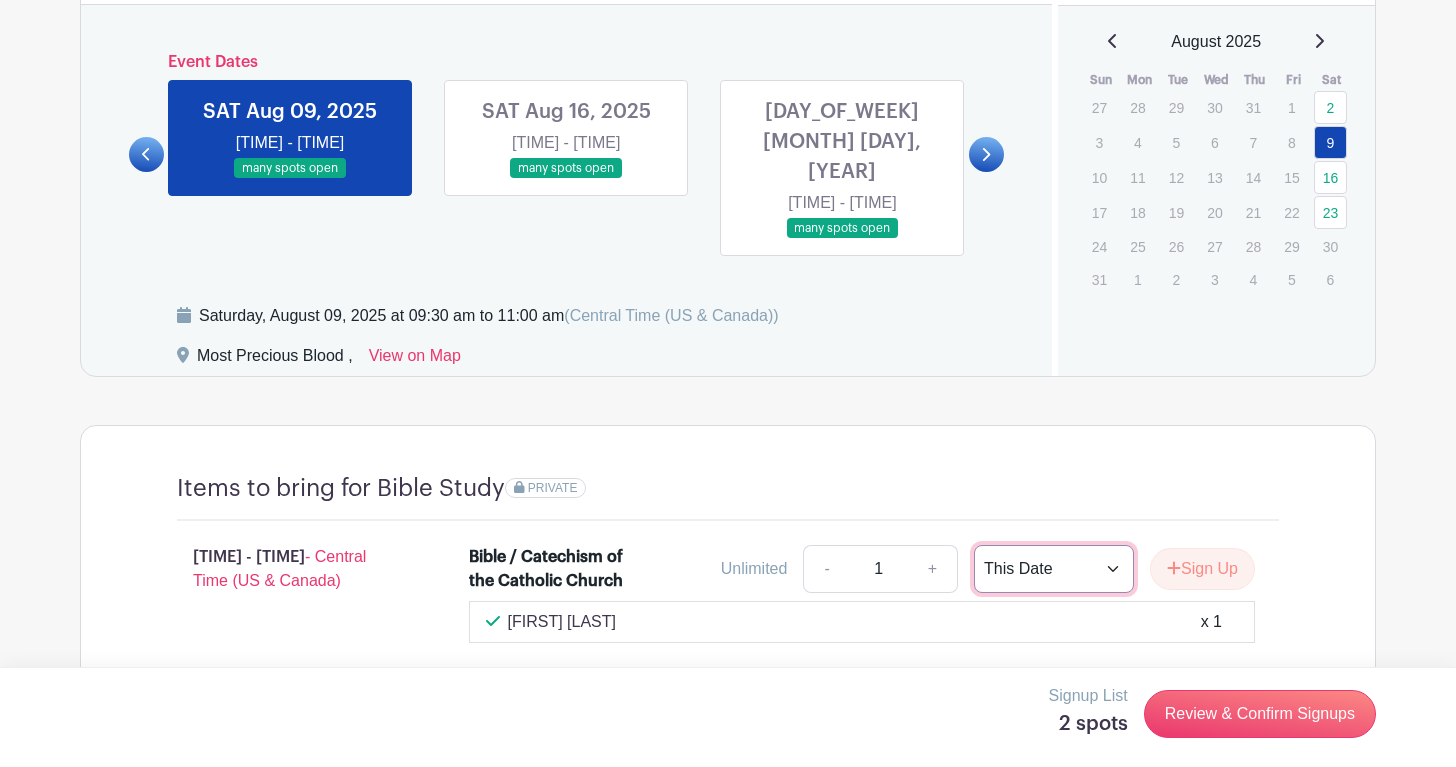 select on "select_dates" 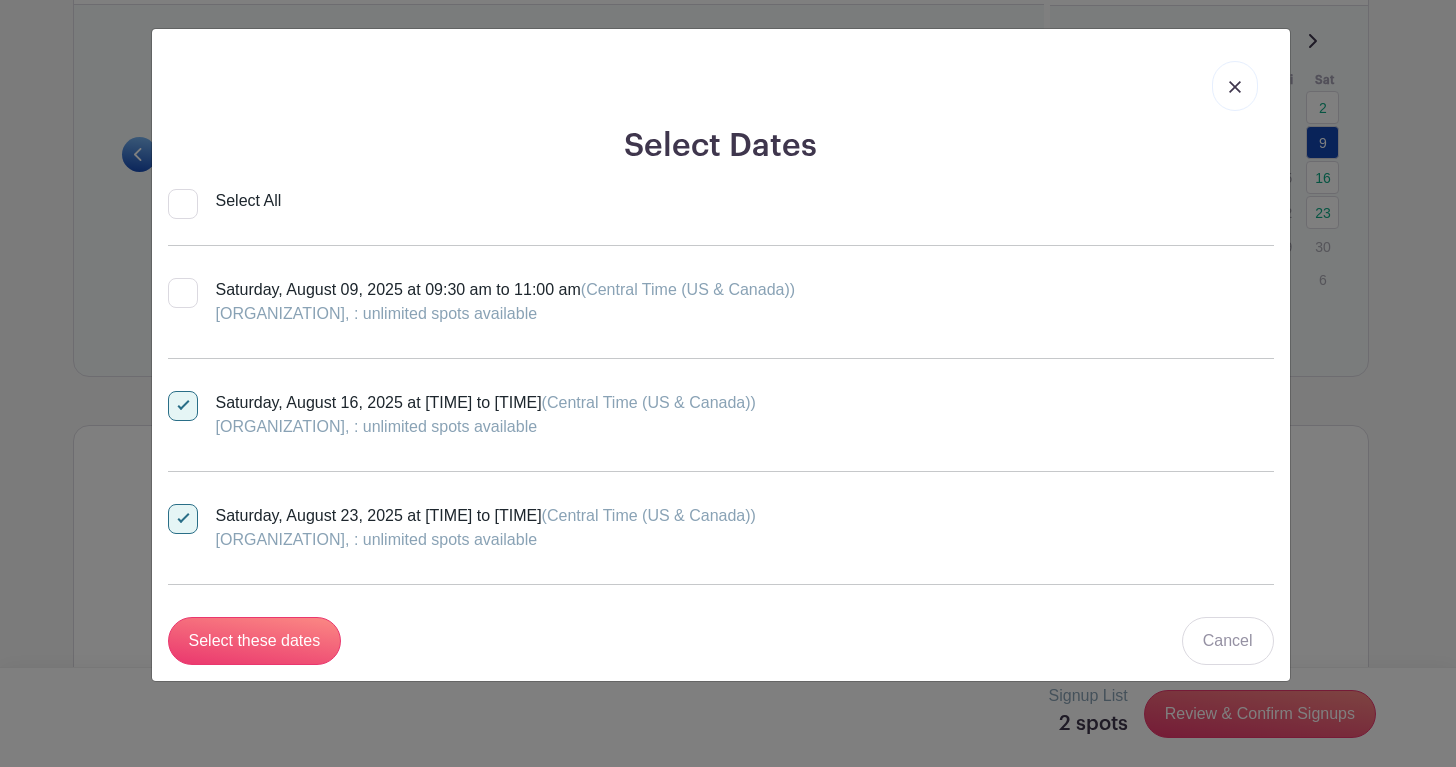click at bounding box center (183, 406) 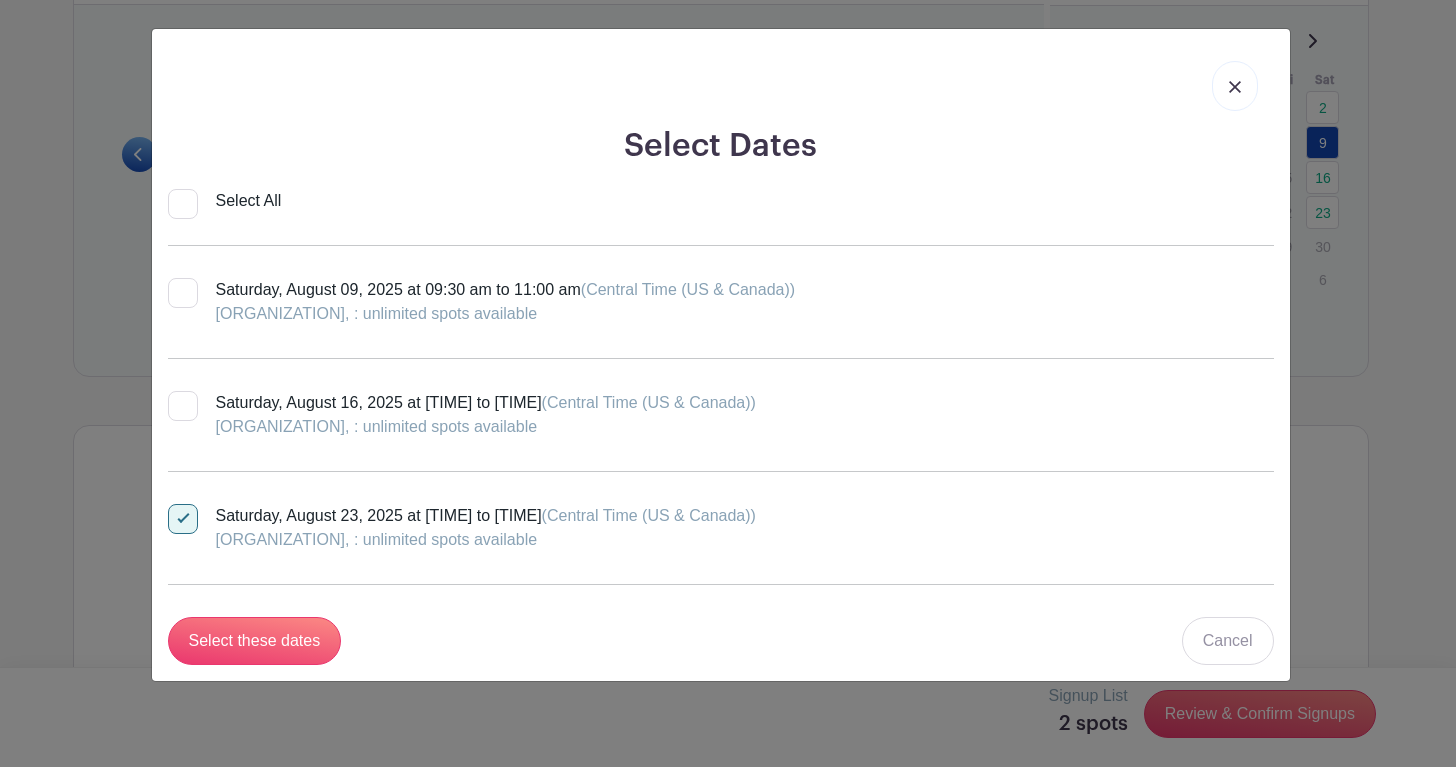 click at bounding box center [183, 519] 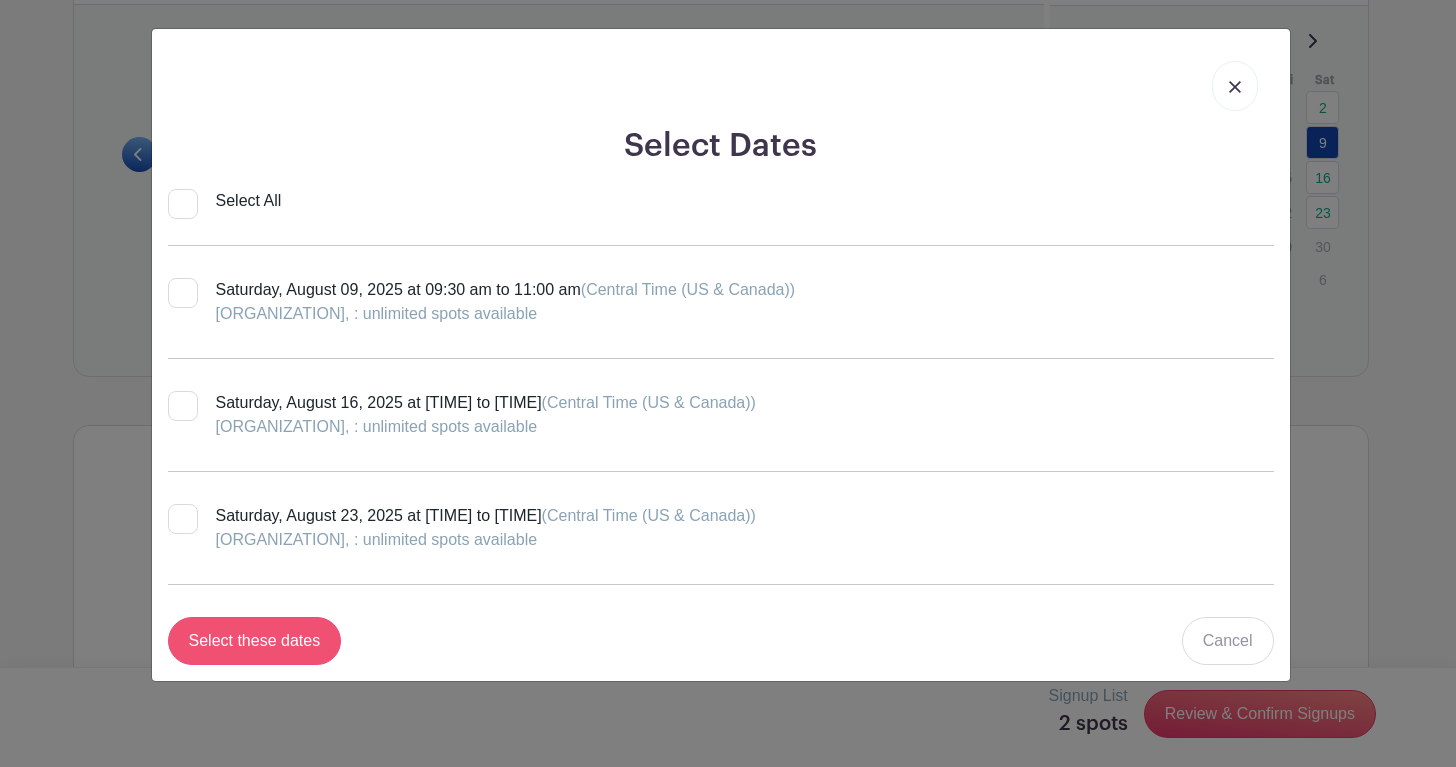 click on "Select these dates" at bounding box center [255, 641] 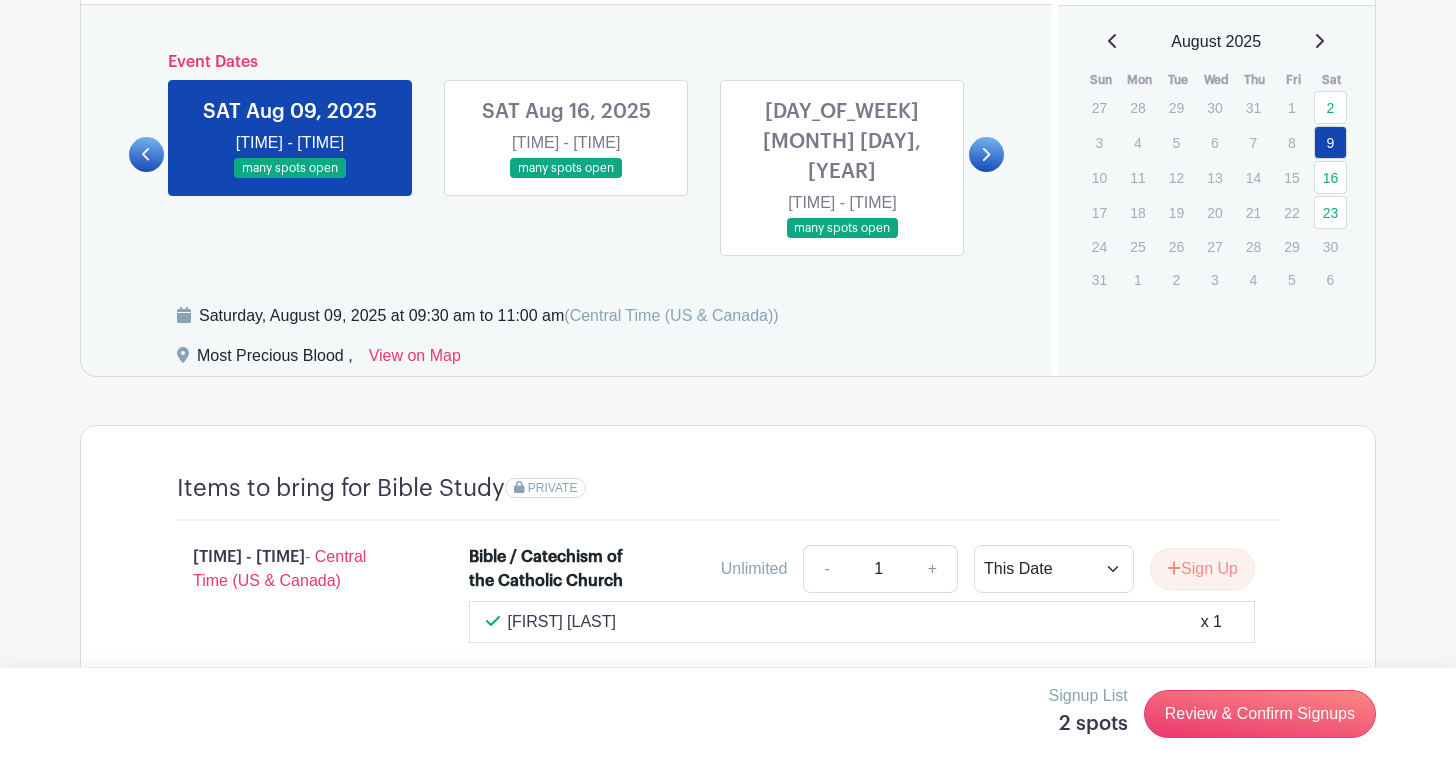 click on "[TIME] -
[TIME]
- Central Time ([COUNTRY])
Bible / Catechism of the Catholic Church
Unlimited - 1 + This Date
Select Dates Select Dates  Sign Up
[FIRST] [LAST]
x 1" at bounding box center [728, 594] 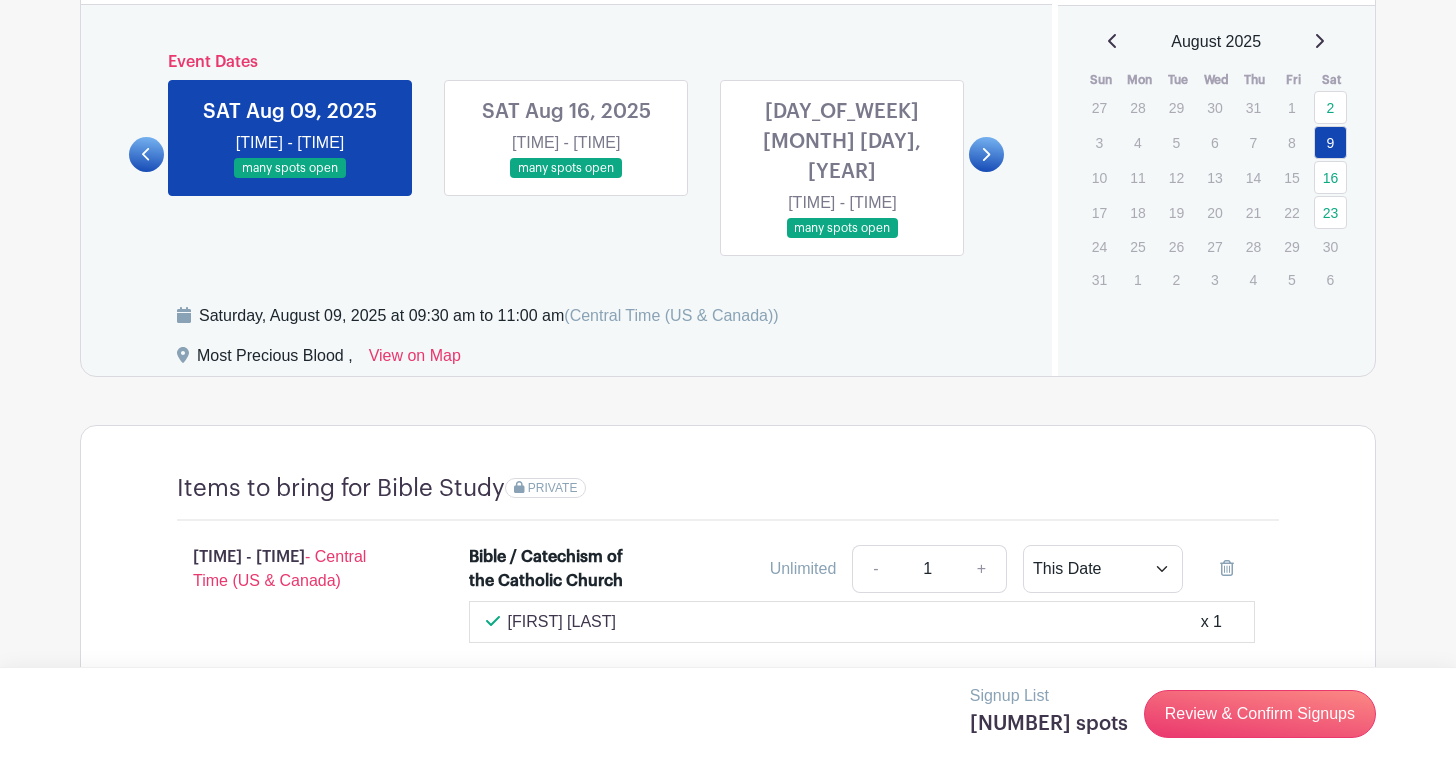 click 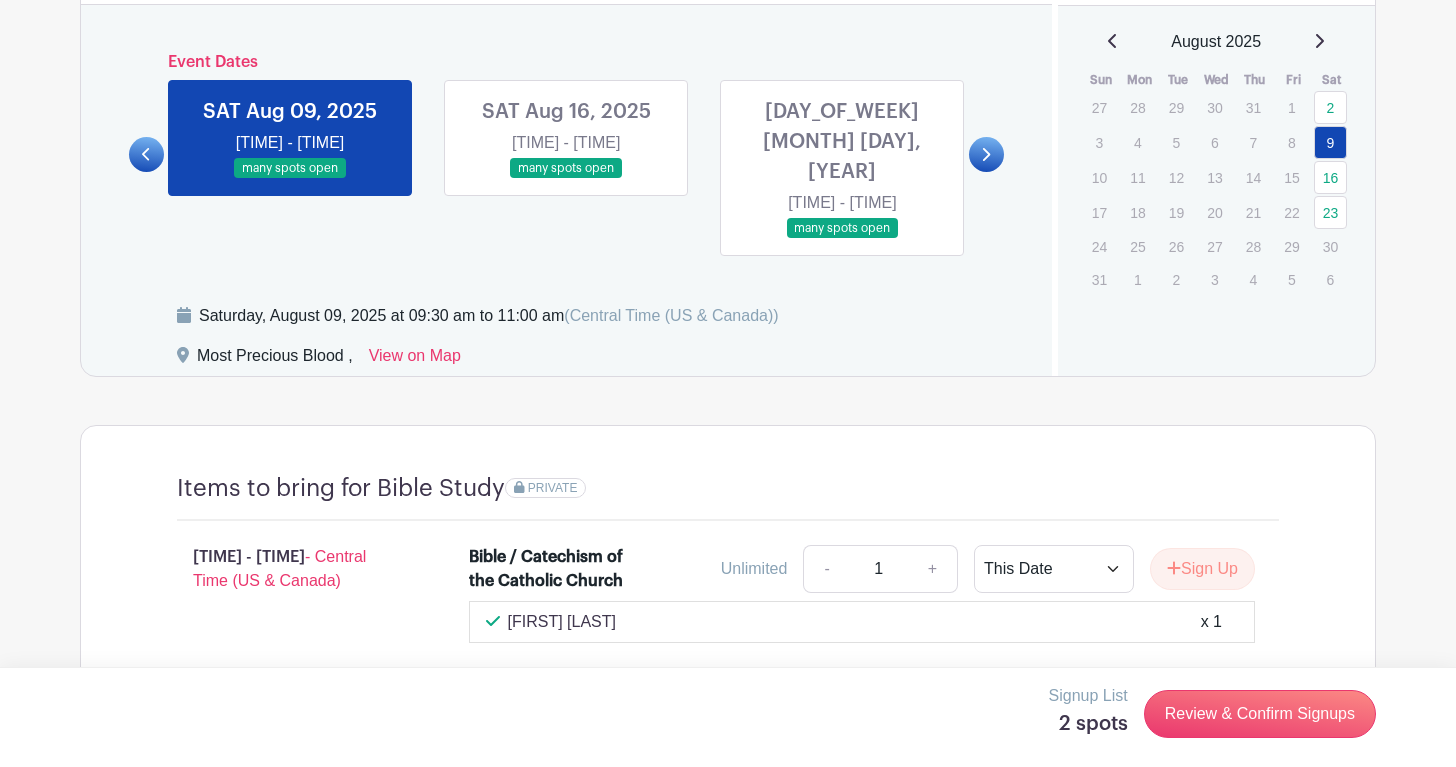 click on "- Central Time (US & Canada)" at bounding box center (279, 568) 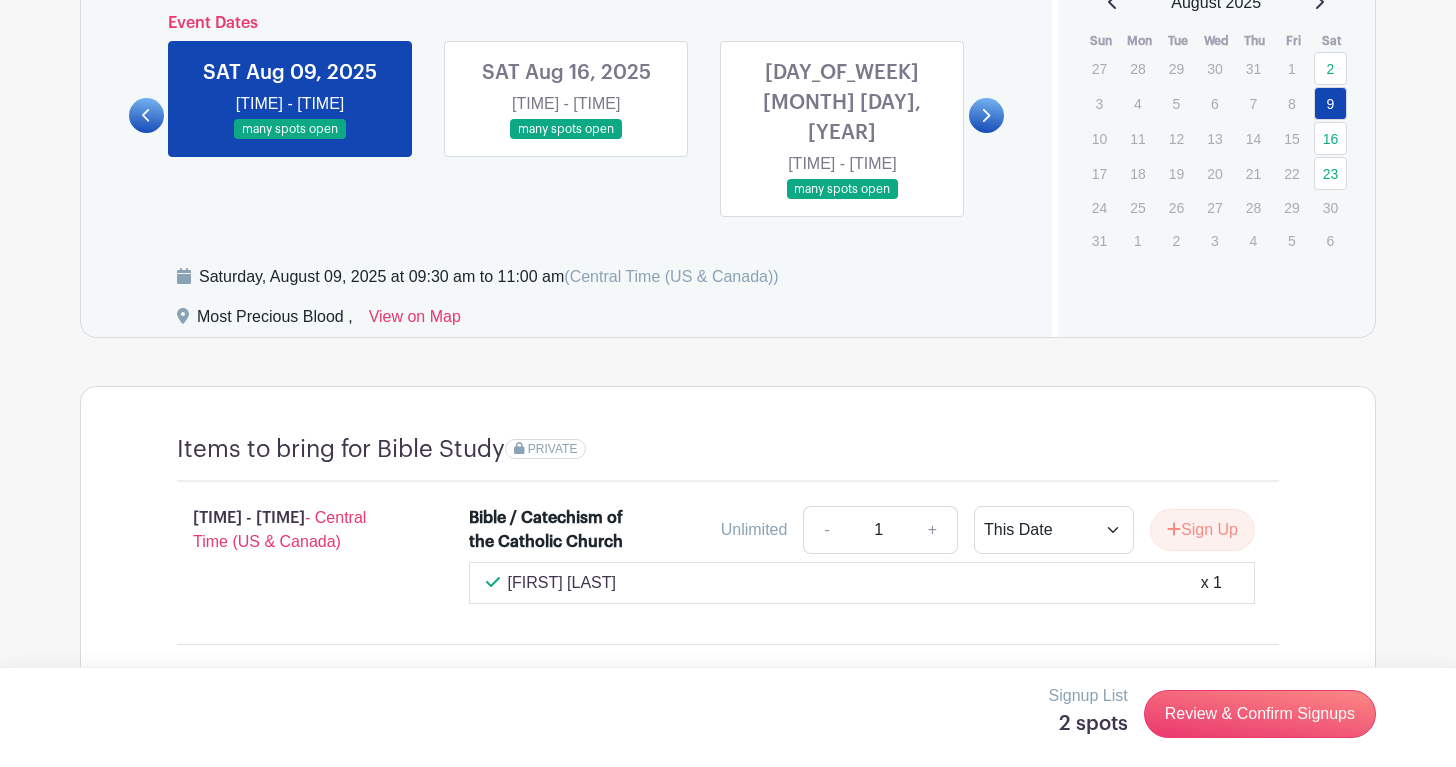 scroll, scrollTop: 1324, scrollLeft: 0, axis: vertical 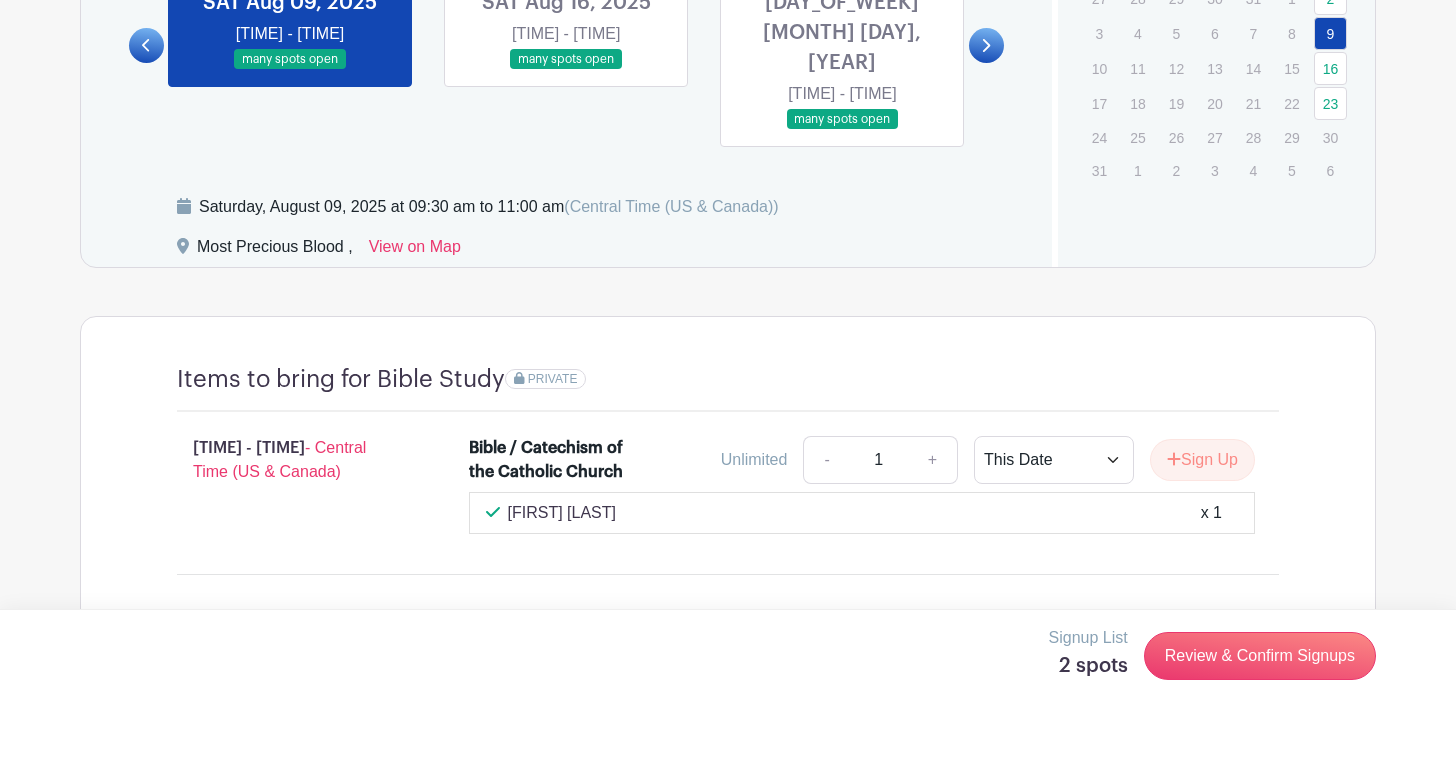 click on "Loading...
Groups
All Groups
Most Precious Blood
My Signups
Event Invites
My account
Logout
[YEAR] Jubilee Year Bible Study  Ongoing" at bounding box center [728, -251] 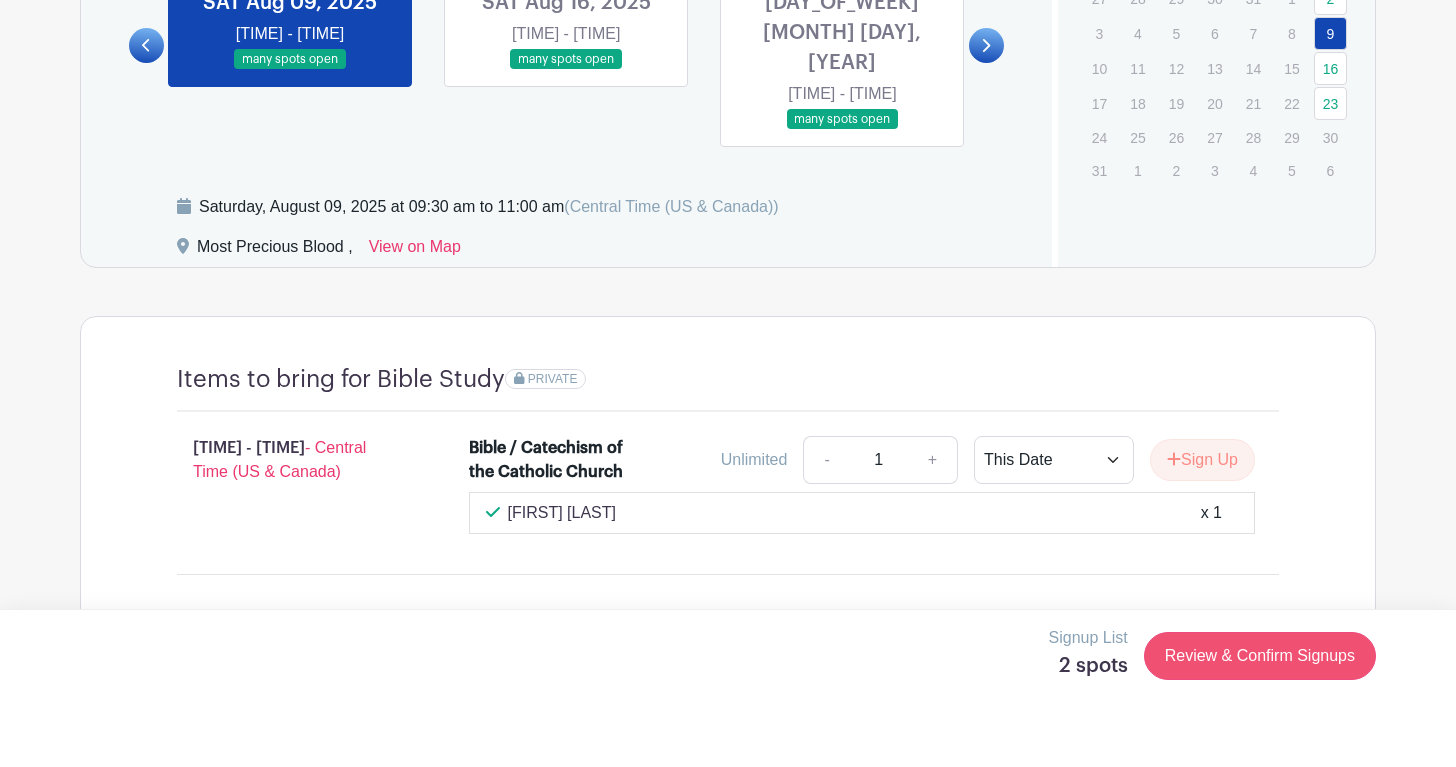 click on "Review & Confirm Signups" at bounding box center (1260, 714) 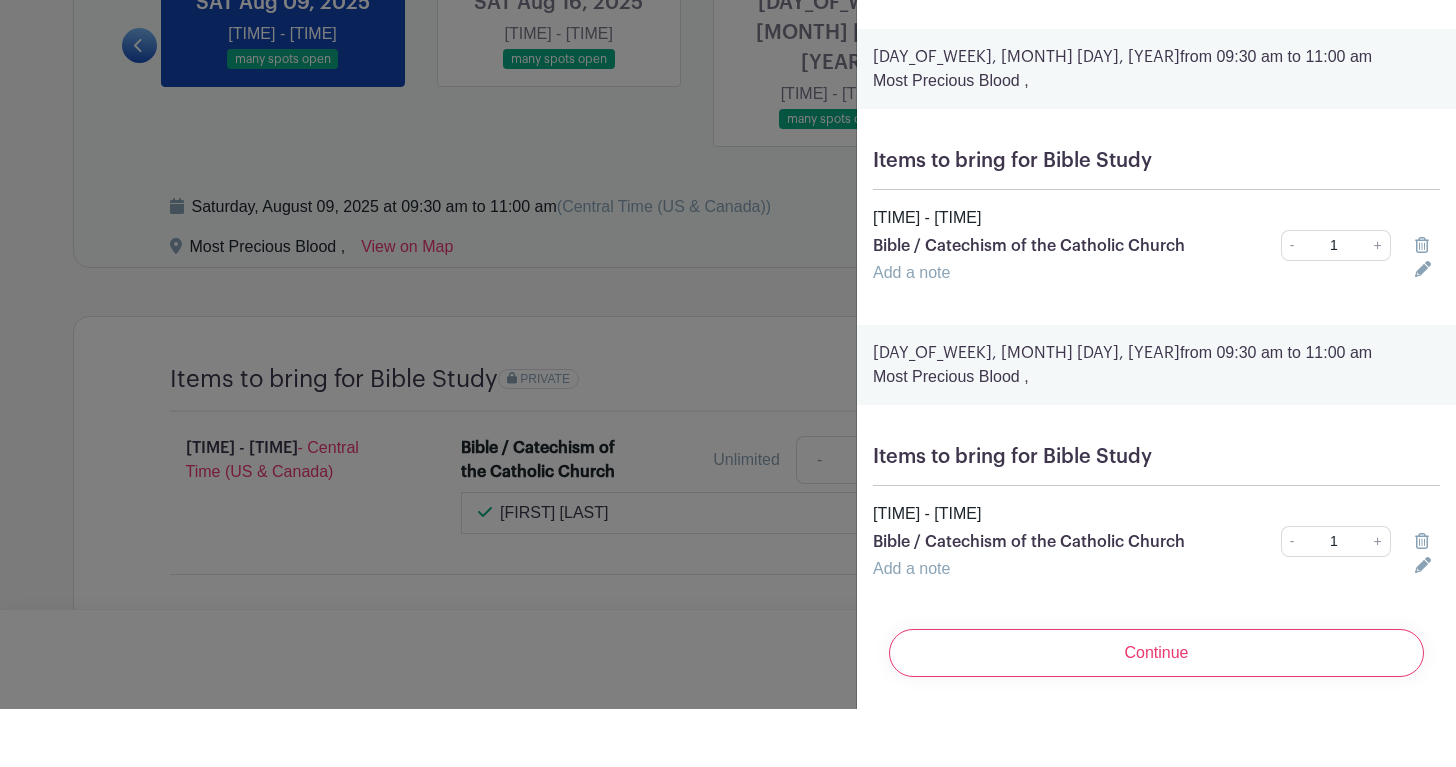 scroll, scrollTop: 0, scrollLeft: 0, axis: both 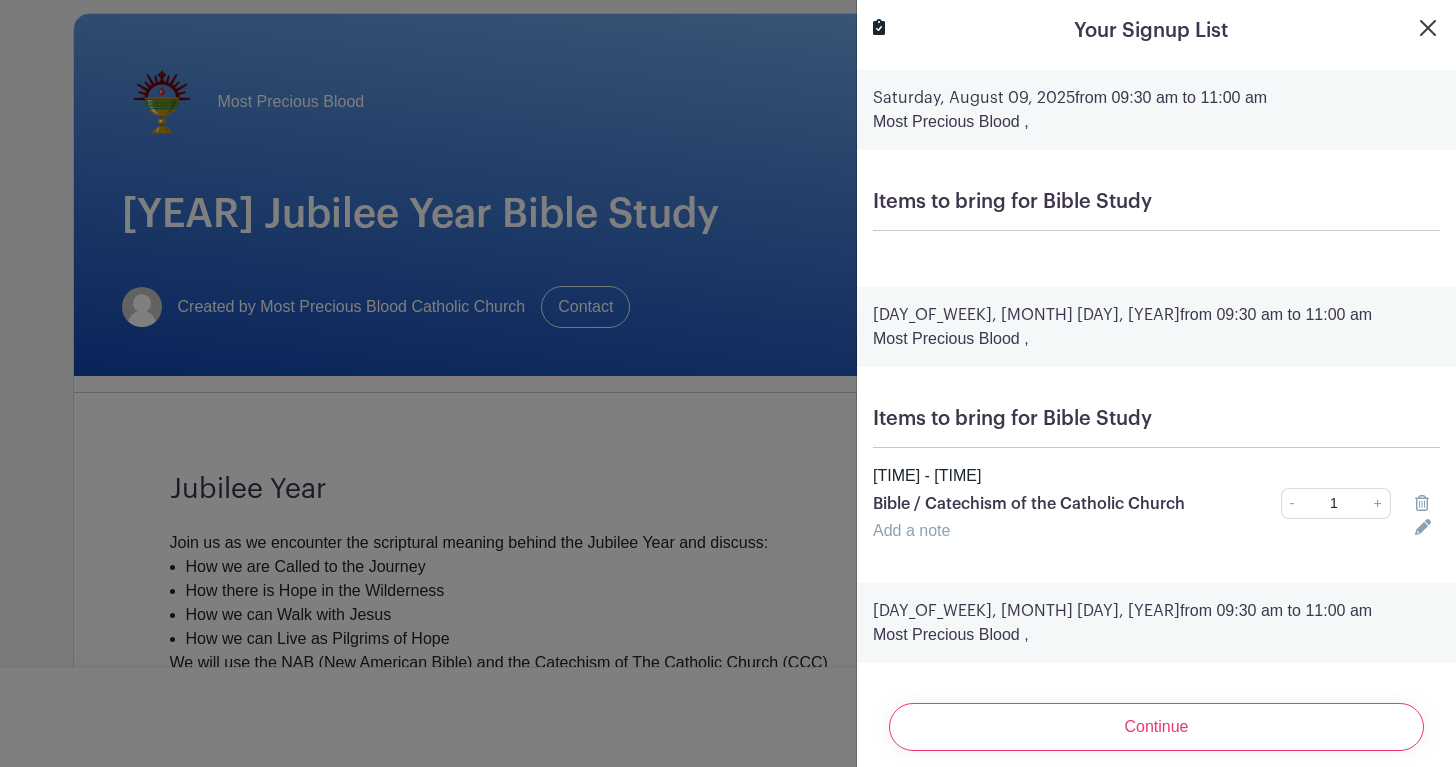 click at bounding box center [1428, 28] 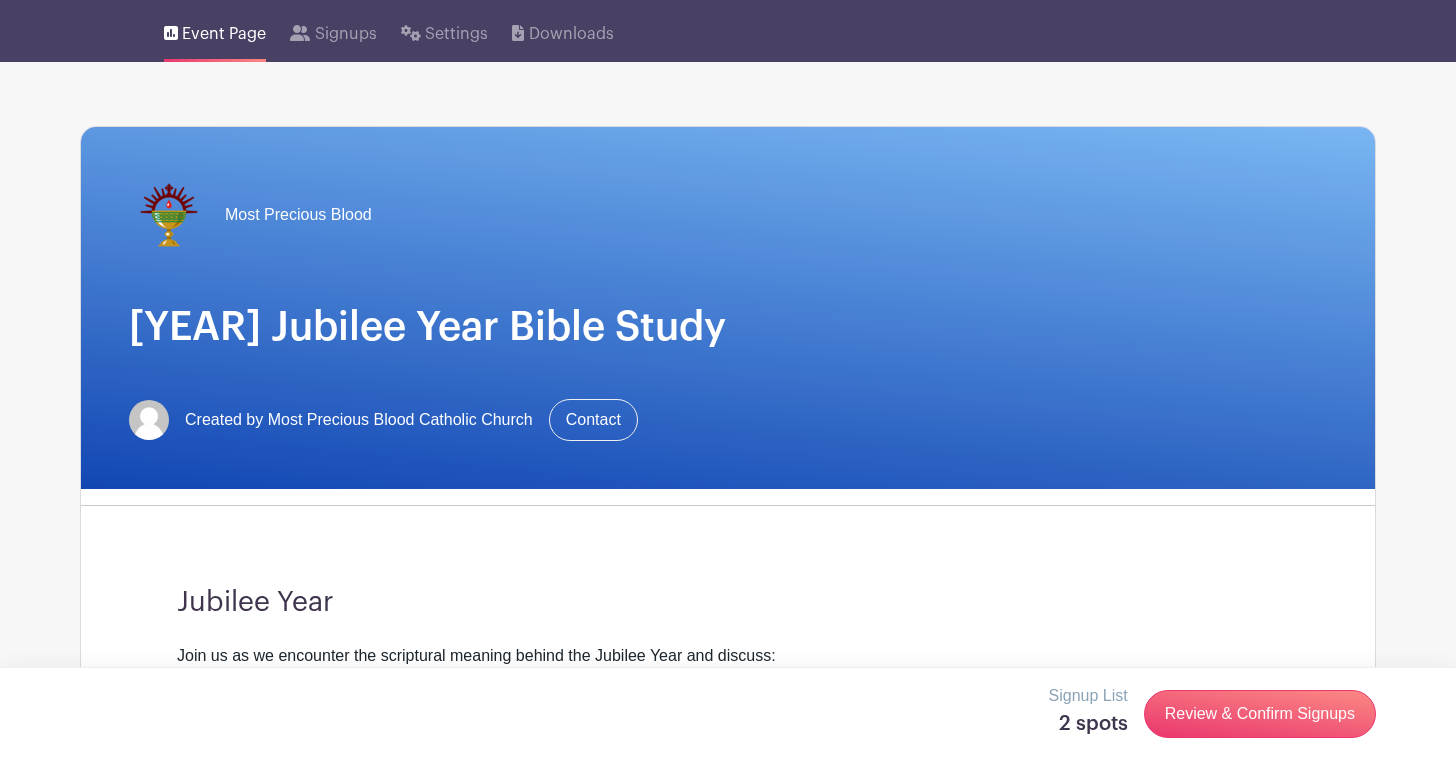 scroll, scrollTop: 32, scrollLeft: 0, axis: vertical 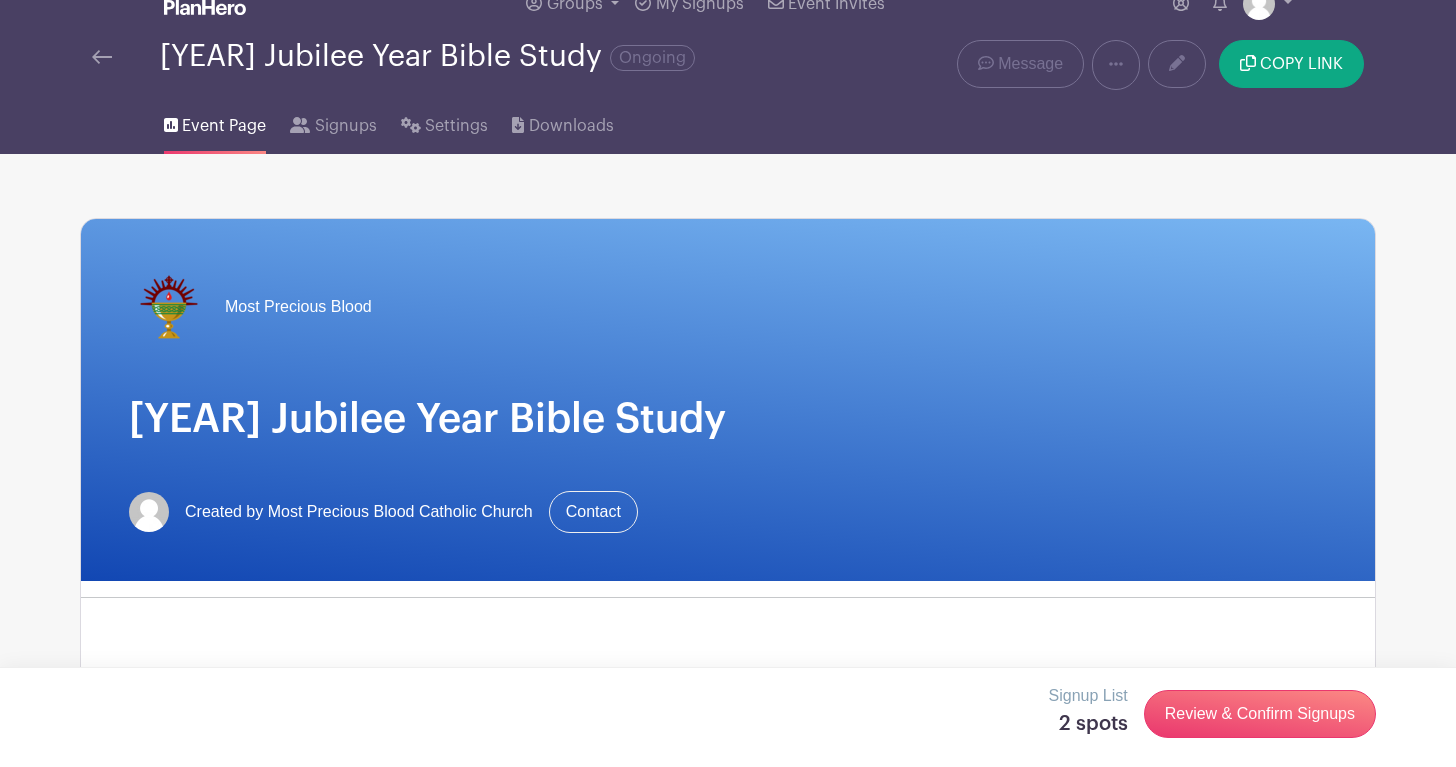 click on "Contact" at bounding box center (593, 512) 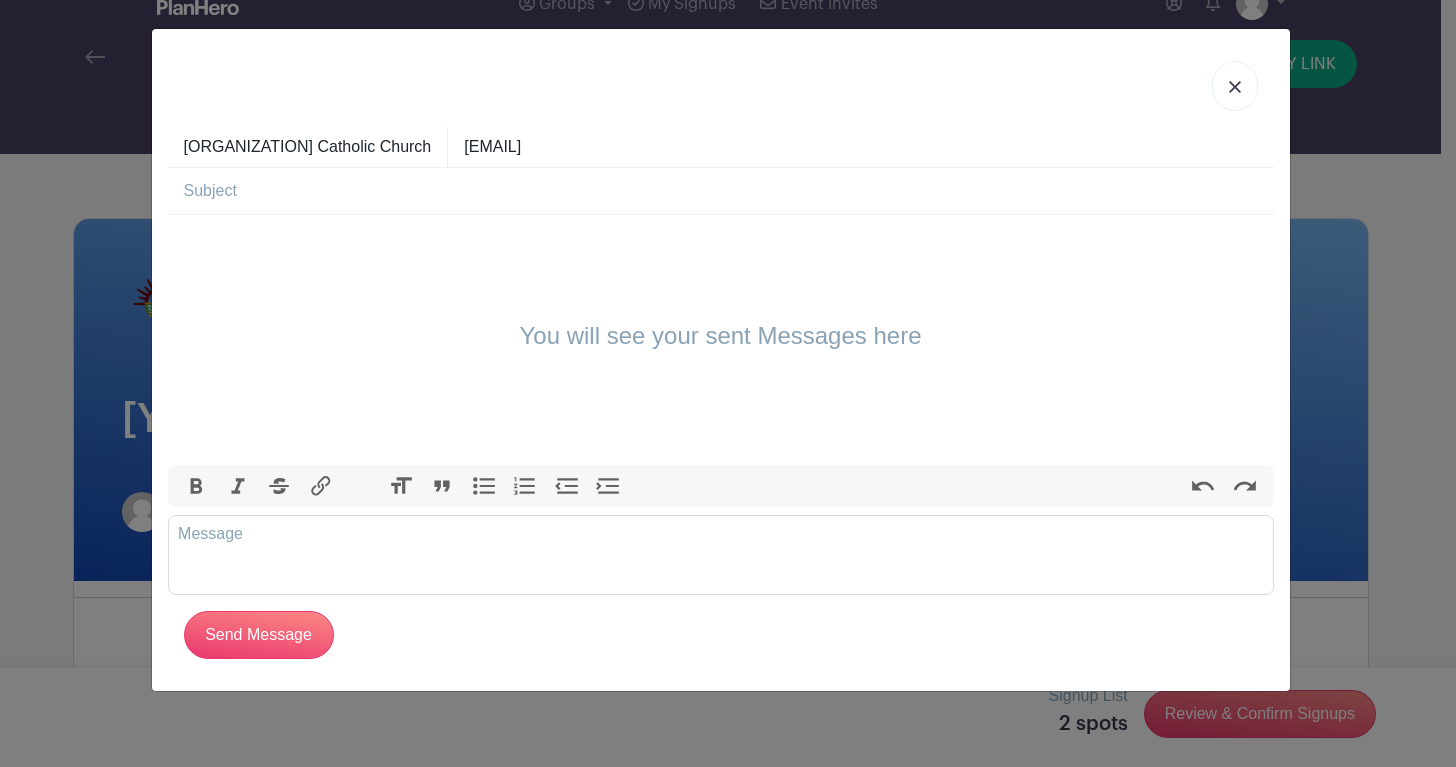 click at bounding box center (1235, 87) 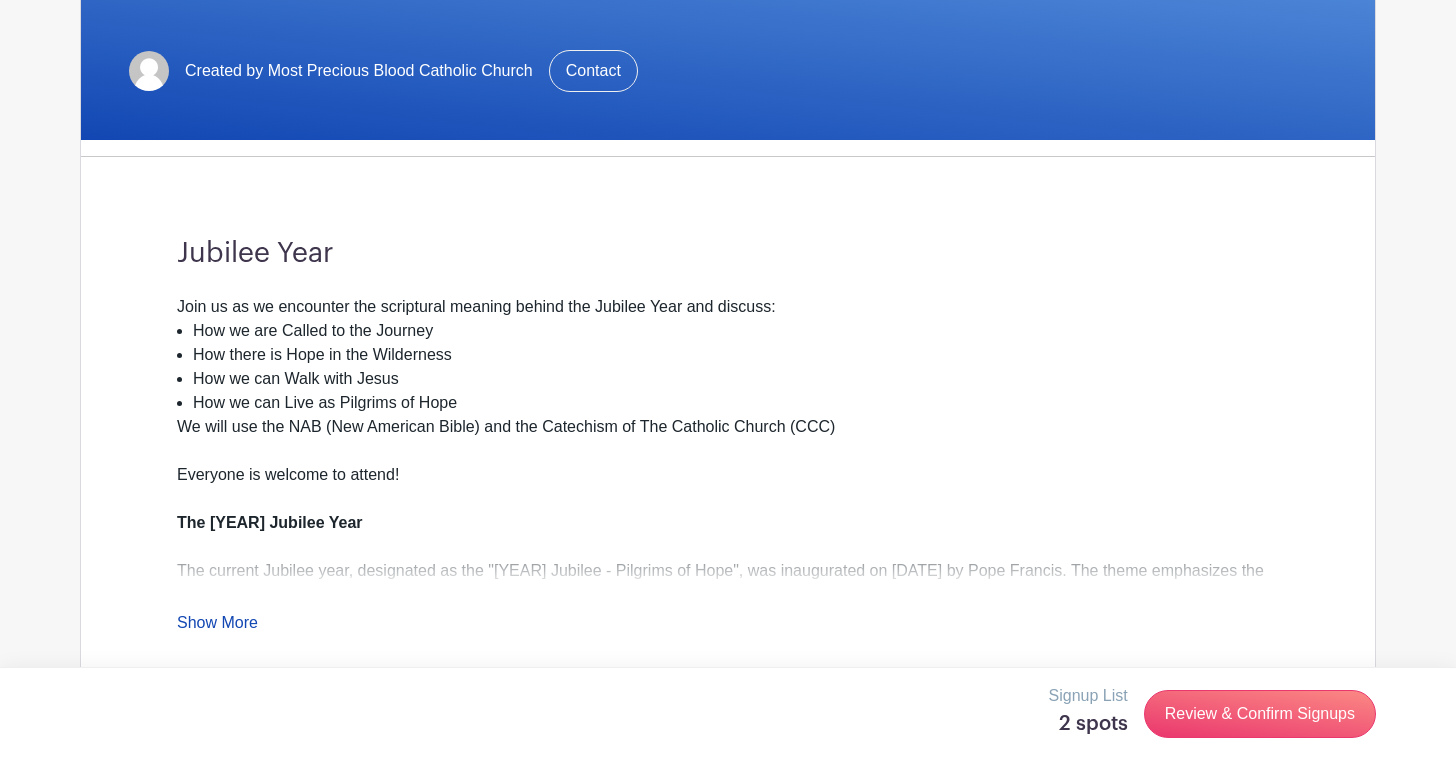 scroll, scrollTop: 562, scrollLeft: 0, axis: vertical 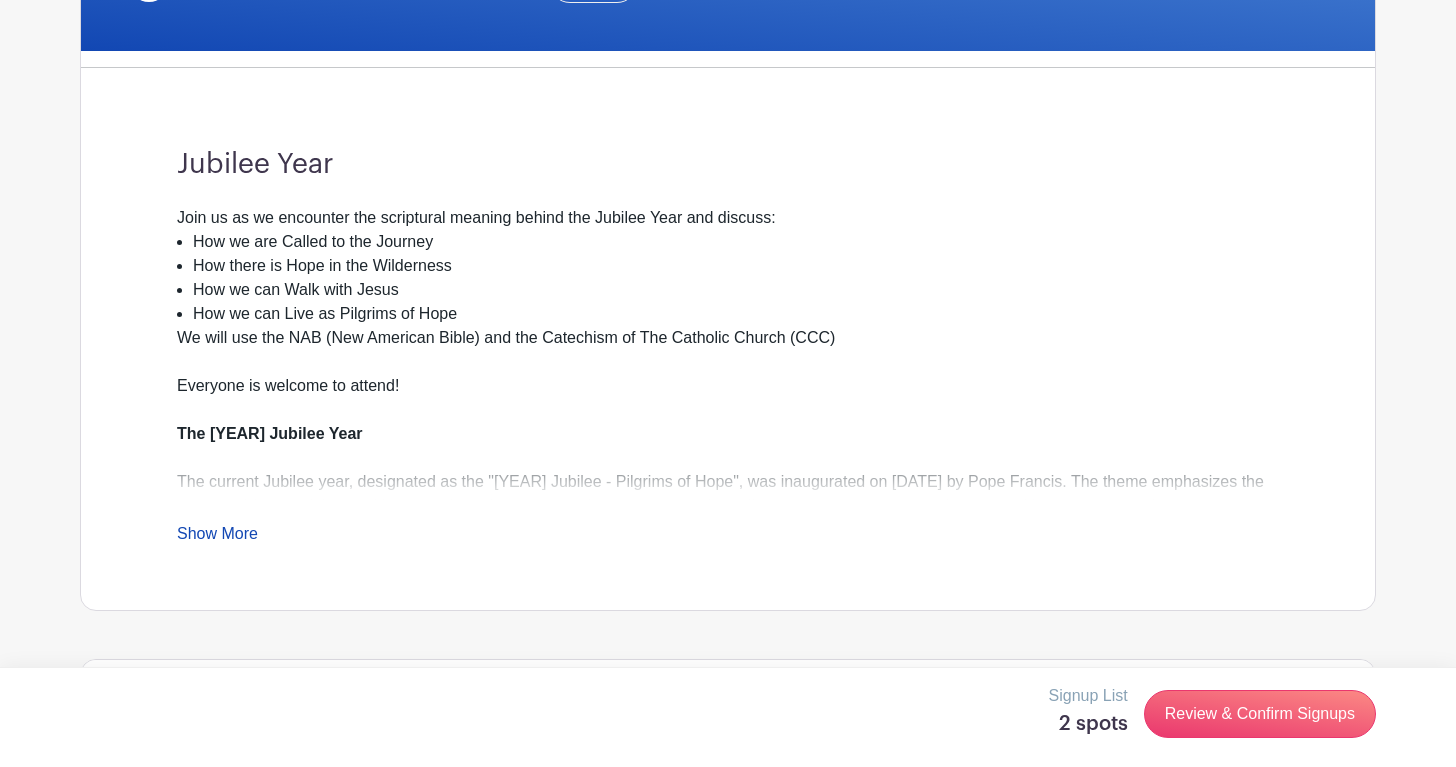 click on "Jubilee Year" at bounding box center [728, 165] 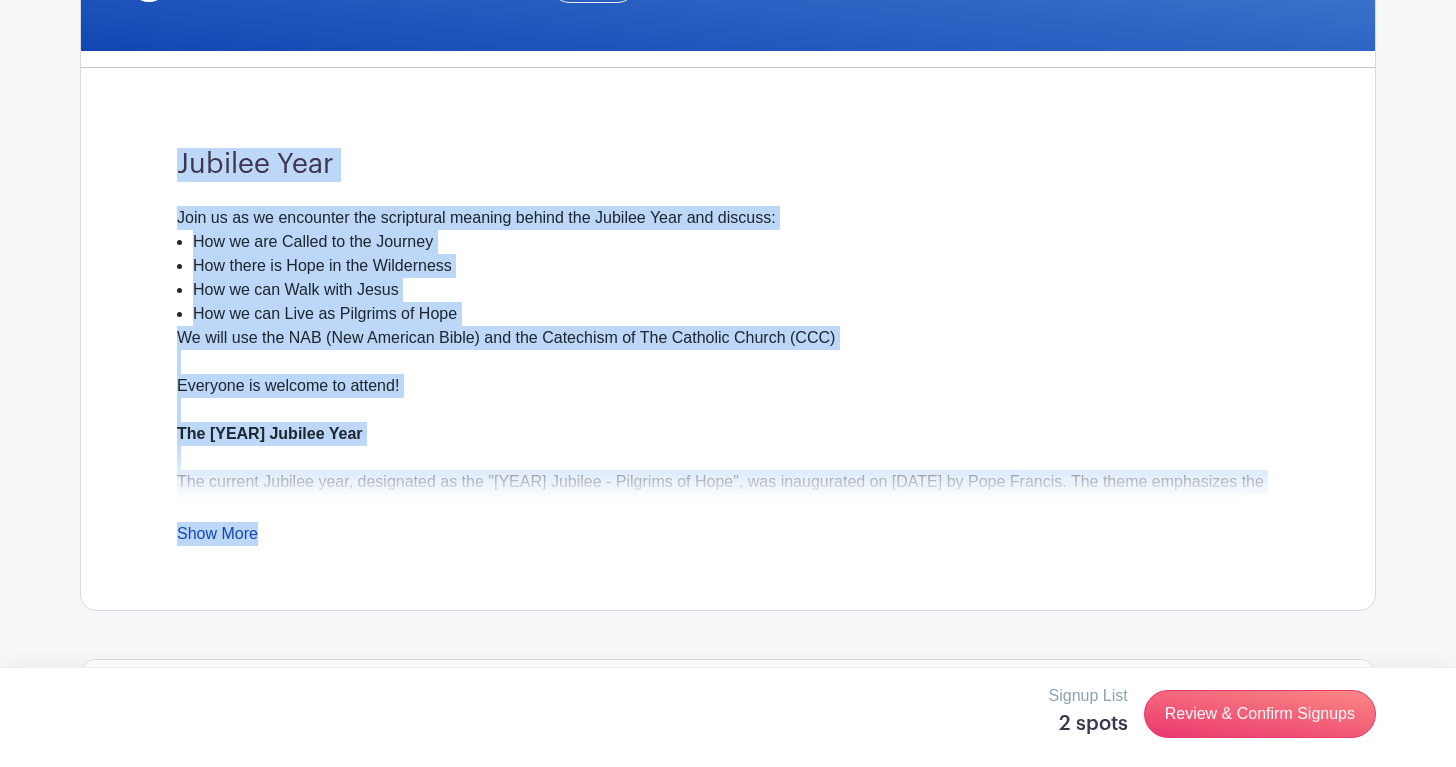 drag, startPoint x: 180, startPoint y: 166, endPoint x: 368, endPoint y: 542, distance: 420.38077 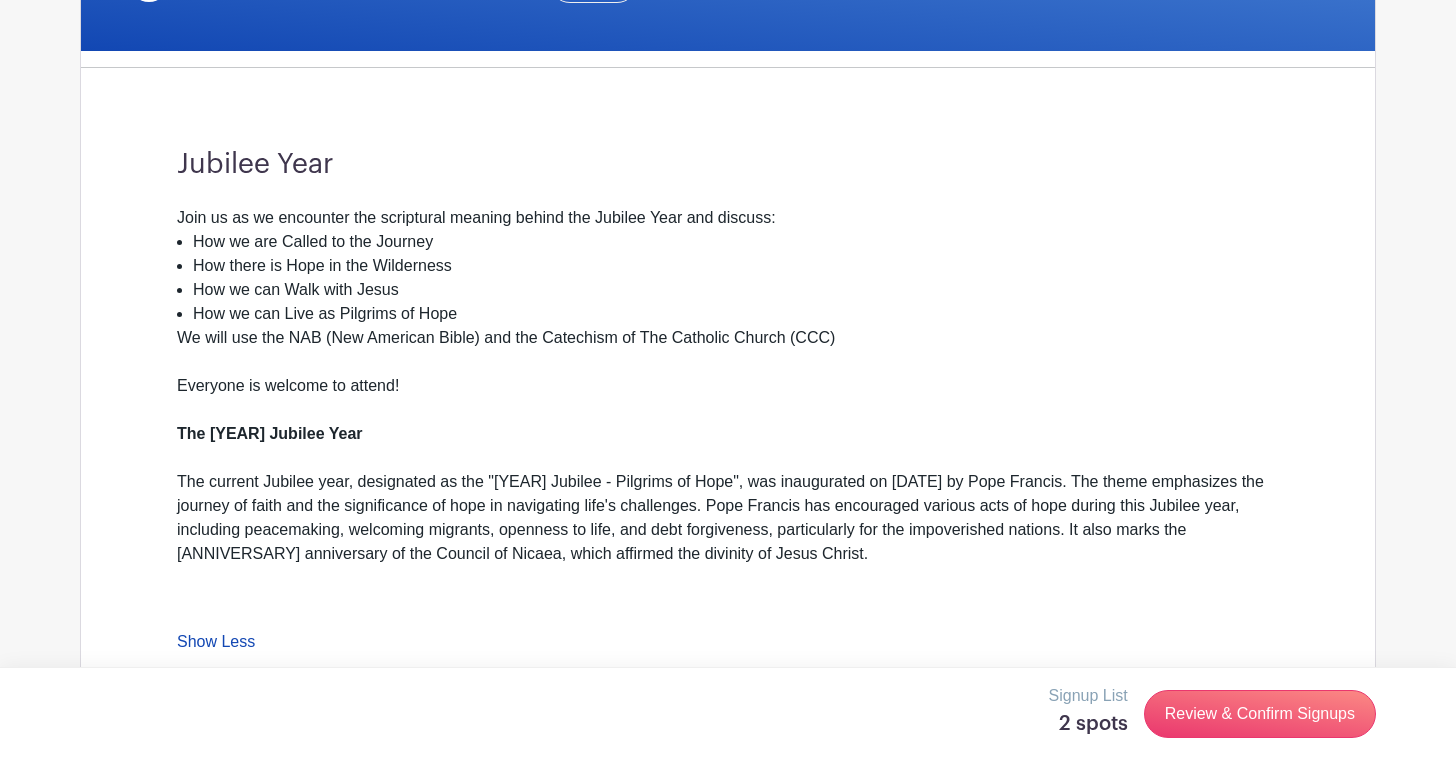 drag, startPoint x: 205, startPoint y: 210, endPoint x: 205, endPoint y: 198, distance: 12 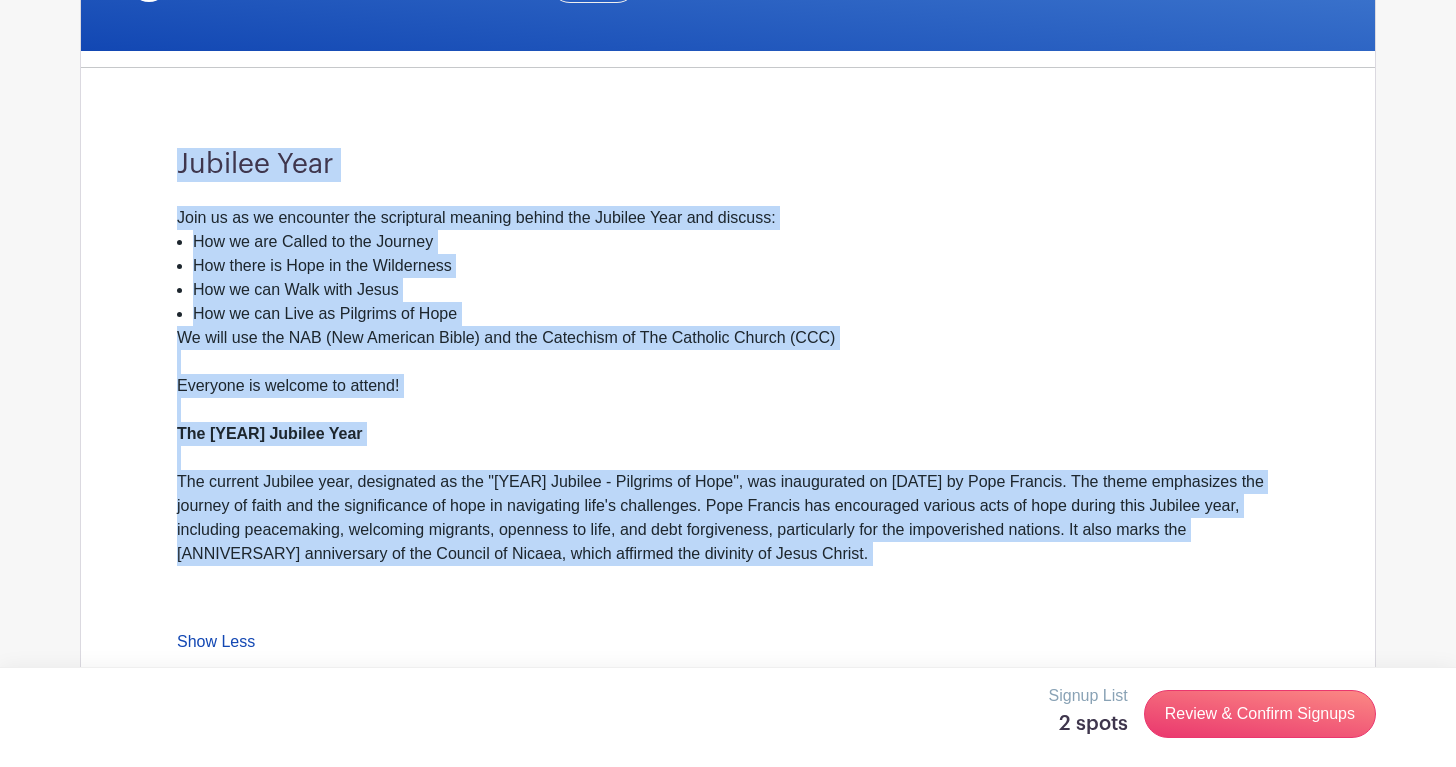 drag, startPoint x: 175, startPoint y: 167, endPoint x: 933, endPoint y: 571, distance: 858.9412 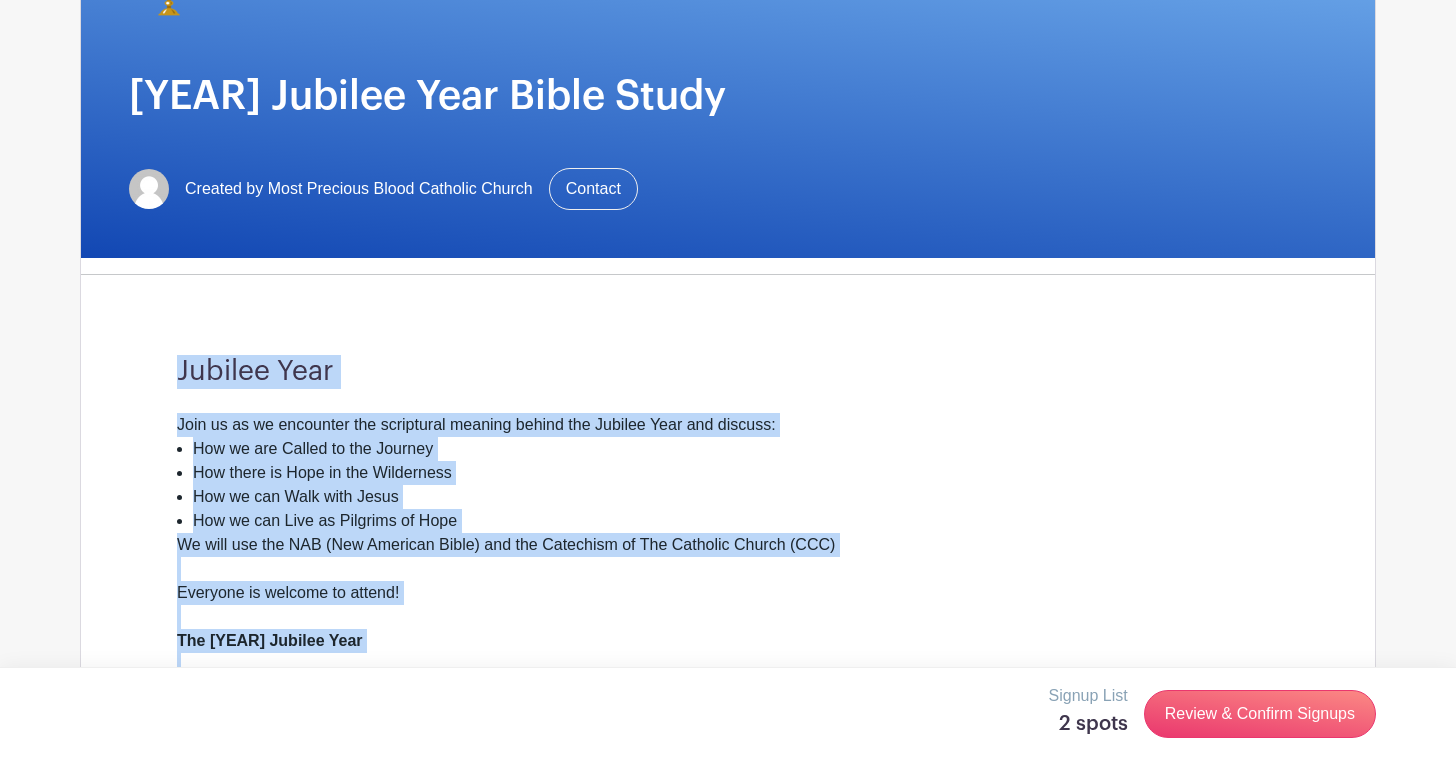 scroll, scrollTop: 0, scrollLeft: 0, axis: both 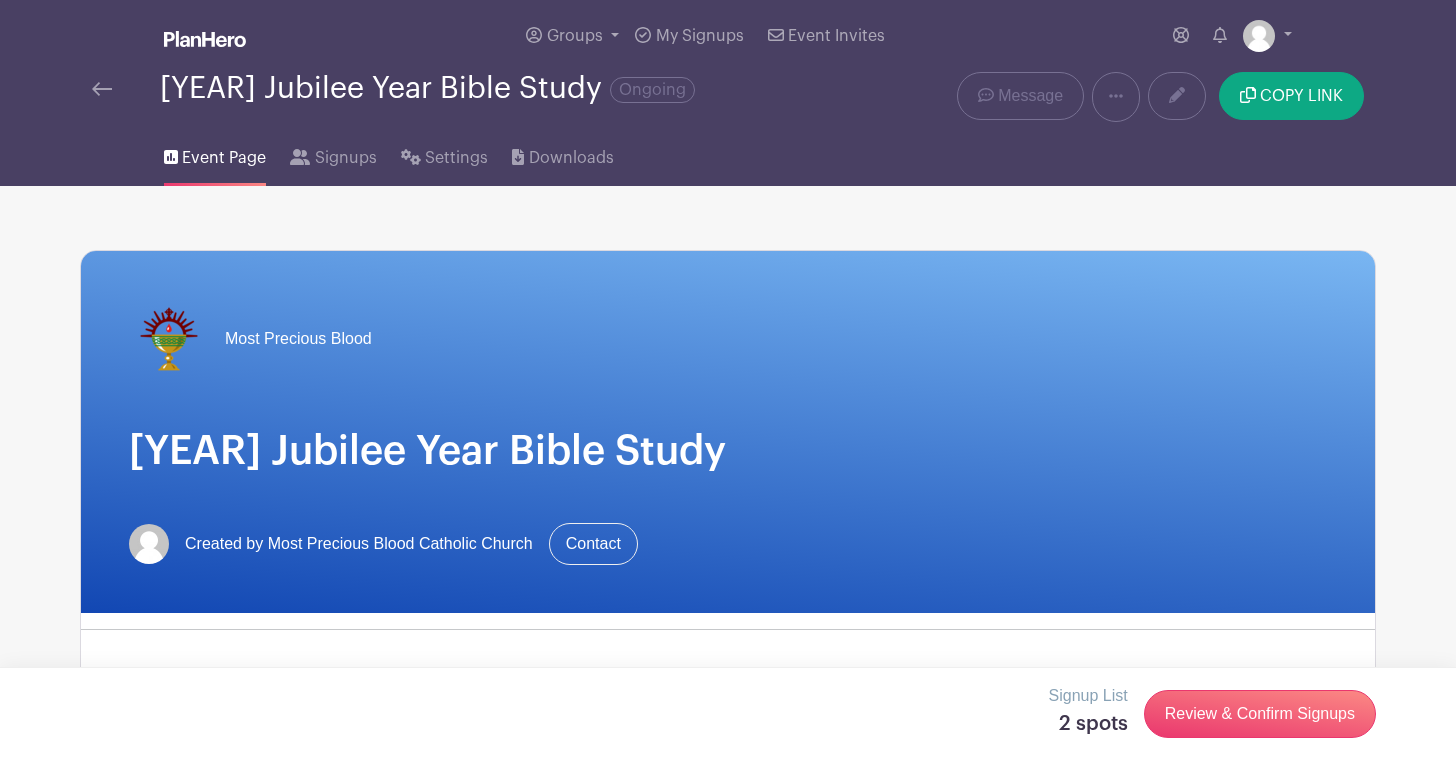 click on "Event Page" at bounding box center [224, 158] 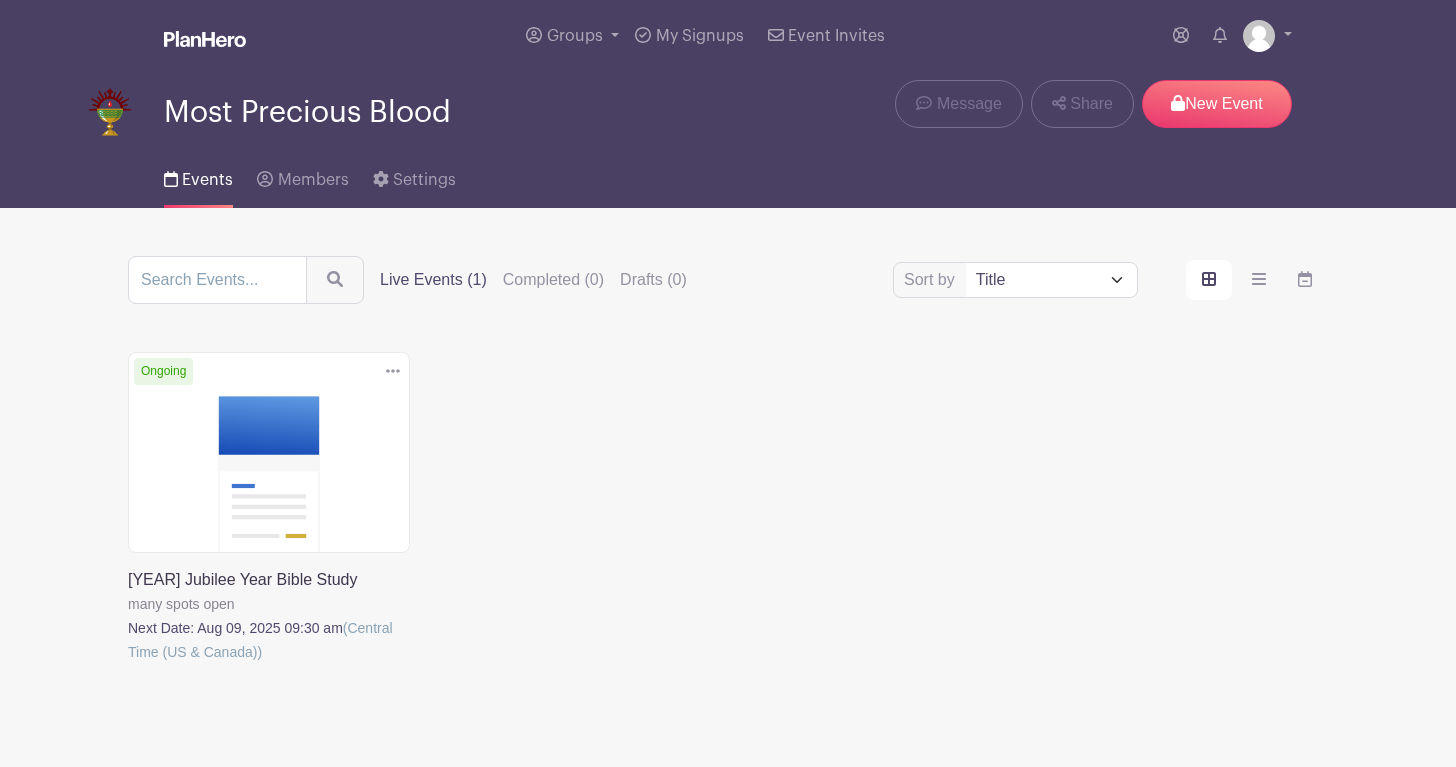 click 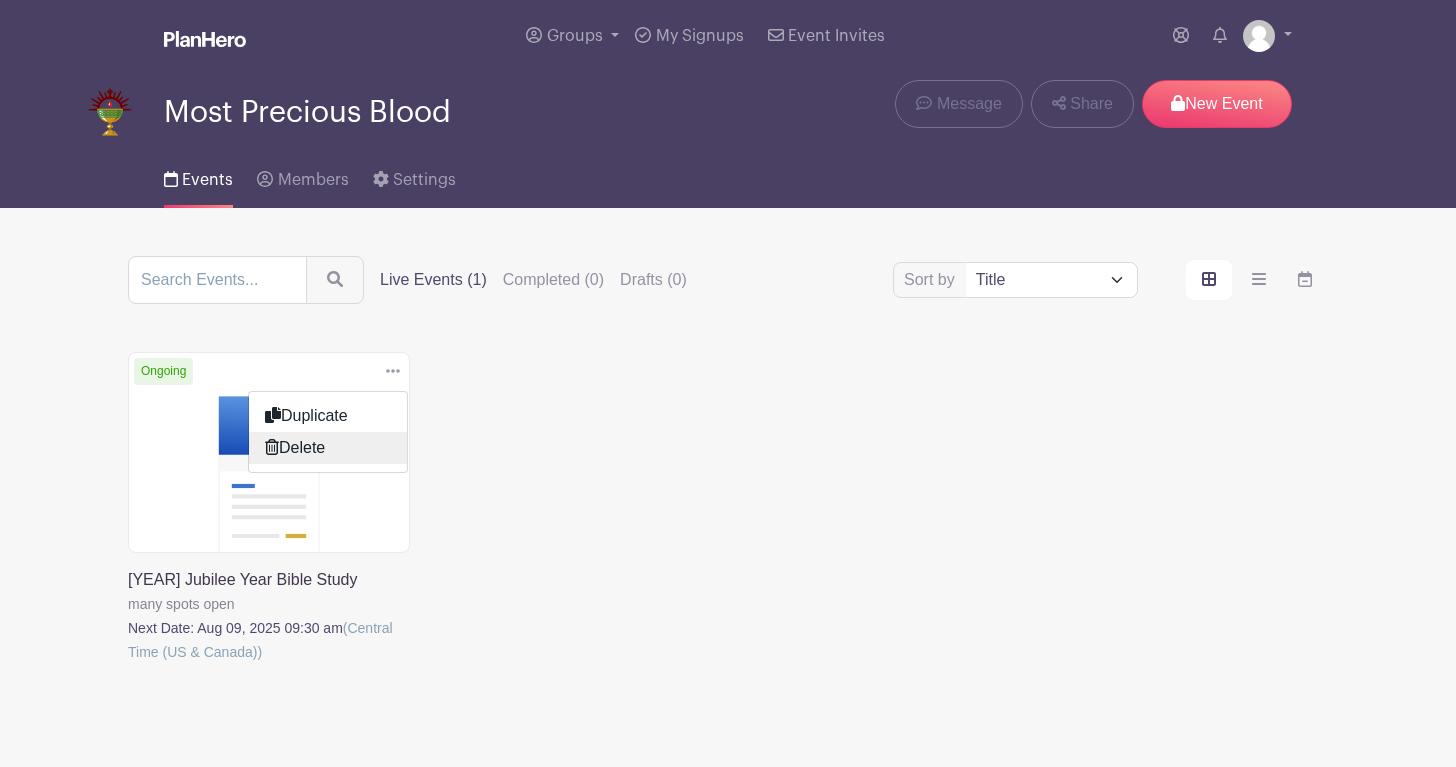 click on "Delete" at bounding box center [328, 448] 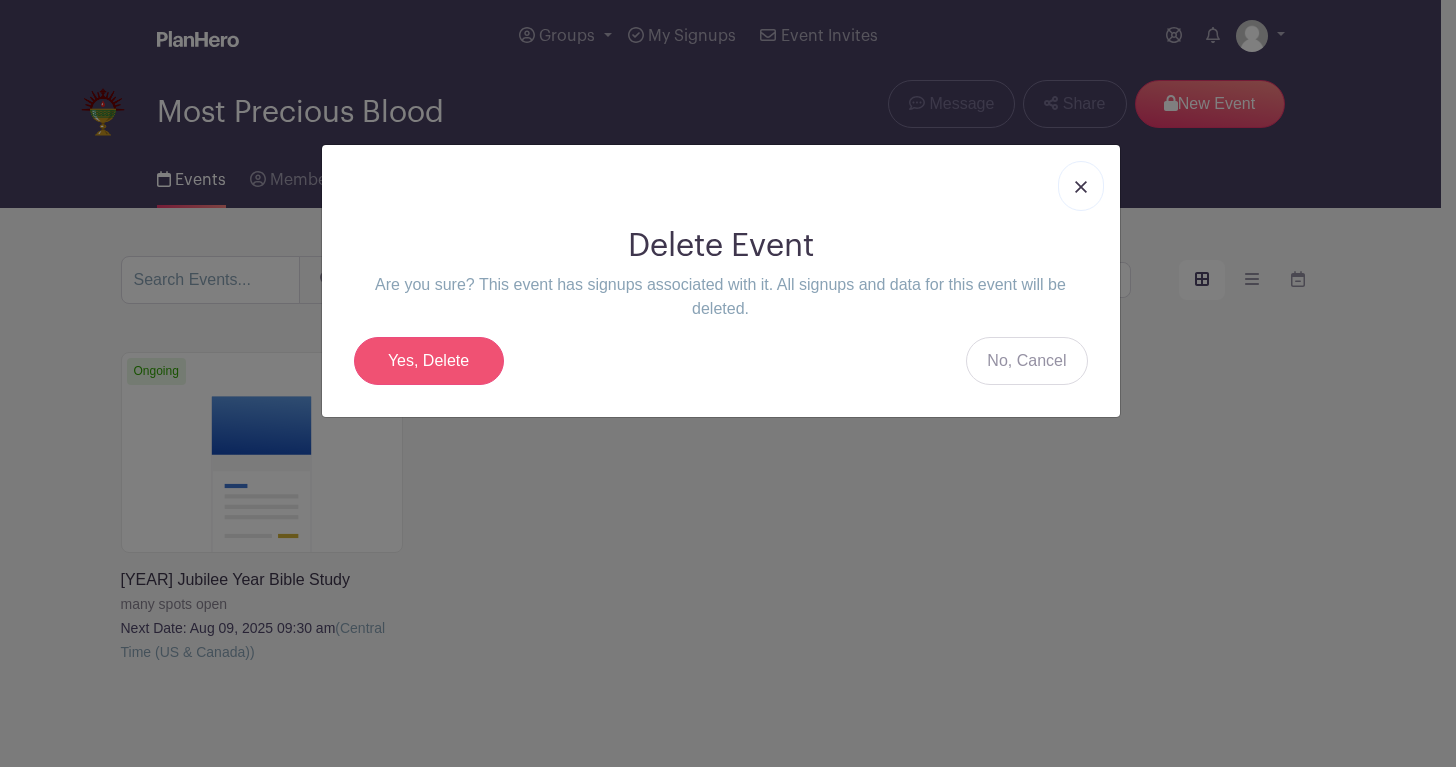 click on "Yes, Delete" at bounding box center [429, 361] 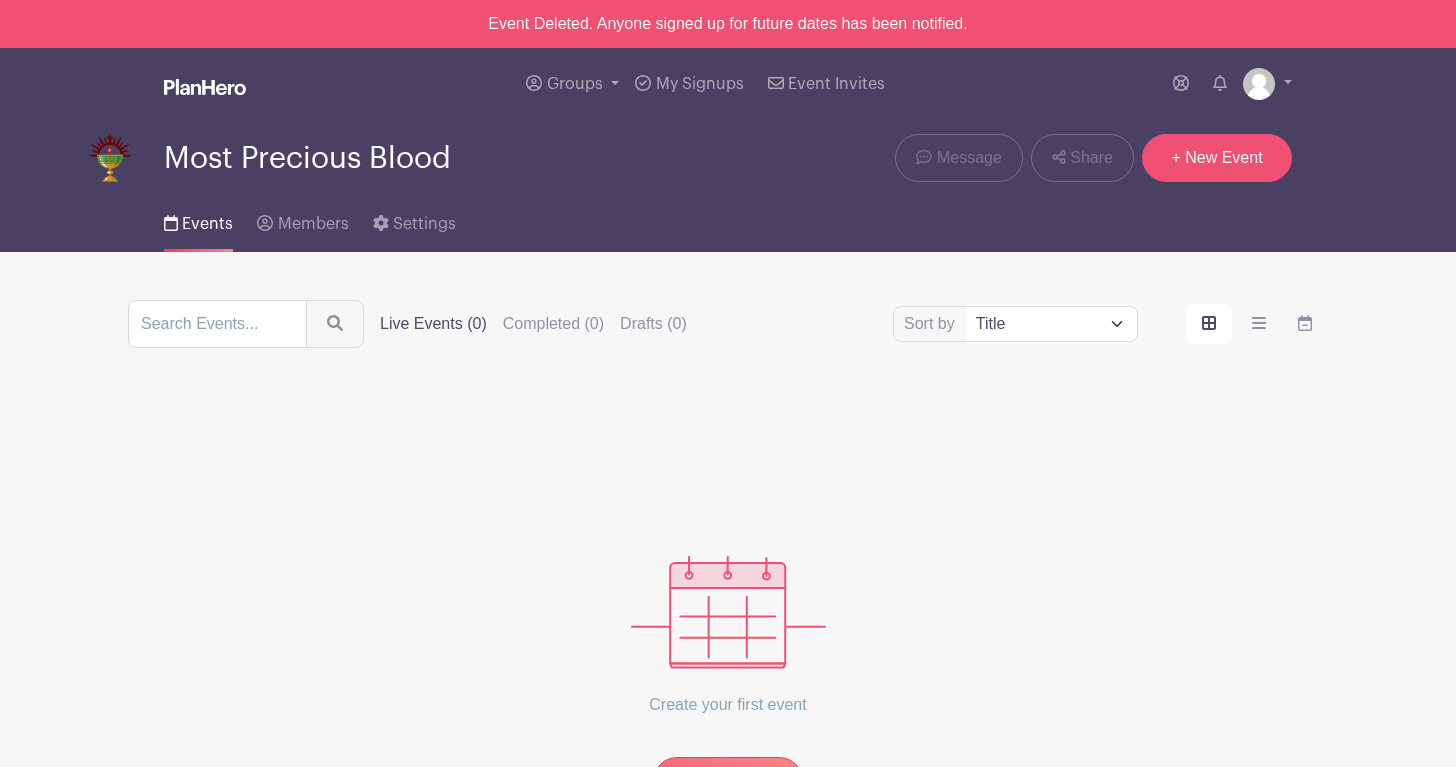 click on "+ New Event" at bounding box center [1217, 158] 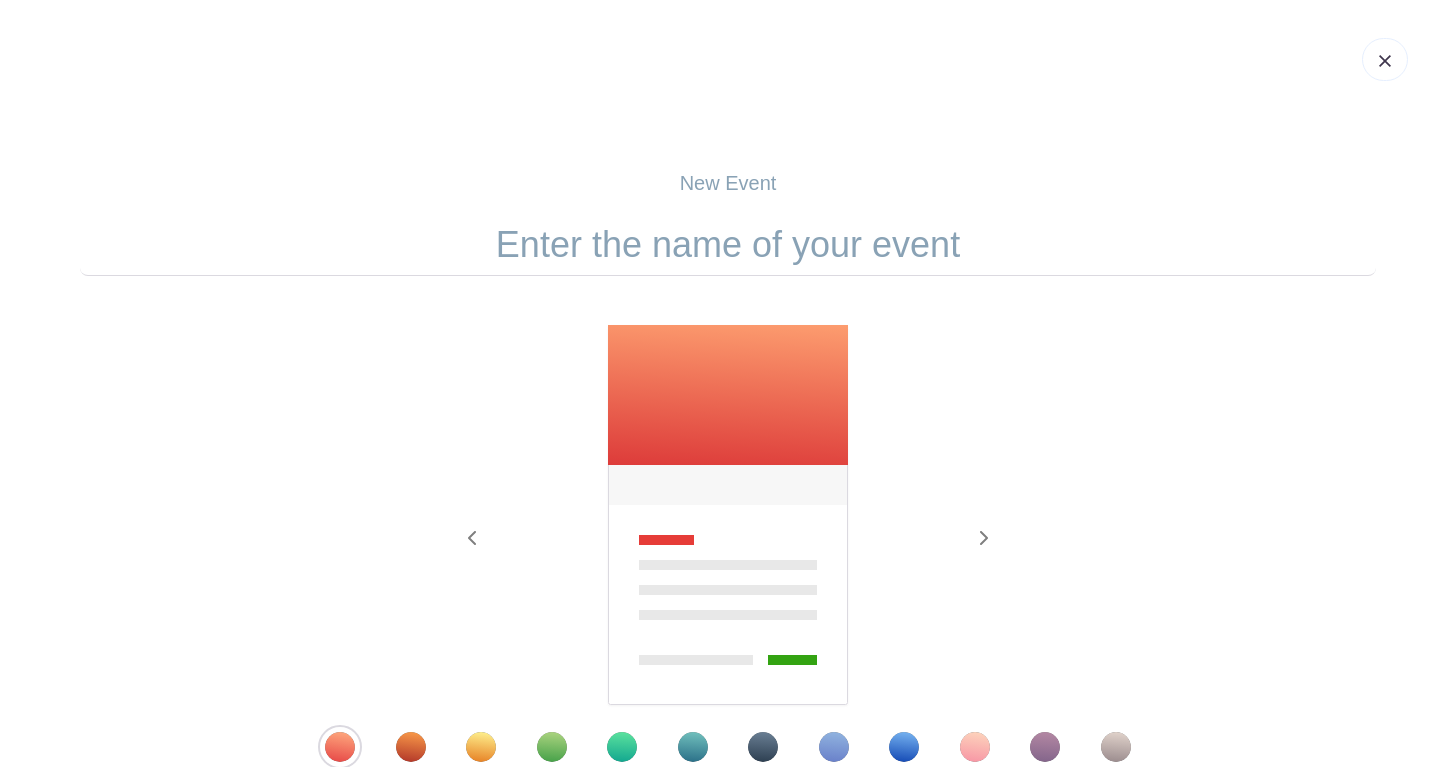 click at bounding box center (904, 747) 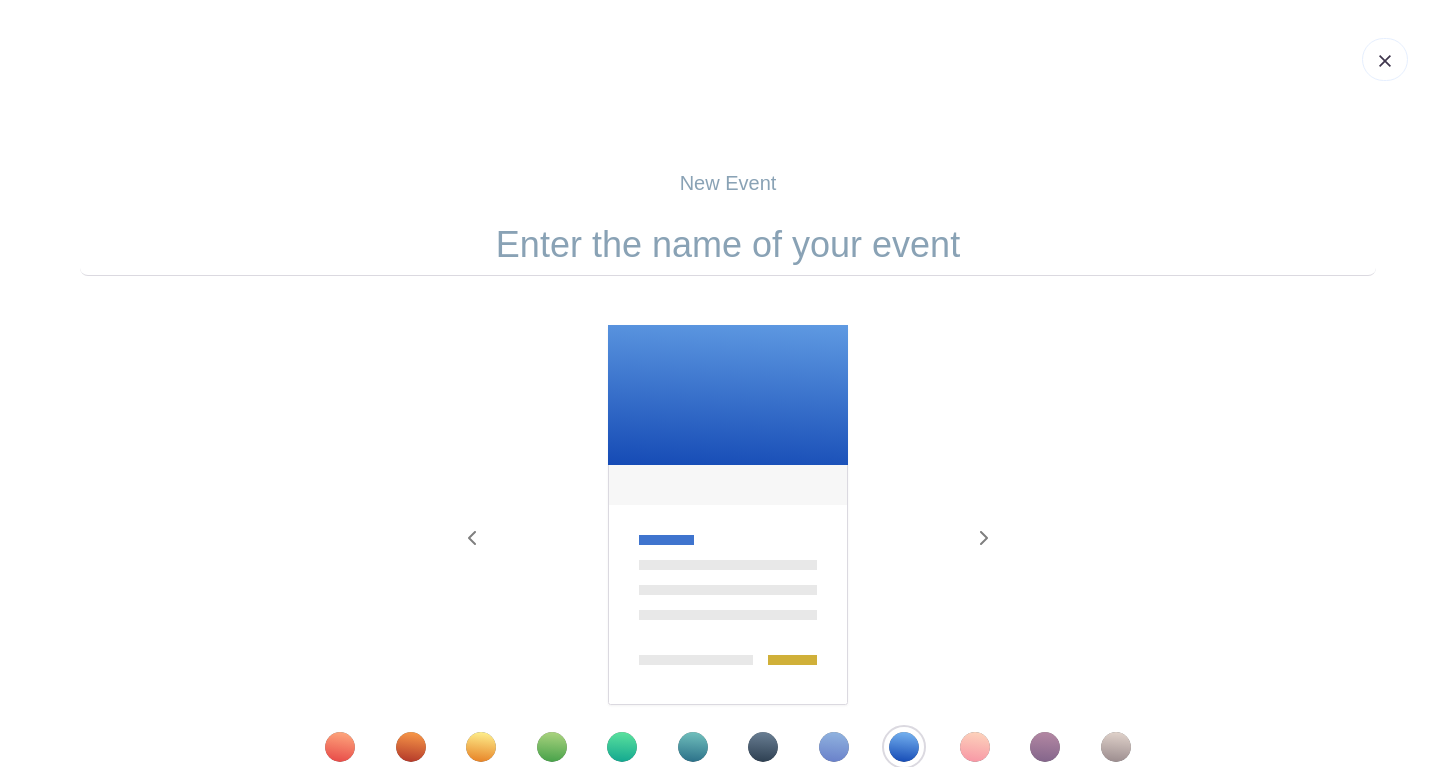 click at bounding box center (728, 245) 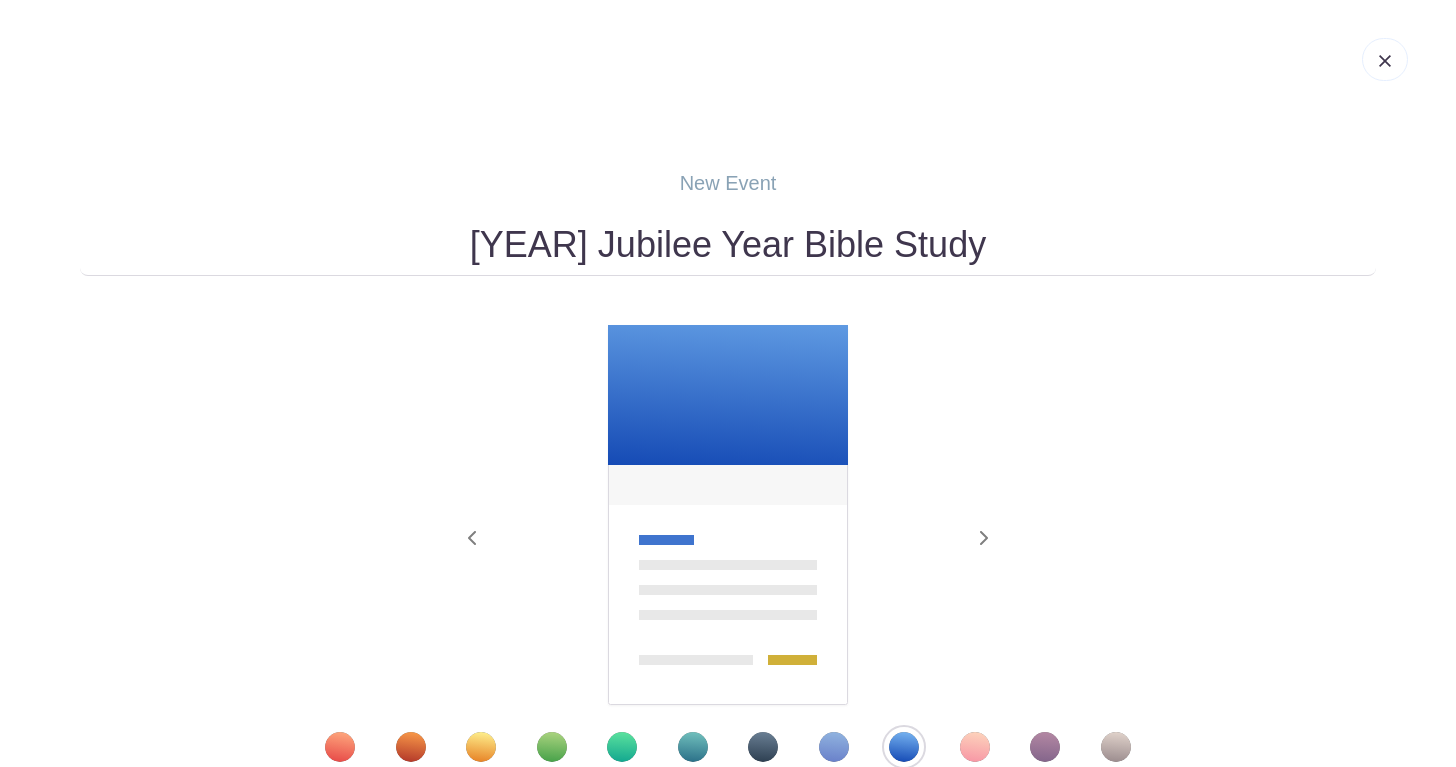 scroll, scrollTop: 283, scrollLeft: 0, axis: vertical 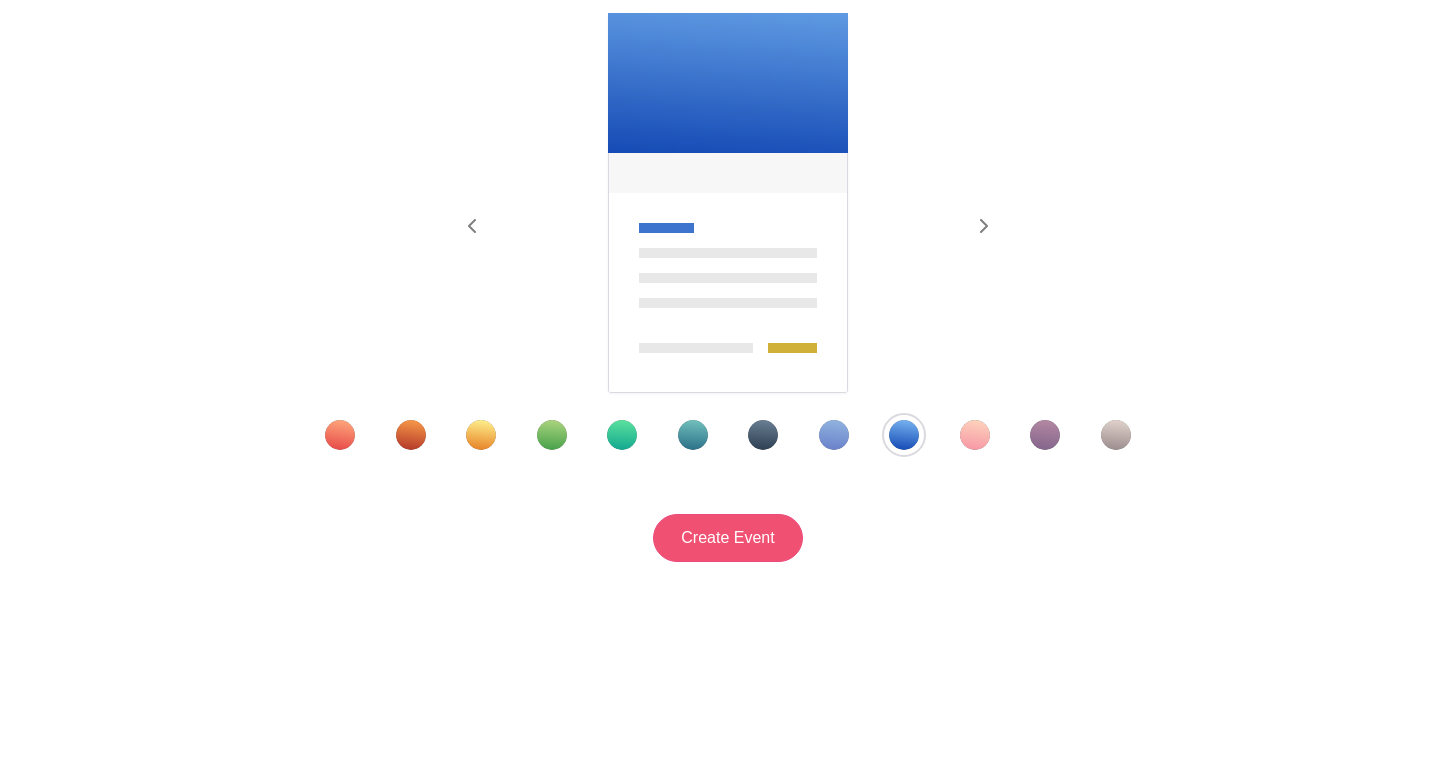 type on "[YEAR] Jubilee Year Bible Study" 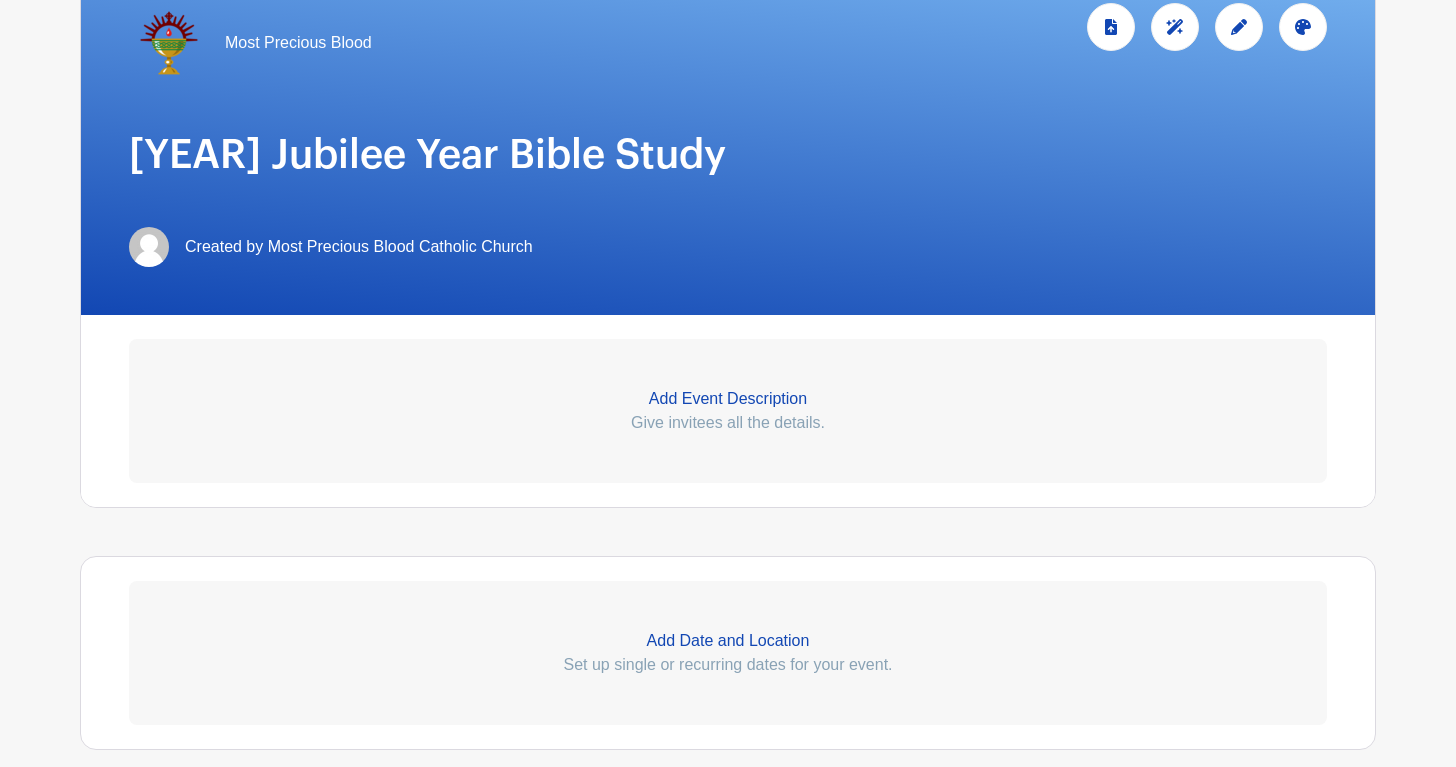 scroll, scrollTop: 474, scrollLeft: 0, axis: vertical 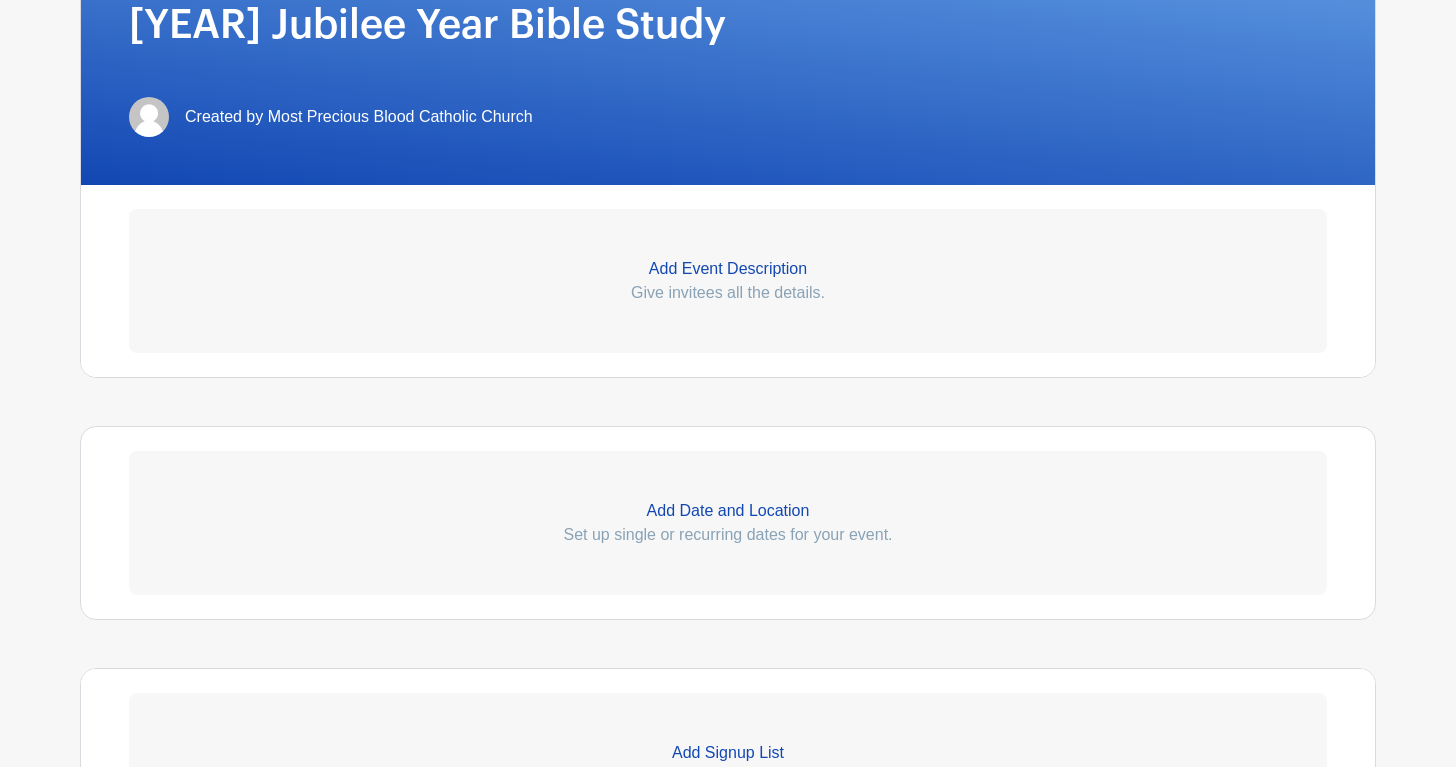 click on "Add Event Description" at bounding box center (728, 269) 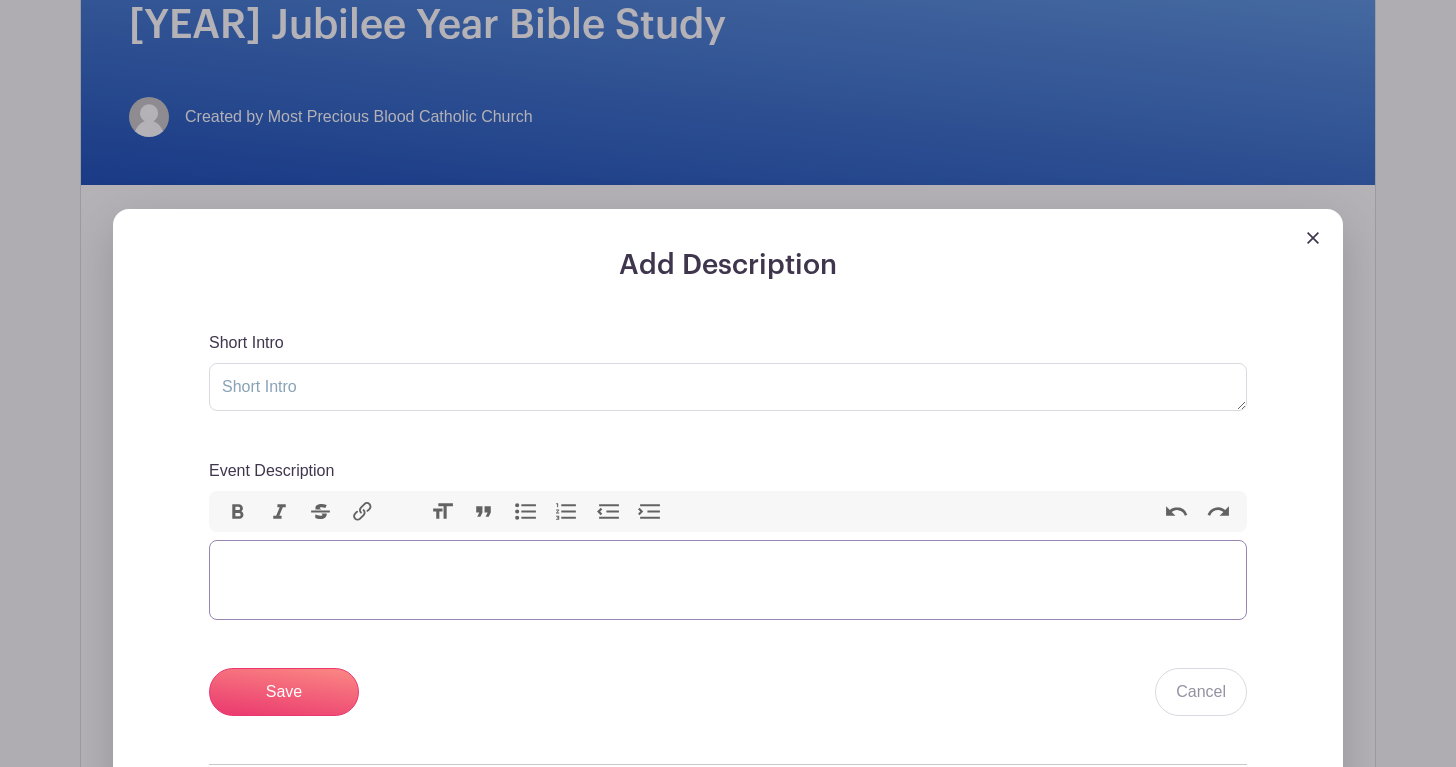 click at bounding box center (728, 580) 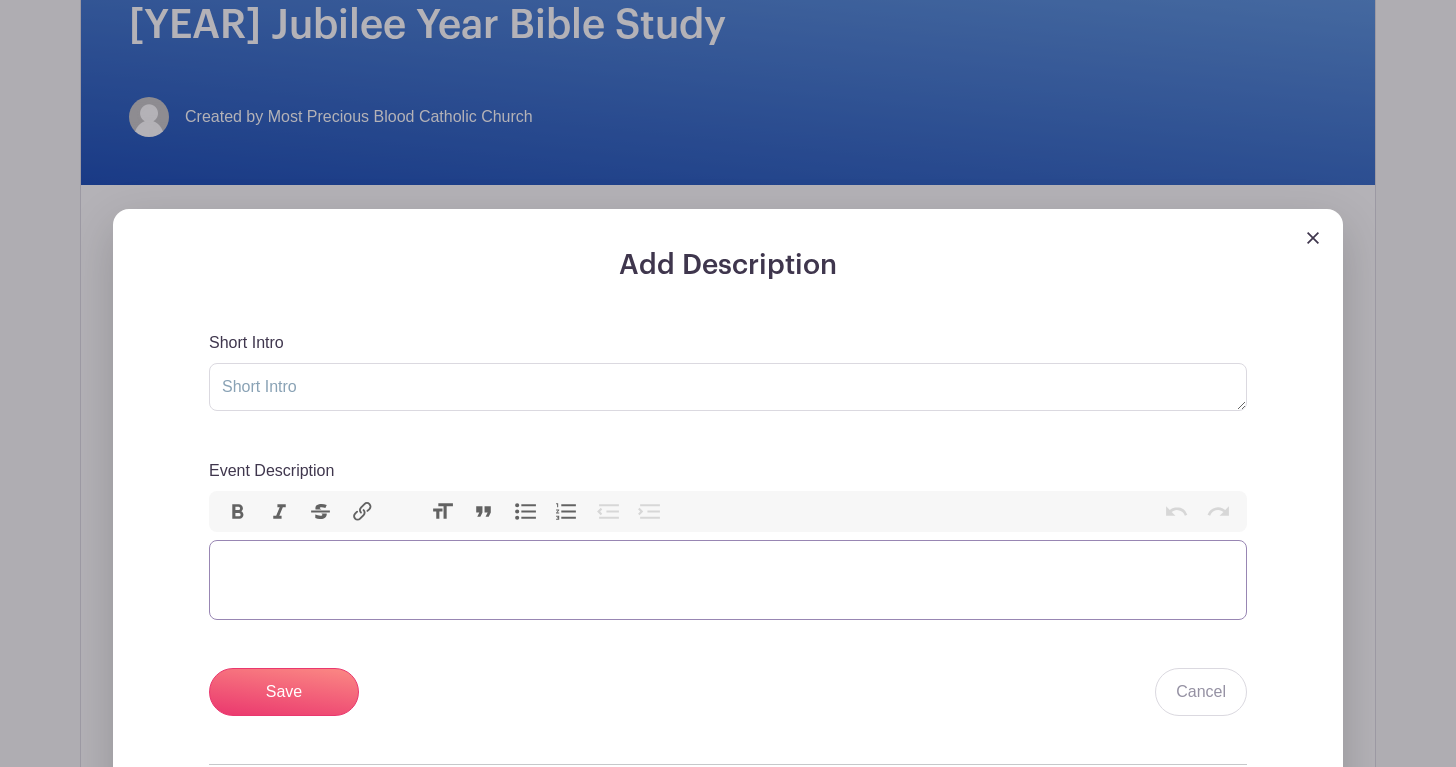 paste on "<div><br>Jubilee Year<br><br></div><div>Join us as we encounter the scriptural meaning behind the Jubilee Year and discuss:</div><ul><li>How we are Called to the Journey</li><li>How there is Hope in the Wilderness</li><li>How we can Walk with Jesus</li><li>How we can Live as Pilgrims of Hope</li></ul><div>We will use the NAB (New American Bible) and the Catechism of The Catholic Church (CCC)<br><br>Everyone is welcome to attend!<br><br><strong>The [YEAR] Jubilee Year<br></strong><br></div><div>The current Jubilee year, designated as the "[YEAR] Jubilee - Pilgrims of Hope", was inaugurated on [DATE] by Pope Francis. The theme emphasizes the journey of faith and the significance of hope in navigating life's challenges. Pope Francis has encouraged various acts of hope during this Jubilee year, including peacemaking, welcoming migrants, openness to life, and debt forgiveness, particularly for the impoverished nations. It also marks the [ANNIVERSARY] anniversary of the Council of Nicaea, which affirmed the divinity of Jesus Christ.&nbsp;</div>" 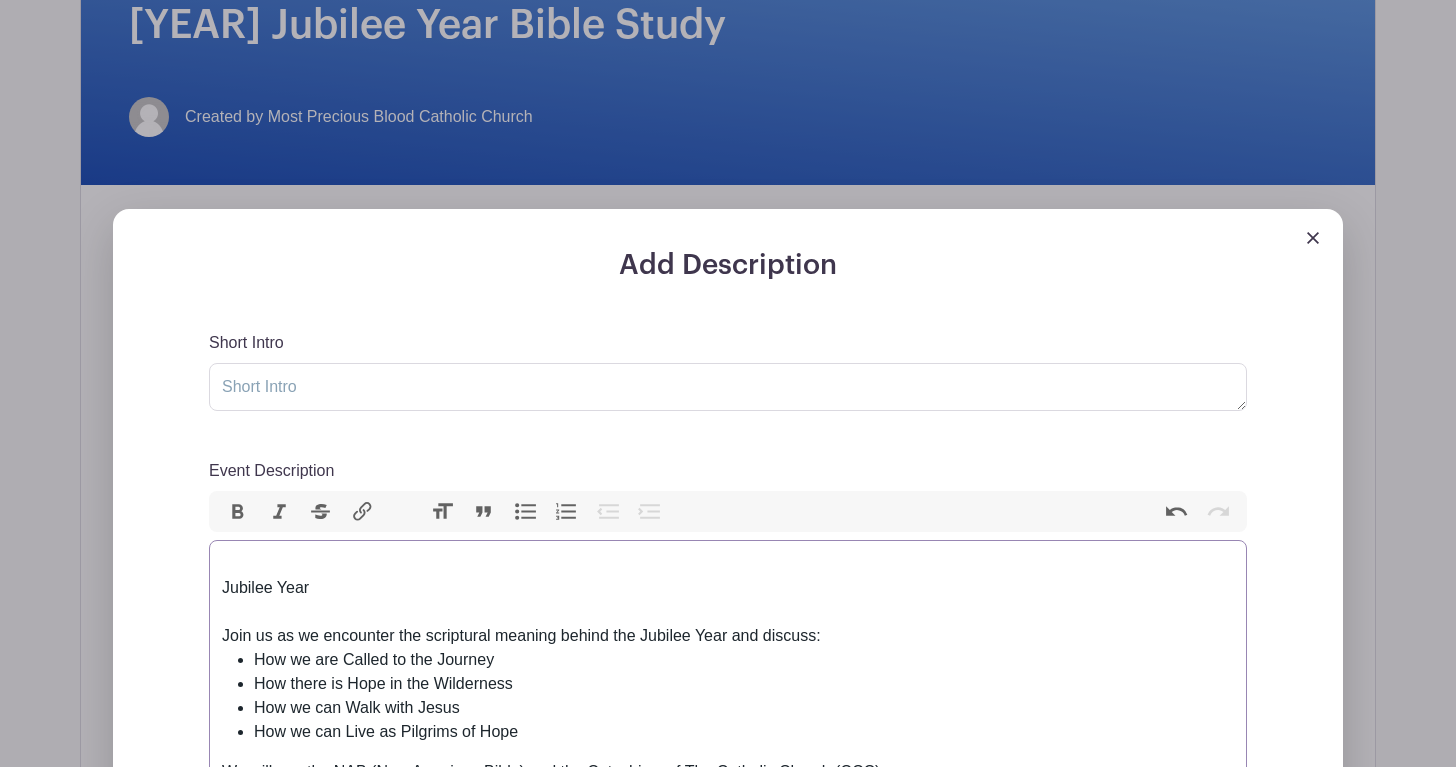 type on "<div><br>Jubilee Year<br><br></div><div>Join us as we encounter the scriptural meaning behind the Jubilee Year and discuss:</div><ul><li>How we are Called to the Journey</li><li>How there is Hope in the Wilderness</li><li>How we can Walk with Jesus</li><li>How we can Live as Pilgrims of Hope</li></ul><div>We will use the NAB (New American Bible) and the Catechism of The Catholic Church (CCC)<br><br>Everyone is welcome to attend!<br><br><strong>The [YEAR] Jubilee Year<br></strong><br></div><div>The current Jubilee year, designated as the "[YEAR] Jubilee - Pilgrims of Hope", was inaugurated on [DATE] by Pope Francis. The theme emphasizes the journey of faith and the significance of hope in navigating life's challenges. Pope Francis has encouraged various acts of hope during this Jubilee year, including peacemaking, welcoming migrants, openness to life, and debt forgiveness, particularly for the impoverished nations. It also marks the [ANNIVERSARY] anniversary of the Council of Nicaea, which affirmed the divinity of Jesus Christ.&nbsp;</div>" 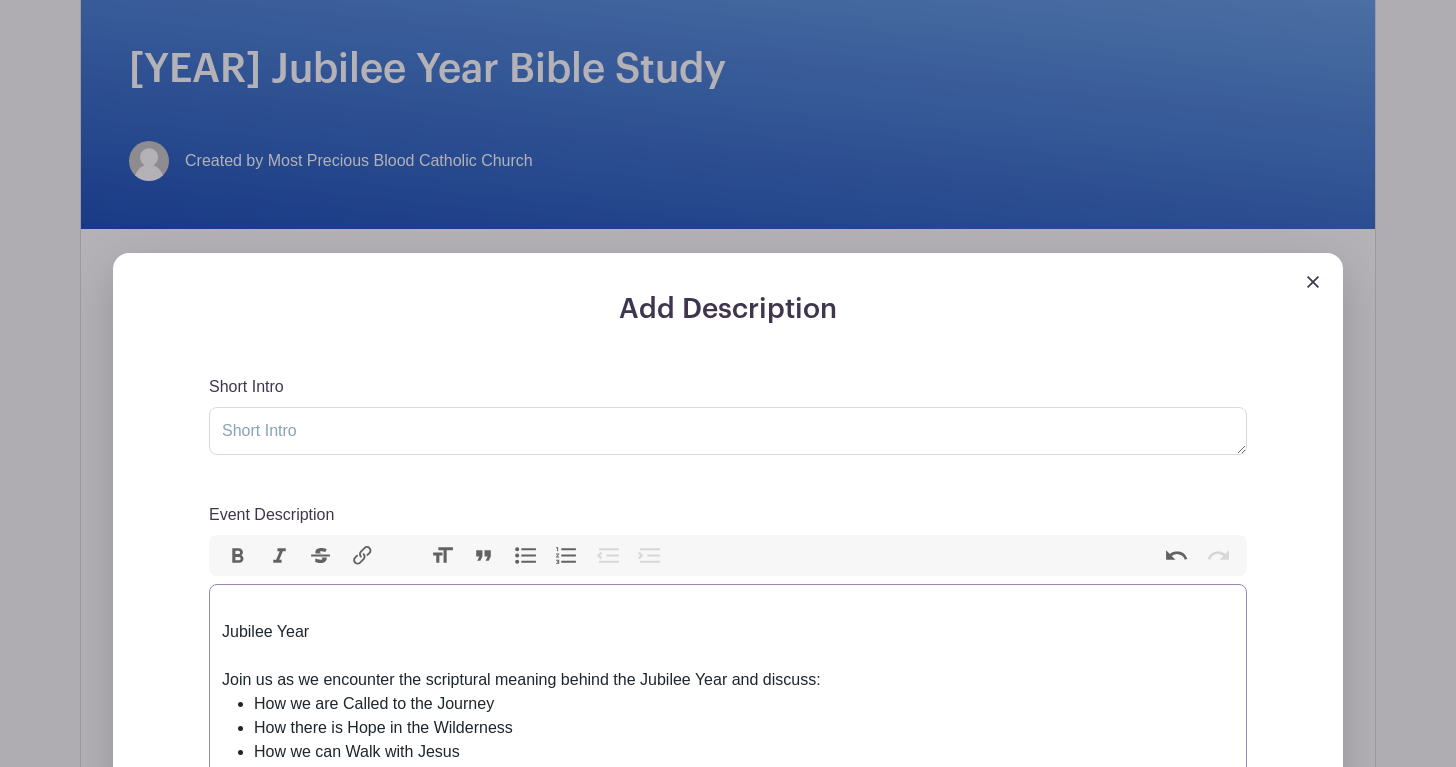 scroll, scrollTop: 499, scrollLeft: 0, axis: vertical 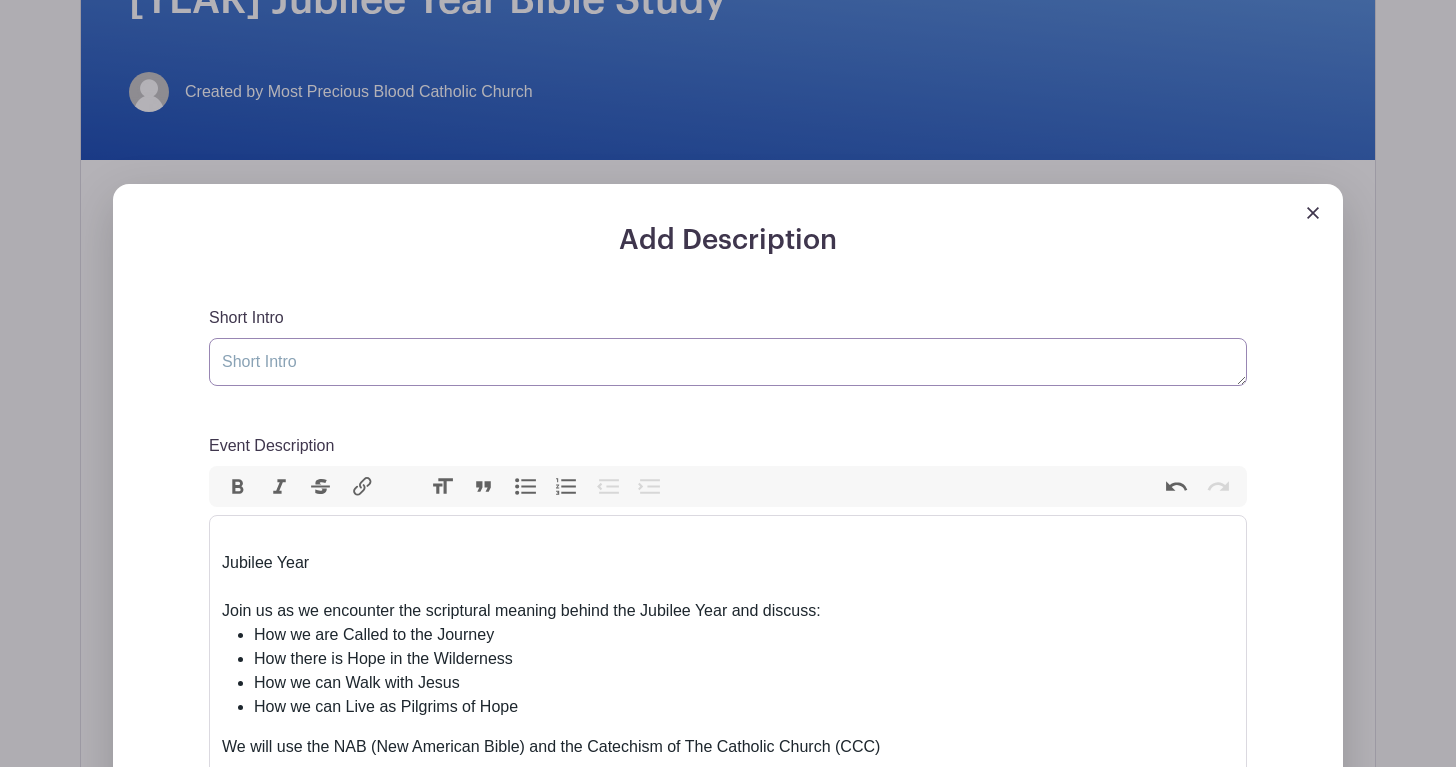 click on "Short Intro" at bounding box center (728, 362) 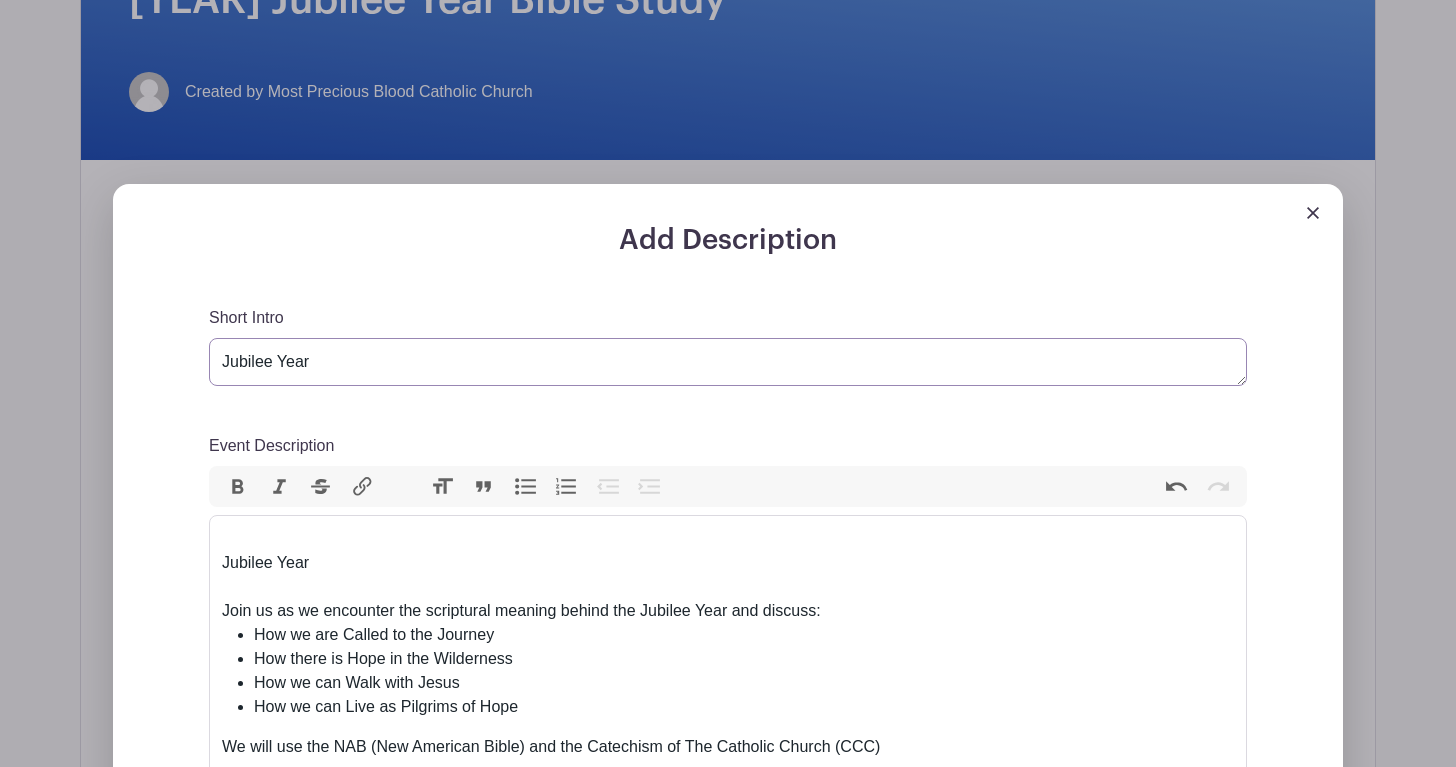 type on "Jubilee Year" 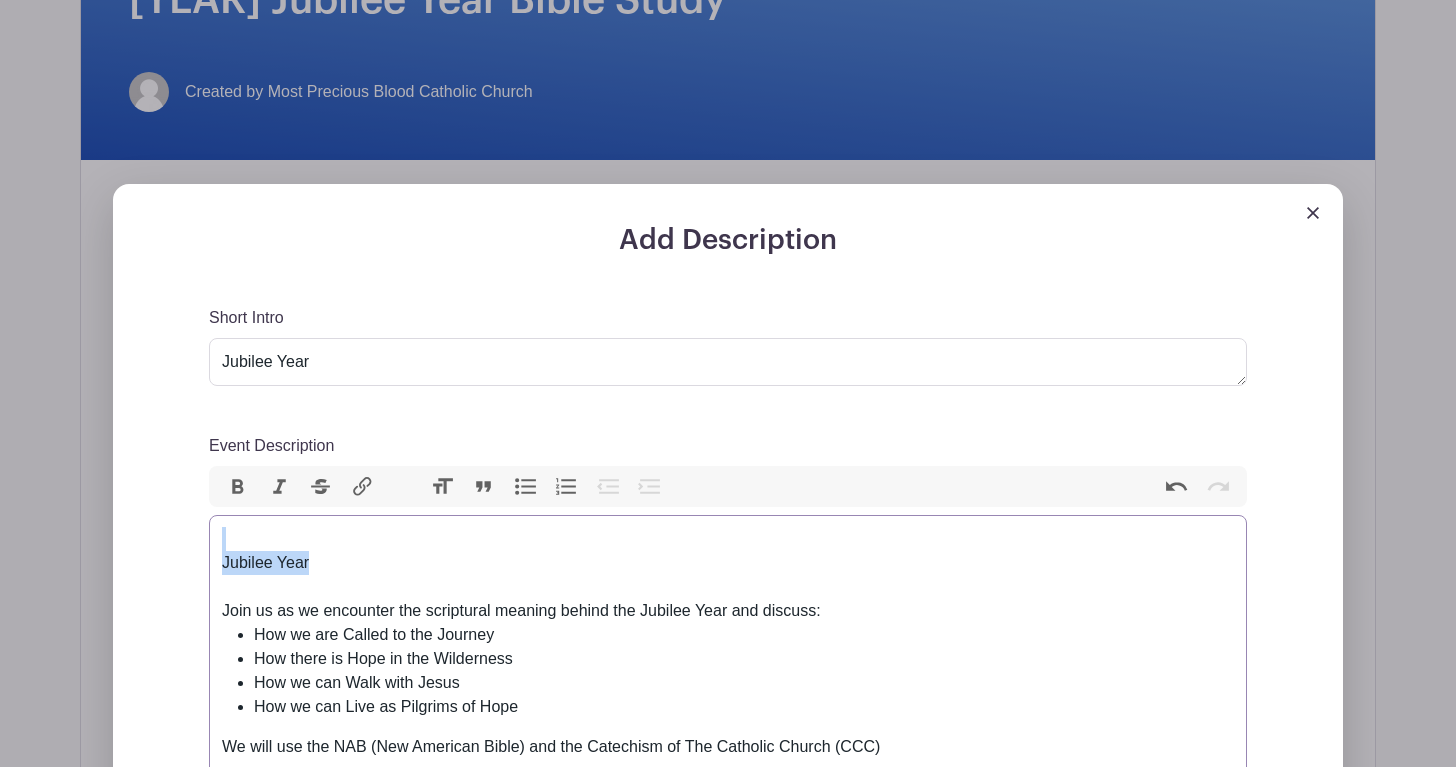 drag, startPoint x: 325, startPoint y: 563, endPoint x: 160, endPoint y: 517, distance: 171.29214 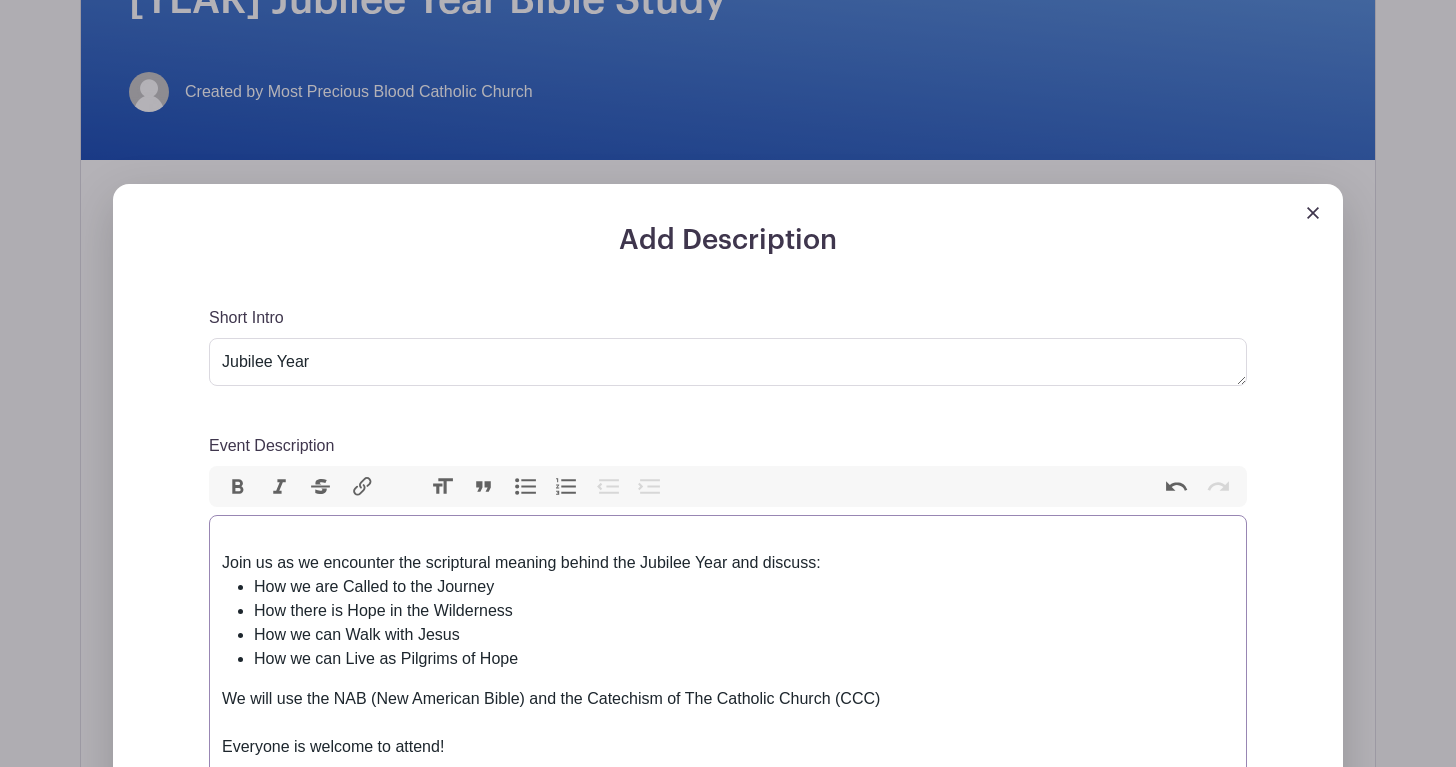 type on "<div>Join us as we encounter the scriptural meaning behind the Jubilee Year and discuss:</div><ul><li>How we are Called to the Journey</li><li>How there is Hope in the Wilderness</li><li>How we can Walk with Jesus</li><li>How we can Live as Pilgrims of Hope</li></ul><div>We will use the NAB (New American Bible) and the Catechism of The Catholic Church (CCC)<br><br>Everyone is welcome to attend!<br><br><strong>The [YEAR] Jubilee Year<br></strong><br></div><div>The current Jubilee year, designated as the "[YEAR] Jubilee - Pilgrims of Hope", was inaugurated on [DATE] by Pope Francis. The theme emphasizes the journey of faith and the significance of hope in navigating life's challenges. Pope Francis has encouraged various acts of hope during this Jubilee year, including peacemaking, welcoming migrants, openness to life, and debt forgiveness, particularly for the impoverished nations. It also marks the [ANNIVERSARY] anniversary of the Council of Nicaea, which affirmed the divinity of Jesus Christ.&nbsp;</div>" 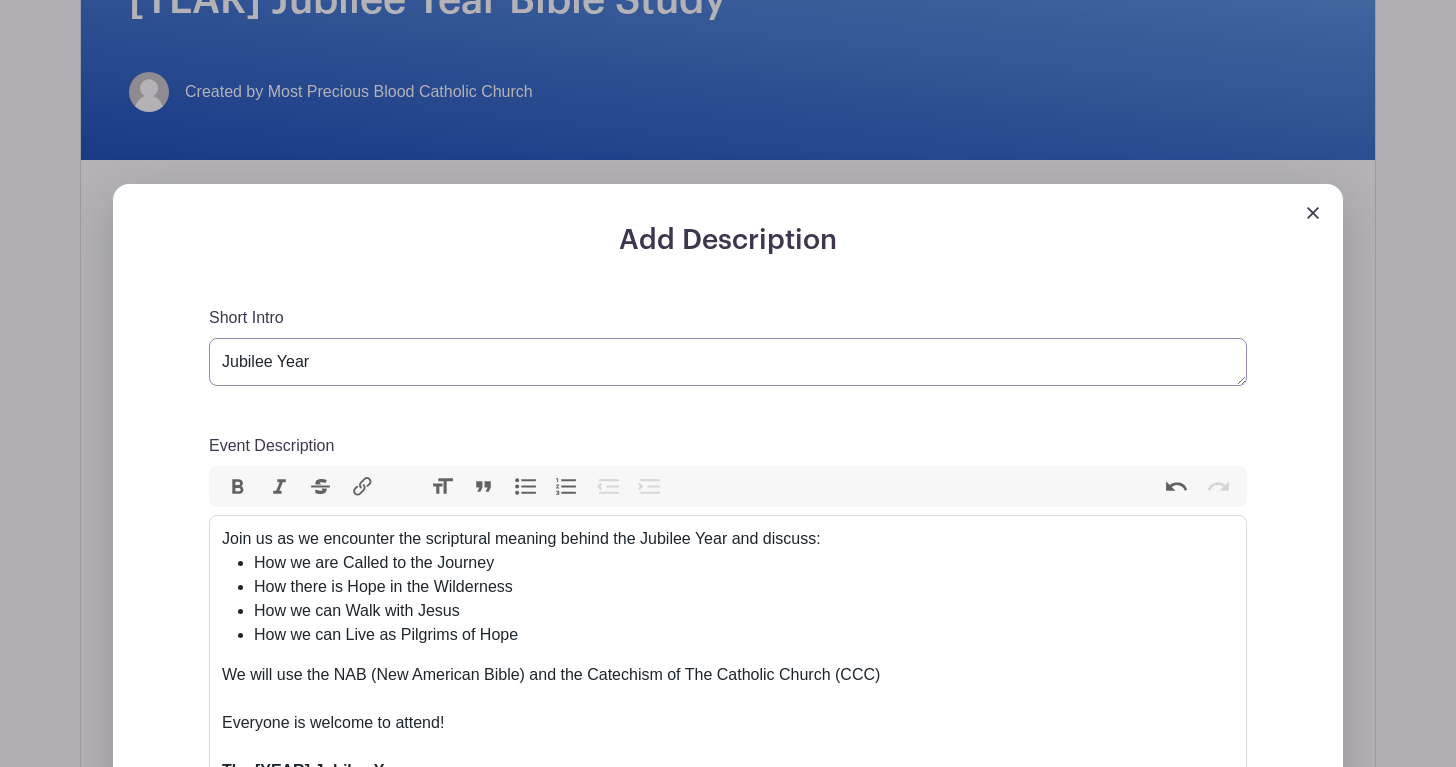 click on "Jubilee Year" at bounding box center [728, 362] 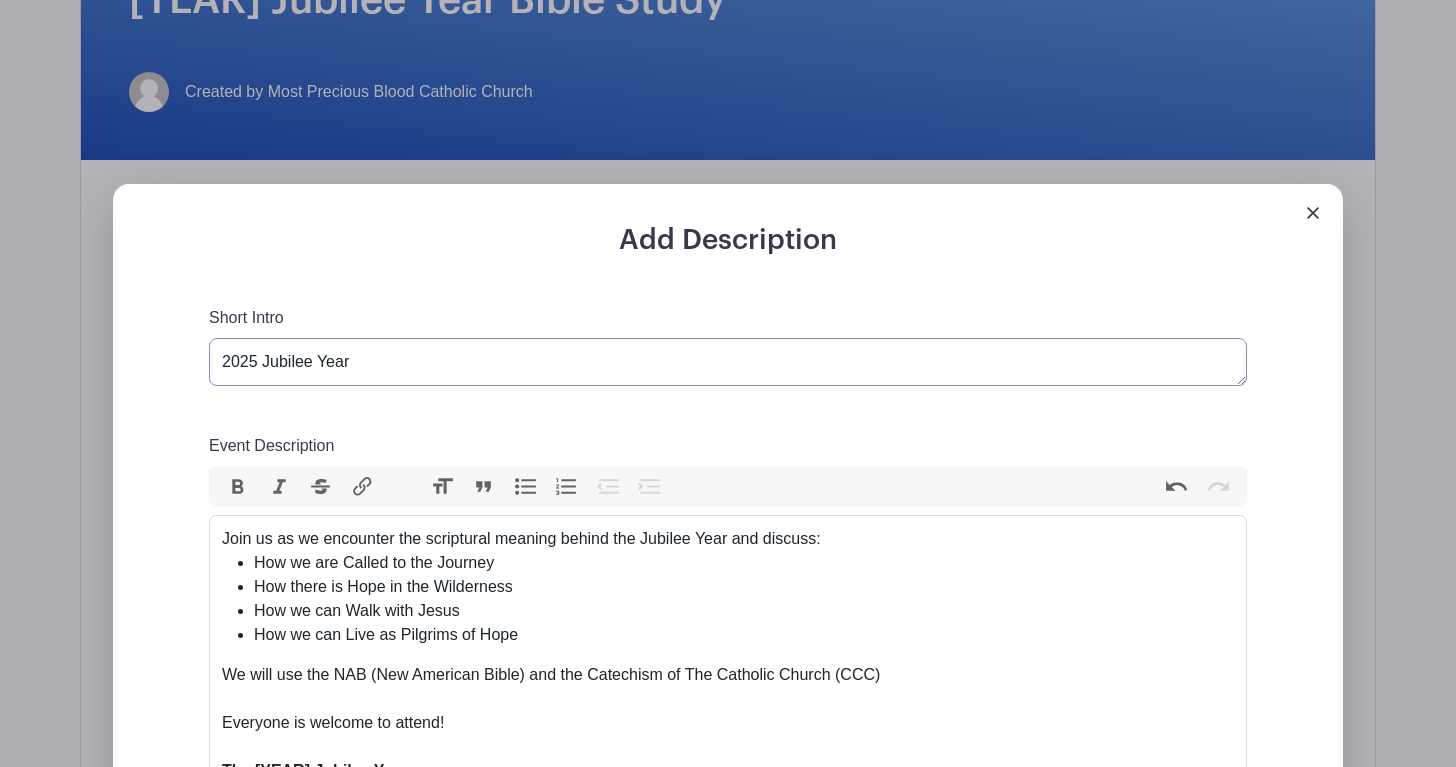 click on "2025 Jubilee Year" at bounding box center [728, 362] 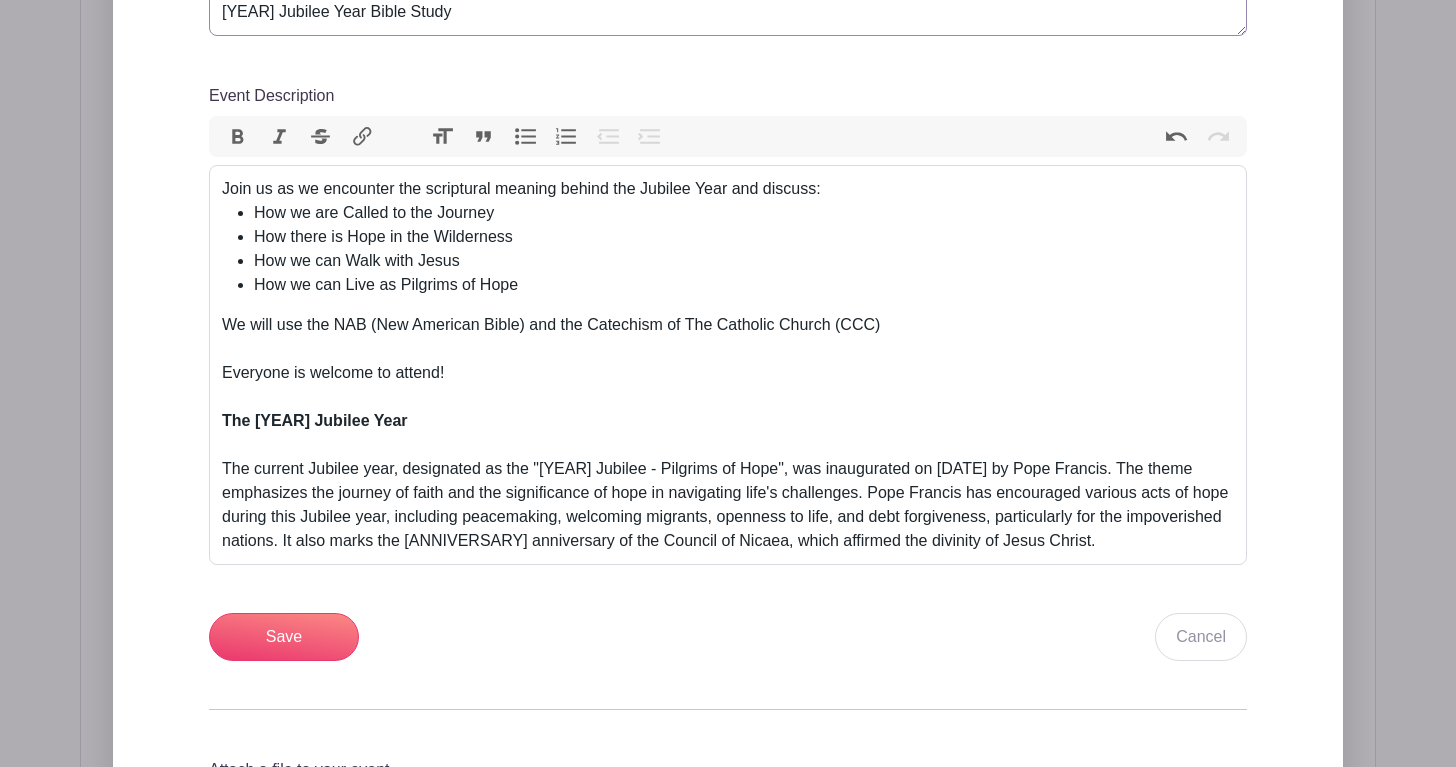 scroll, scrollTop: 853, scrollLeft: 0, axis: vertical 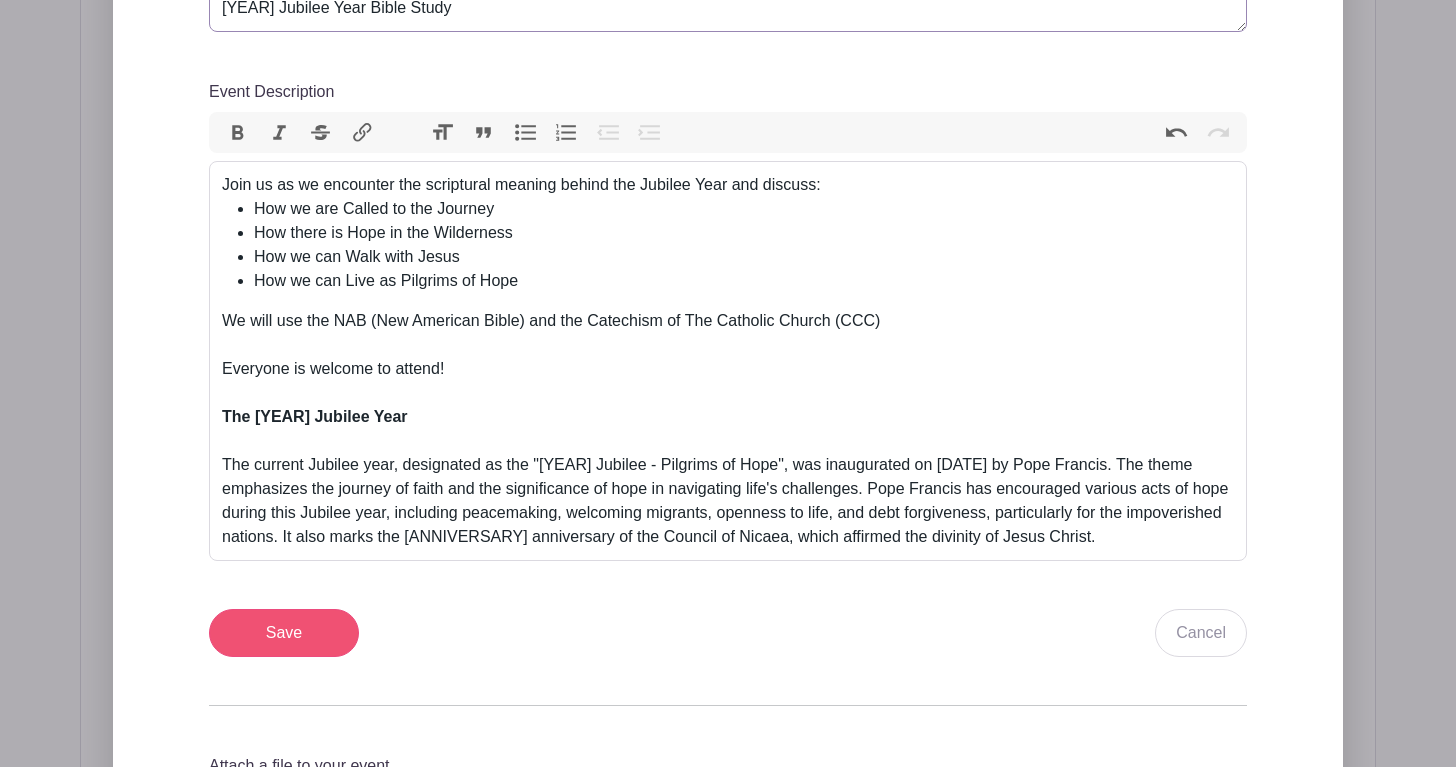 type on "[YEAR] Jubilee Year Bible Study" 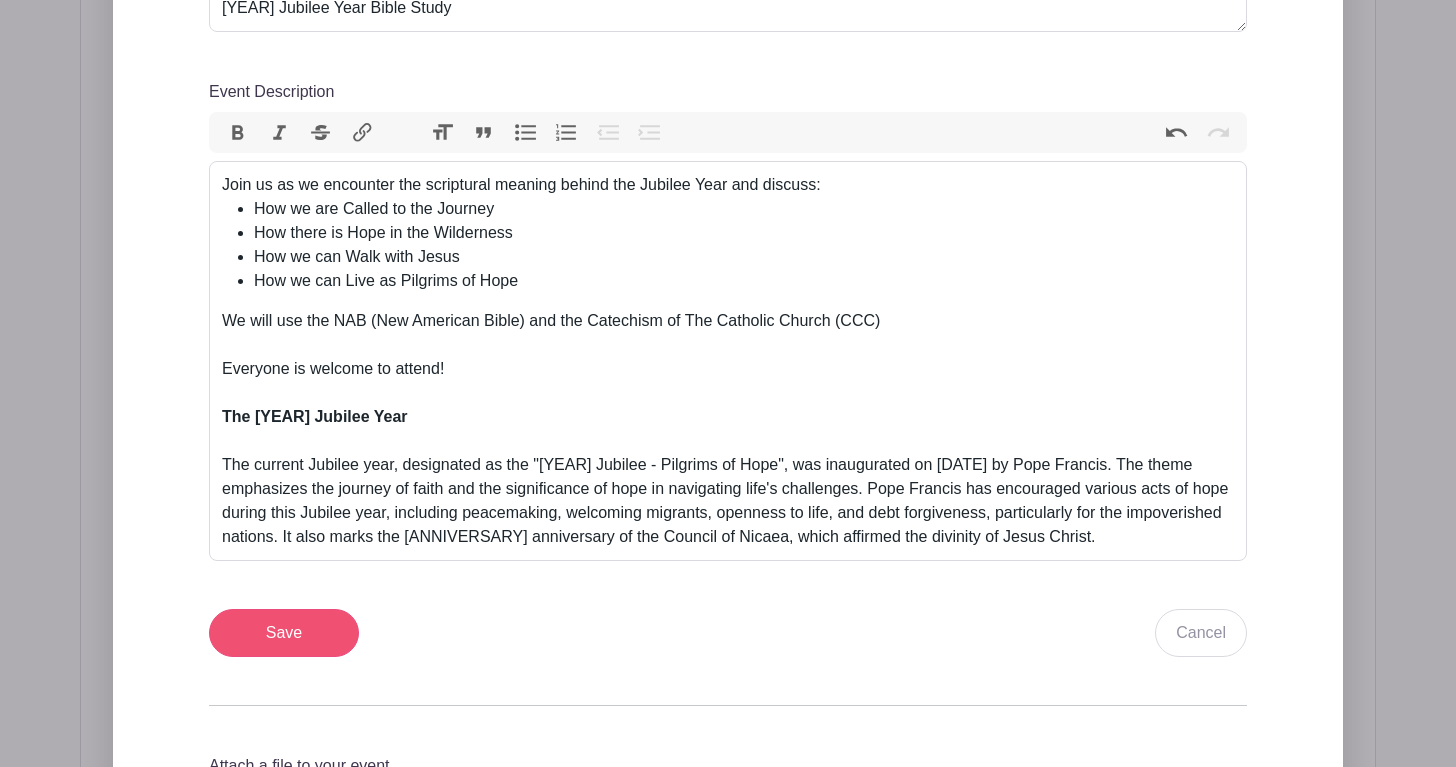 click on "Save" at bounding box center [284, 633] 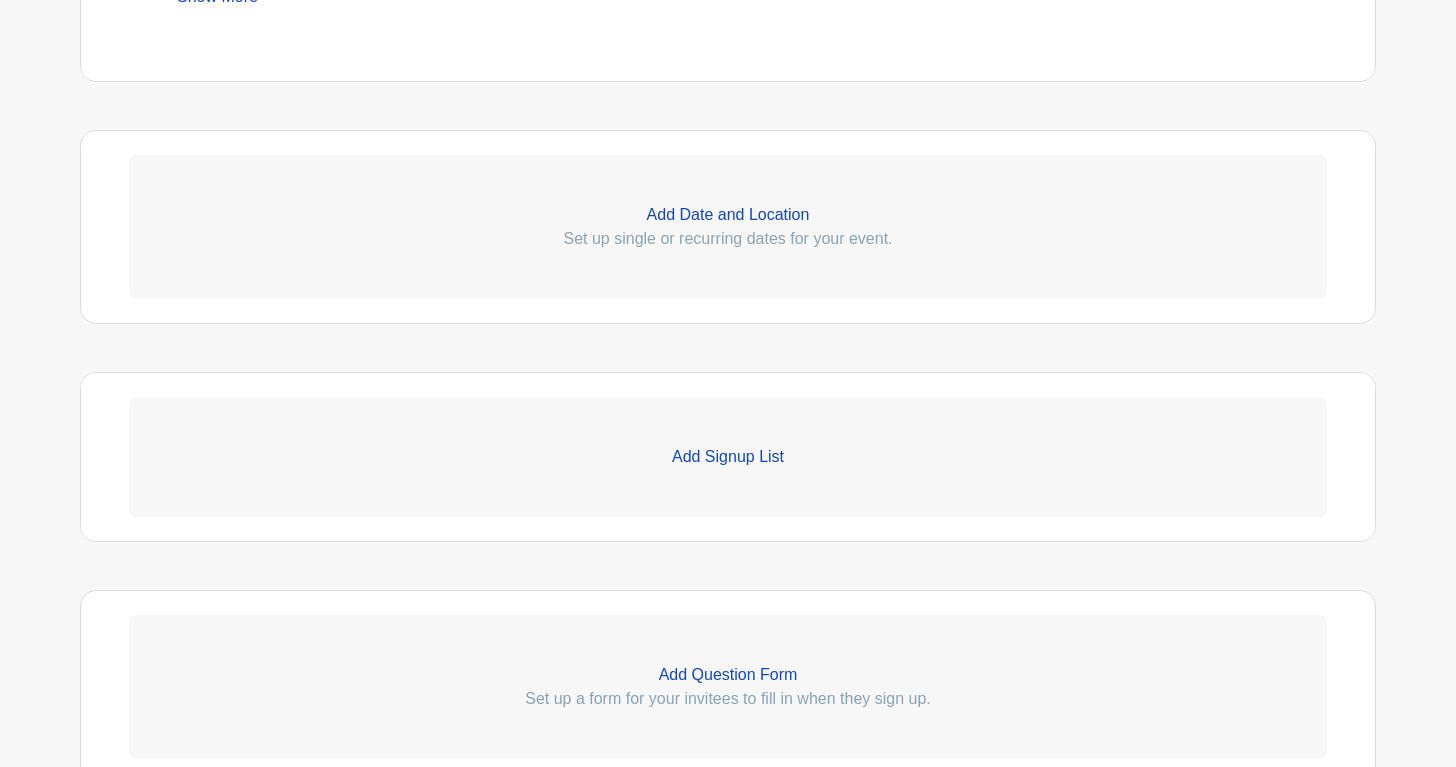scroll, scrollTop: 1400, scrollLeft: 0, axis: vertical 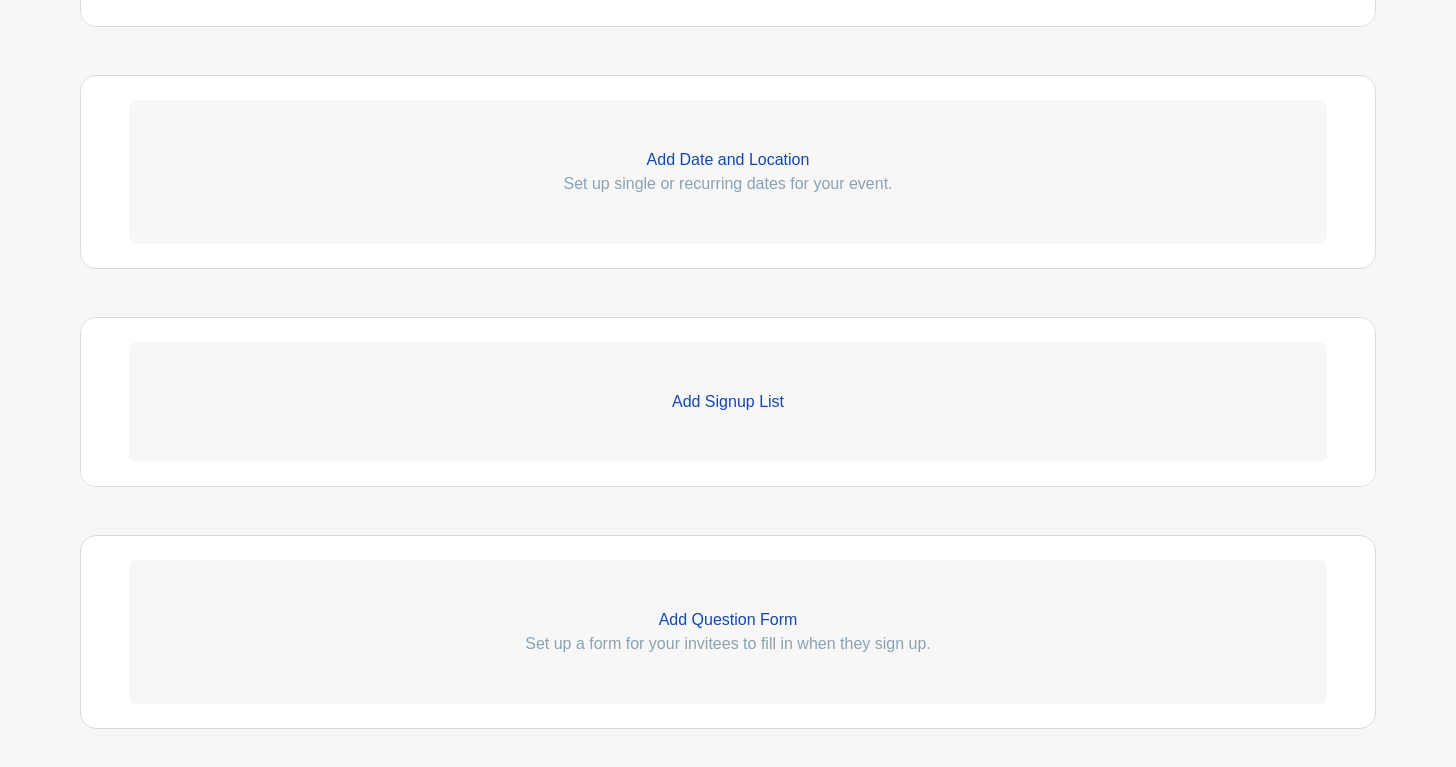 click on "Add Signup List" at bounding box center [728, 402] 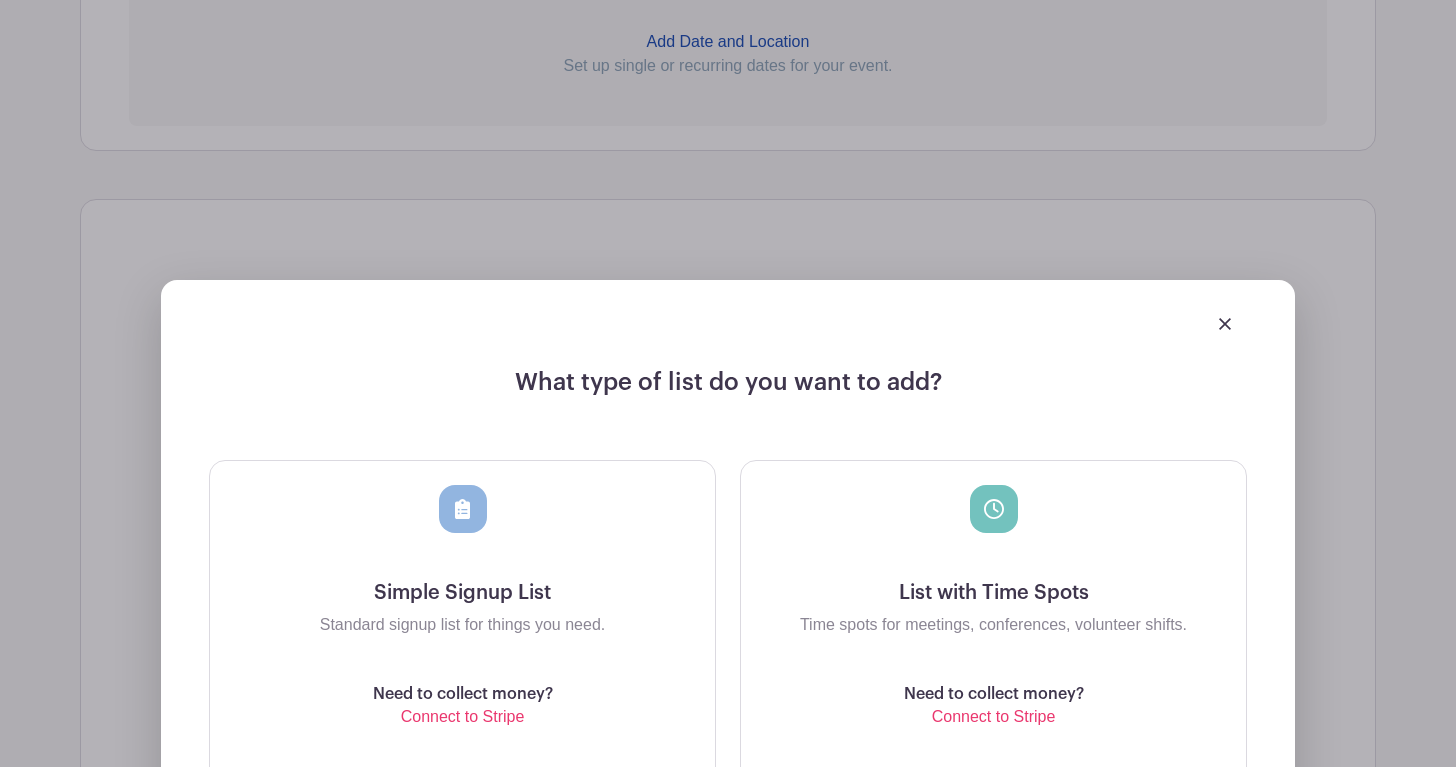 scroll, scrollTop: 1748, scrollLeft: 0, axis: vertical 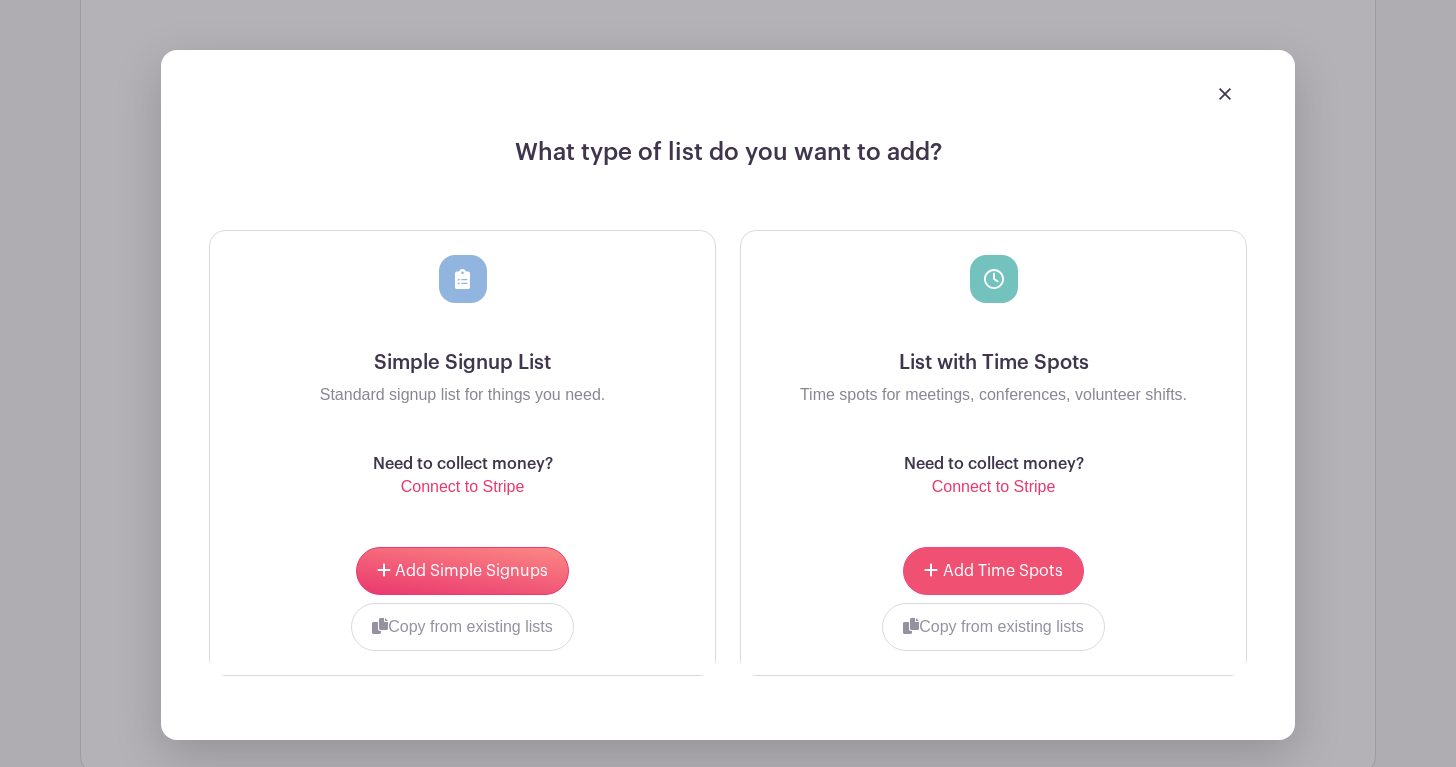 click on "Add Time Spots" at bounding box center (993, 571) 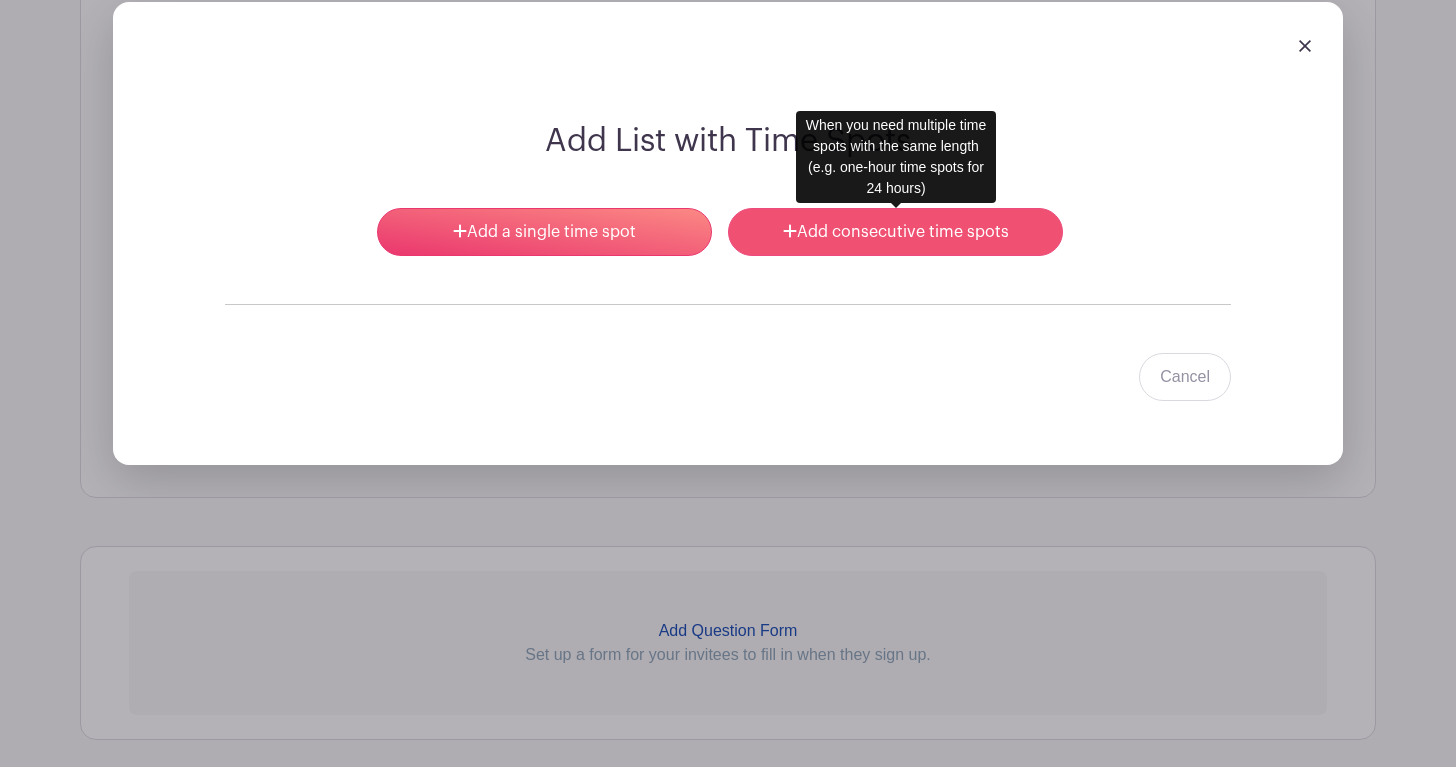 click on "Add consecutive time spots" at bounding box center (895, 232) 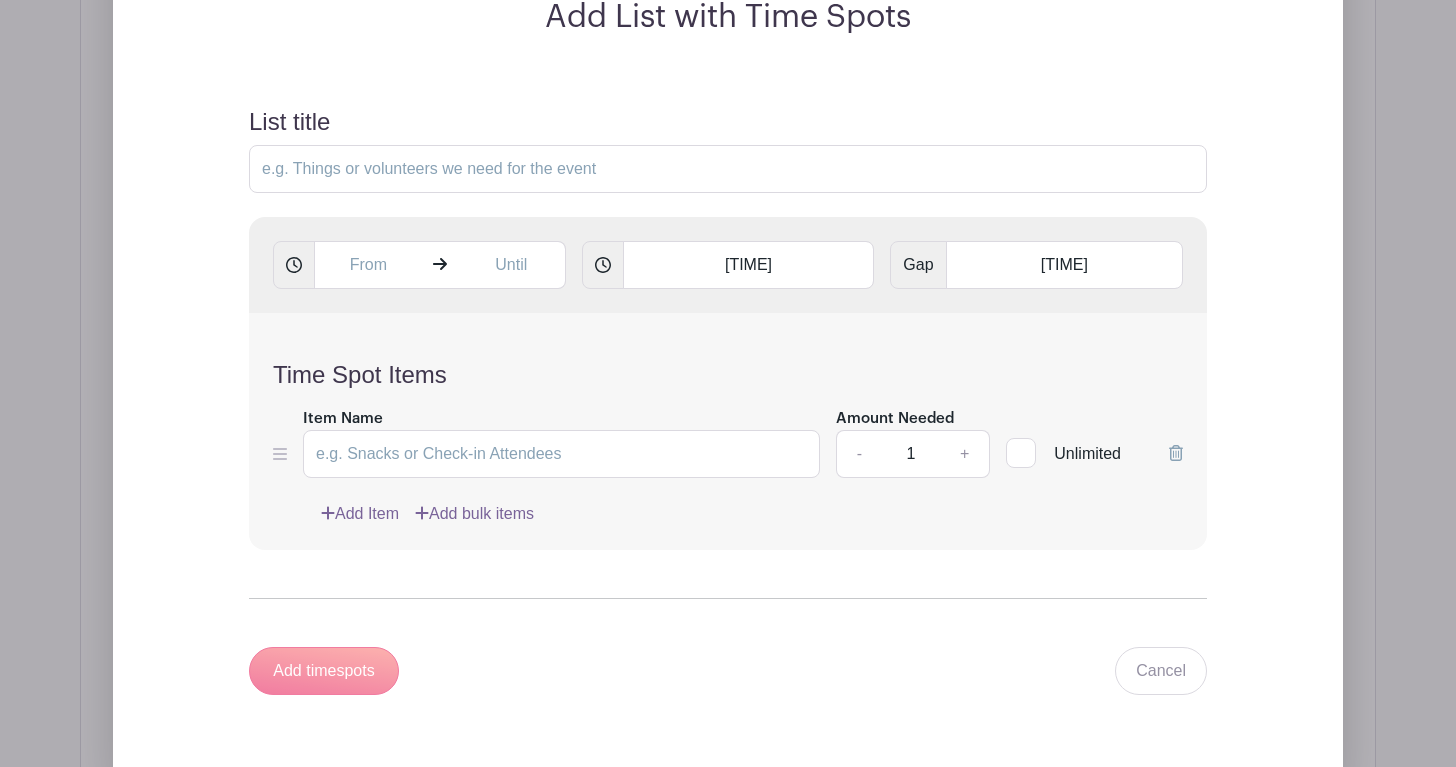 scroll, scrollTop: 1863, scrollLeft: 0, axis: vertical 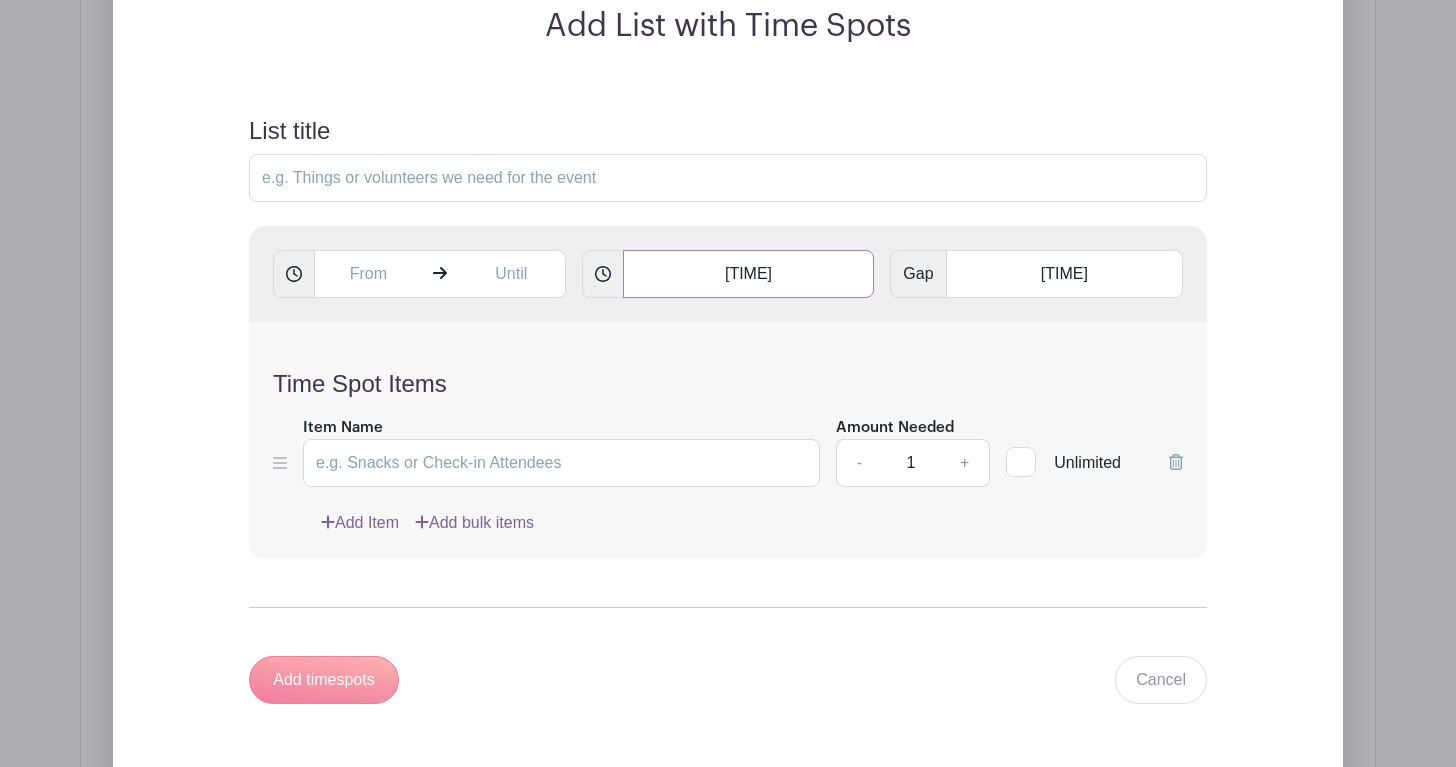 click on "[TIME]" at bounding box center (749, 274) 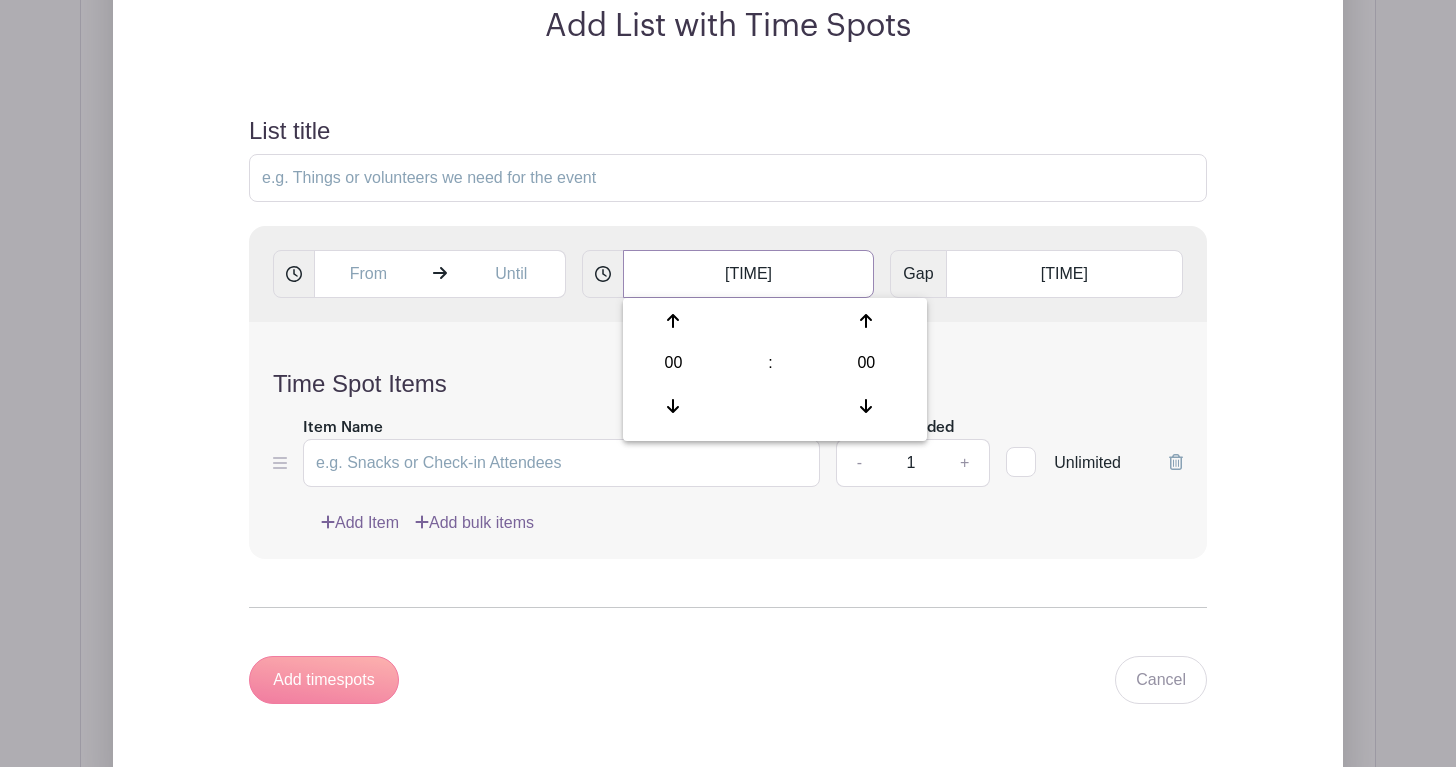click on "[TIME]" at bounding box center (749, 274) 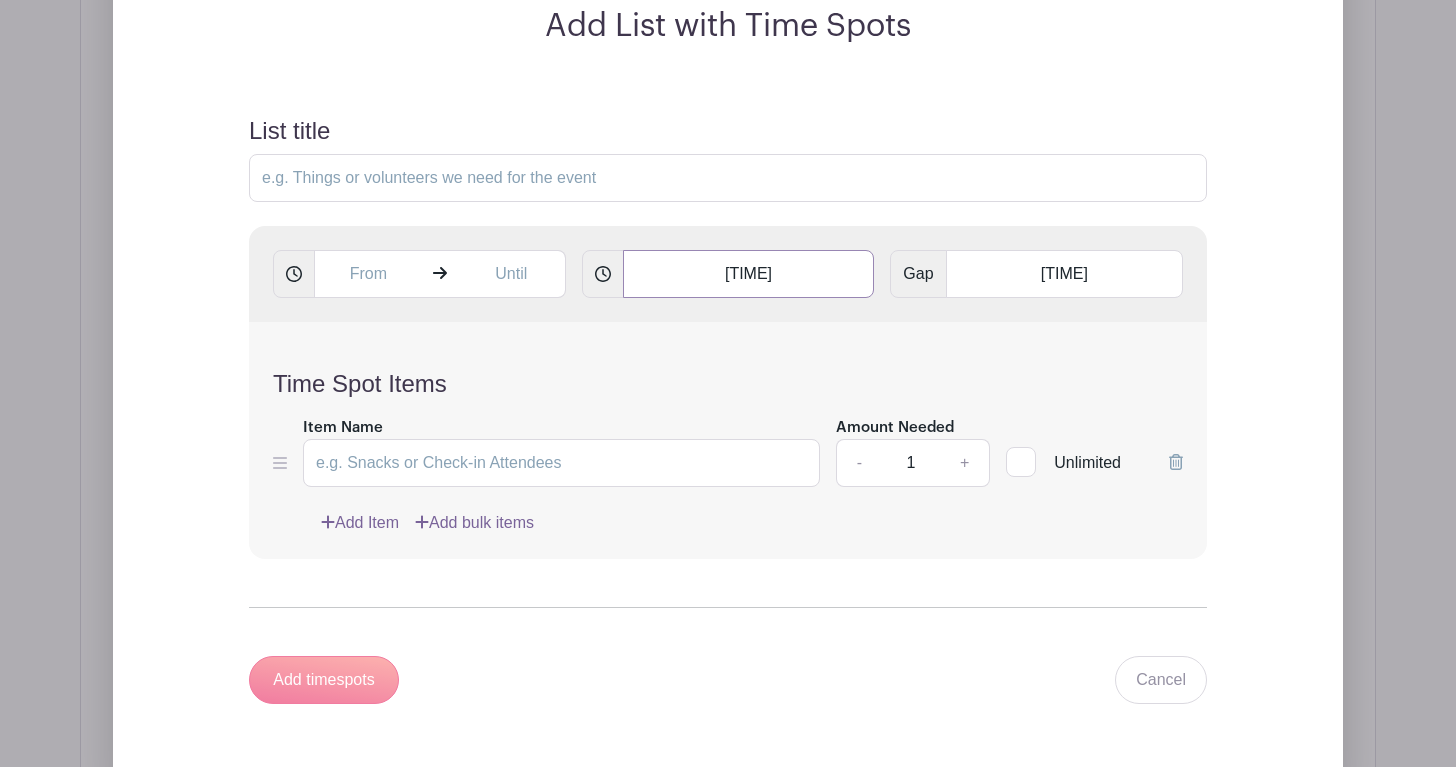 click on "[TIME]" at bounding box center [749, 274] 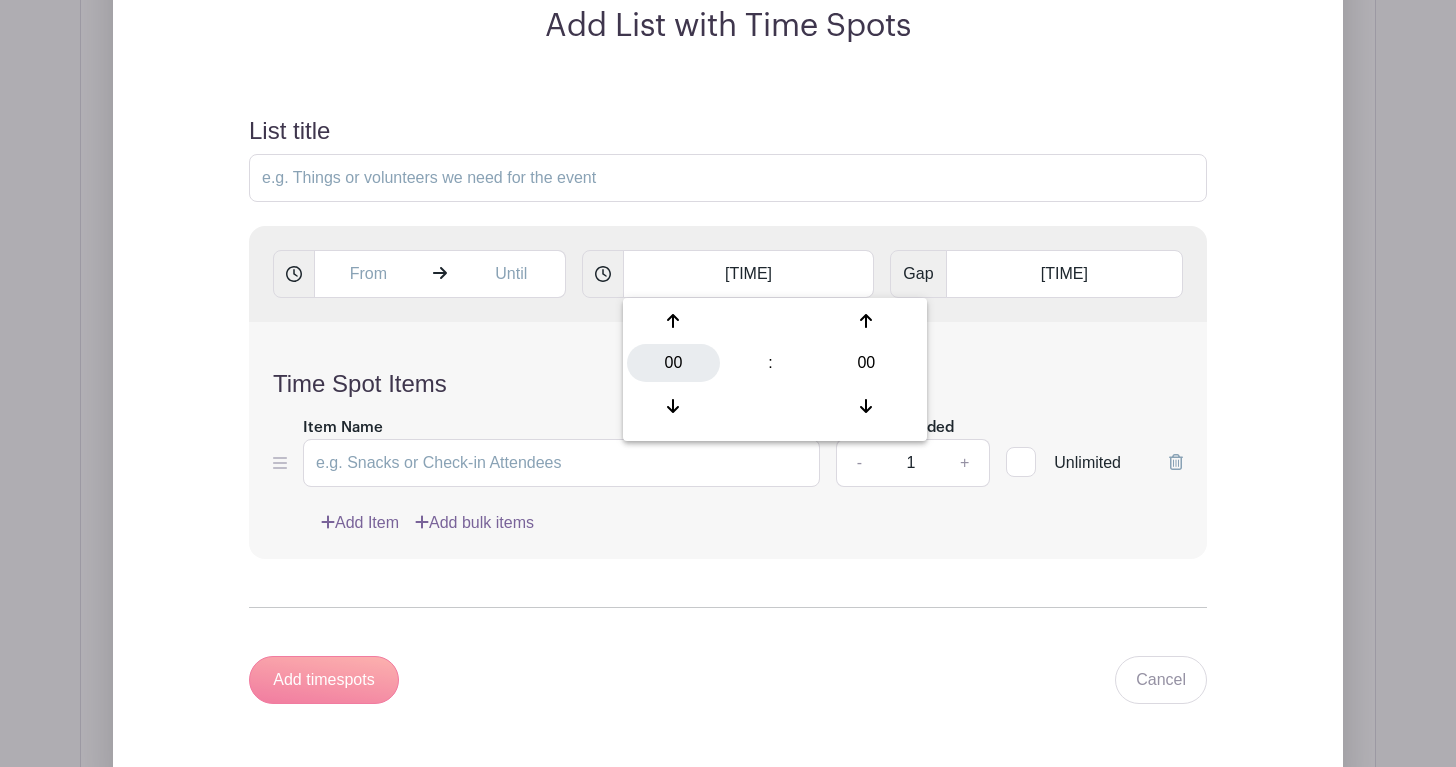 click on "00" at bounding box center [673, 363] 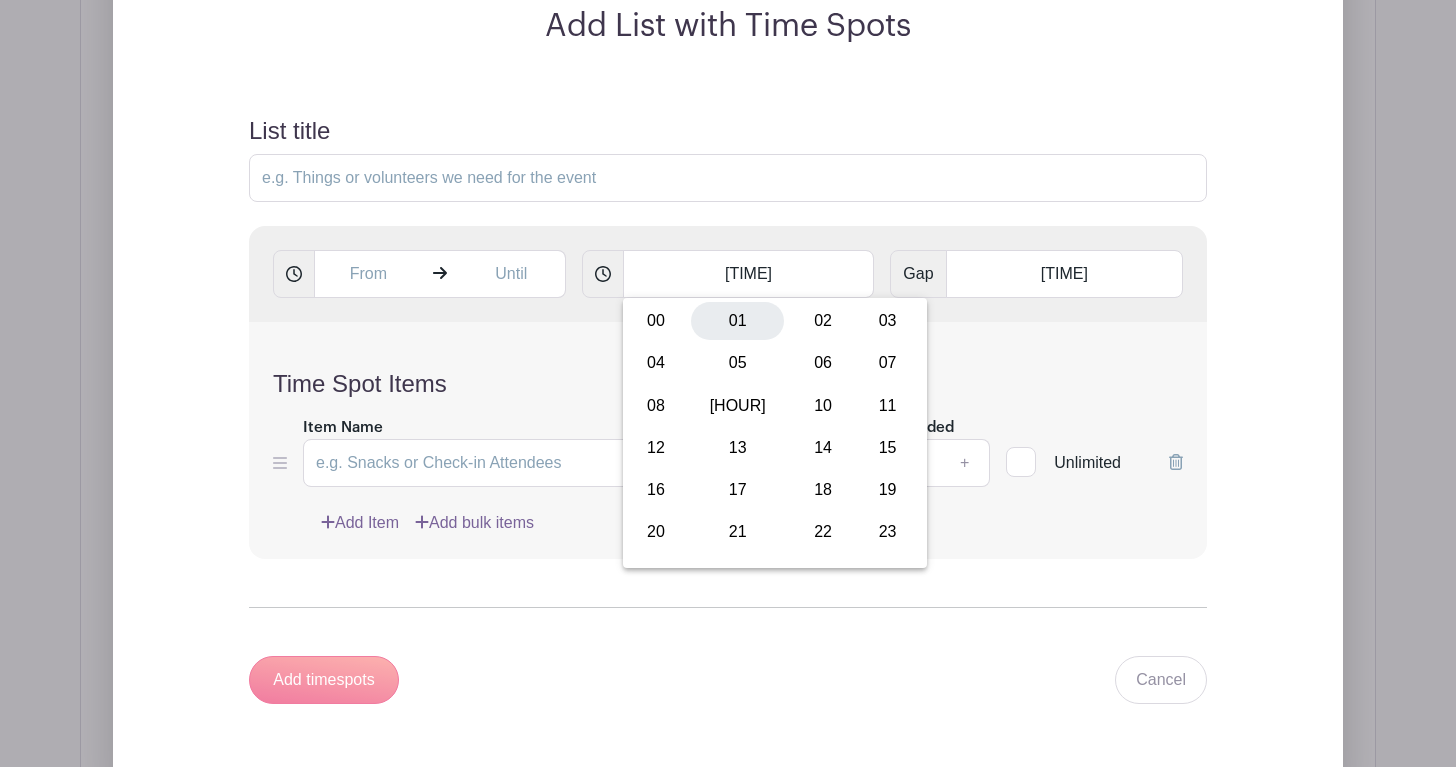 click on "01" at bounding box center (737, 321) 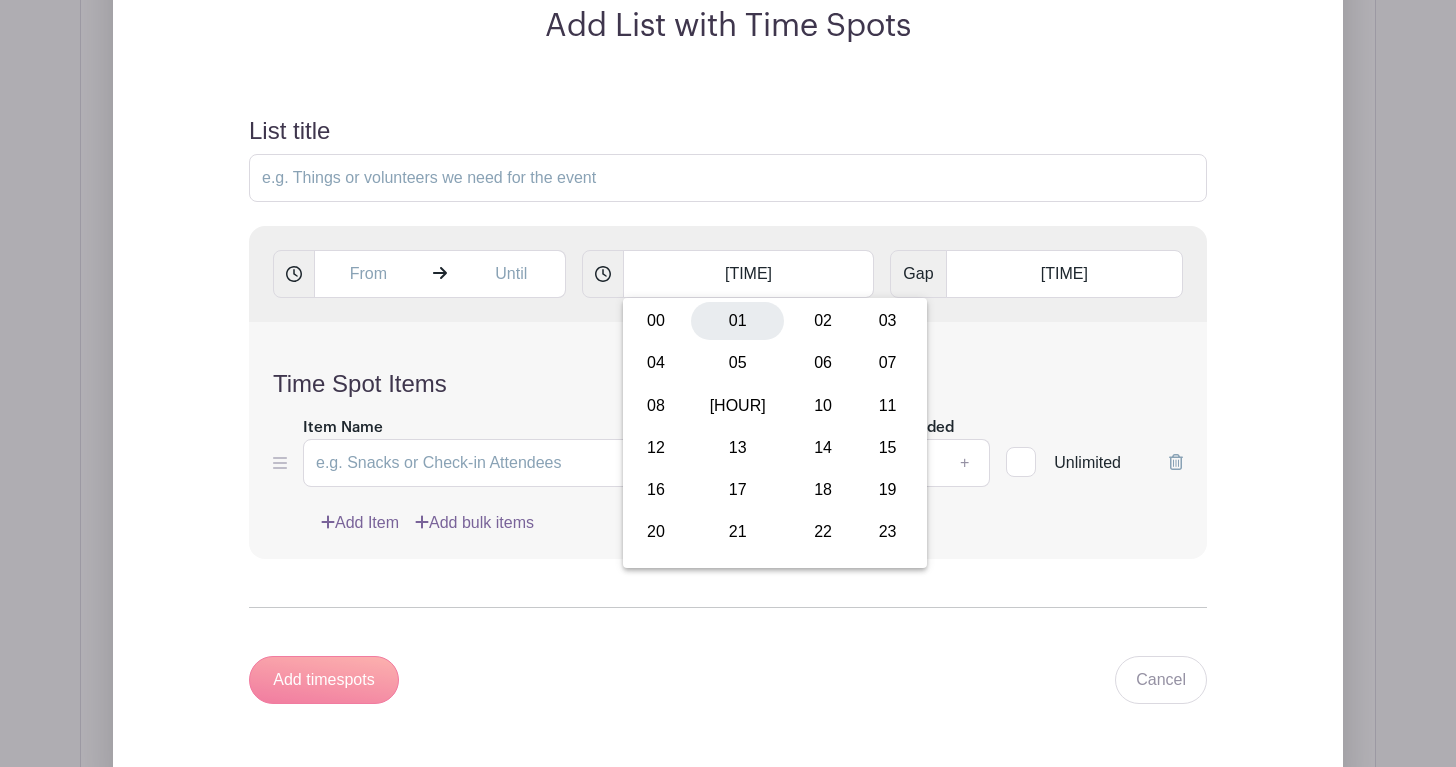 type on "01:00" 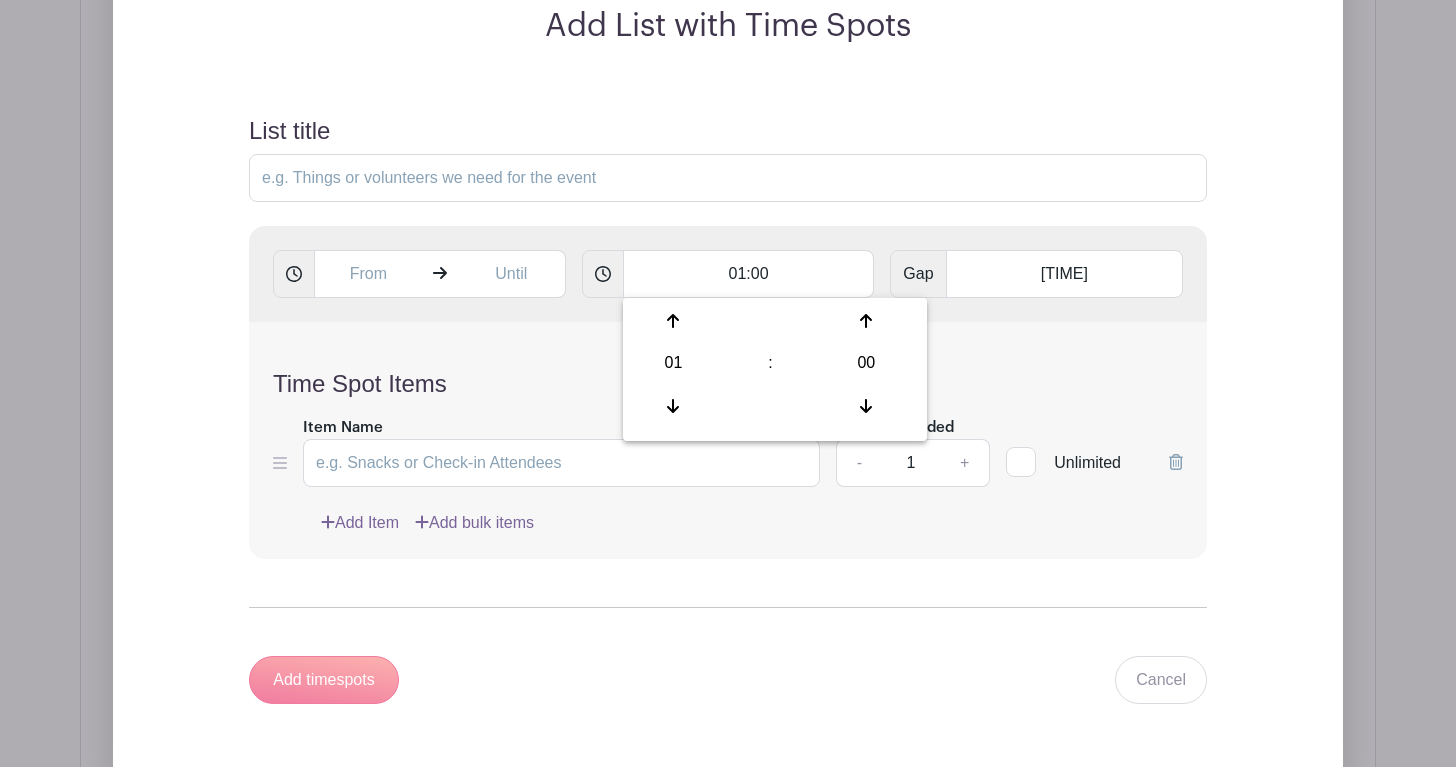 click on "[TIME]
Gap
[TIME]" at bounding box center (728, 274) 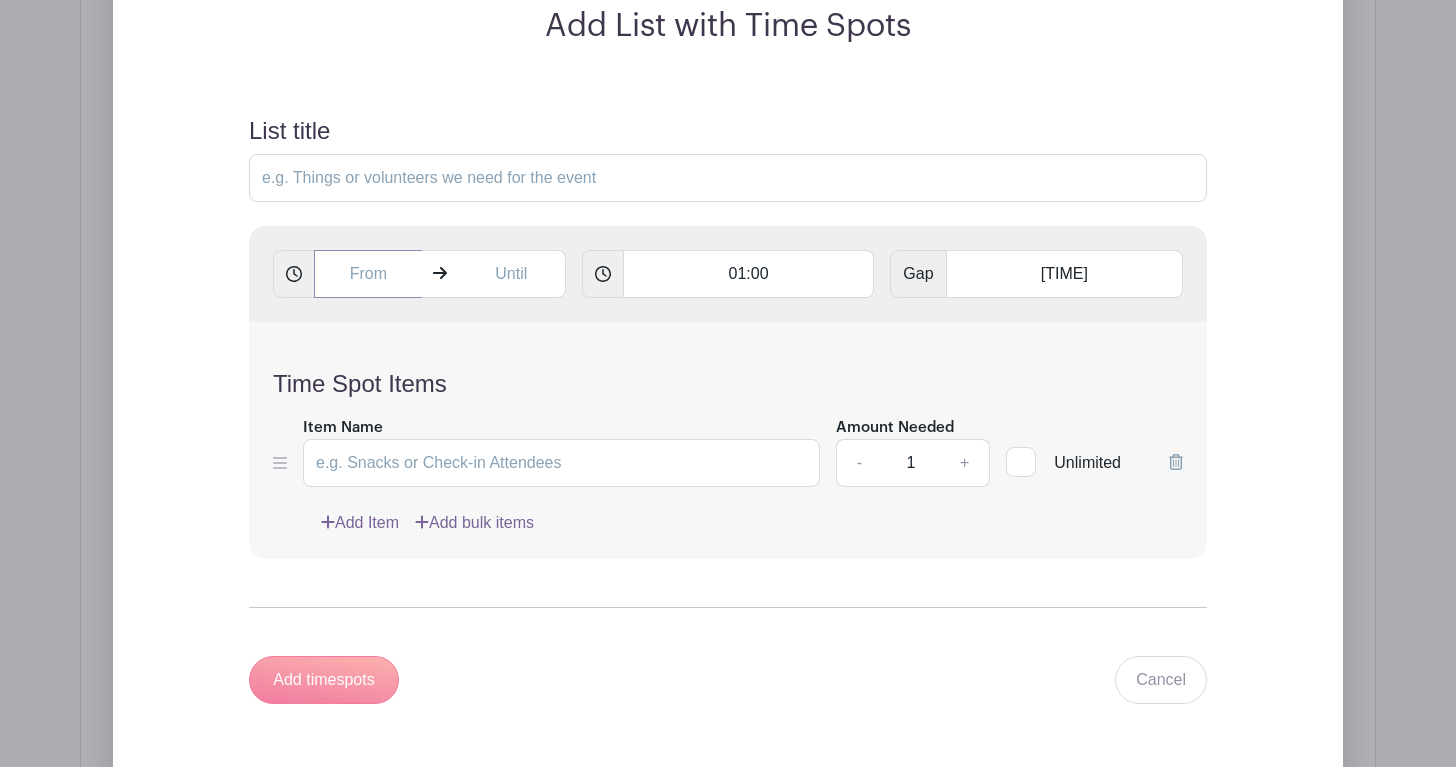 click at bounding box center (368, 274) 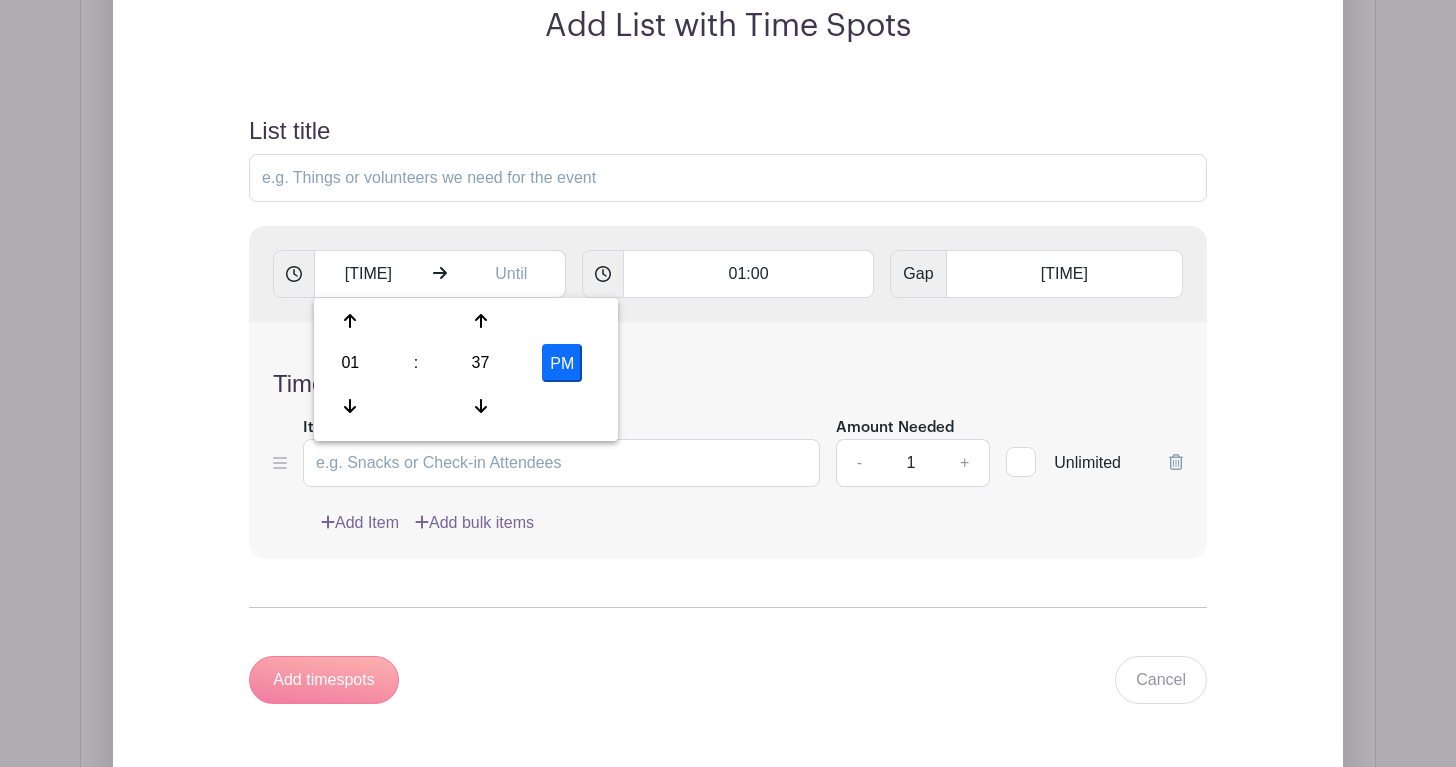 click on "Add List with Time Spots
List title
[TIME]
[TIME]
Gap
[TIME]
Time Spot Items
Item Name
Amount Needed
-
1
+
Unlimited
Add Item
Add bulk items" at bounding box center (728, 367) 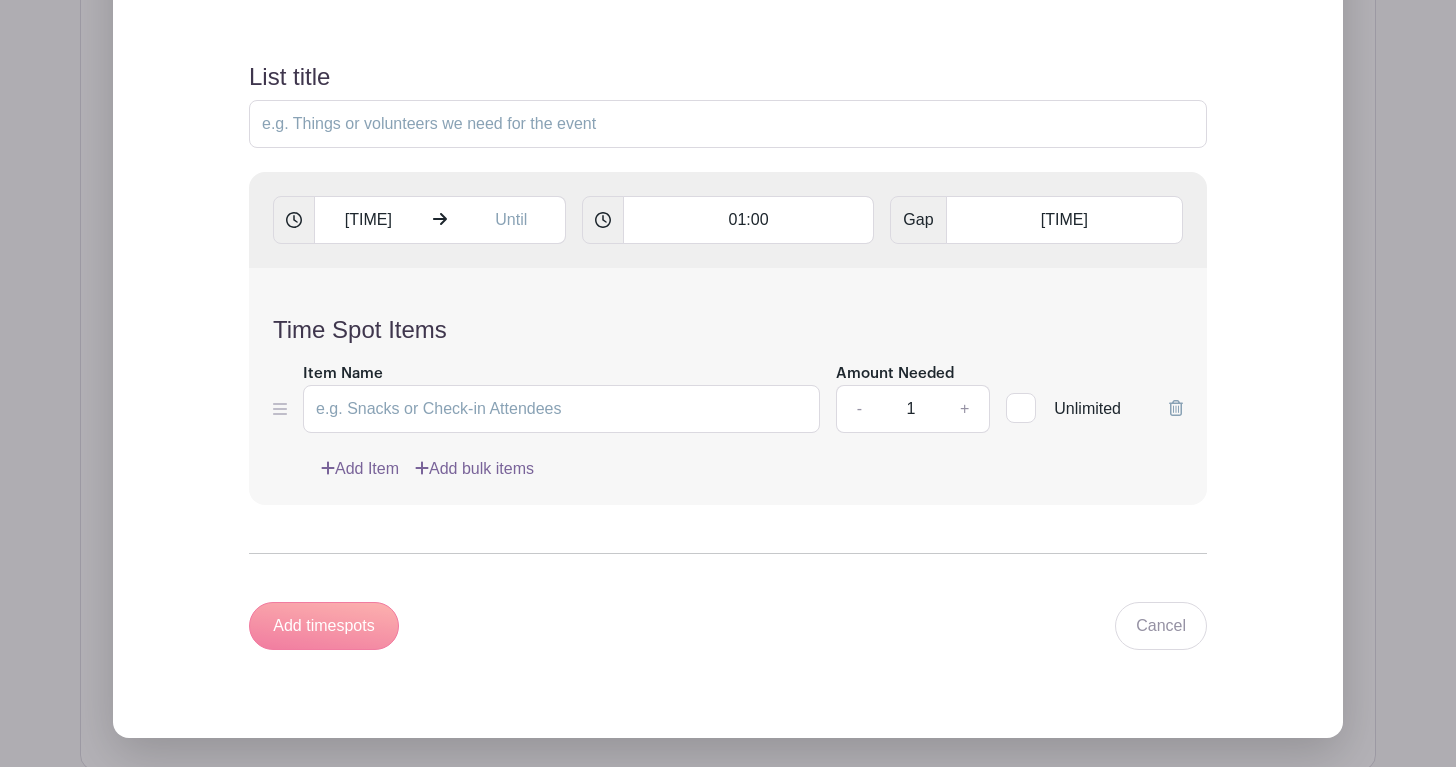 scroll, scrollTop: 1922, scrollLeft: 0, axis: vertical 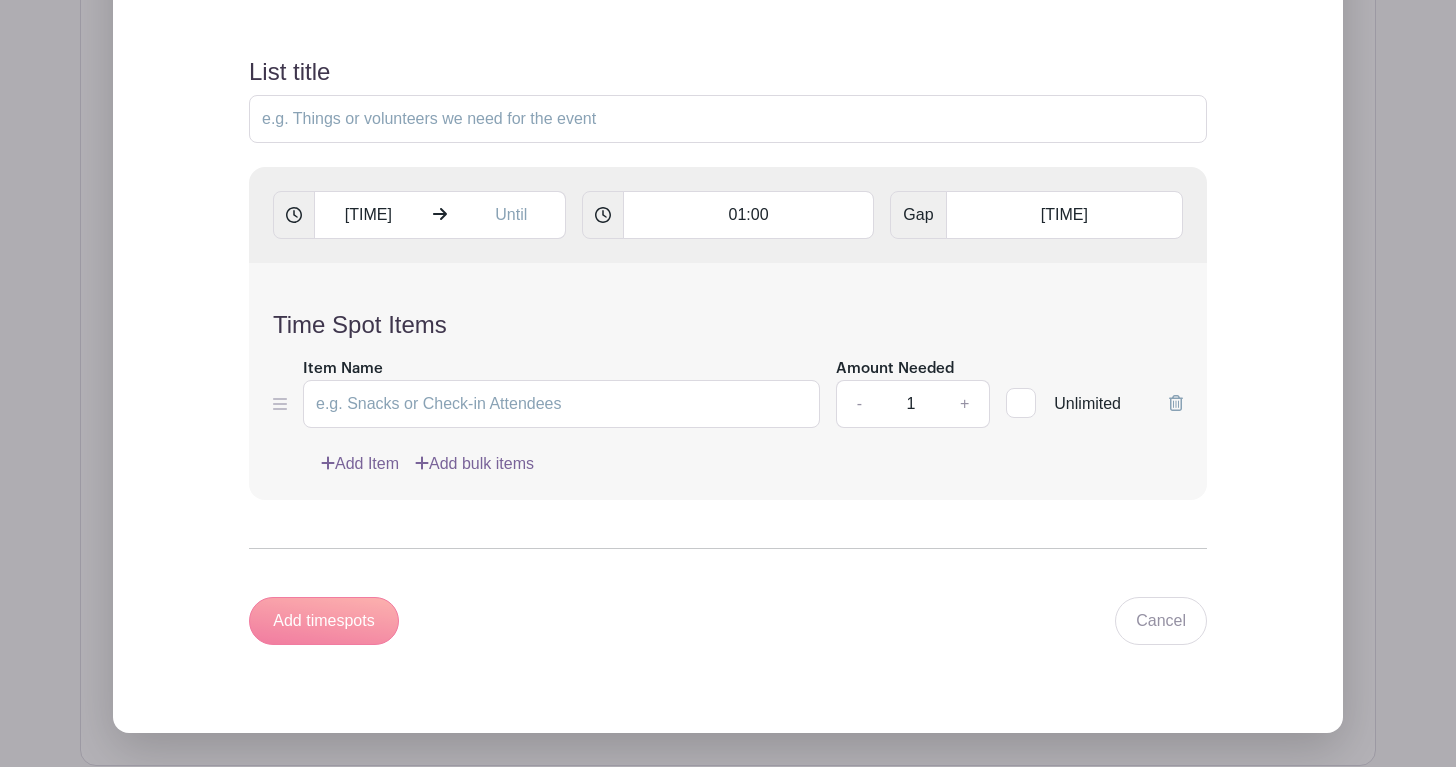 click 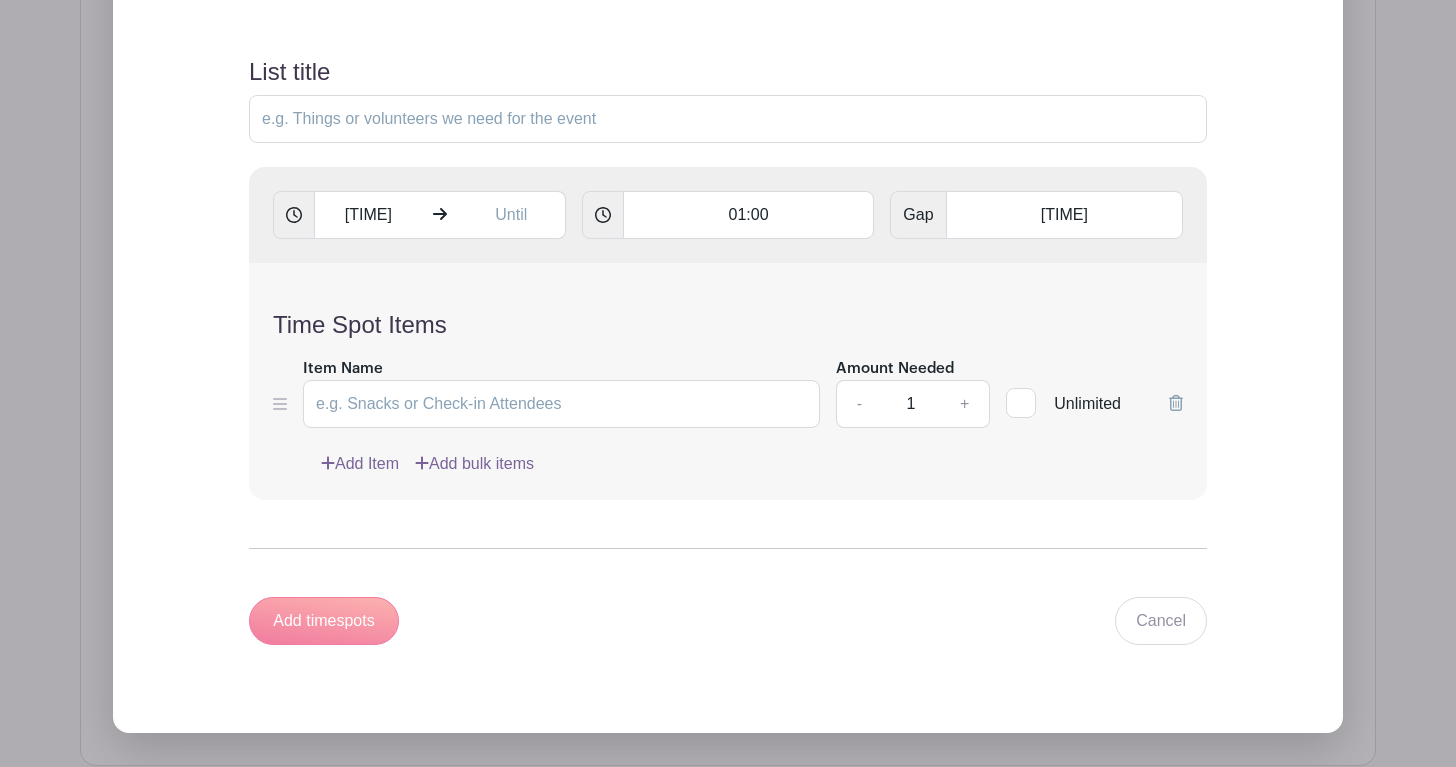 click 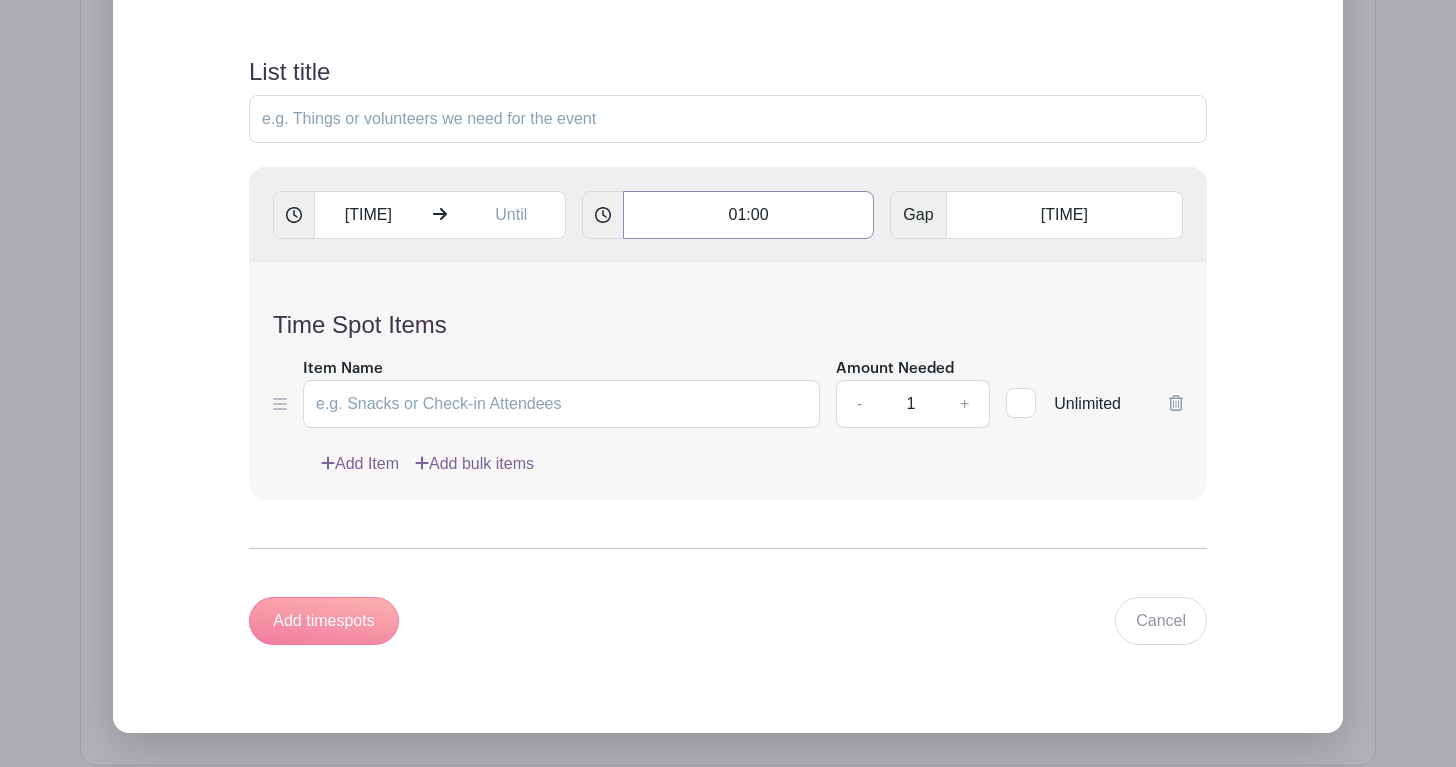 click on "01:00" at bounding box center [749, 215] 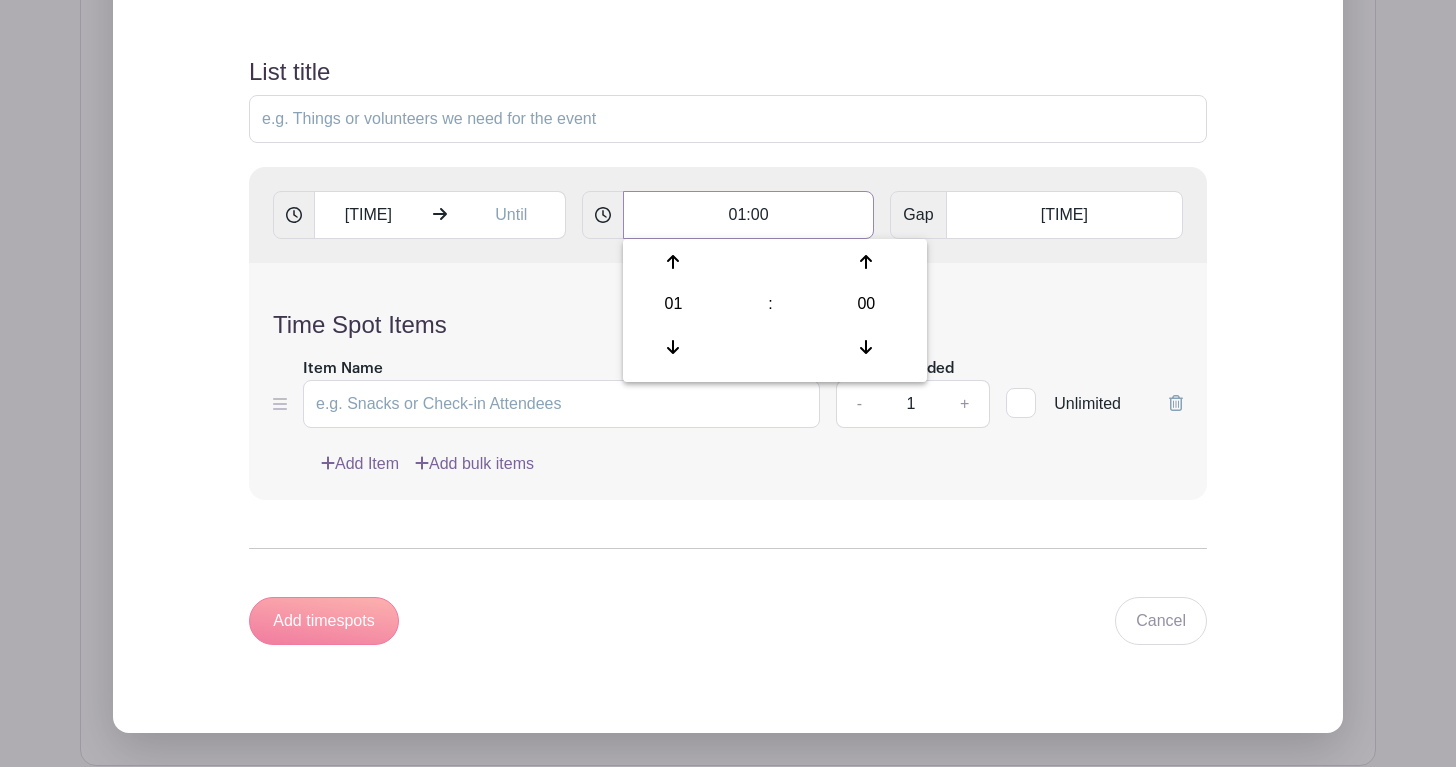 click on "01:00" at bounding box center (749, 215) 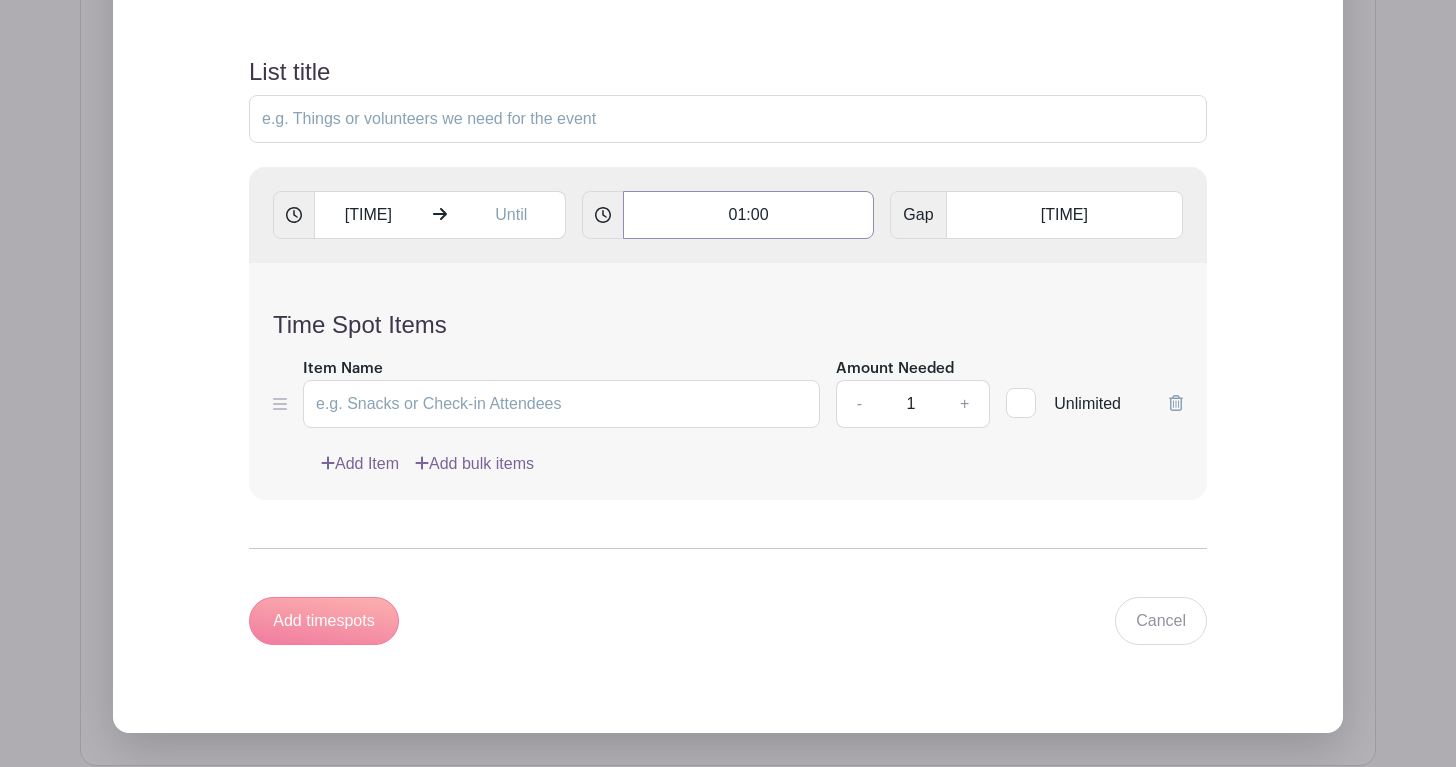 click on "01:00" at bounding box center [749, 215] 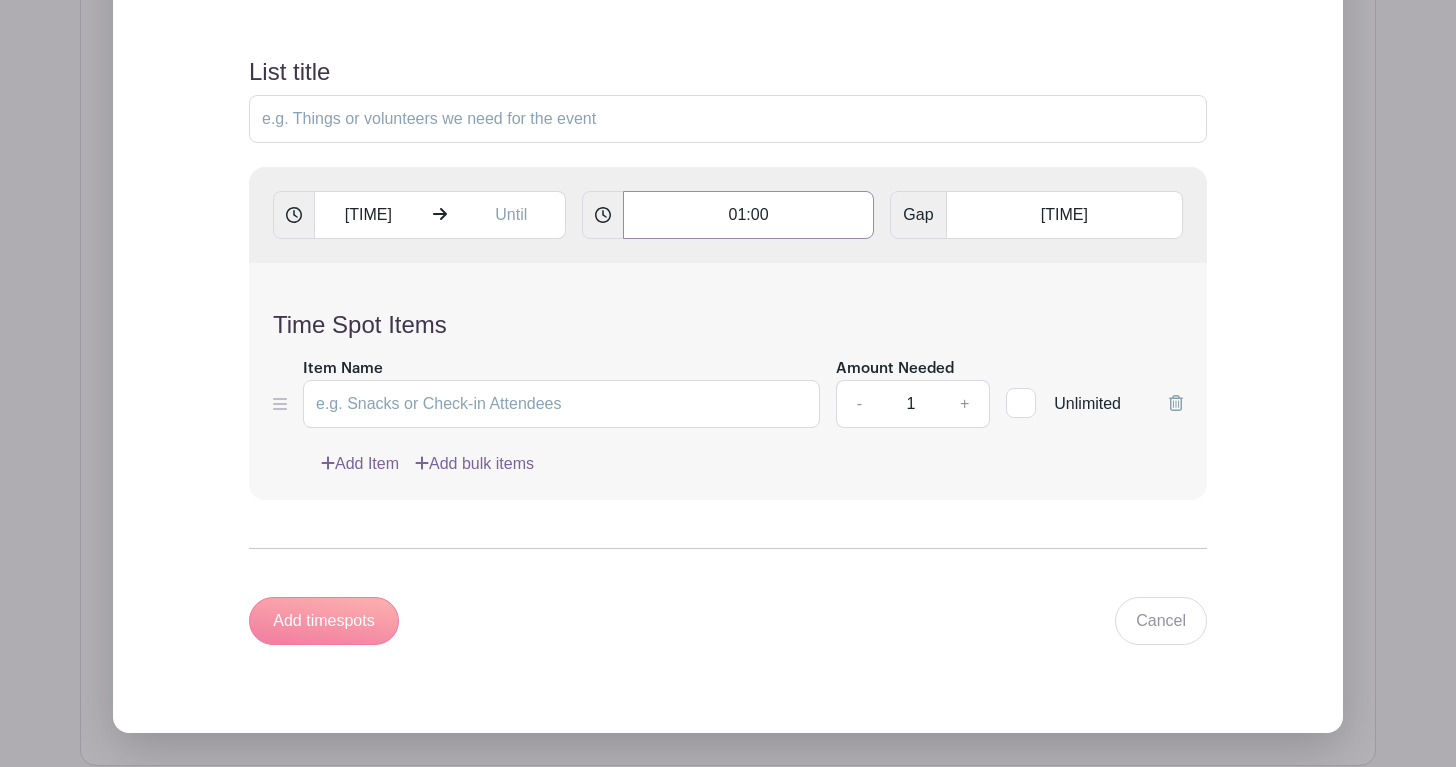 click on "01:00" at bounding box center [749, 215] 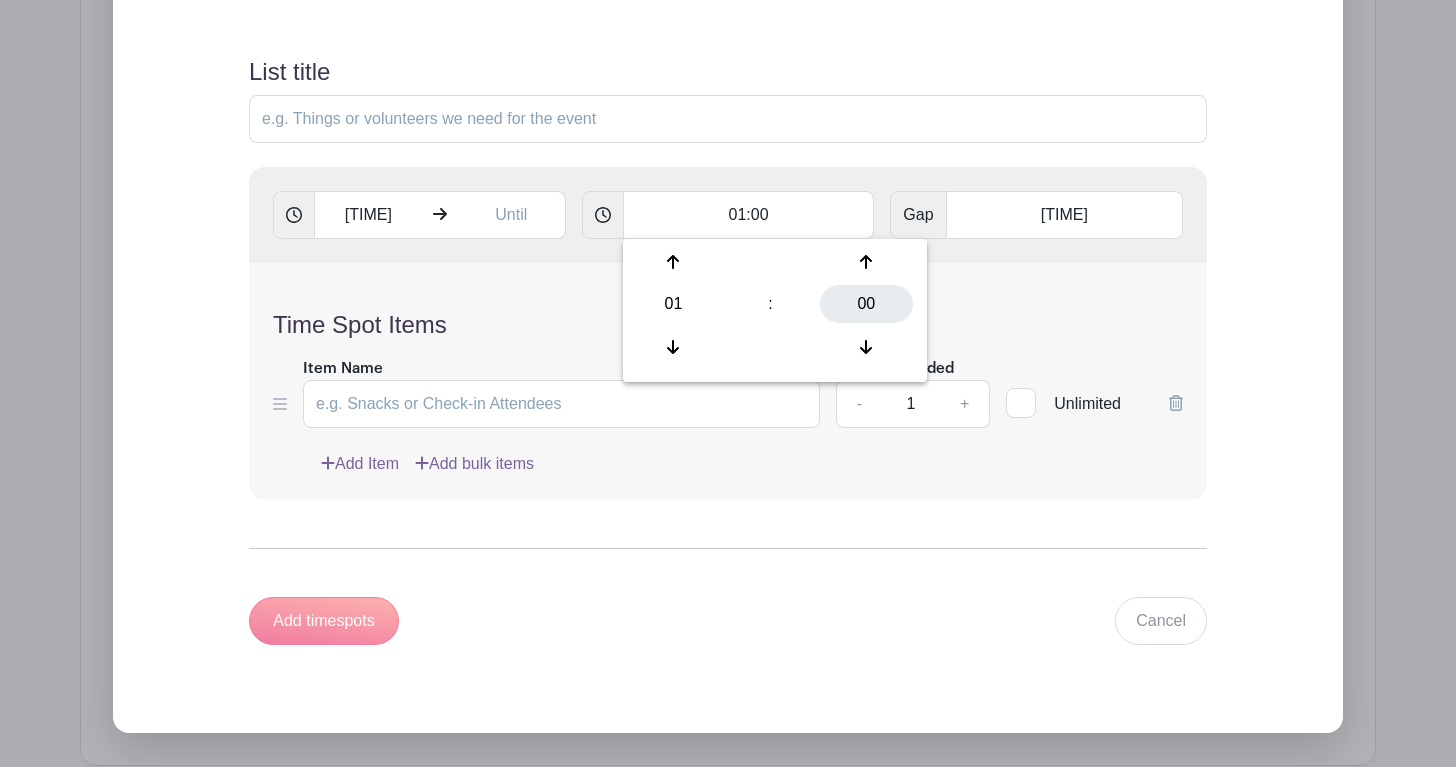 click on "00" at bounding box center [866, 304] 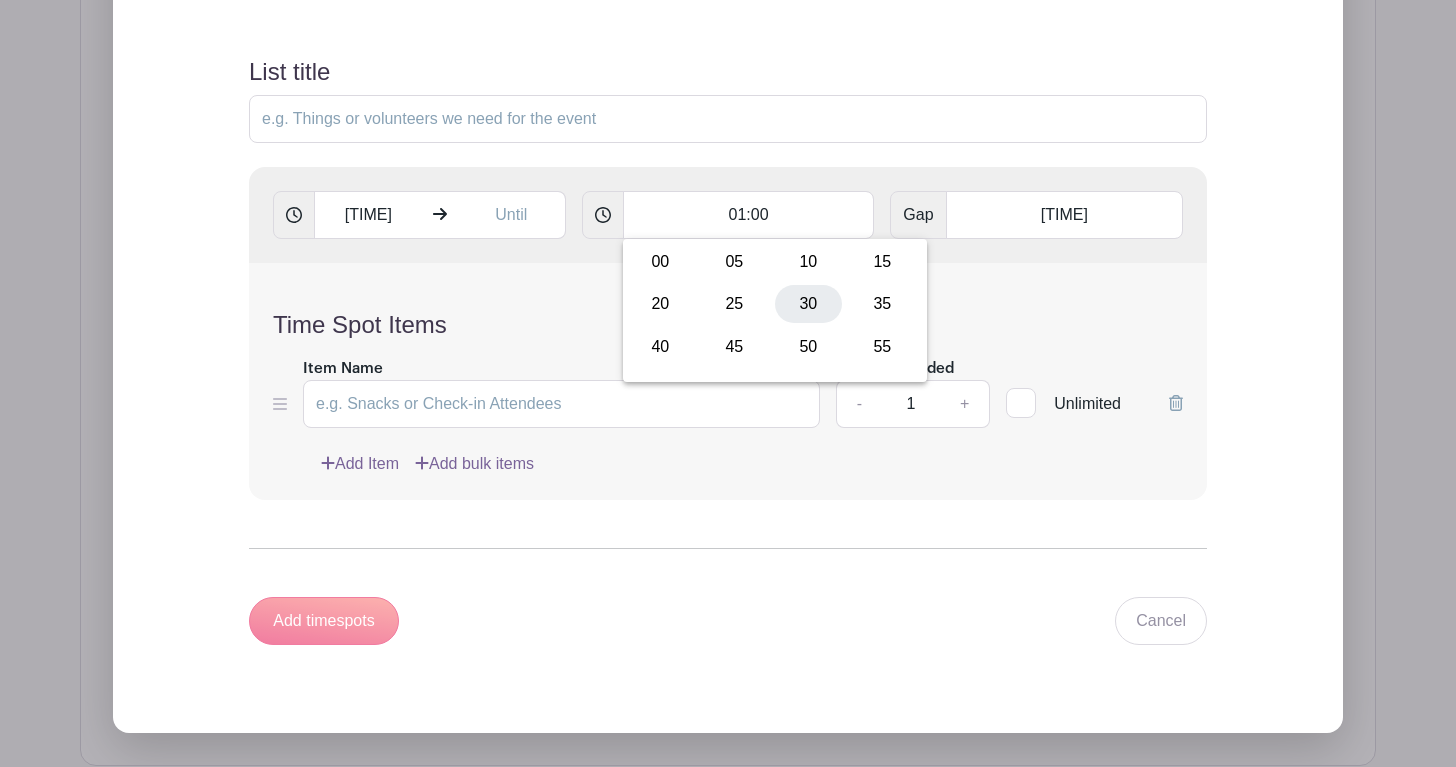 click on "30" at bounding box center [808, 304] 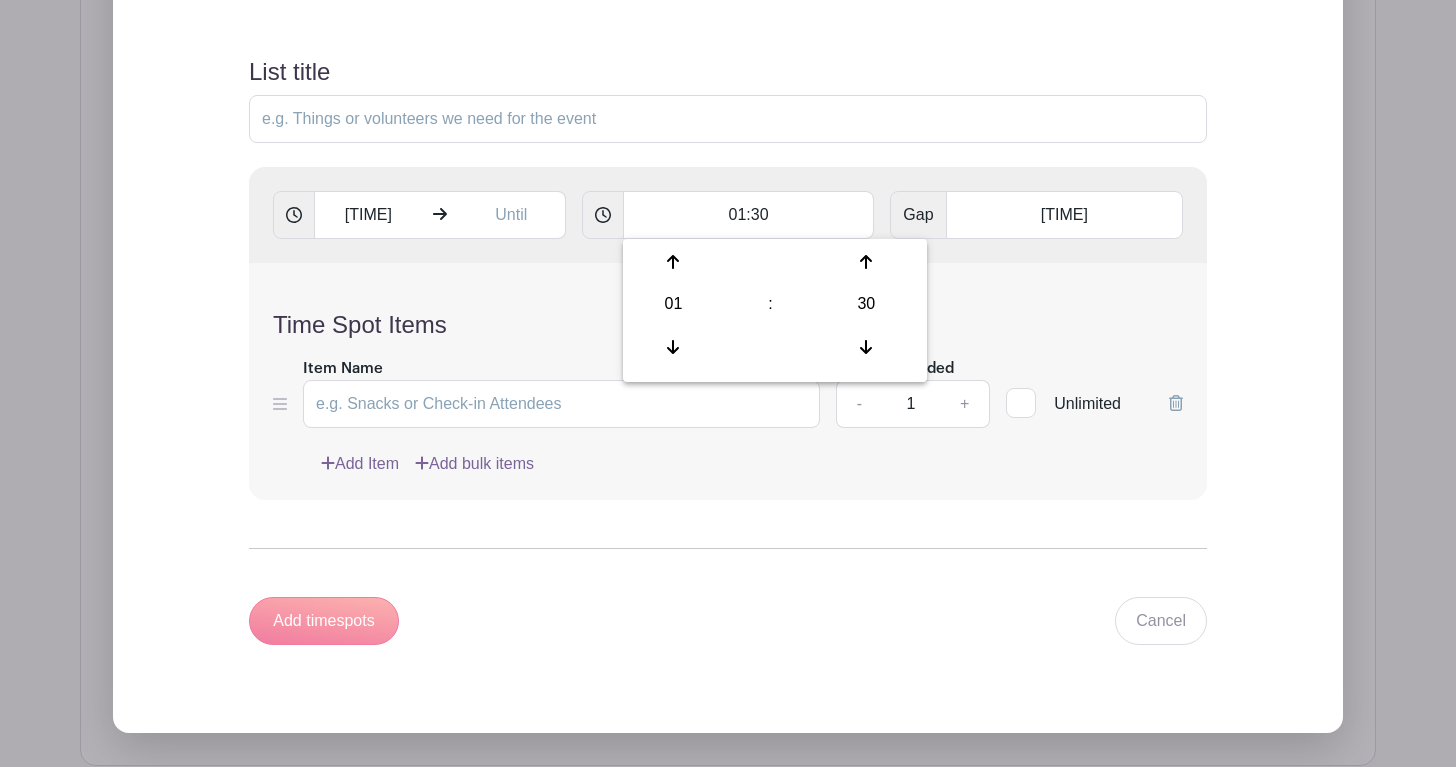 click on "Time Spot Items
Item Name
Amount Needed
-
1
+
Unlimited
Add Item
Add bulk items" at bounding box center (728, 381) 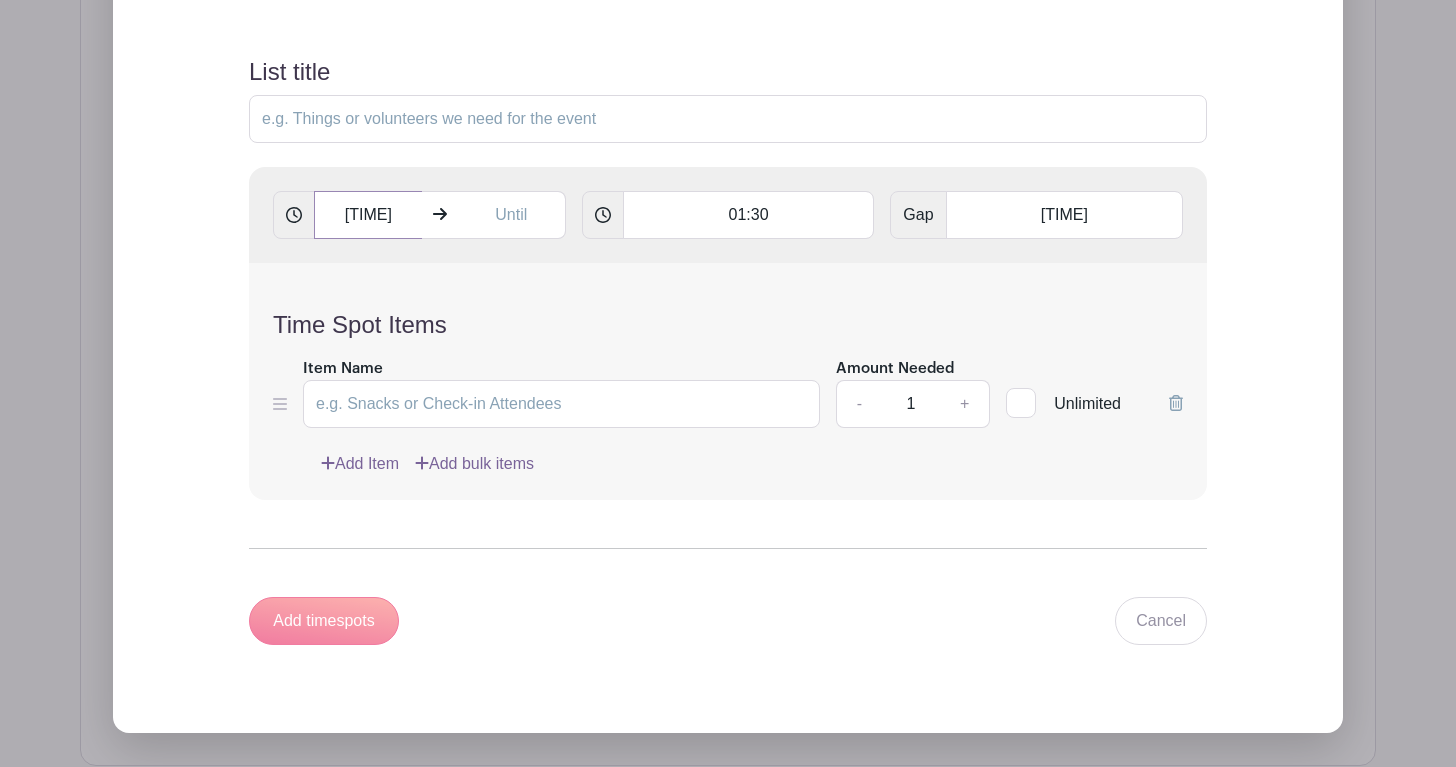 click on "[TIME]" at bounding box center [368, 215] 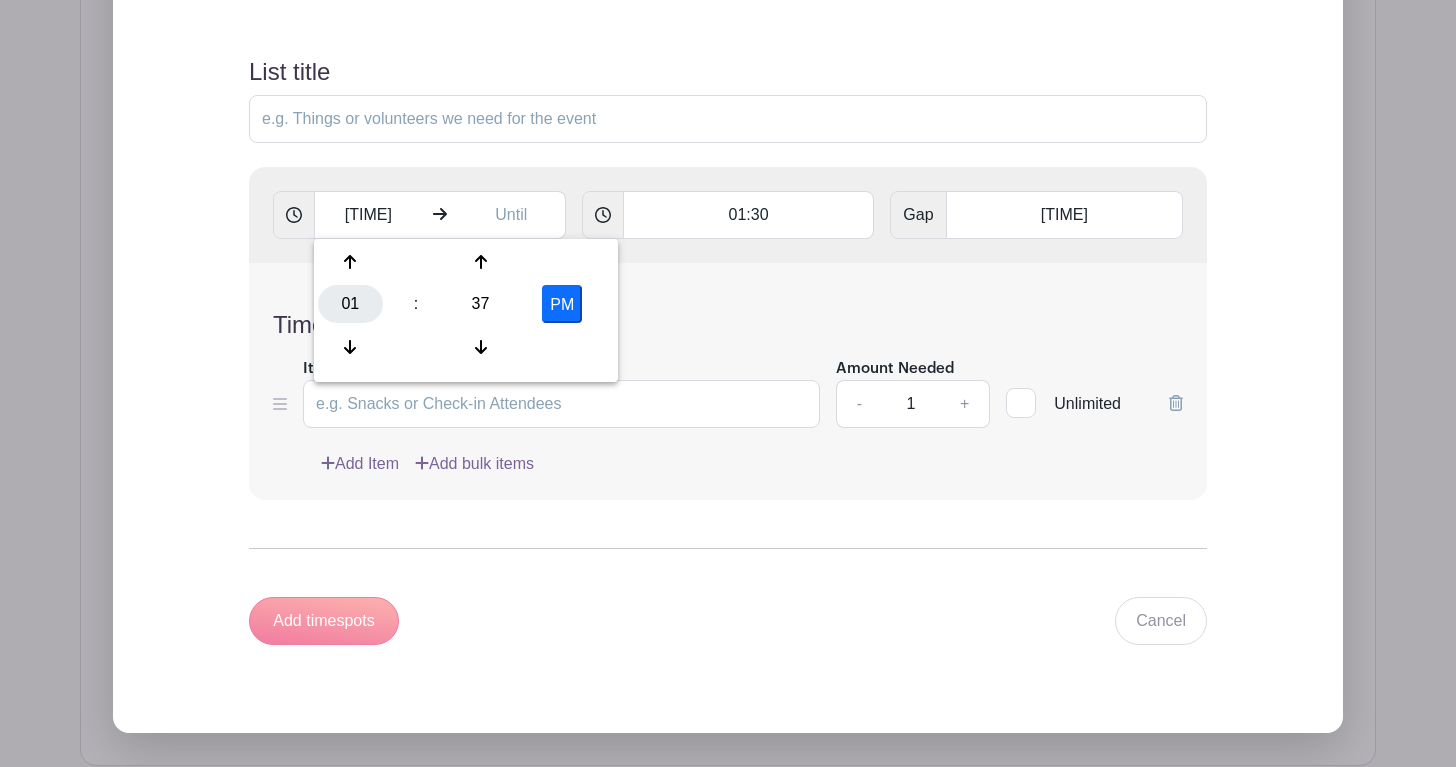 click on "01" at bounding box center [350, 304] 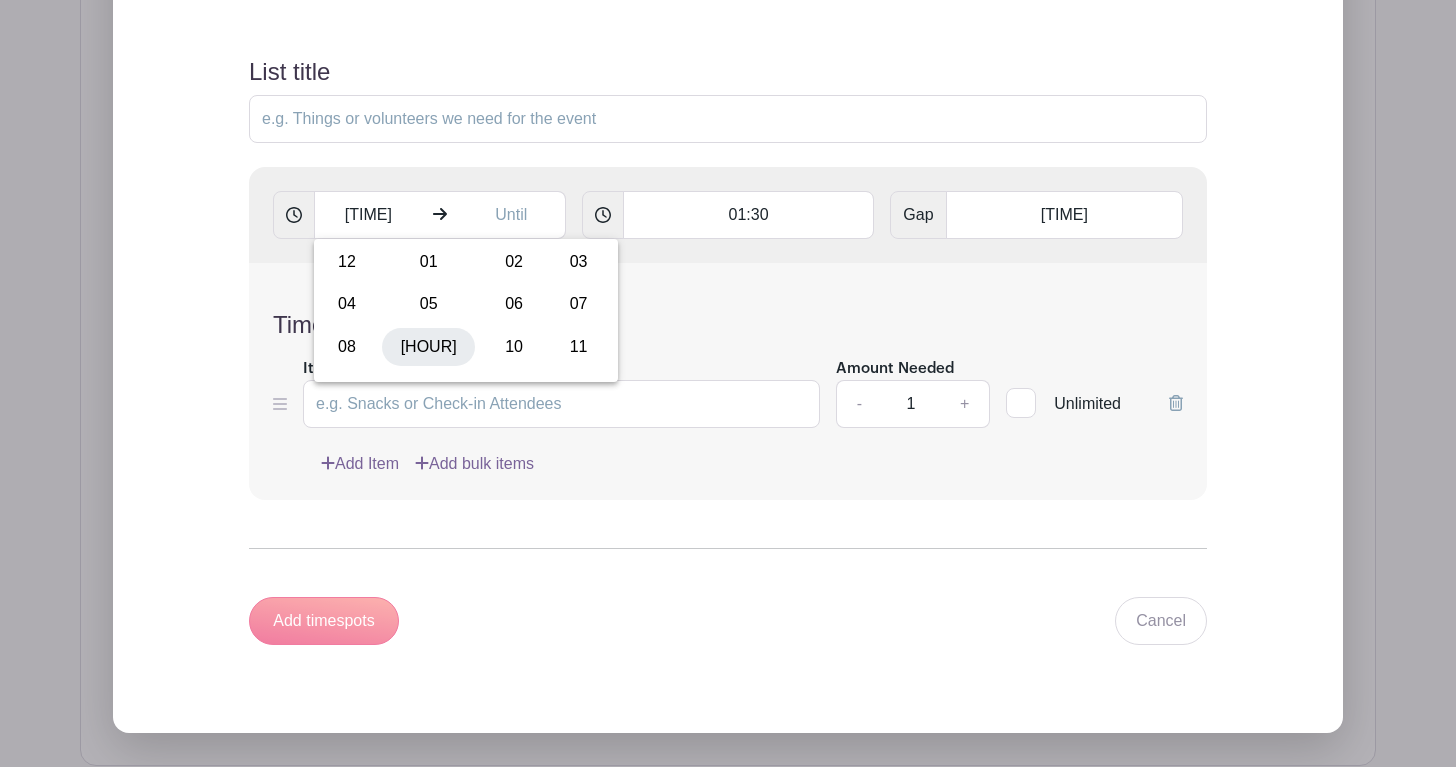 click on "[HOUR]" at bounding box center [428, 347] 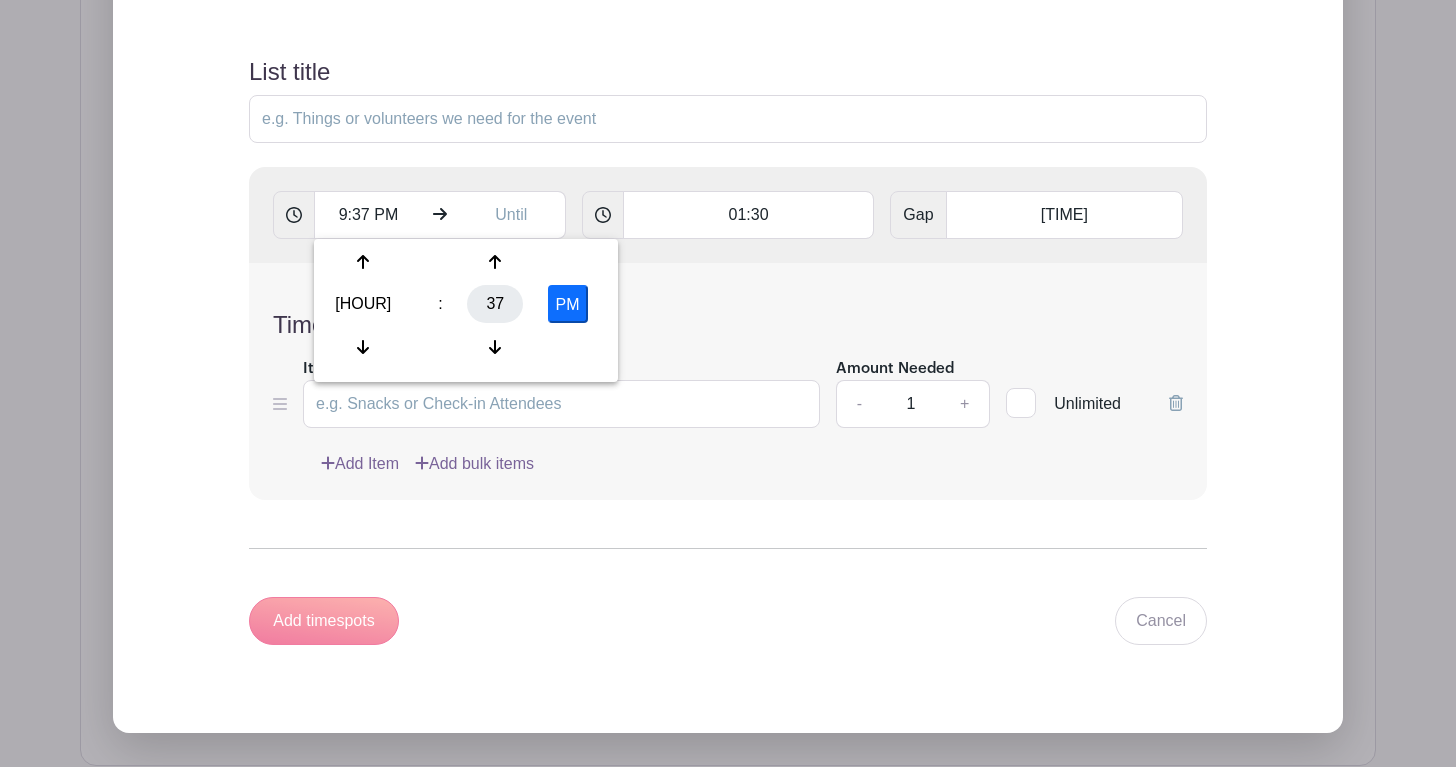 click on "37" at bounding box center (495, 304) 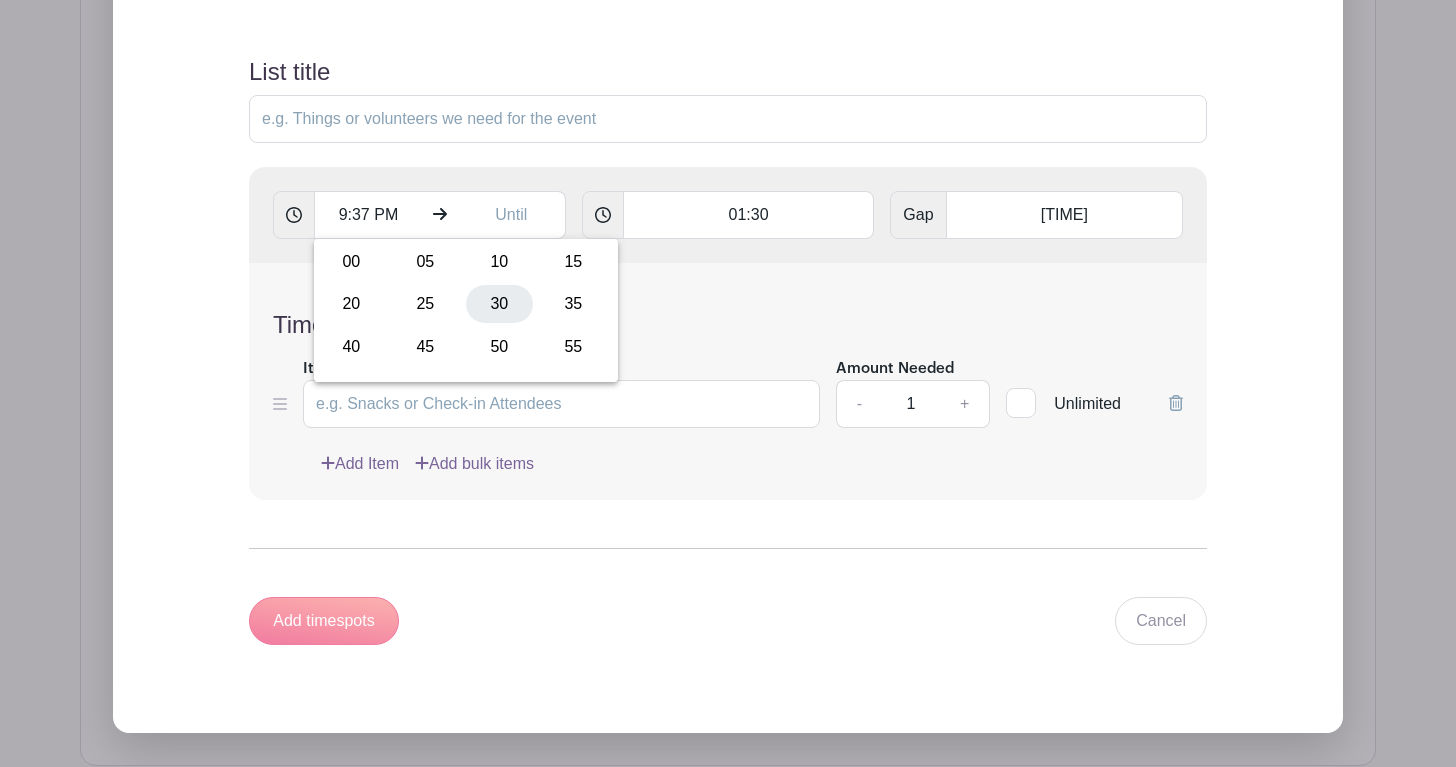 click on "30" at bounding box center (499, 304) 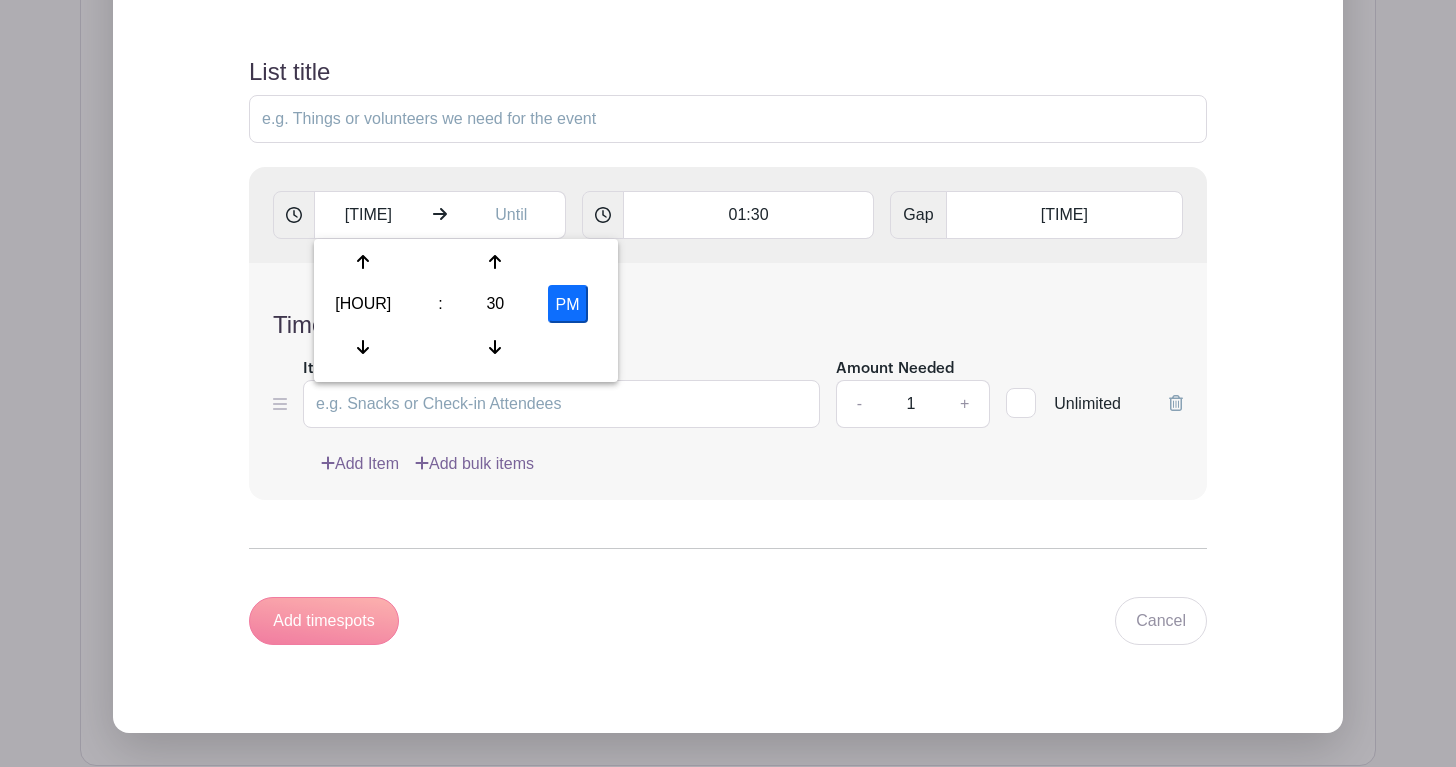 click on "PM" at bounding box center [568, 304] 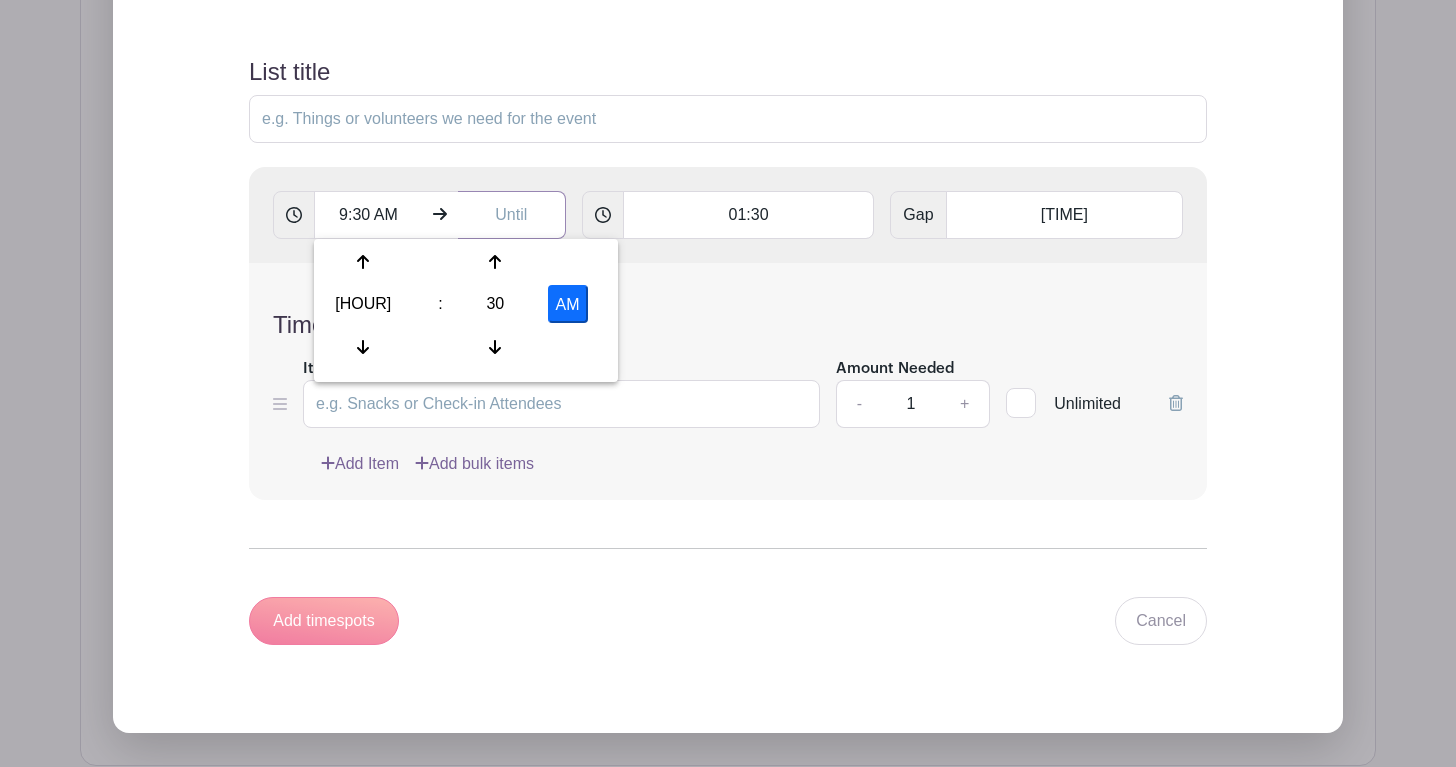 click at bounding box center (512, 215) 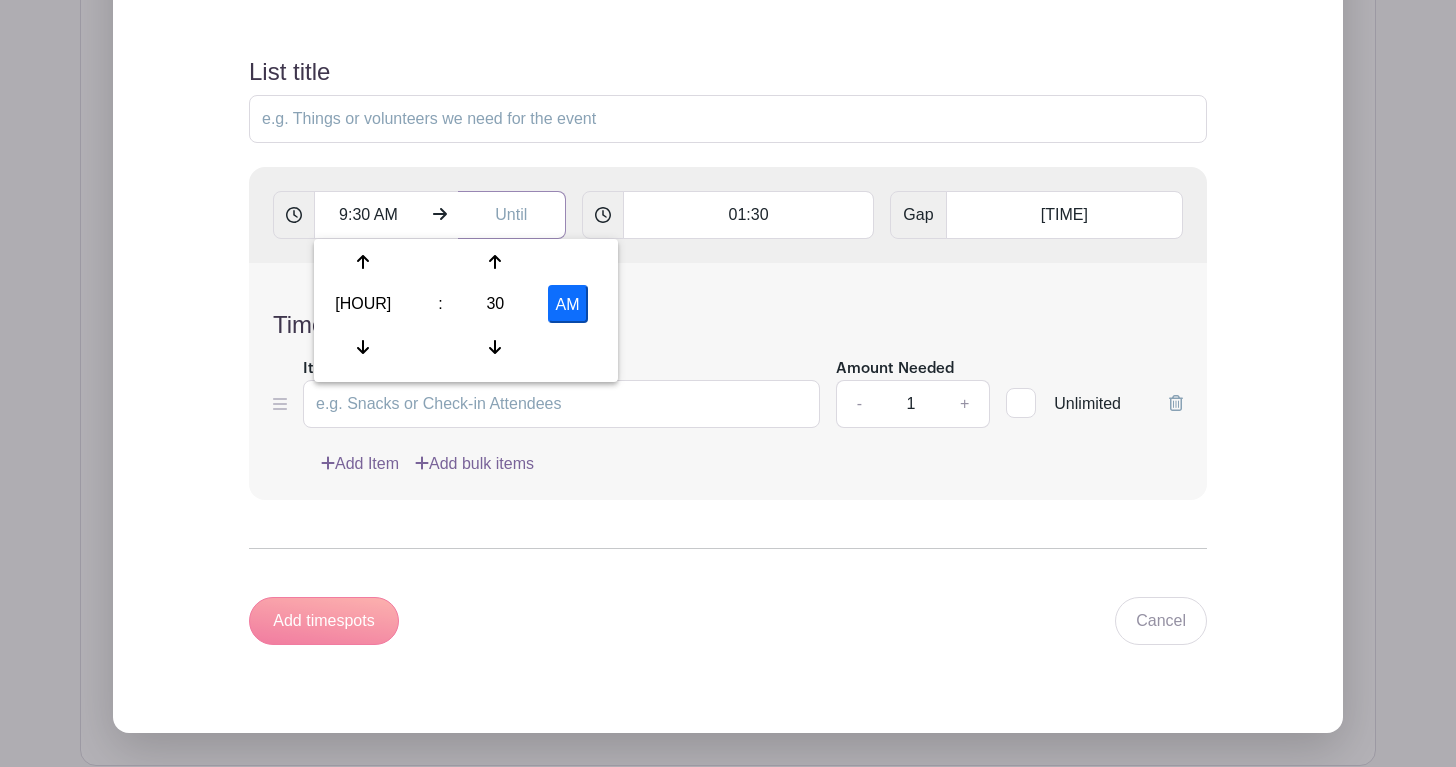 type on "[TIME]" 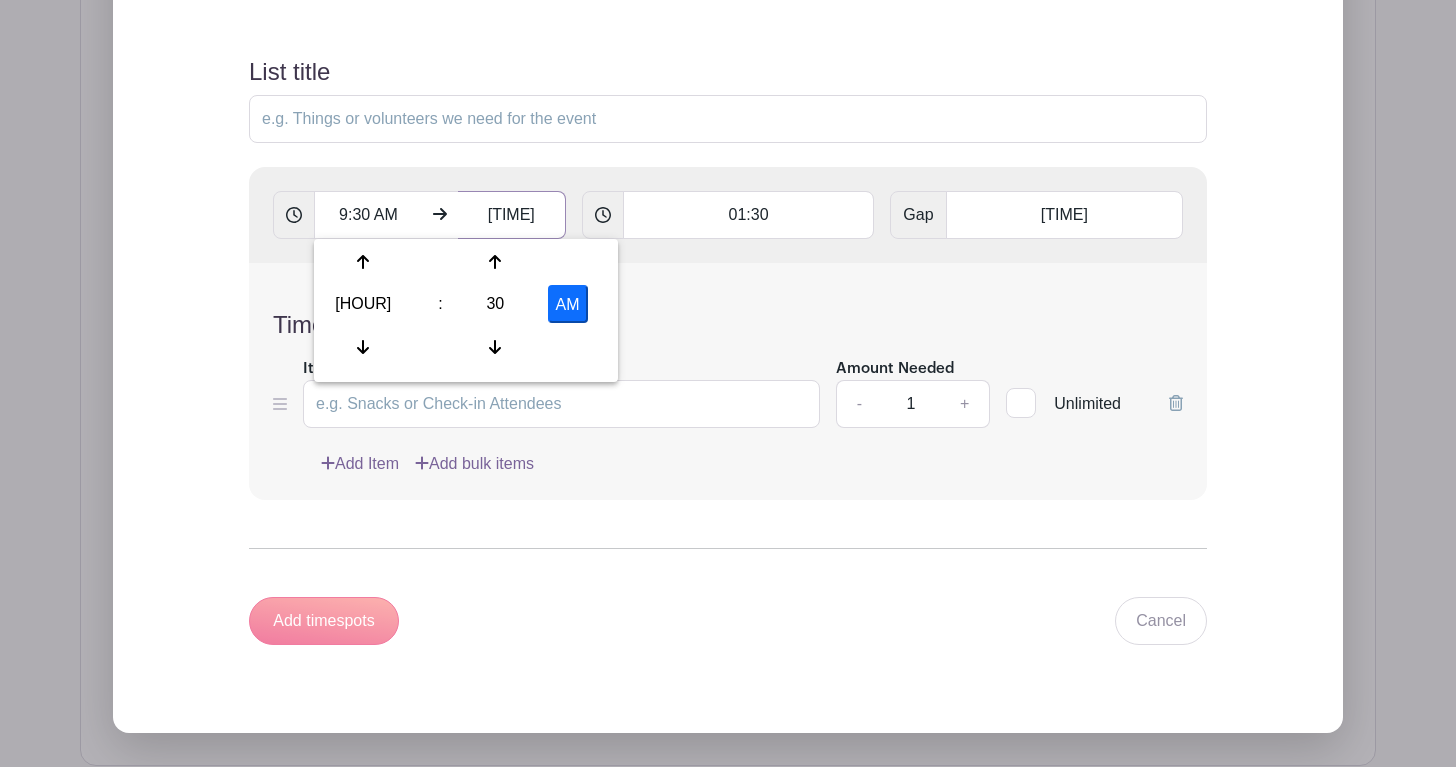 type on "Add 3 timespots" 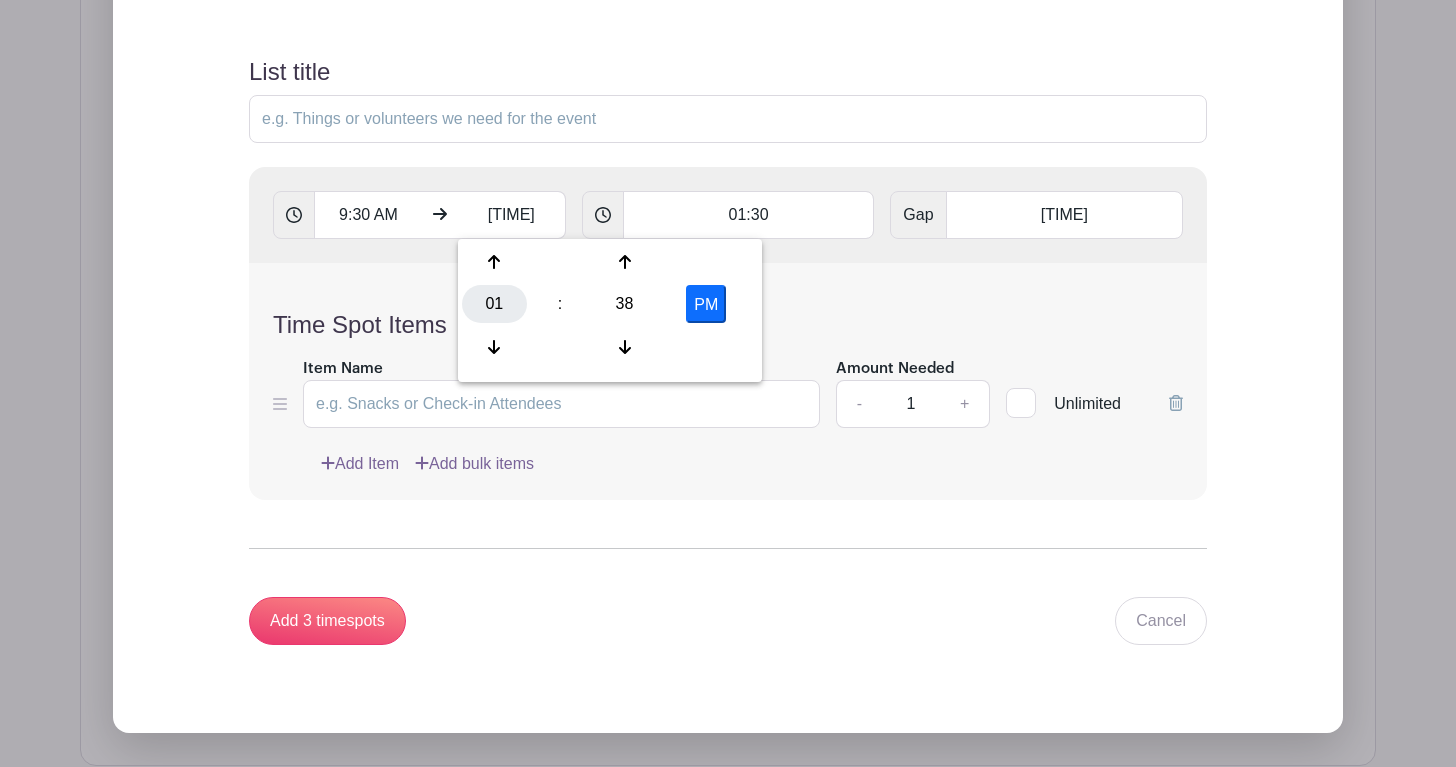 click on "01" at bounding box center [494, 304] 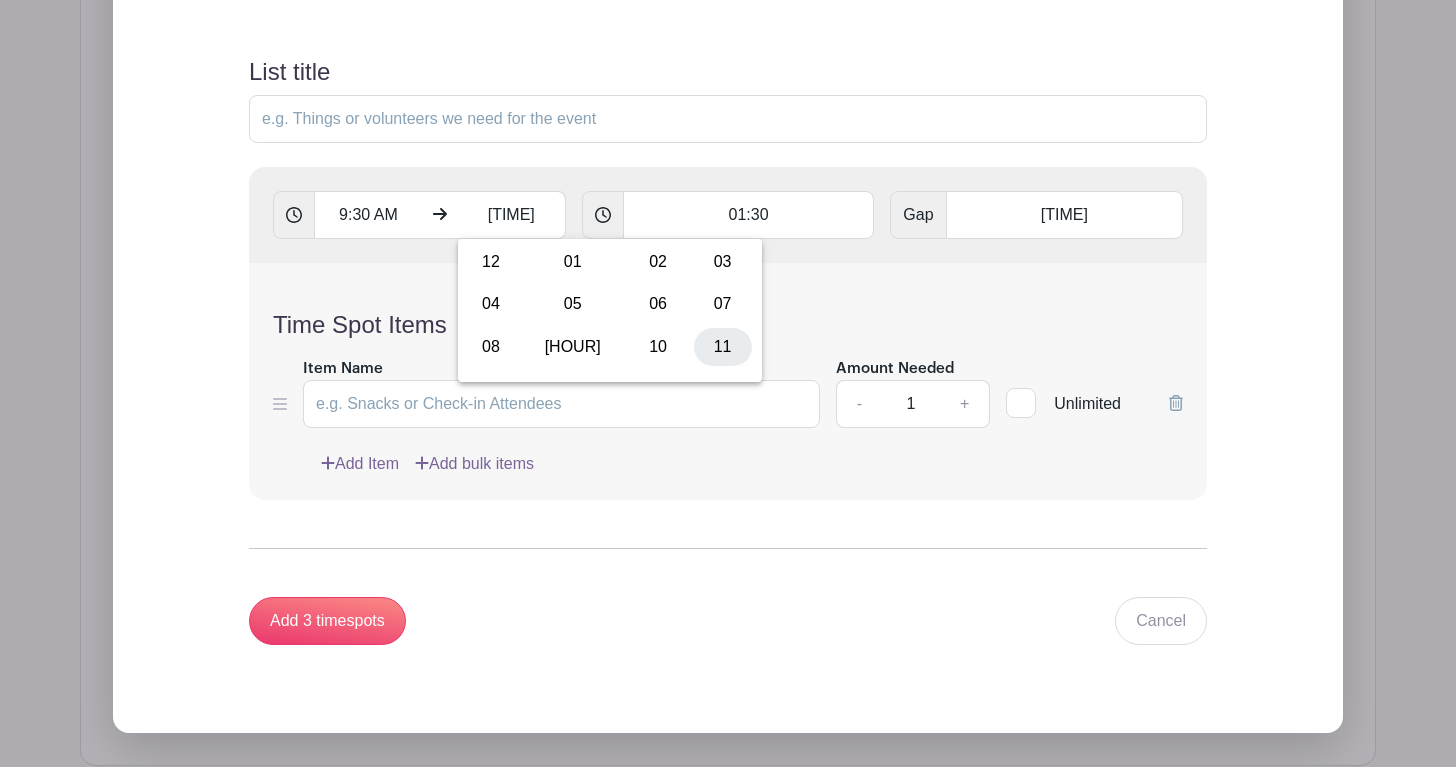 click on "11" at bounding box center [723, 347] 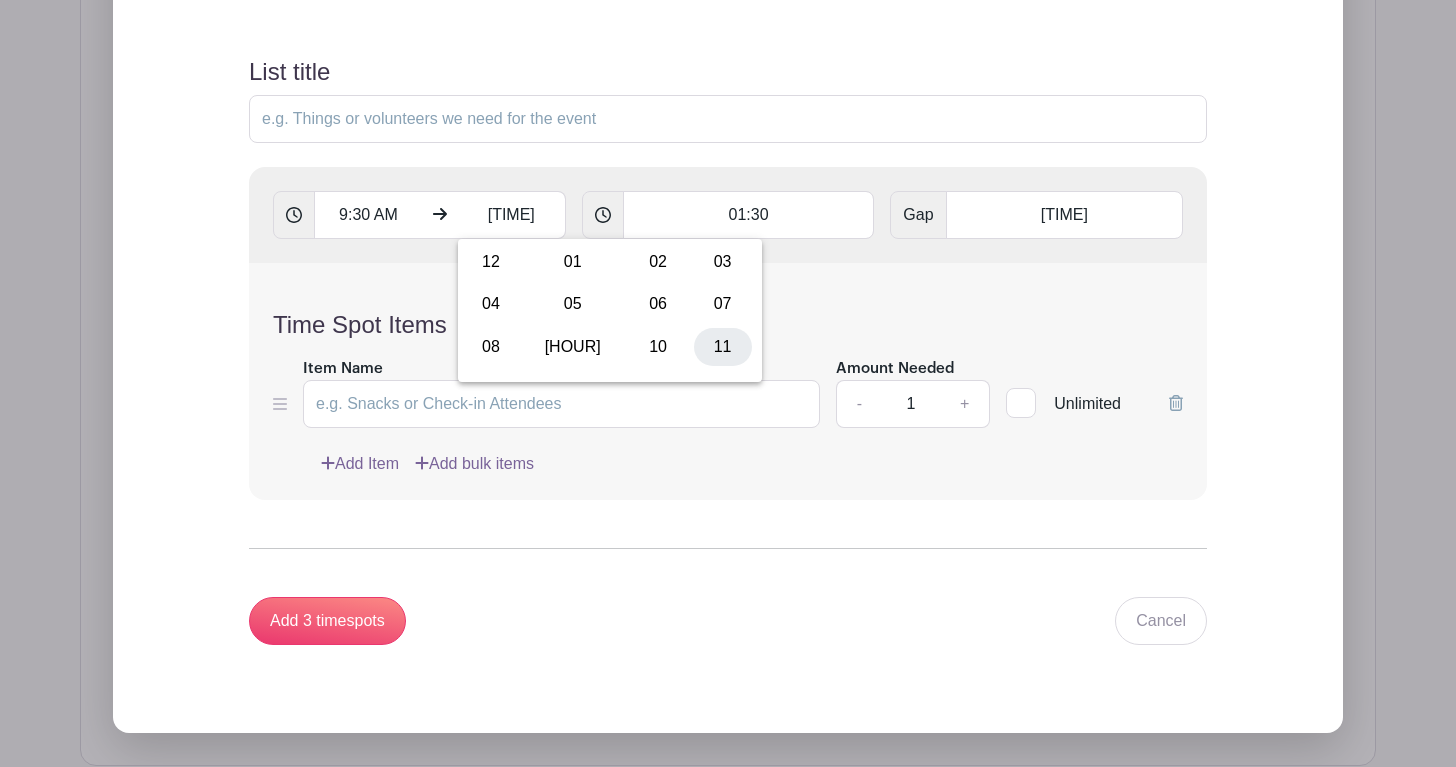 type on "11:38 PM" 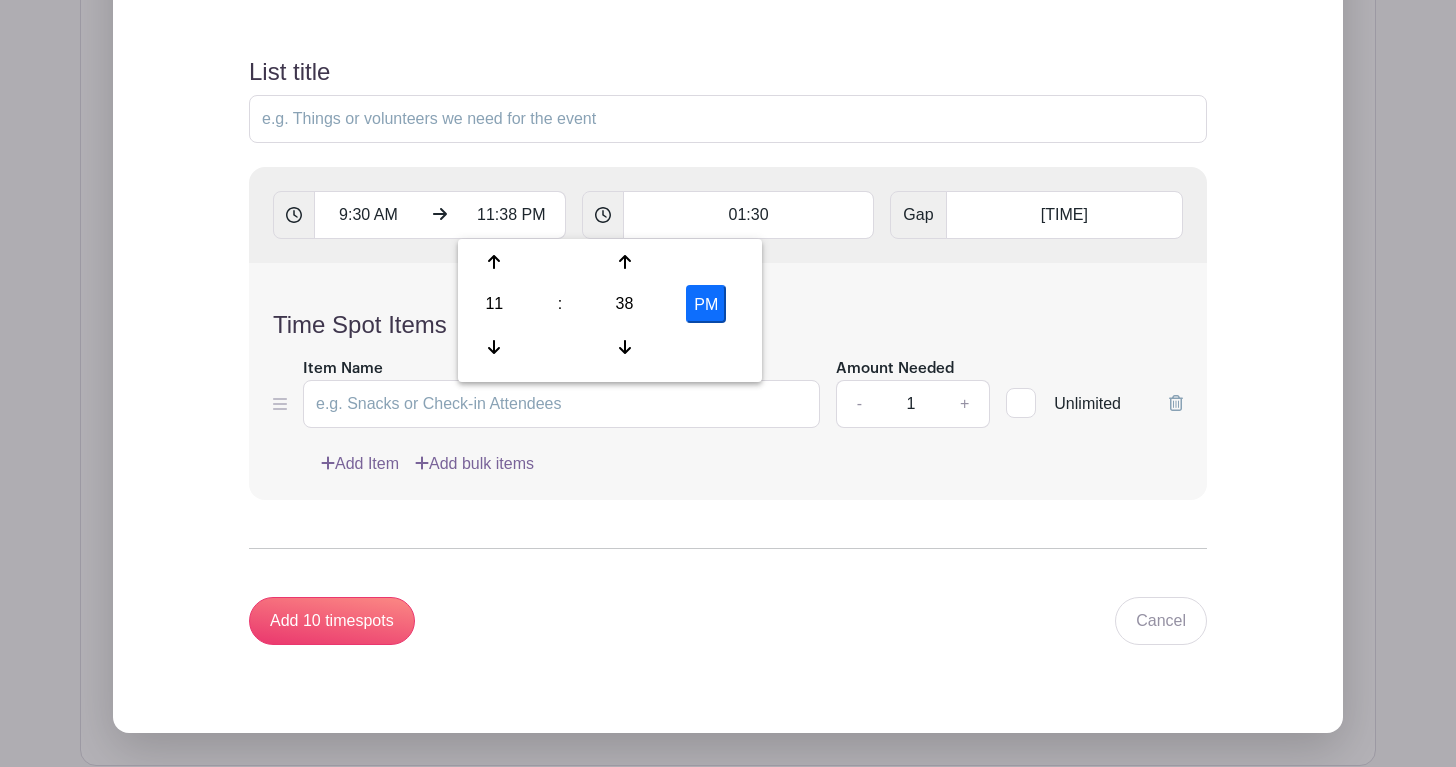 type on "Add 10 timespots" 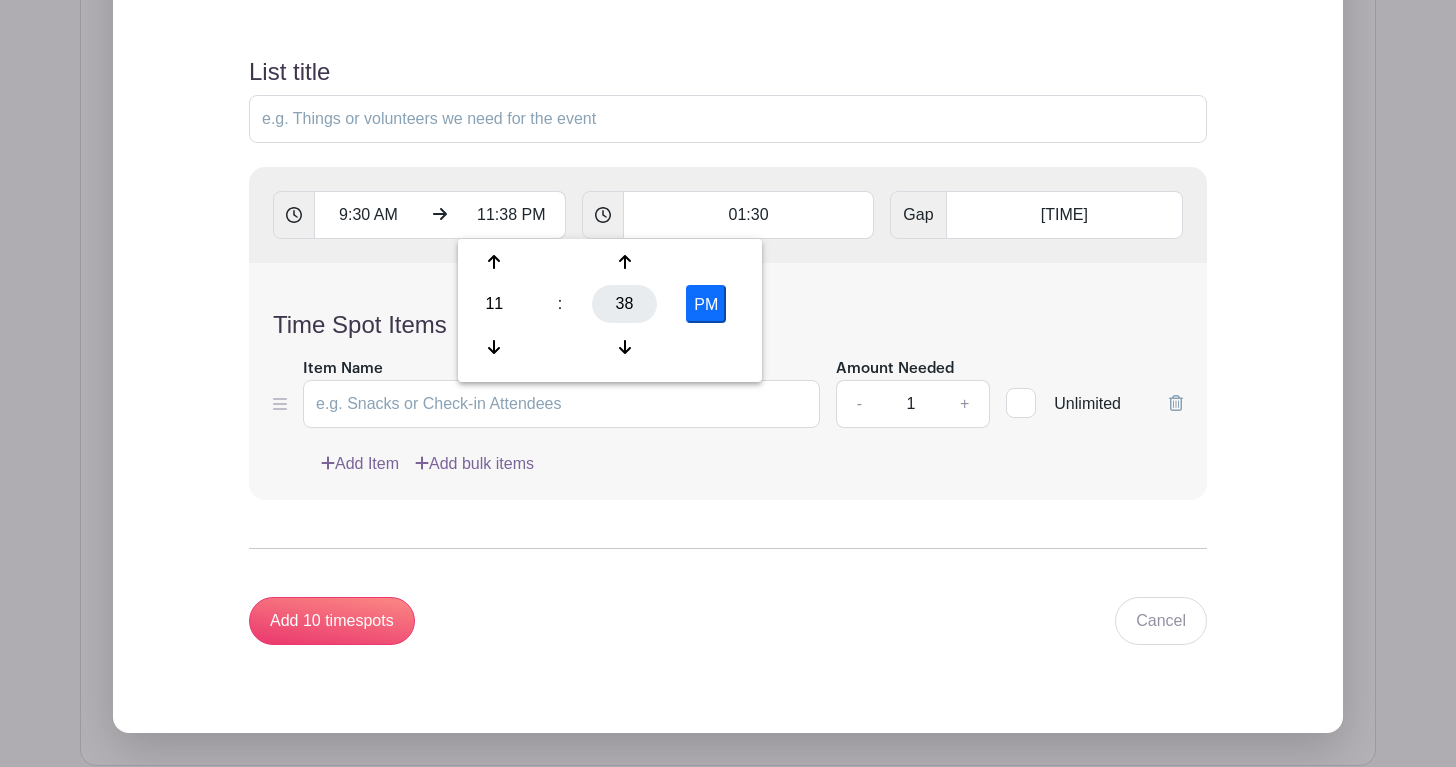 click on "38" at bounding box center (624, 304) 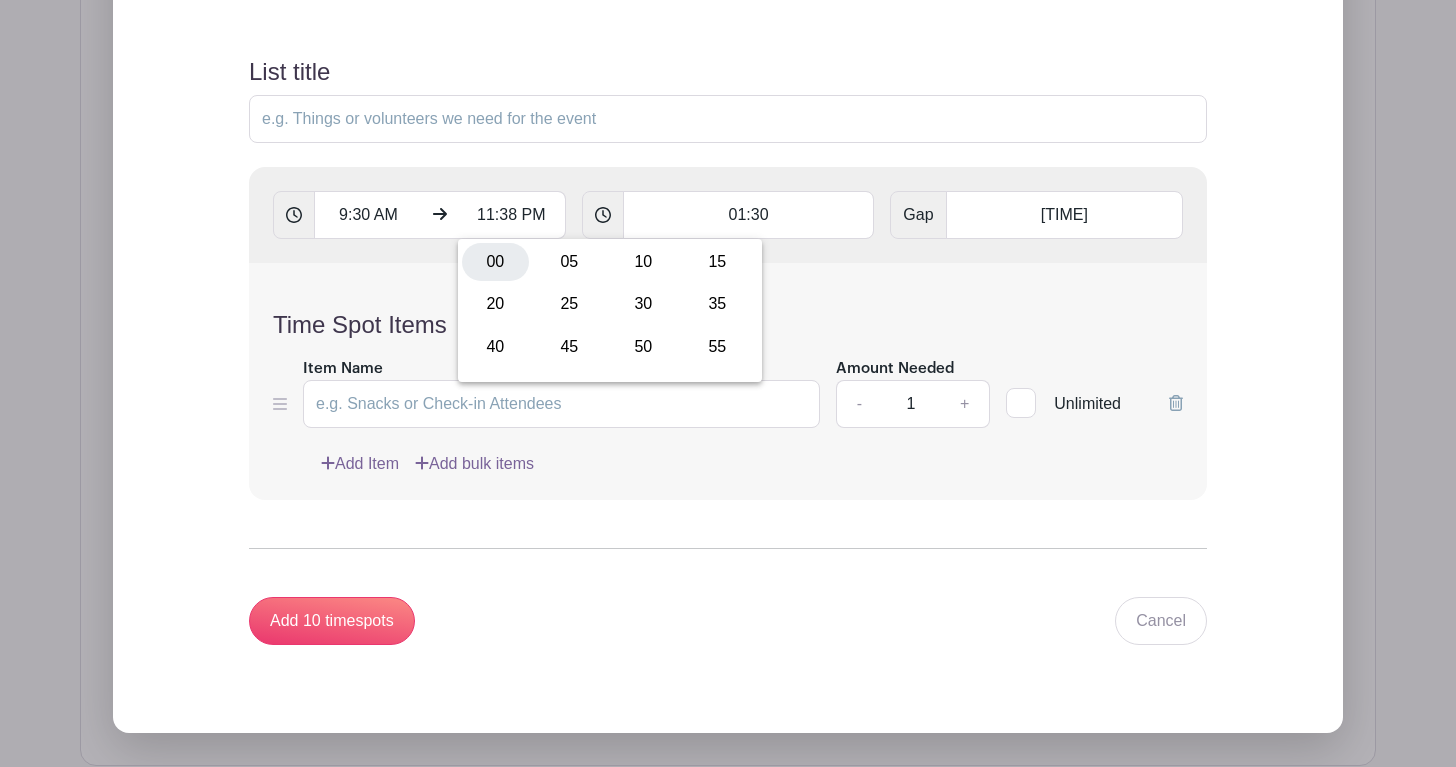 click on "00" at bounding box center [495, 262] 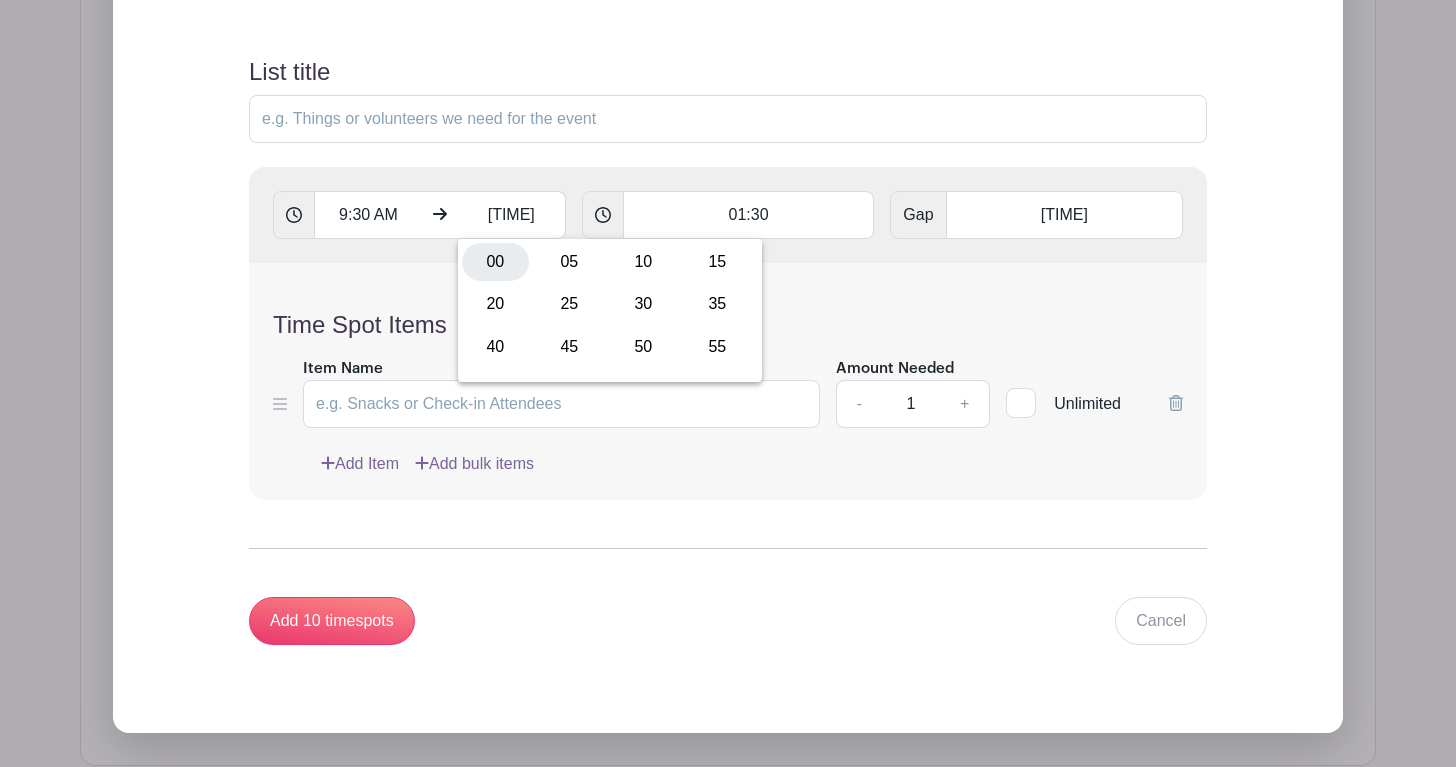 type on "Add 9 timespots" 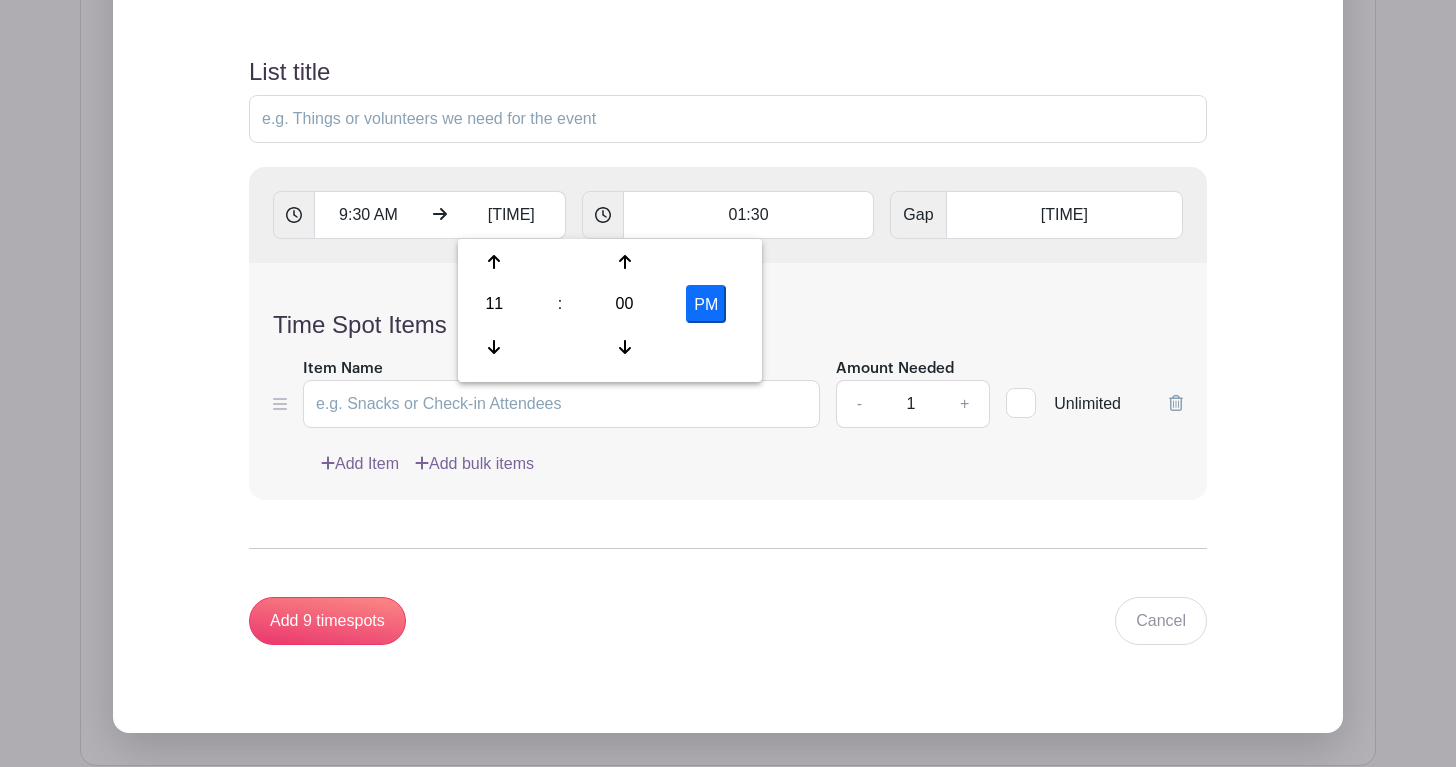 click on "PM" at bounding box center (706, 304) 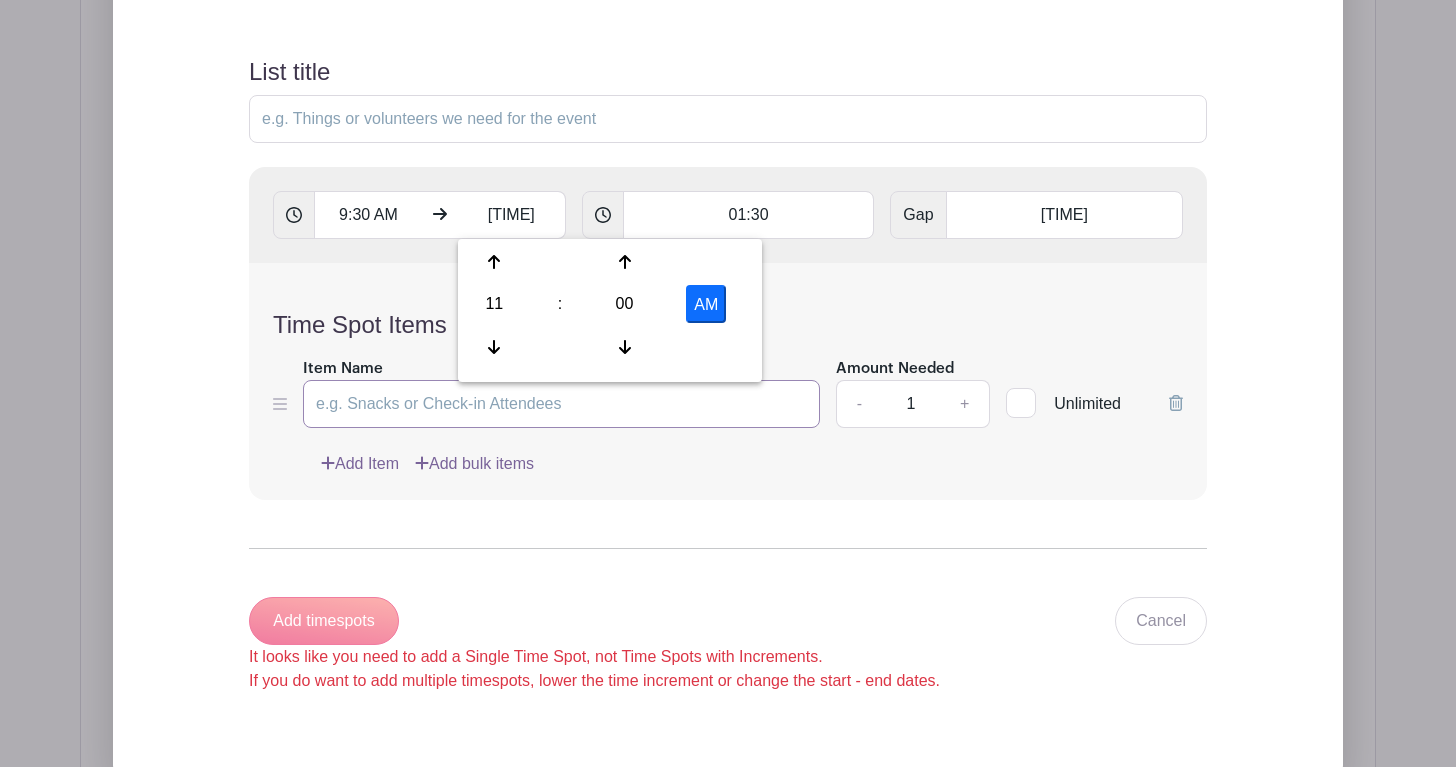 click on "Item Name" at bounding box center [561, 404] 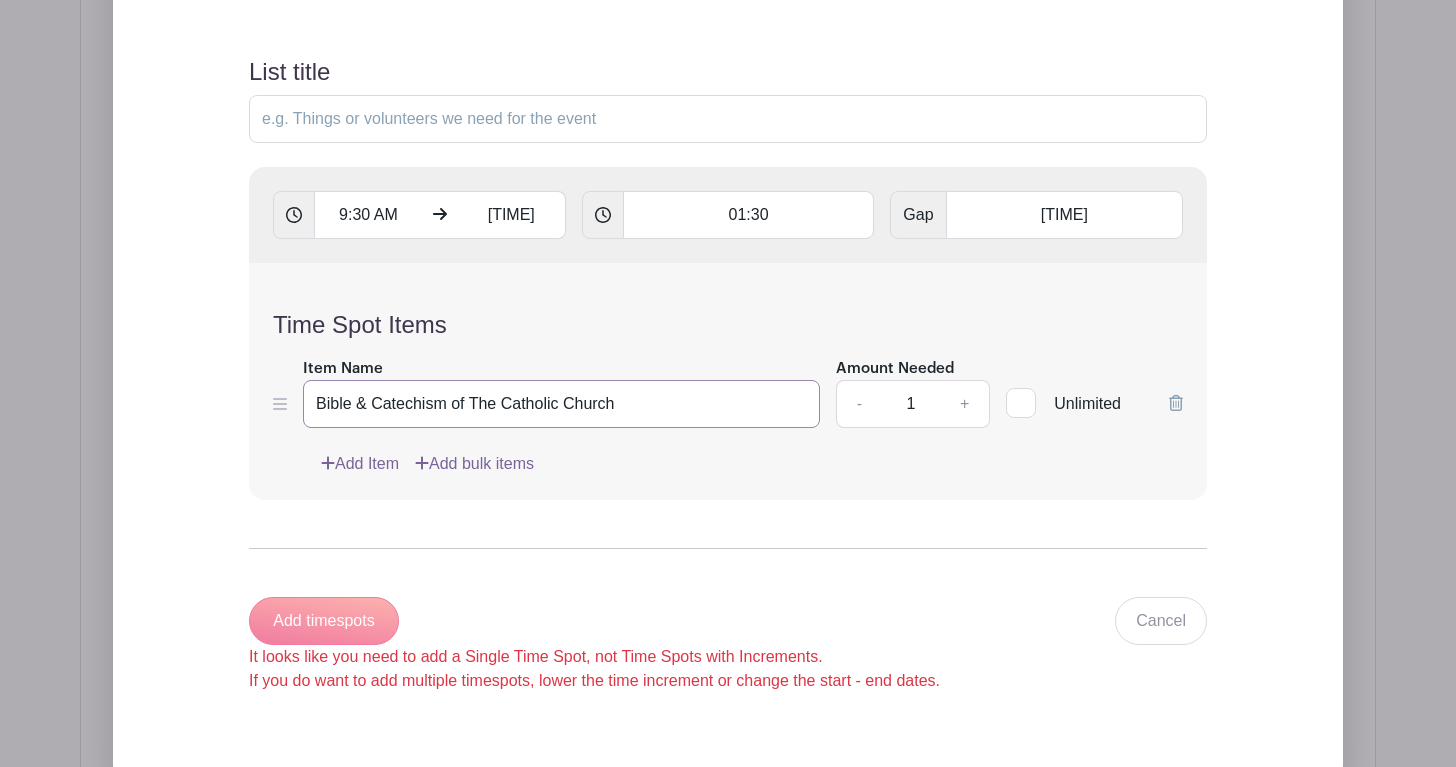 type on "Bible & Catechism of The Catholic Church" 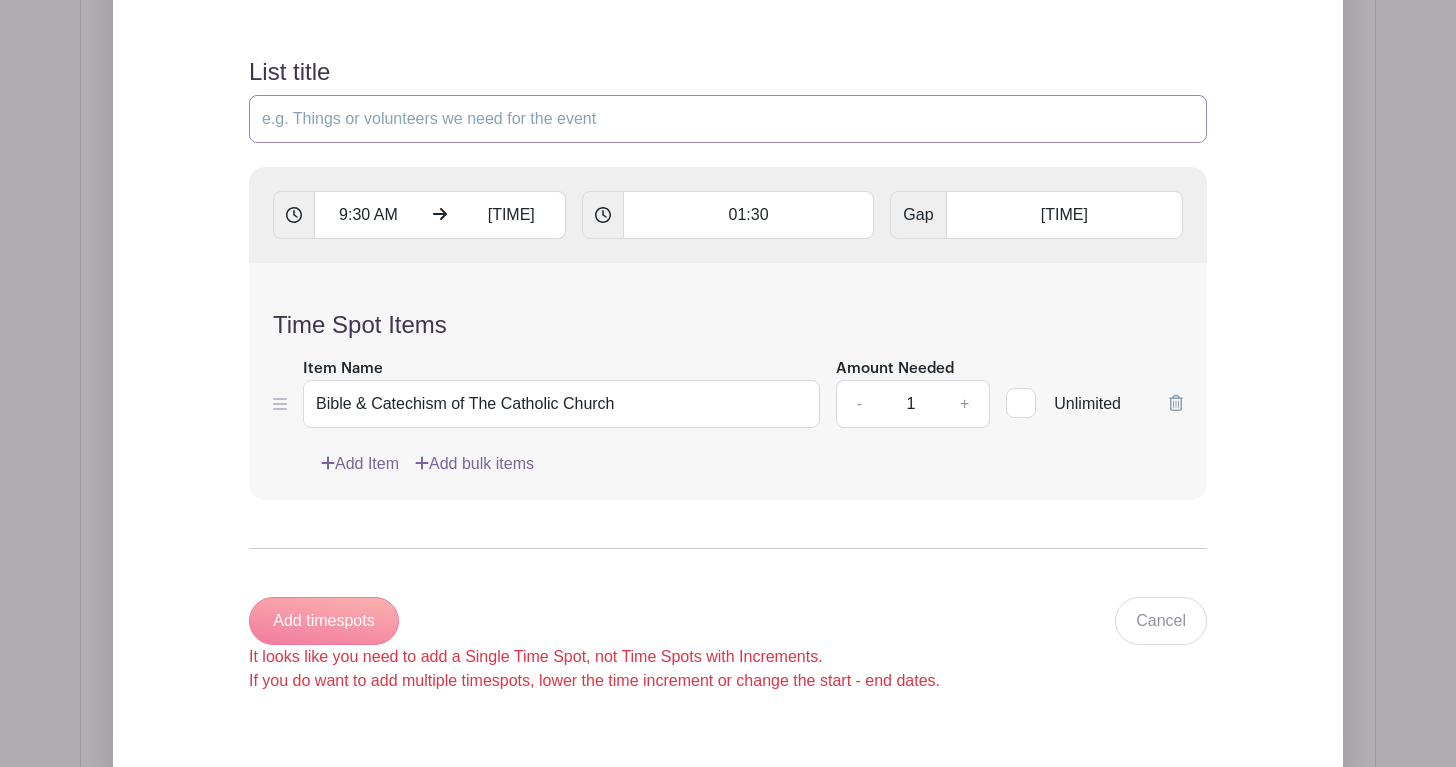 click on "List title" at bounding box center (728, 119) 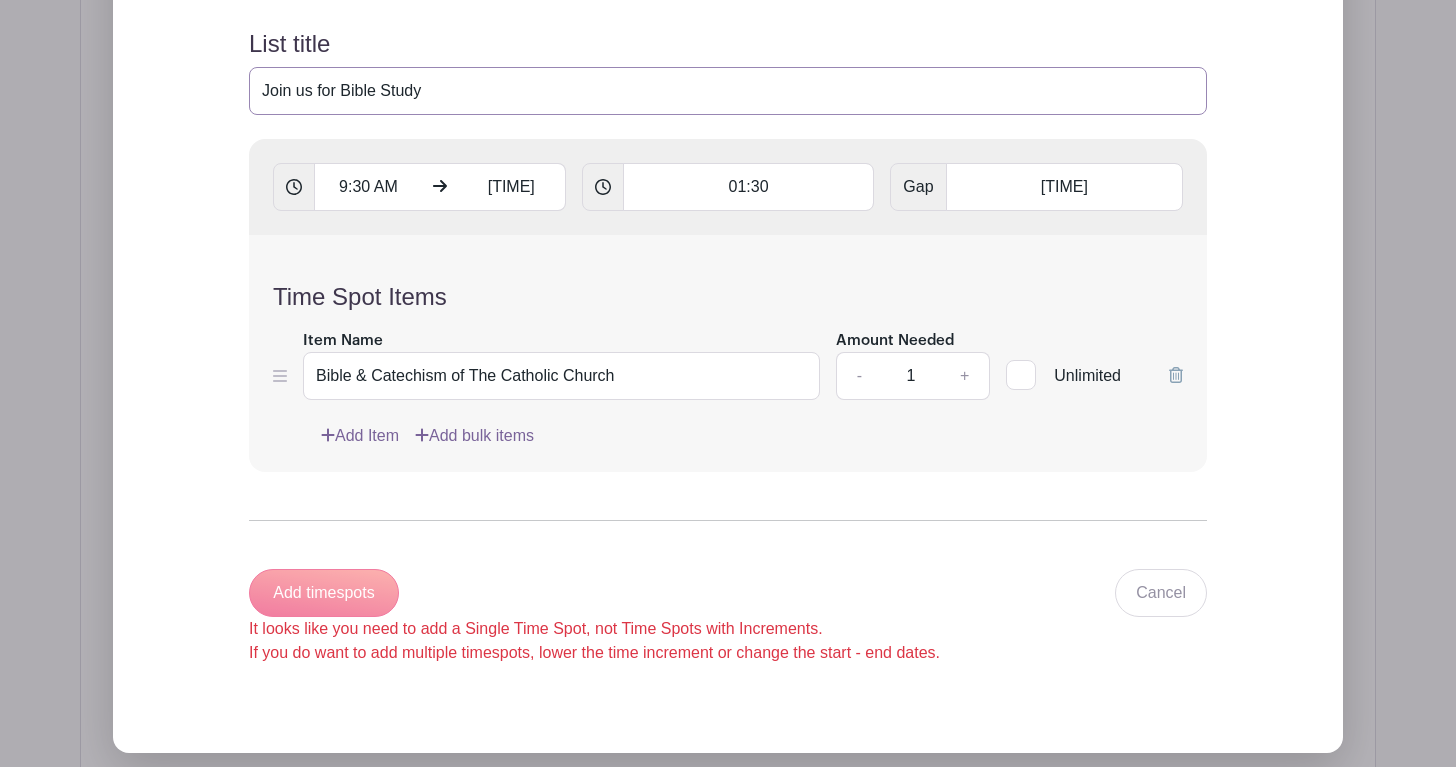 scroll, scrollTop: 1954, scrollLeft: 0, axis: vertical 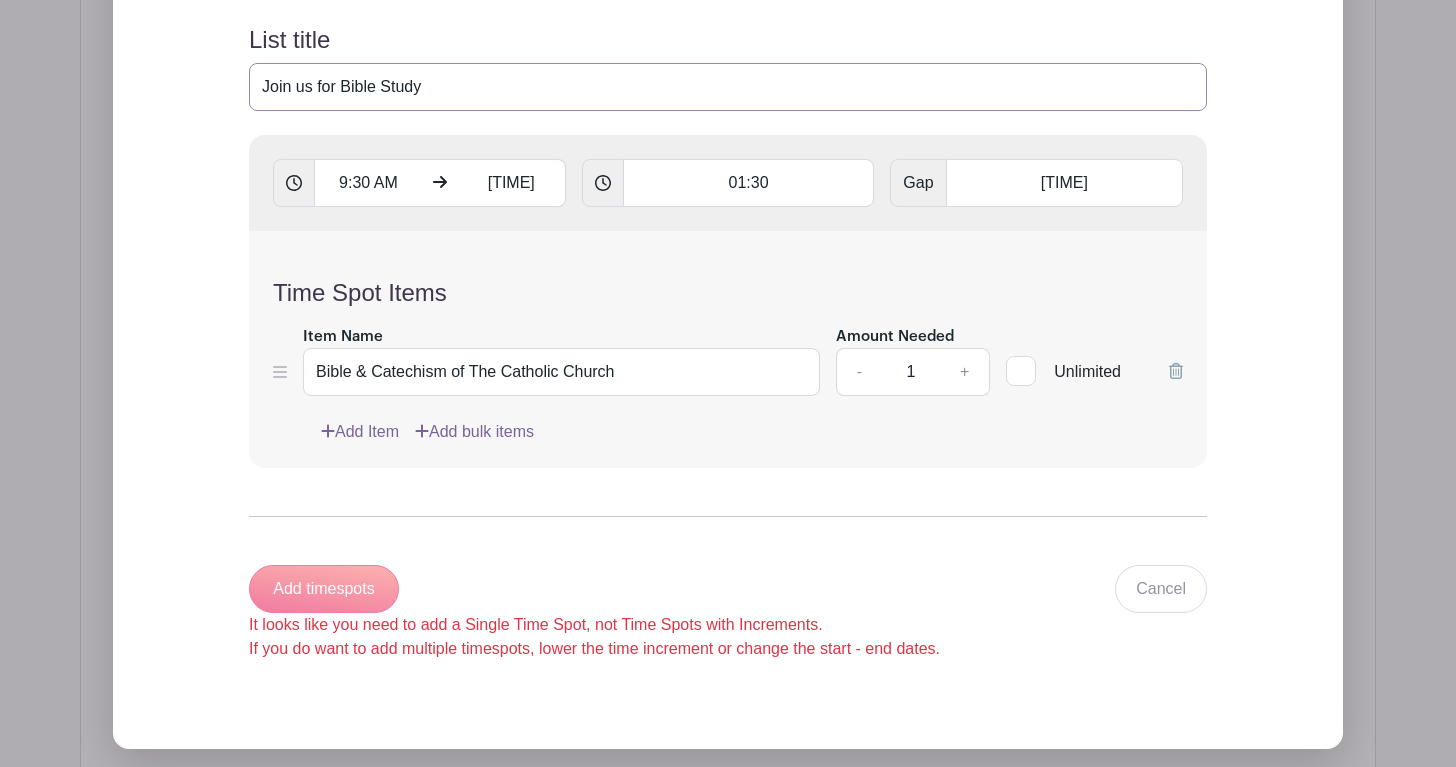 type on "Join us for Bible Study" 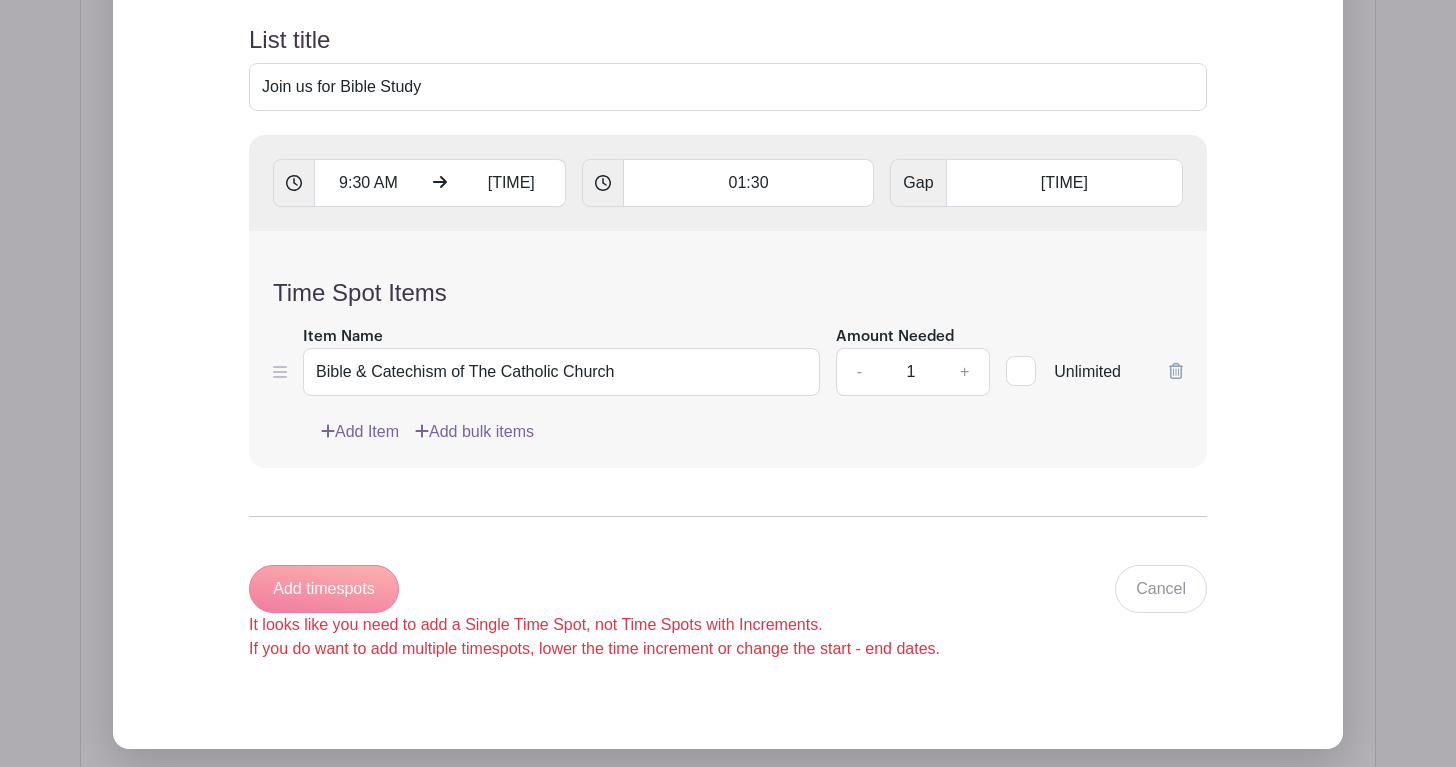 click at bounding box center [1021, 371] 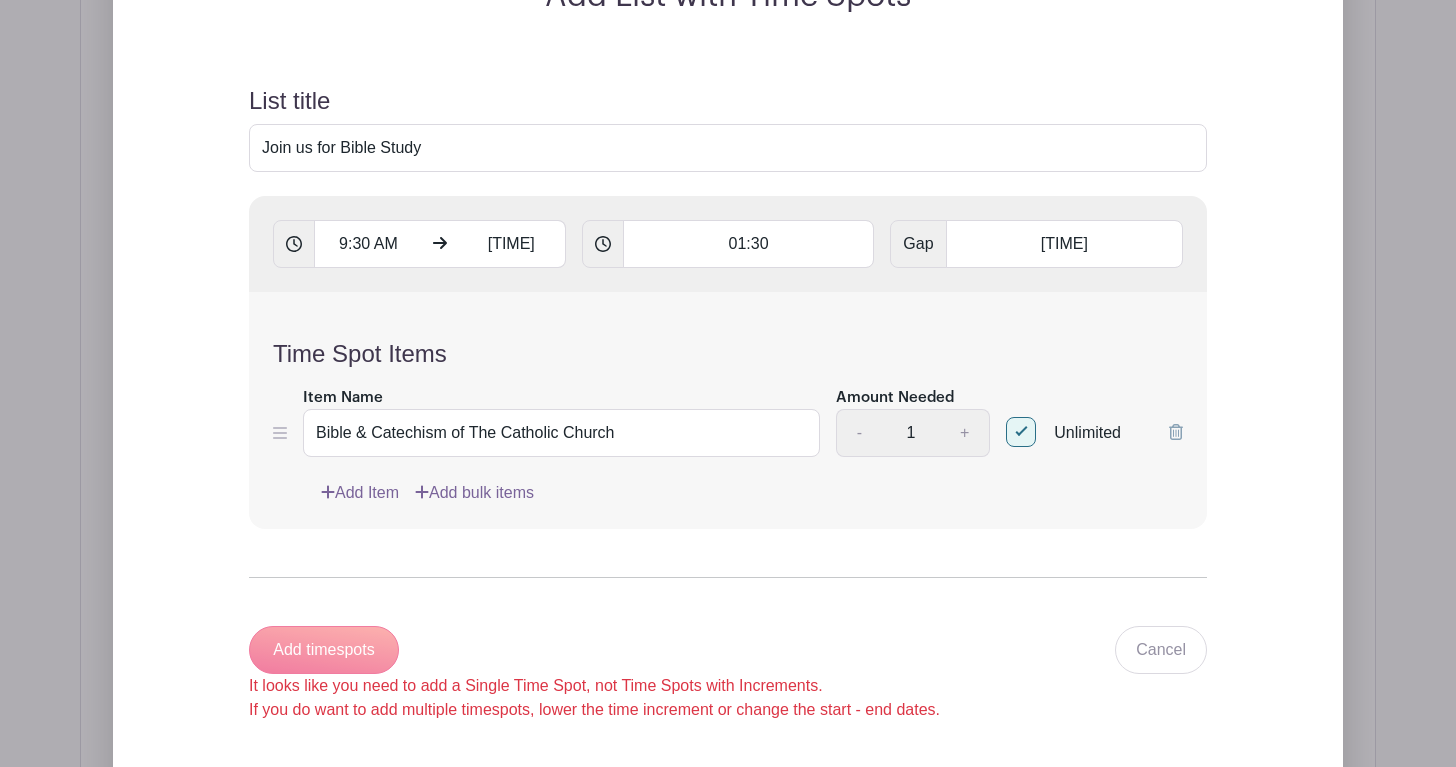 scroll, scrollTop: 1921, scrollLeft: 0, axis: vertical 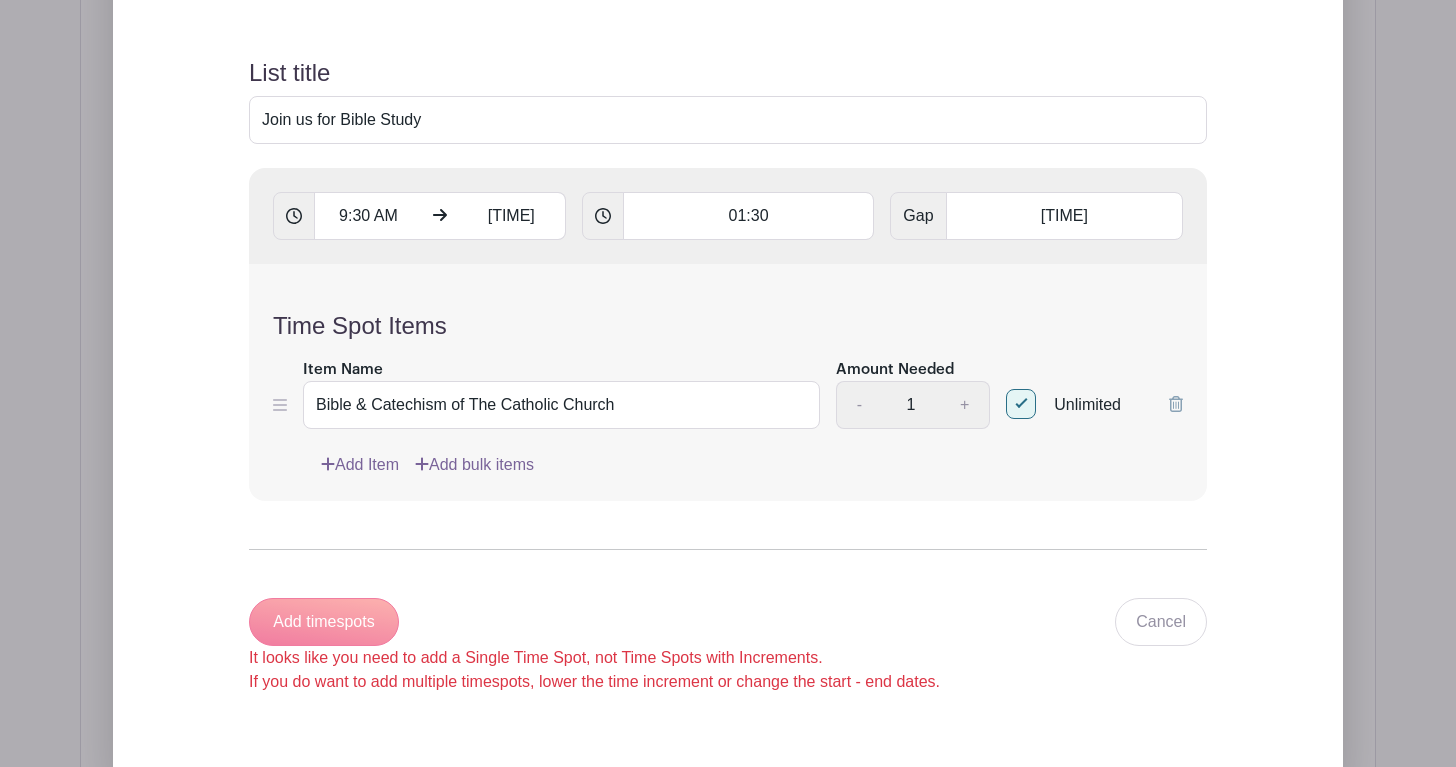 click 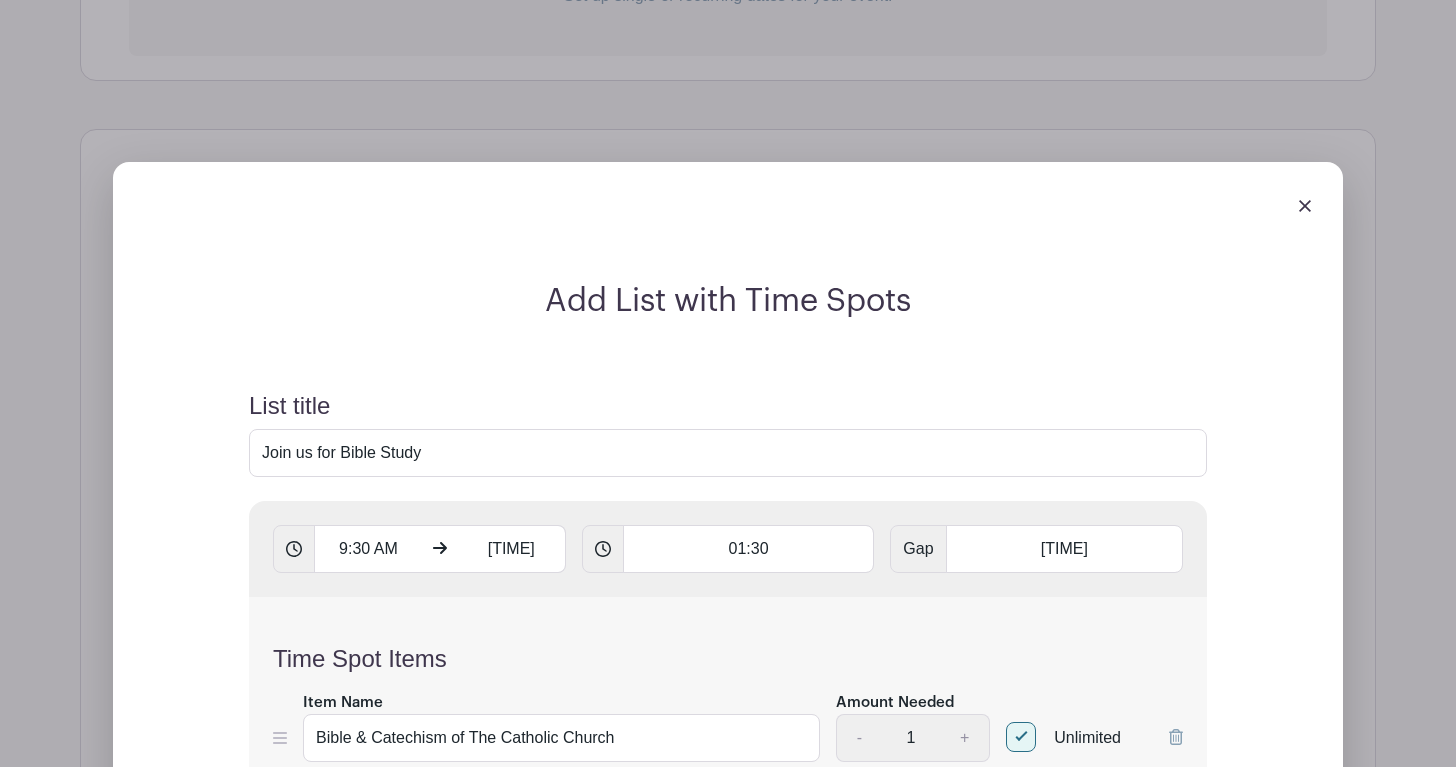 scroll, scrollTop: 1110, scrollLeft: 0, axis: vertical 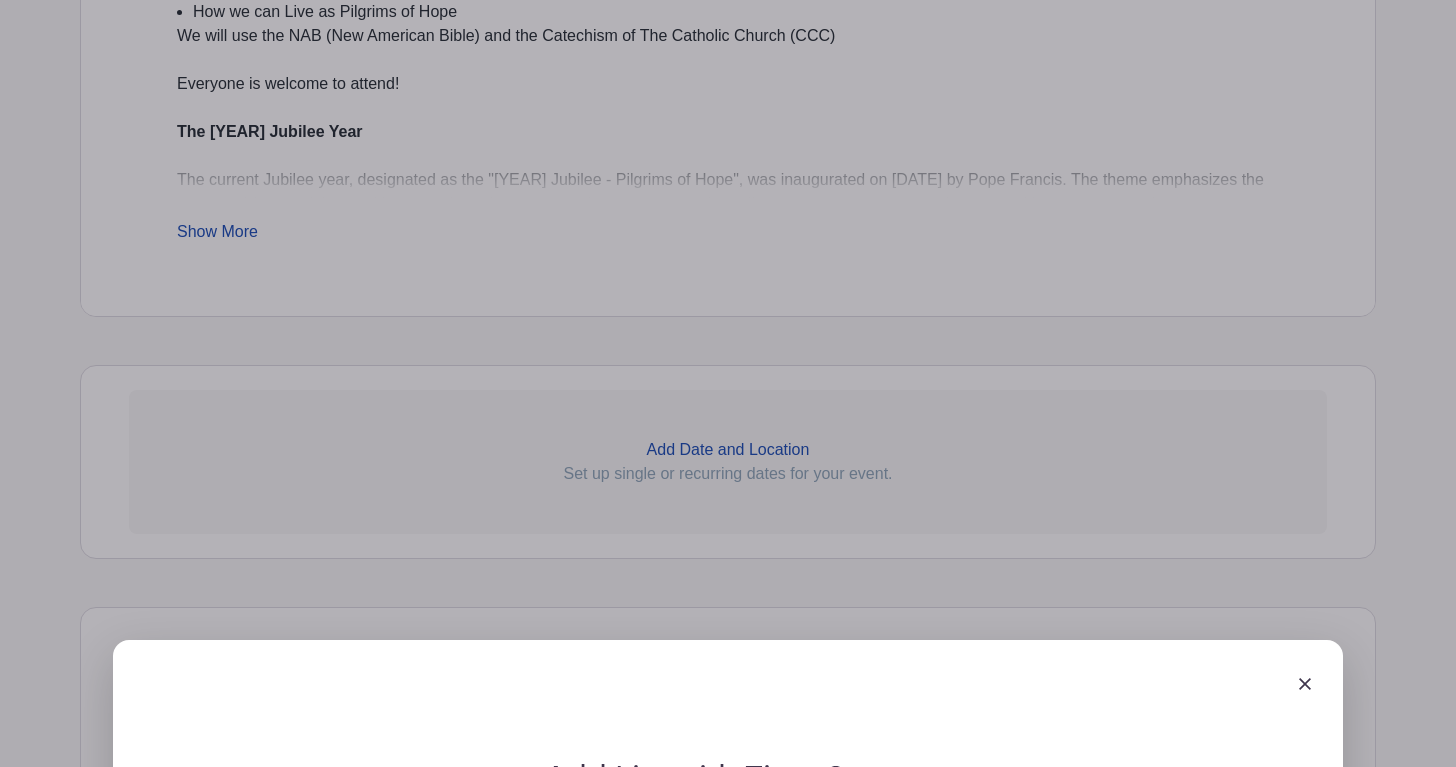 click on "Add List with Time Spots
List title
Join us for Bible Study
[TIME]
[TIME]
[TIME]
Gap
[TIME]
Time Spot Items
Item Name
Bible & Catechism of The Catholic Church
Amount Needed
-
1
+
Unlimited" at bounding box center (728, 1116) 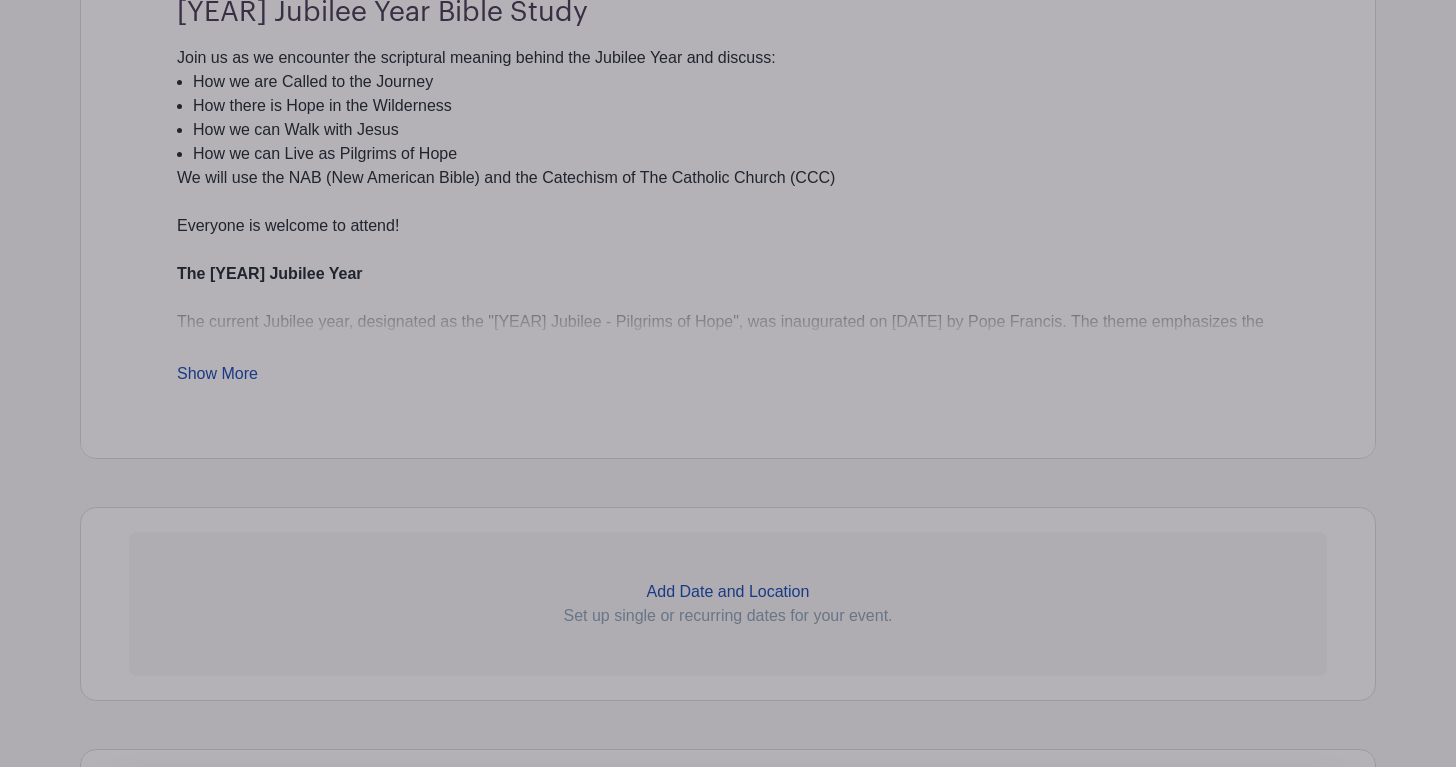 scroll, scrollTop: 1145, scrollLeft: 0, axis: vertical 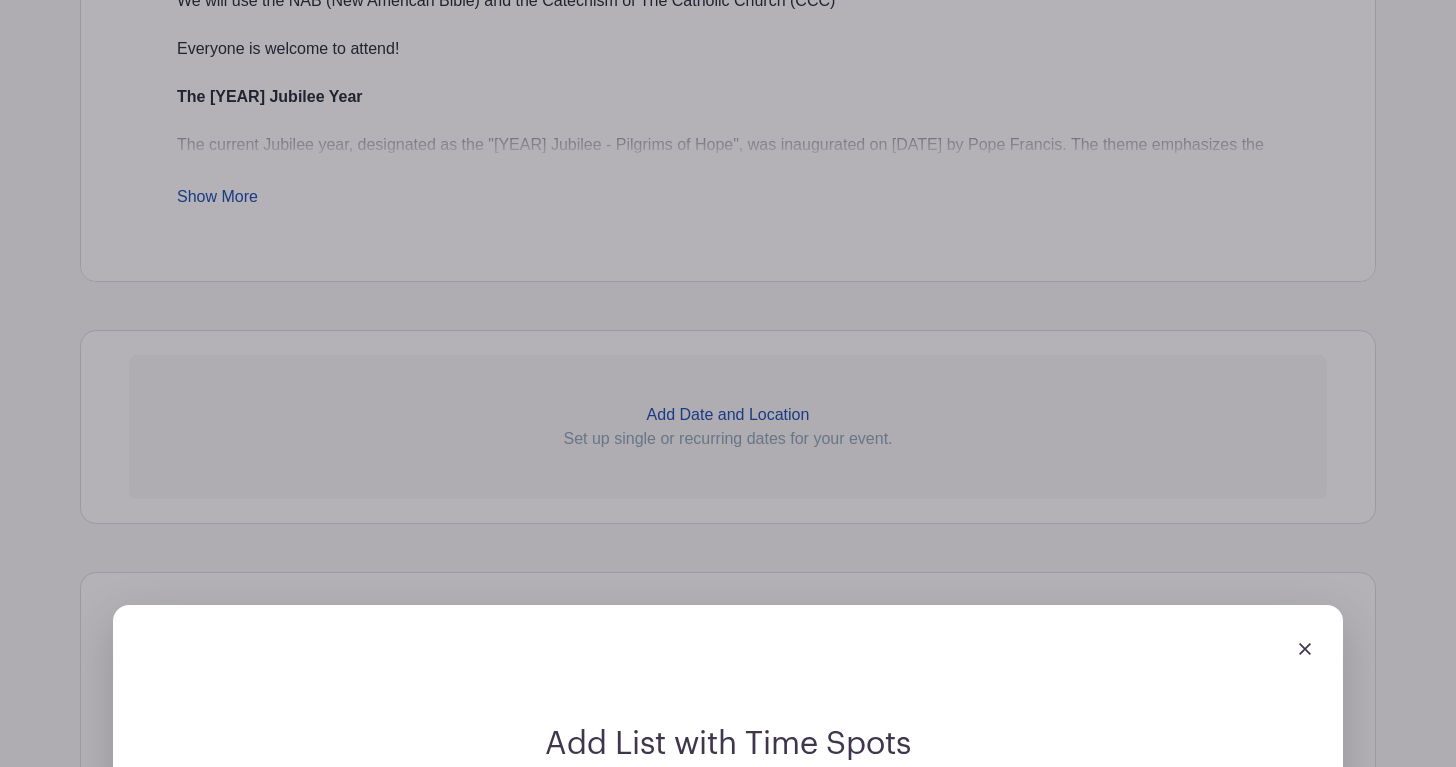 click at bounding box center [1305, 649] 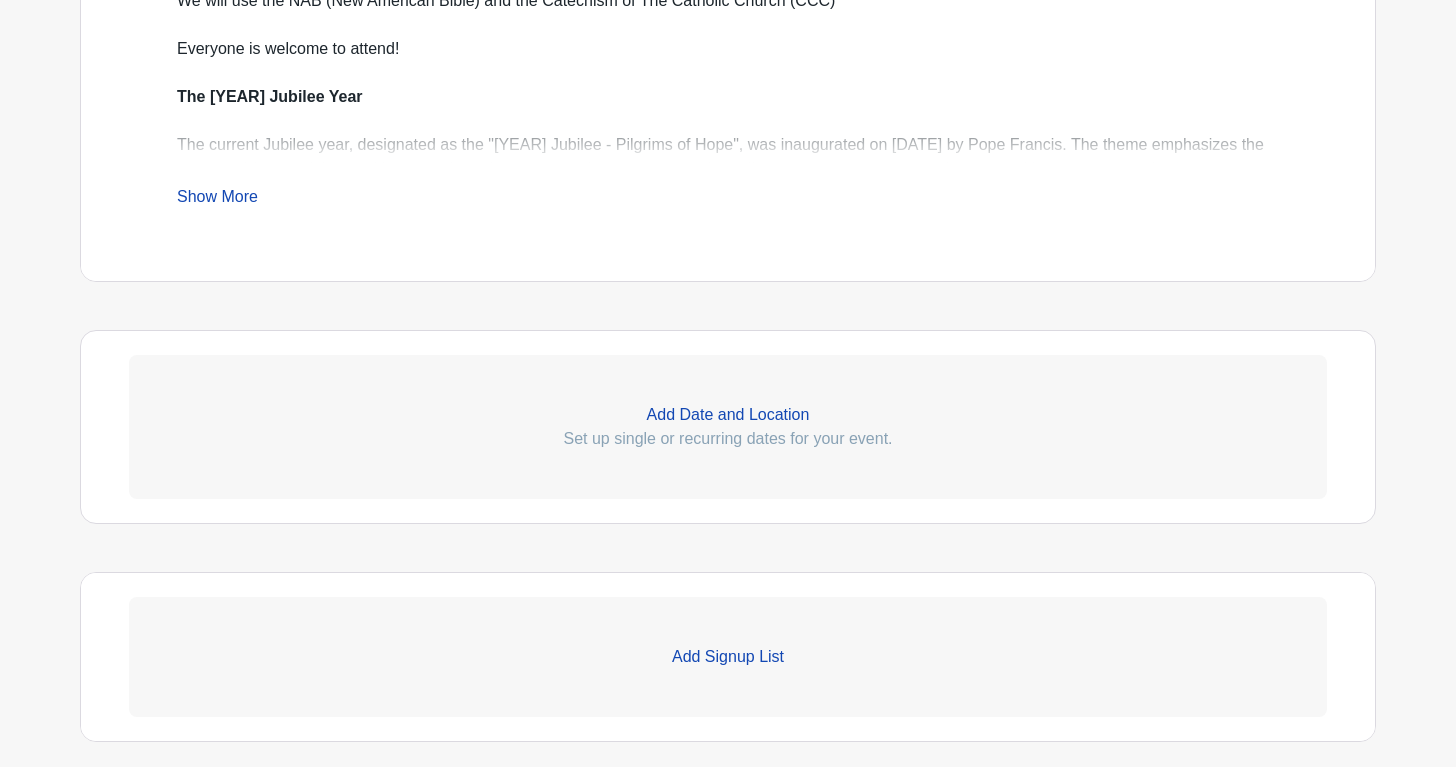 click on "Add Date and Location" at bounding box center [728, 415] 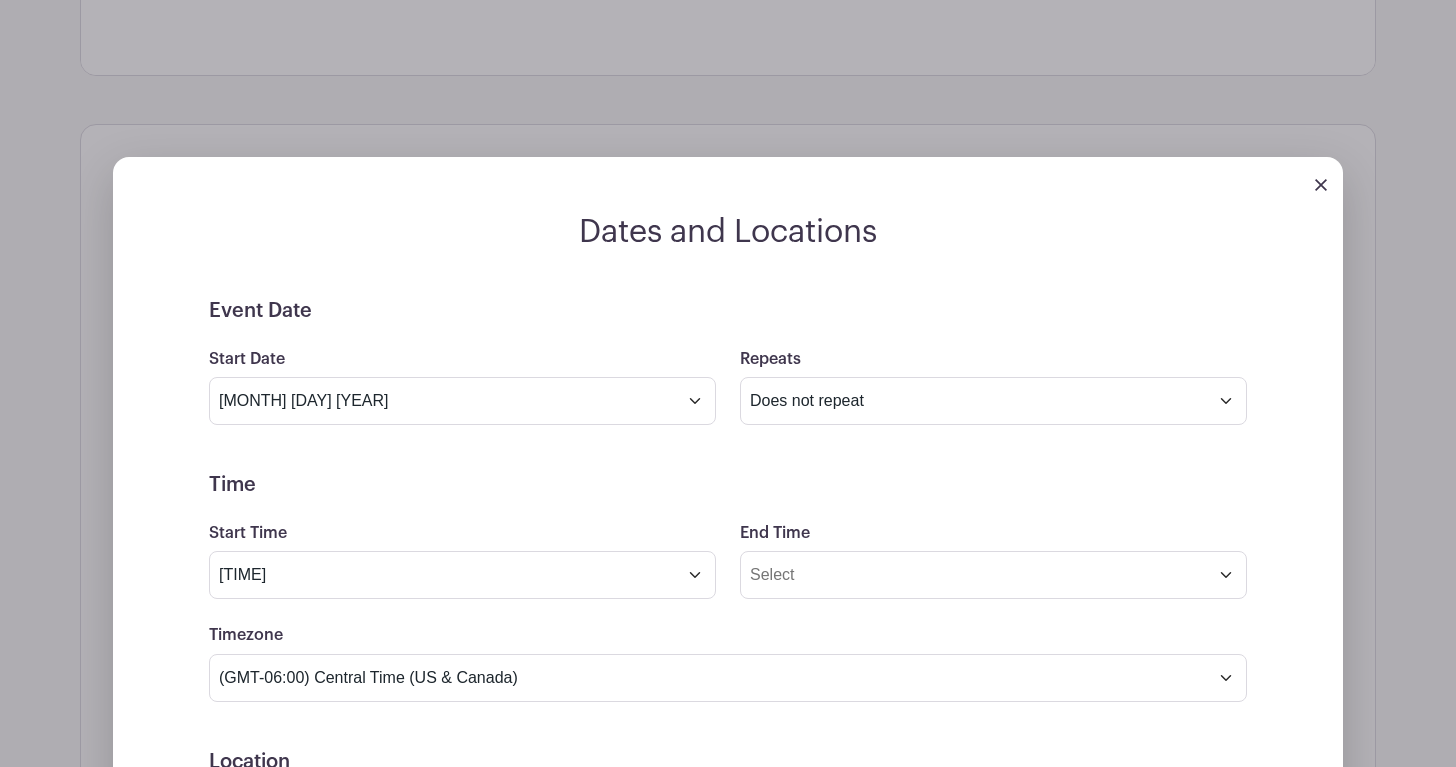 scroll, scrollTop: 1460, scrollLeft: 0, axis: vertical 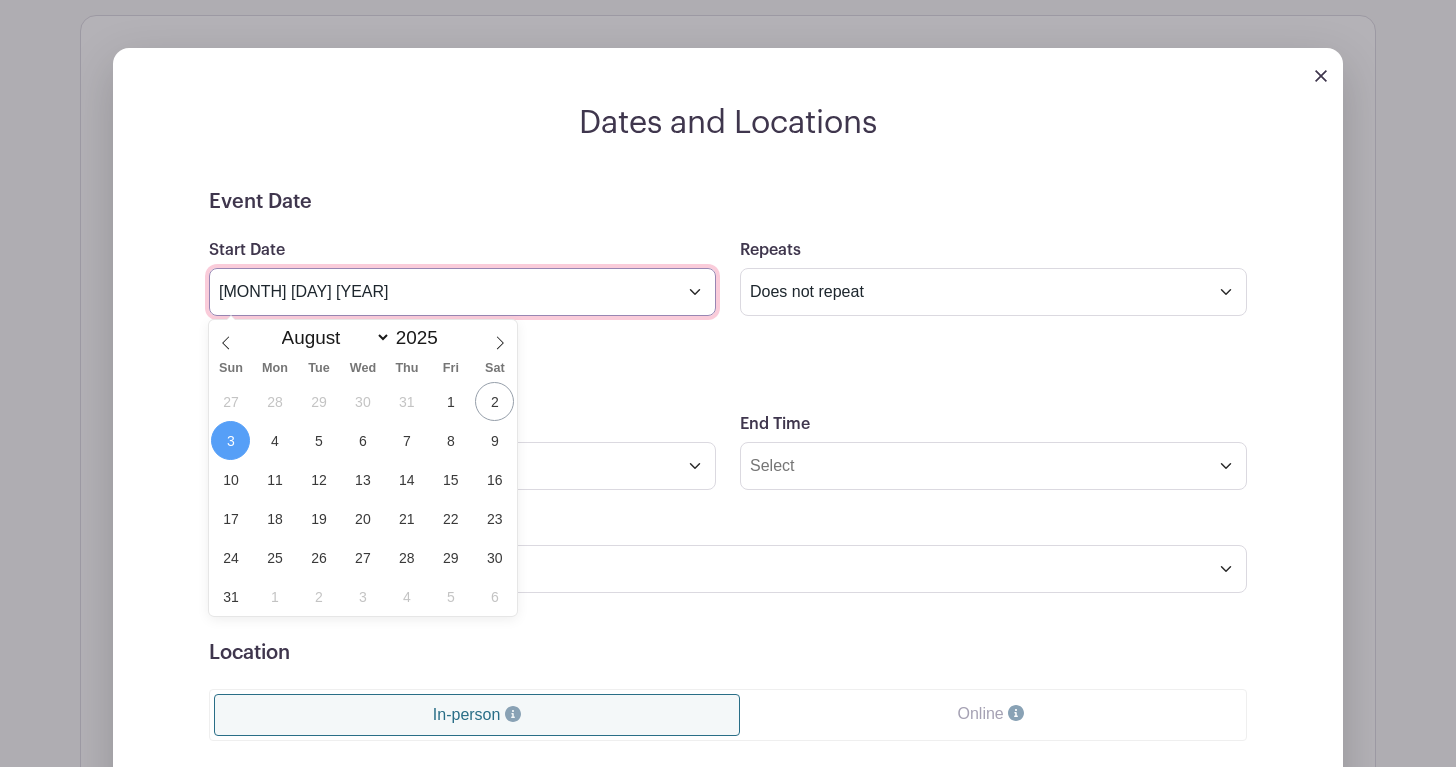 click on "[MONTH] [DAY] [YEAR]" at bounding box center (462, 292) 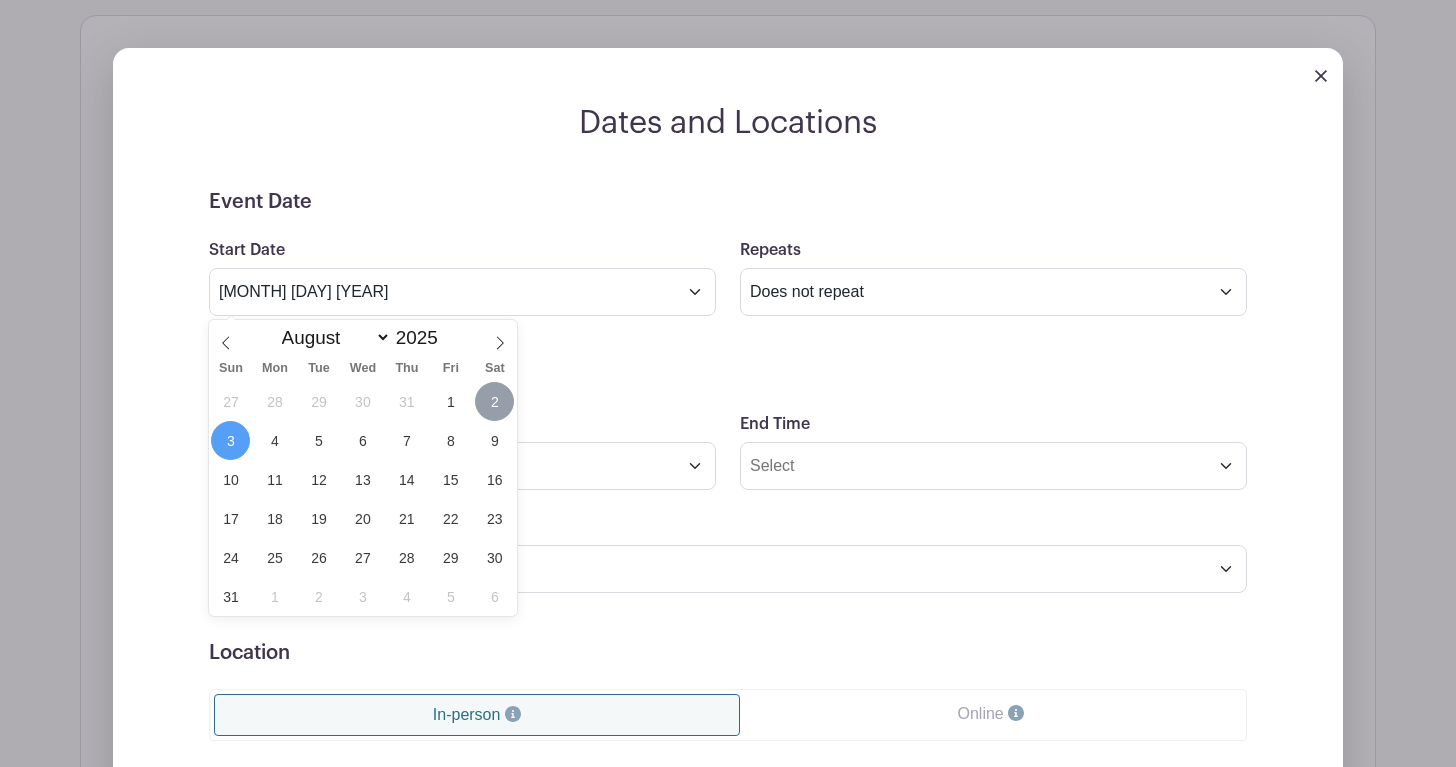 click on "2" at bounding box center [494, 401] 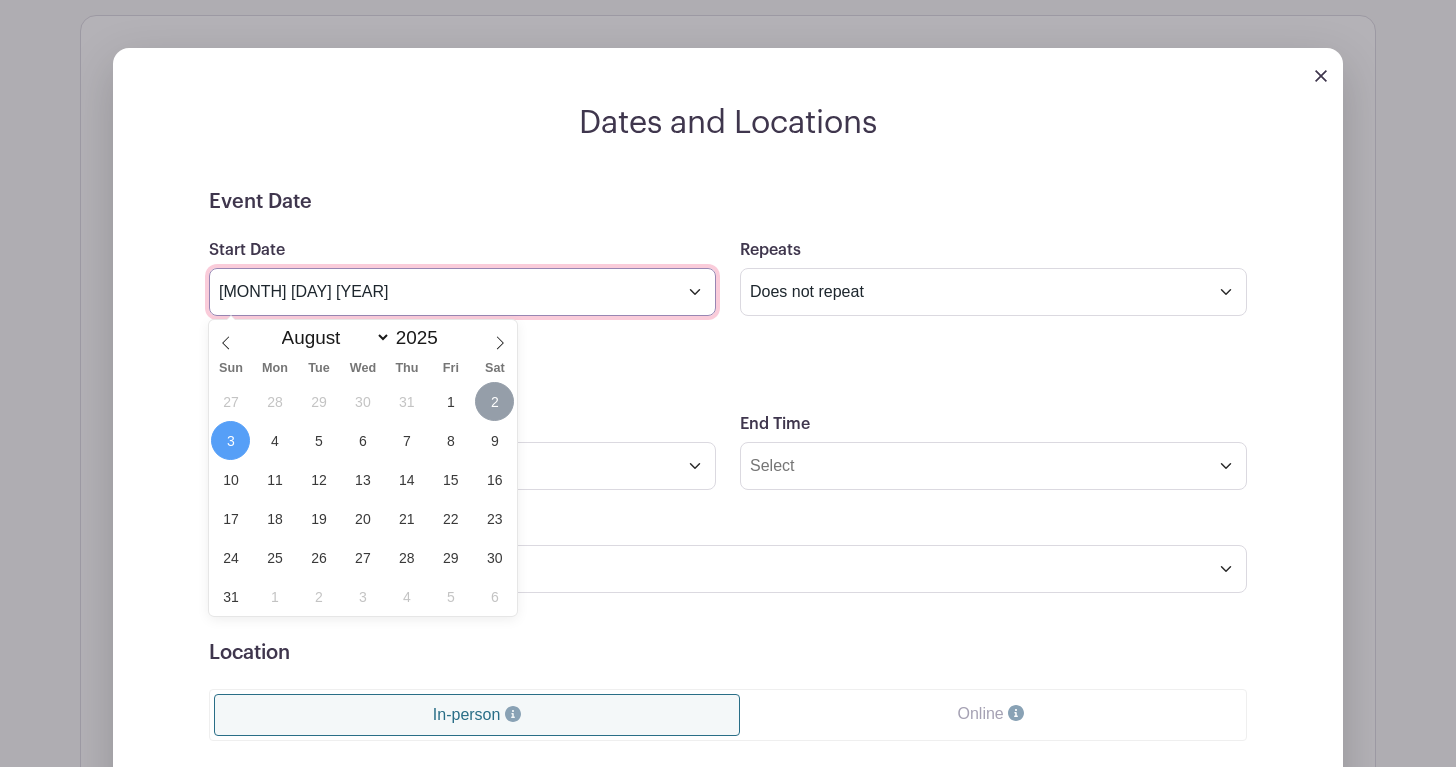 type on "[MONTH] [DAY] [YEAR]" 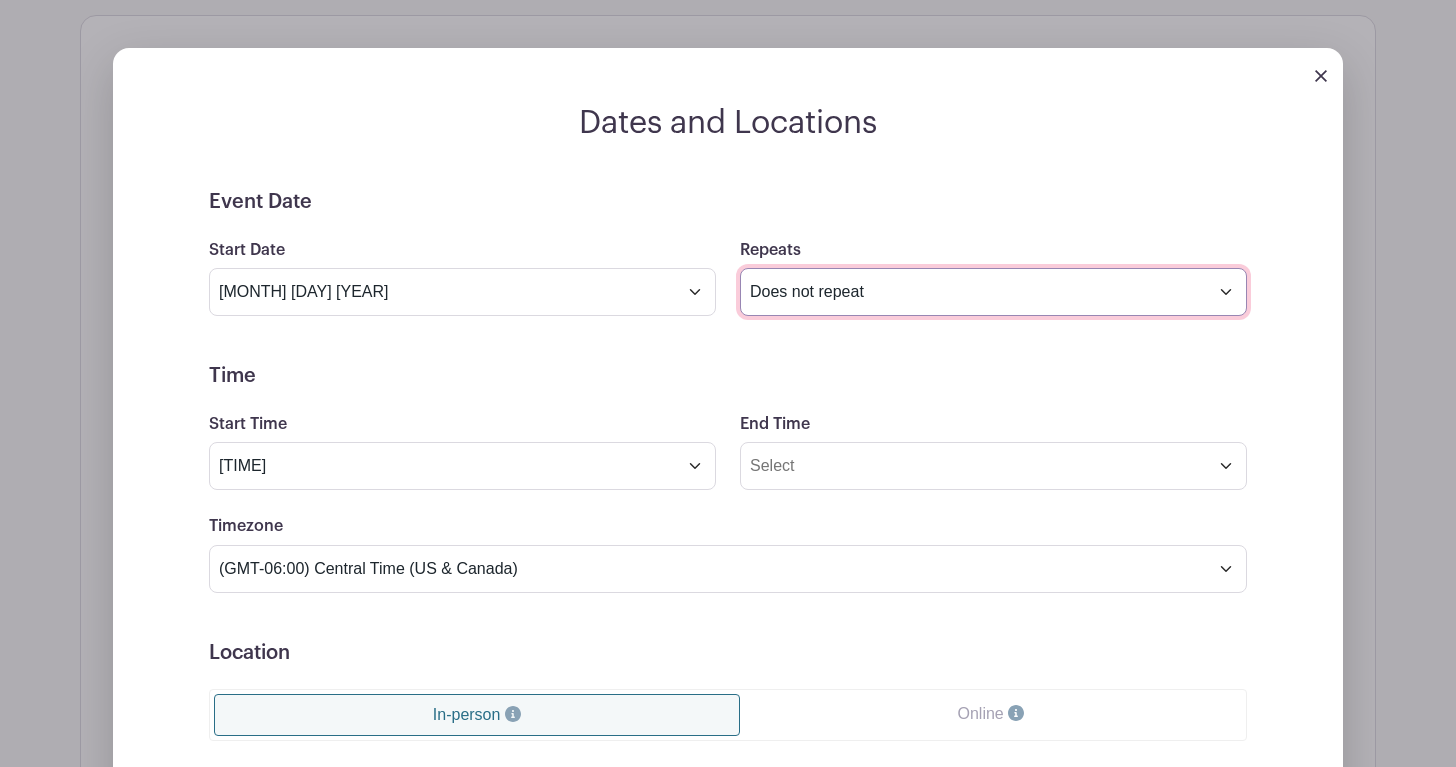 select on "weekly" 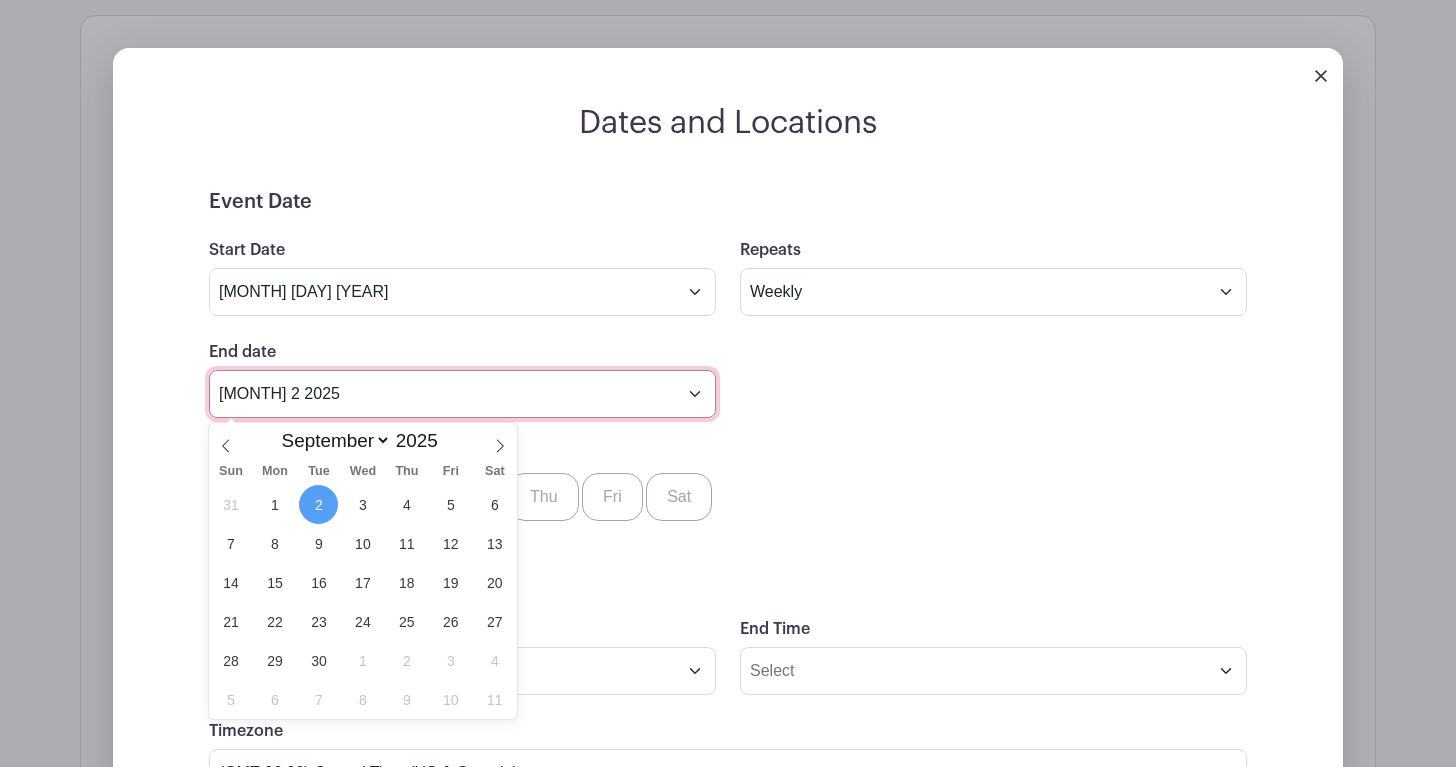 click on "[MONTH] 2 2025" at bounding box center [462, 394] 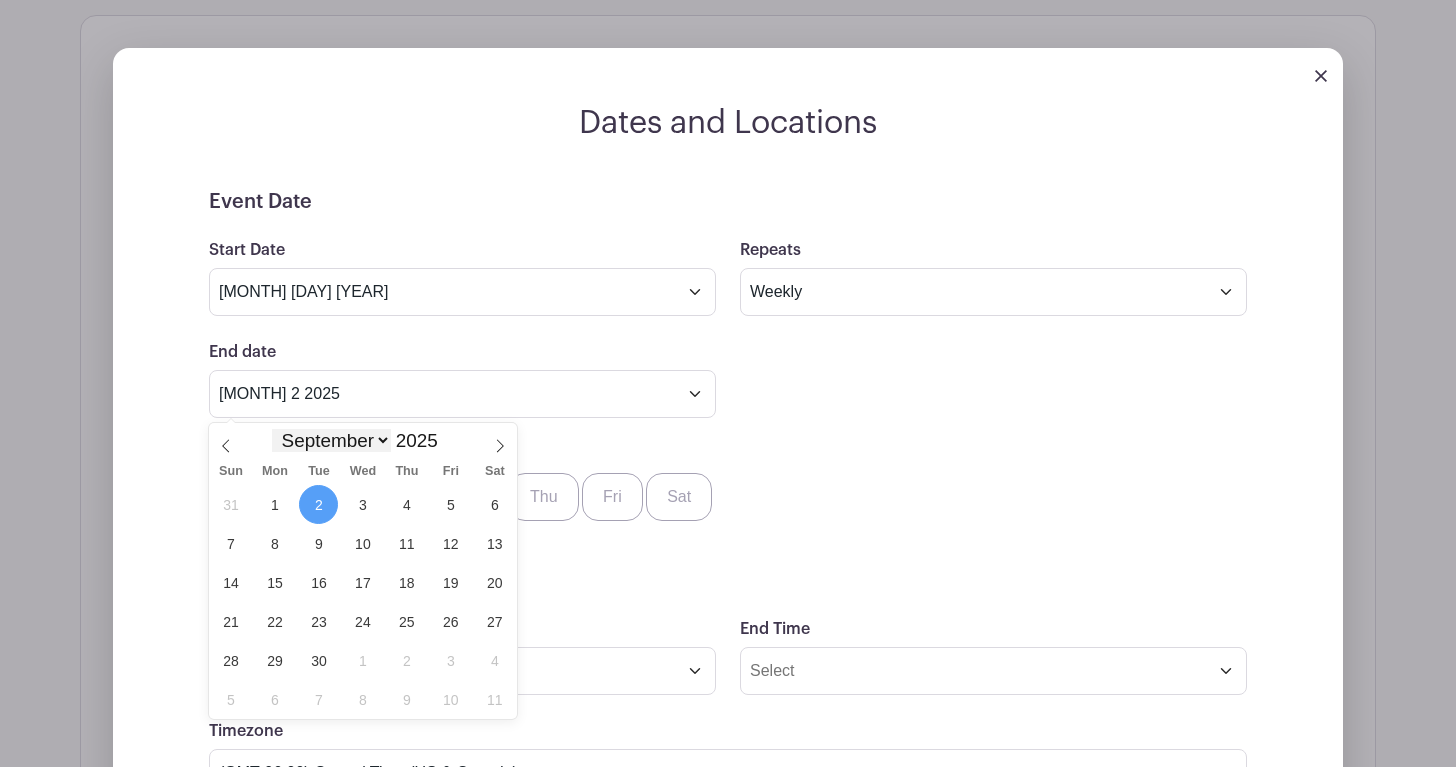select on "7" 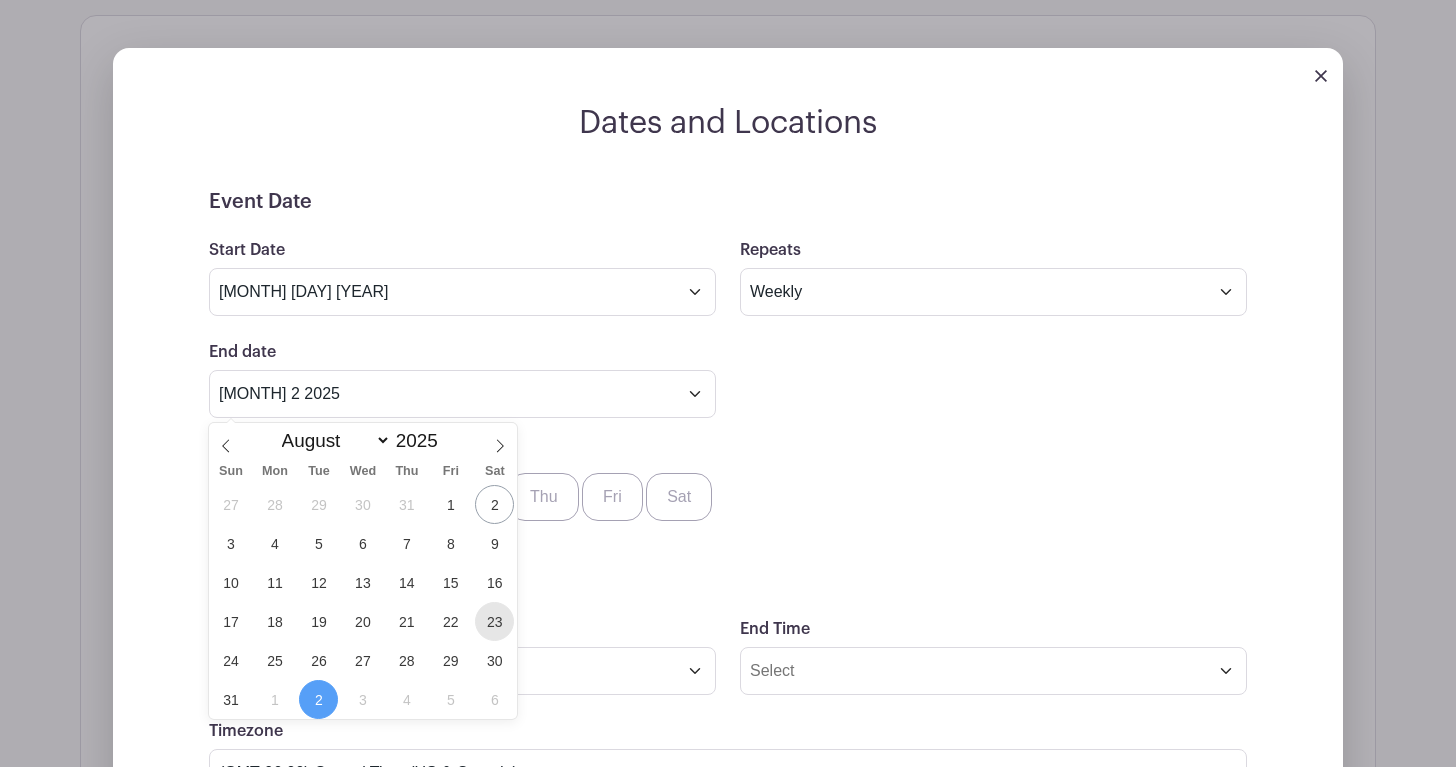 click on "23" at bounding box center [494, 621] 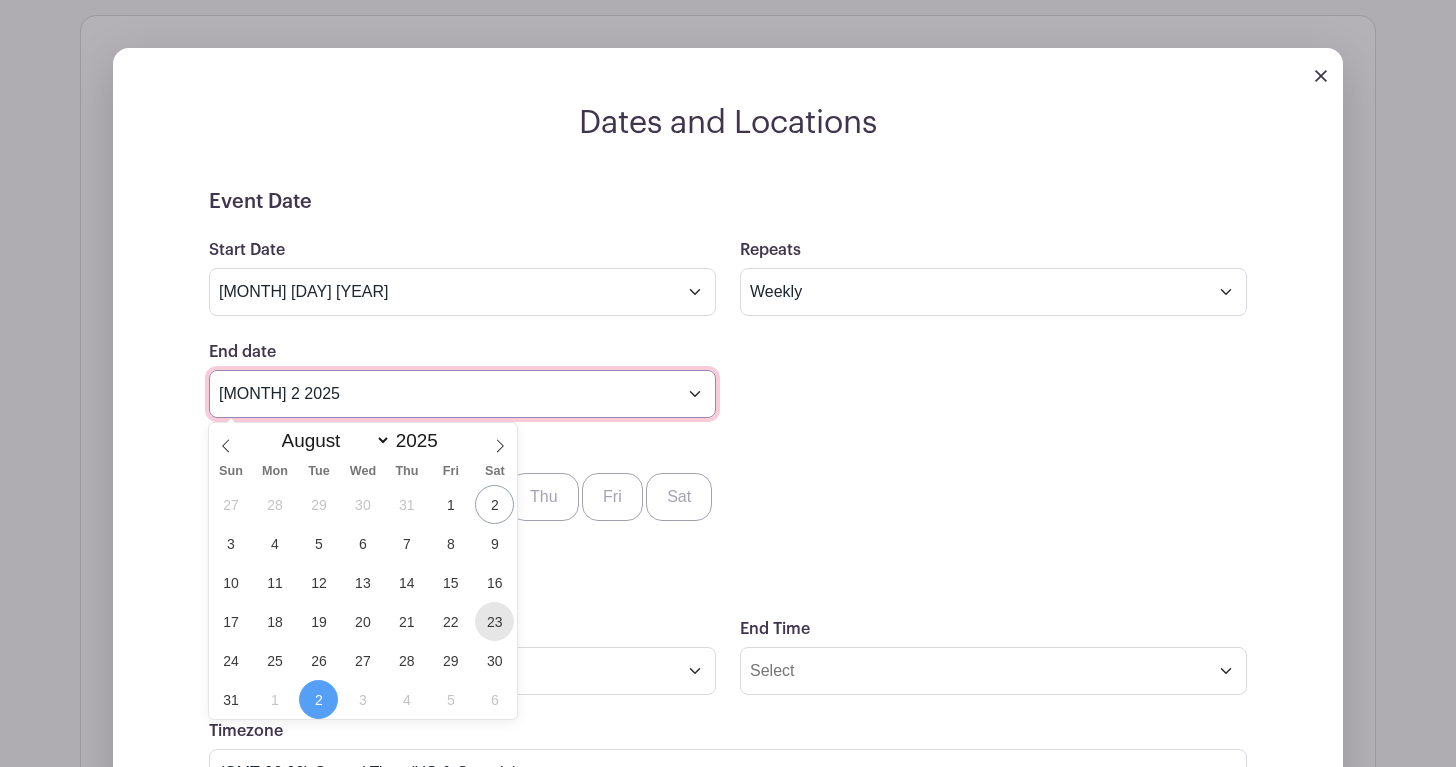 type on "[MONTH] [DAY] [YEAR]" 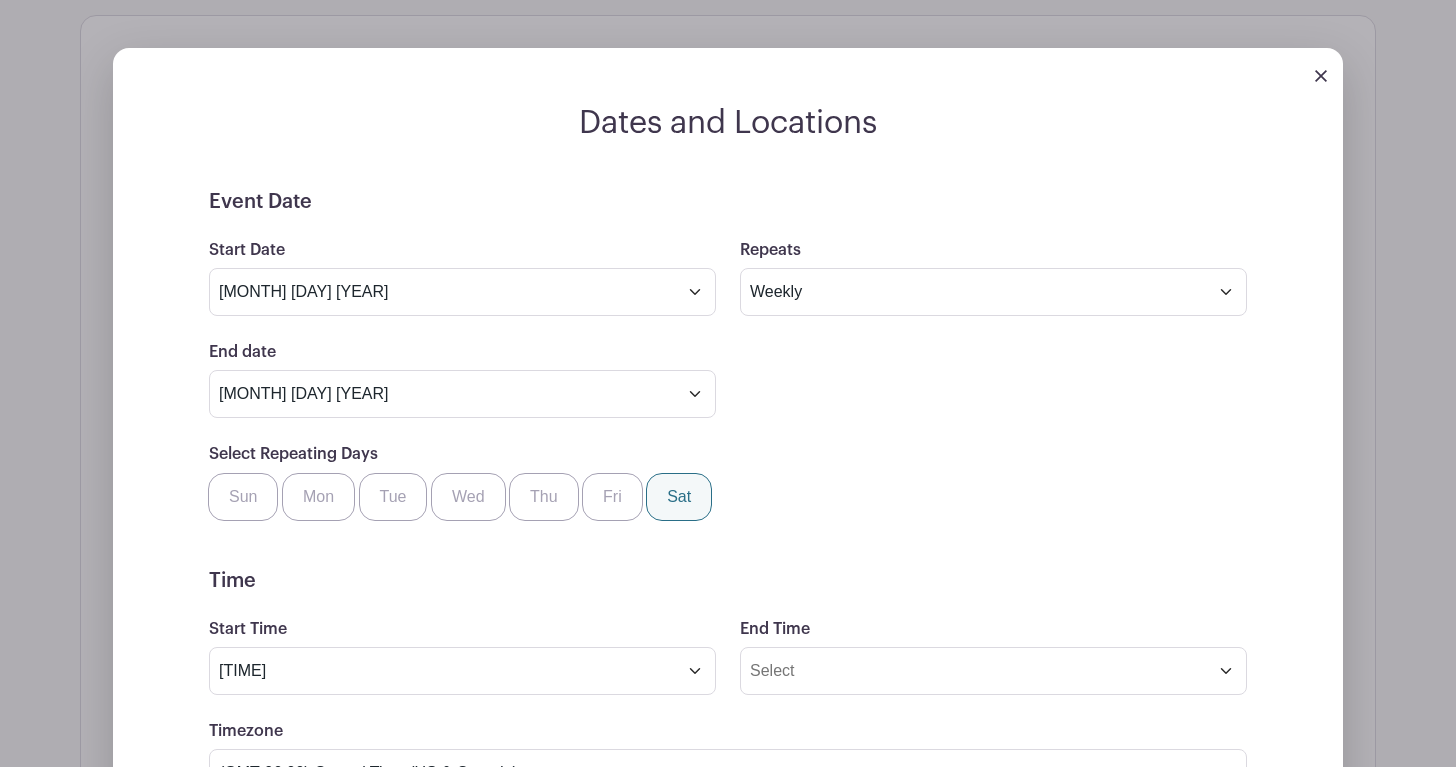 click on "Sat" at bounding box center (679, 497) 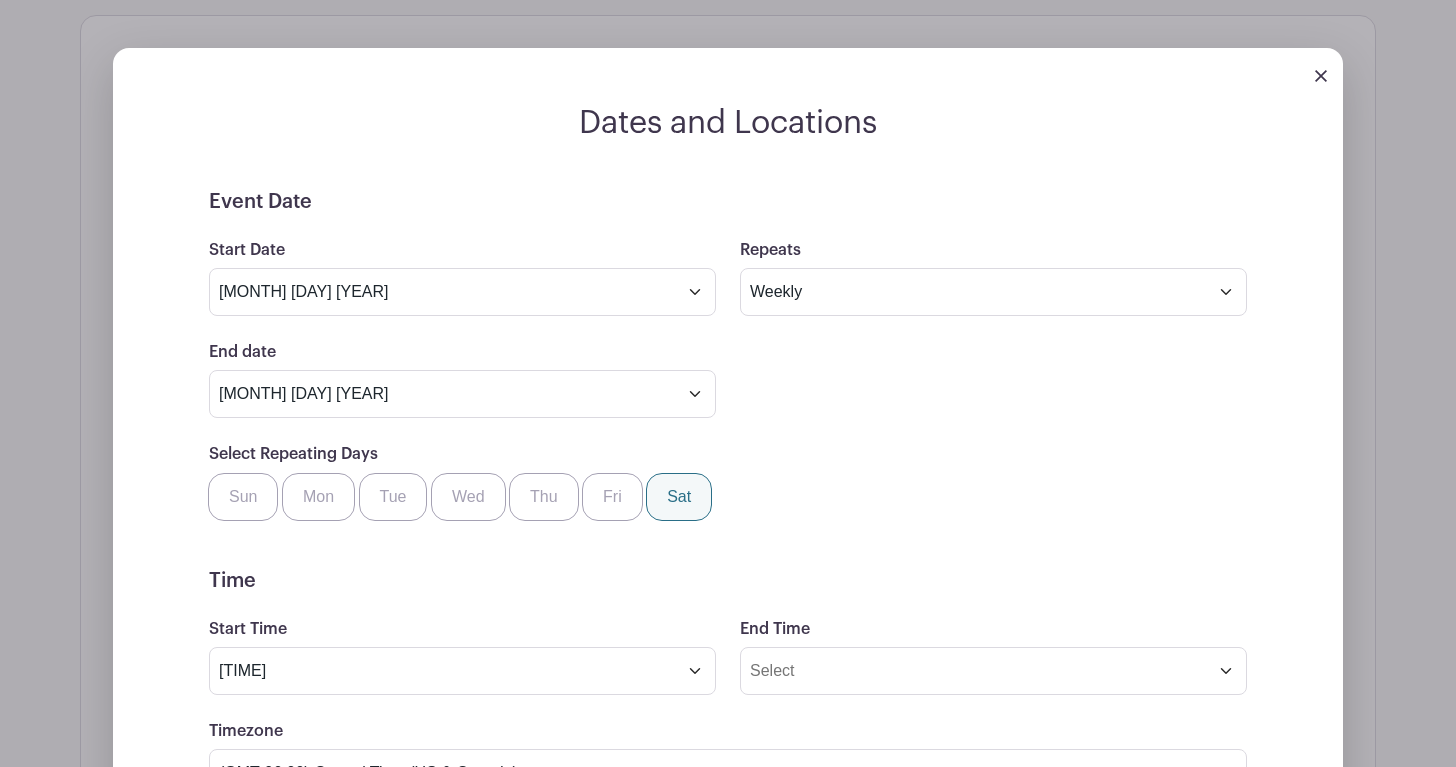 checkbox on "true" 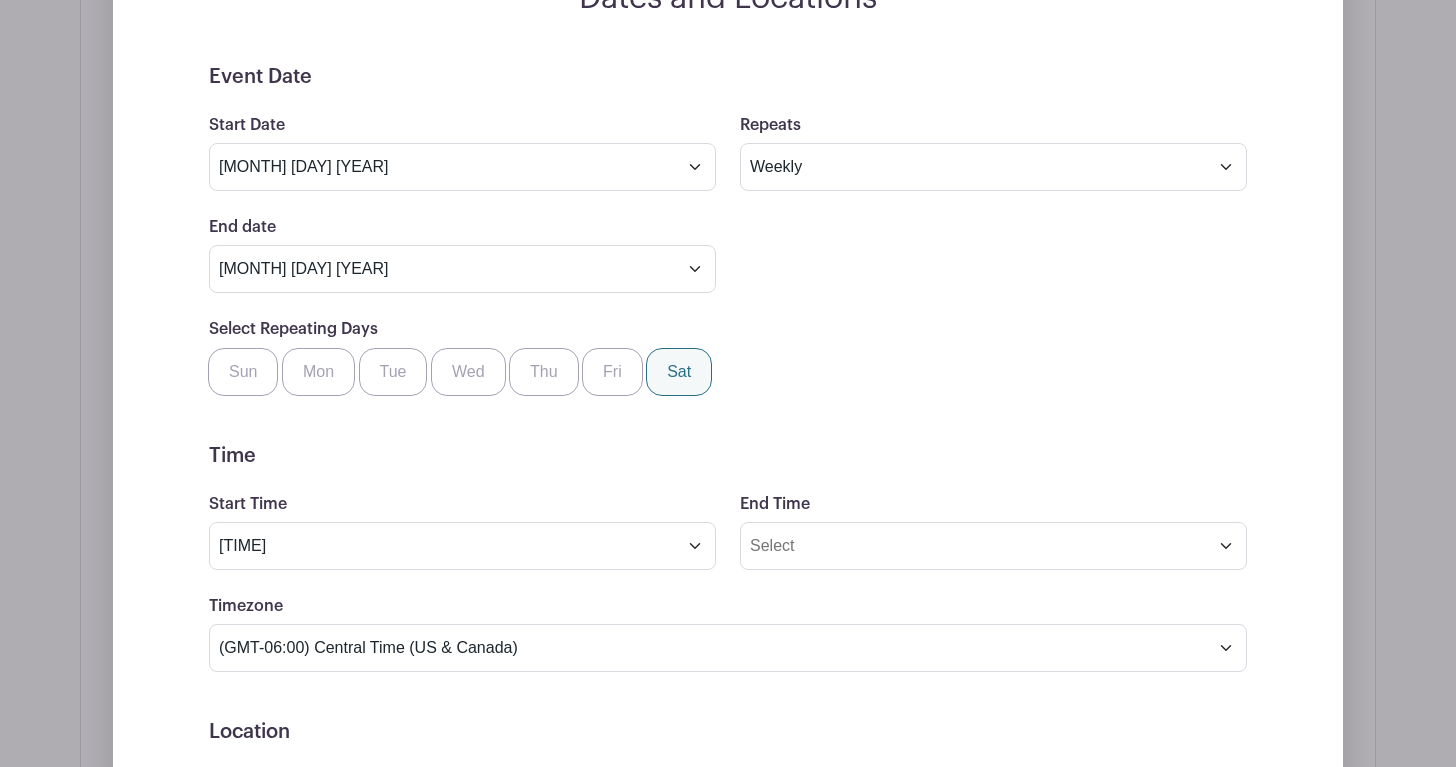 scroll, scrollTop: 1647, scrollLeft: 0, axis: vertical 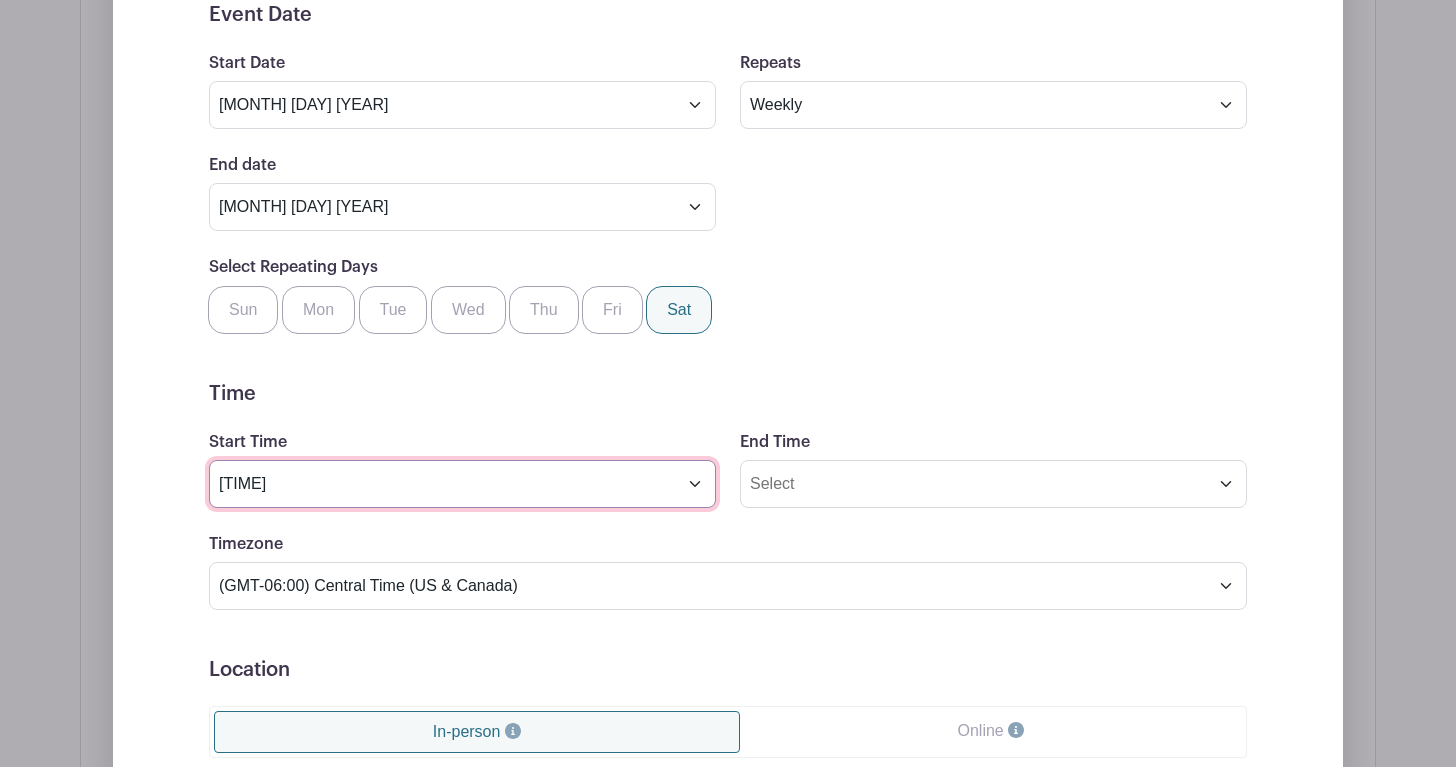 click on "[TIME]" at bounding box center (462, 484) 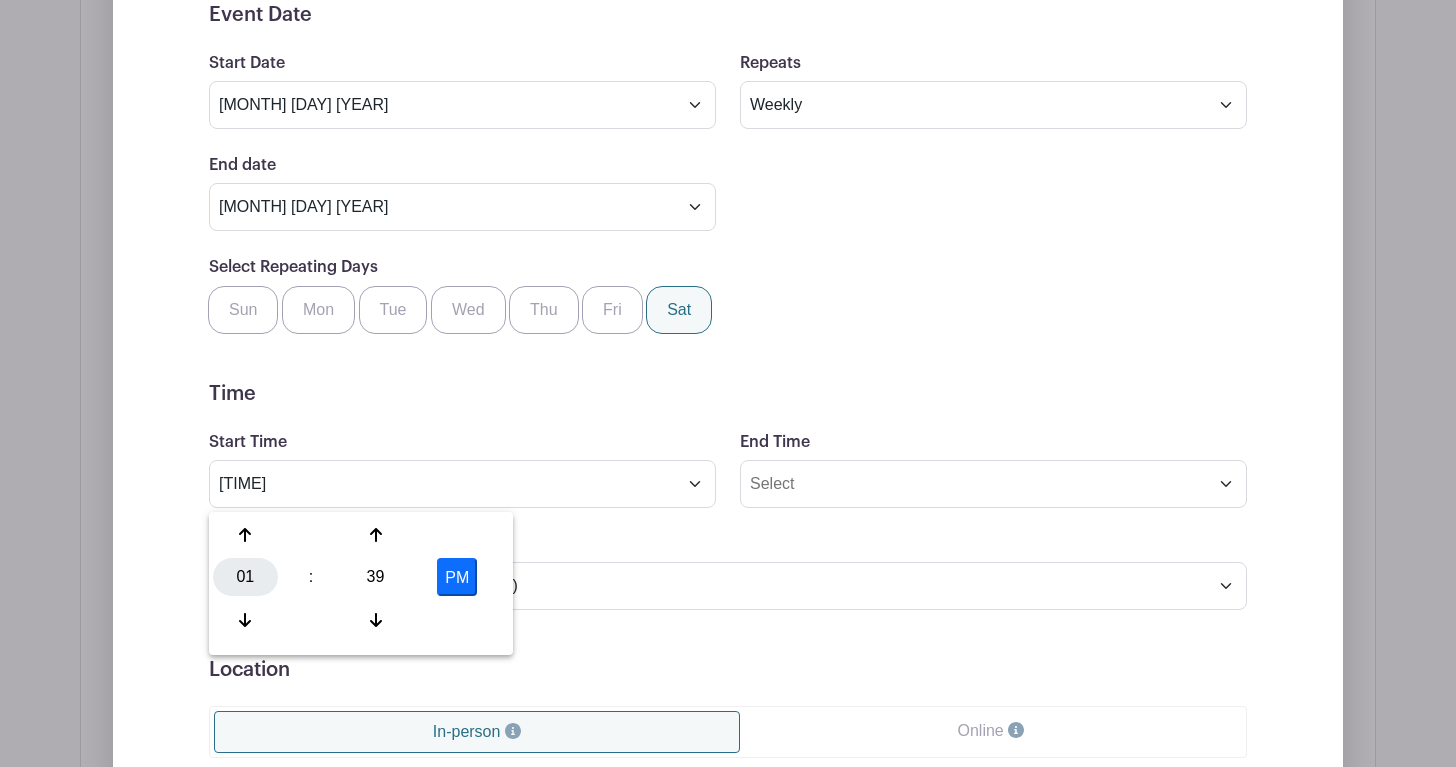 click on "01" at bounding box center (245, 577) 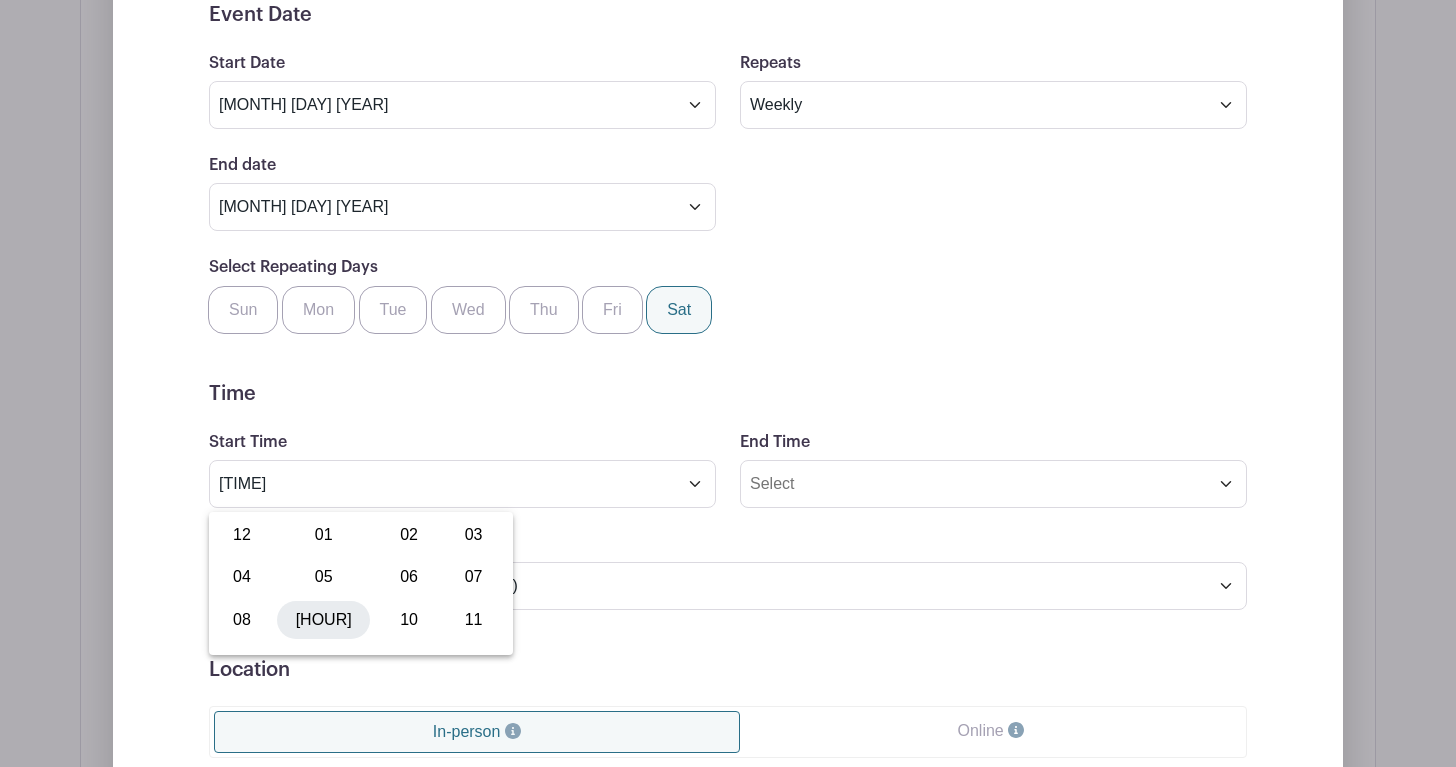 click on "[HOUR]" at bounding box center (323, 620) 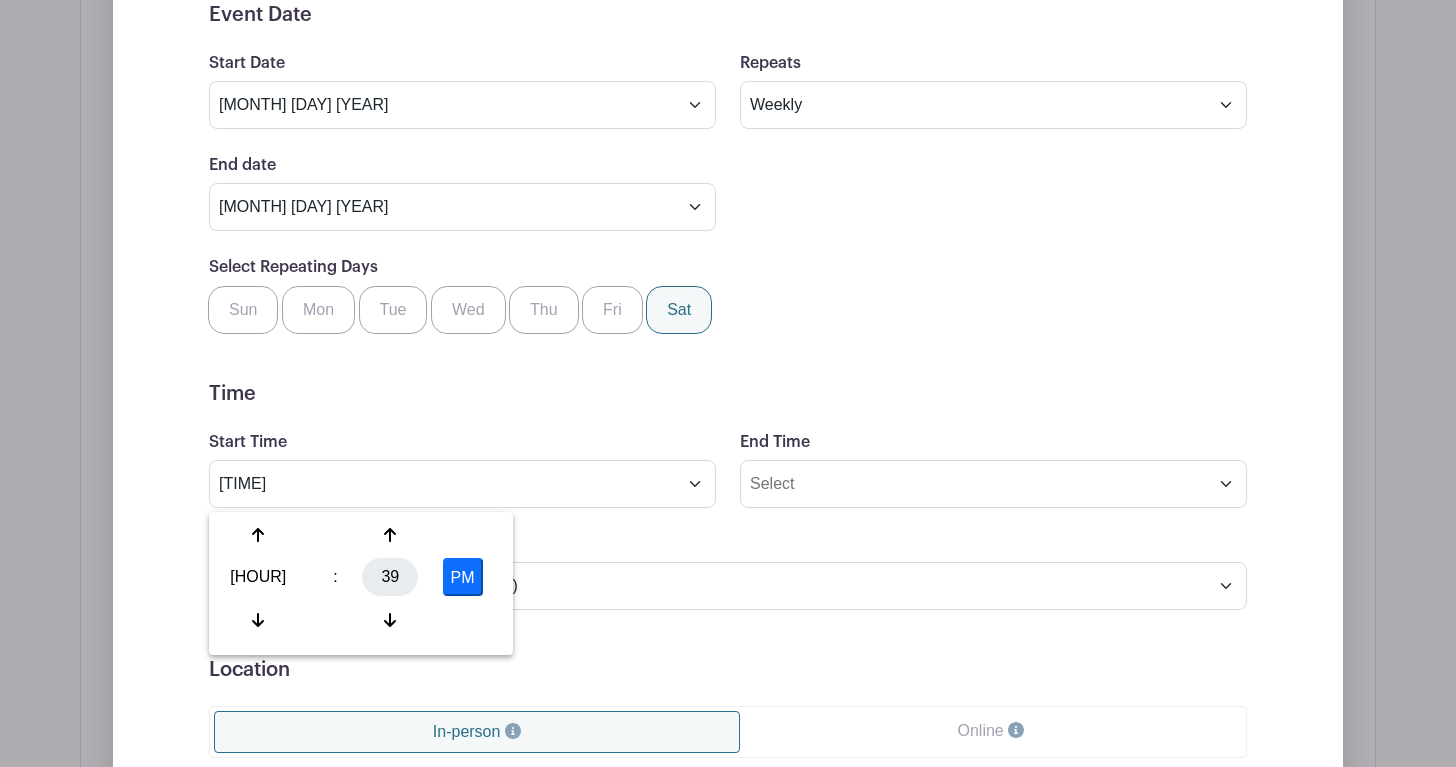 click on "39" at bounding box center [390, 577] 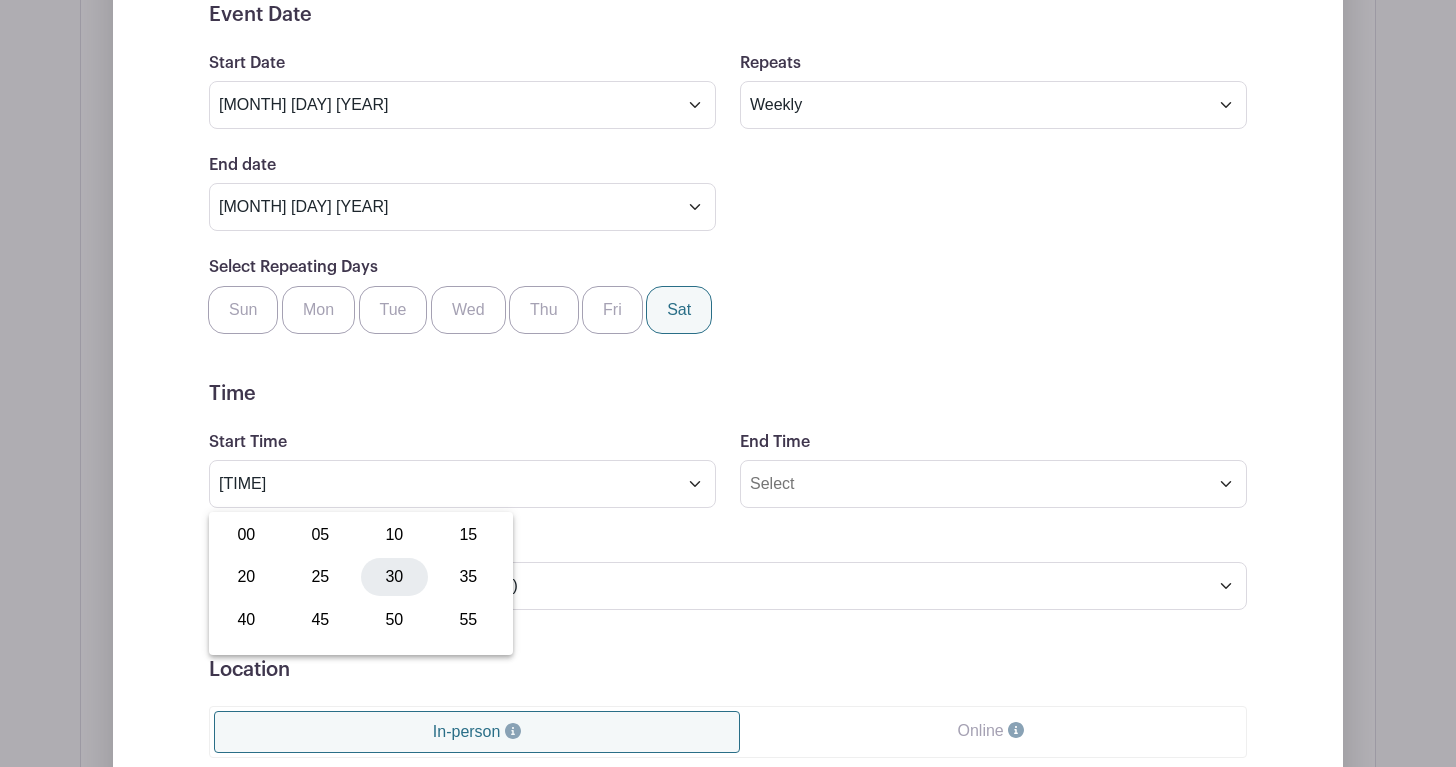 click on "30" at bounding box center (394, 577) 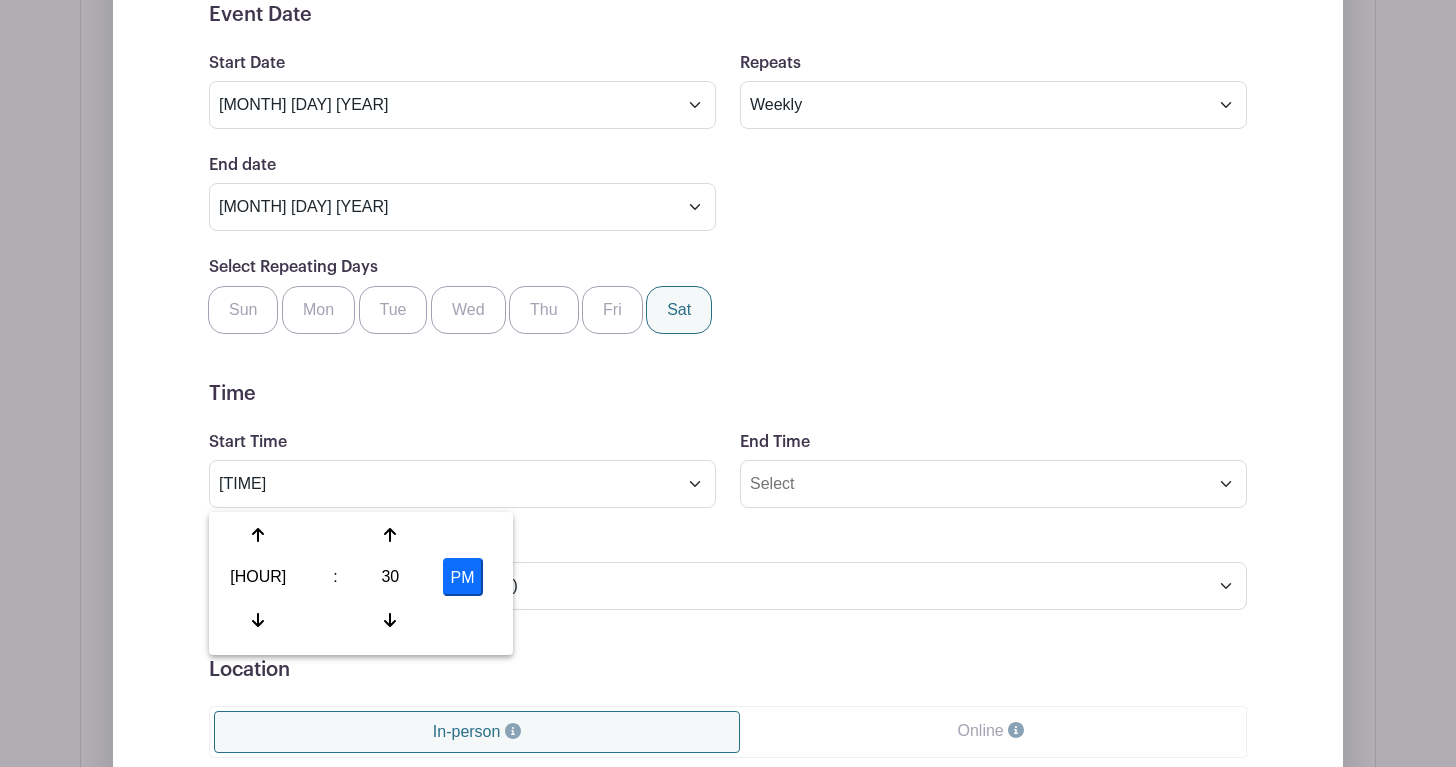 drag, startPoint x: 467, startPoint y: 570, endPoint x: 489, endPoint y: 567, distance: 22.203604 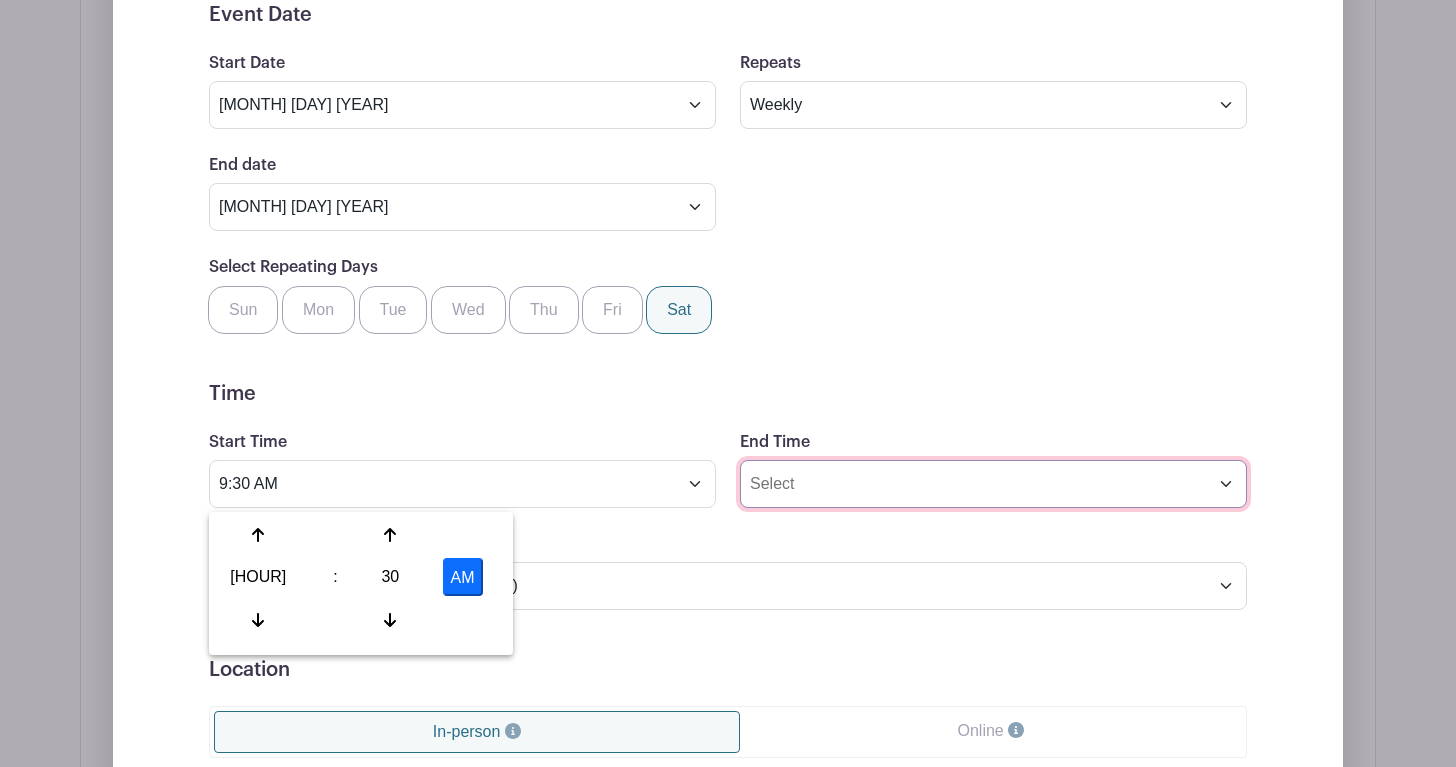 click on "End Time" at bounding box center (993, 484) 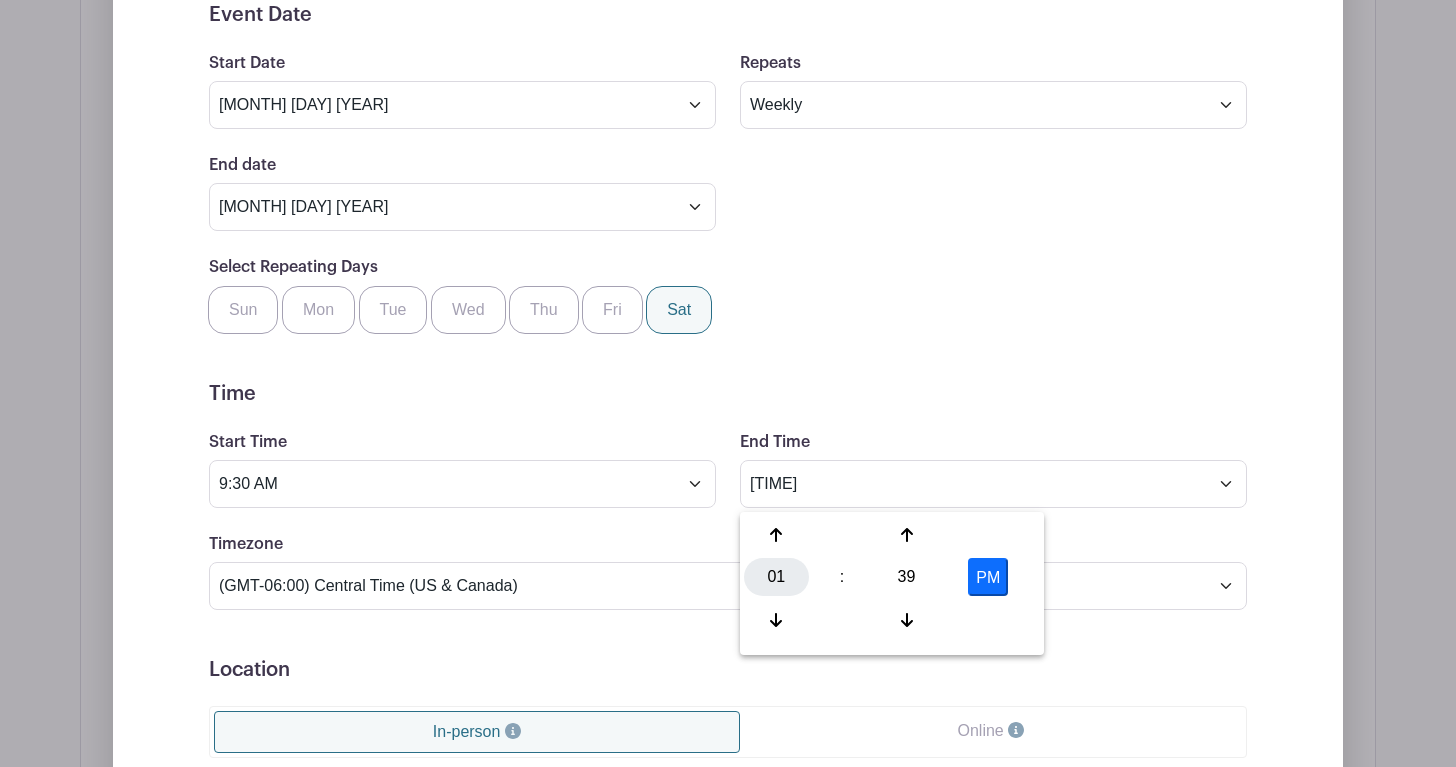 click on "01" at bounding box center (776, 577) 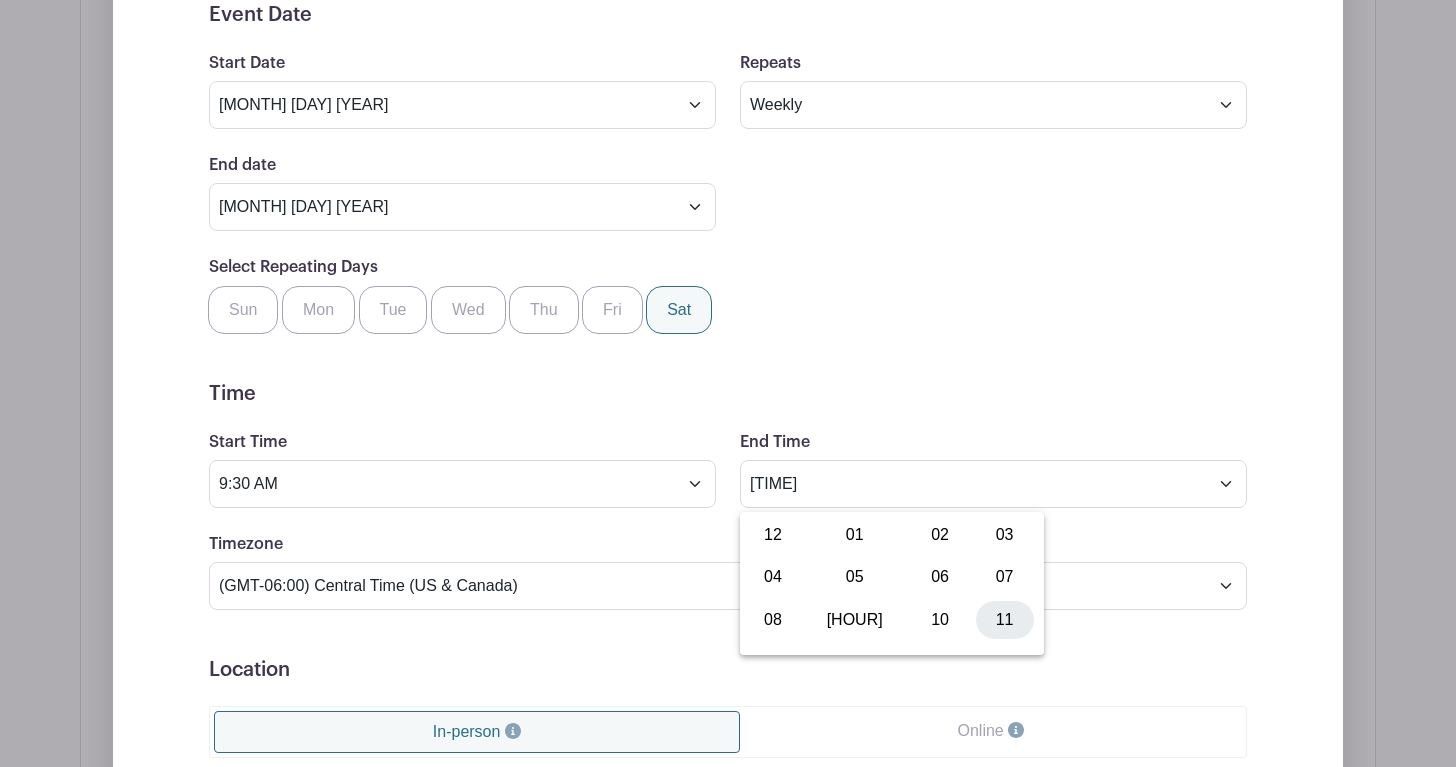 click on "11" at bounding box center (1005, 620) 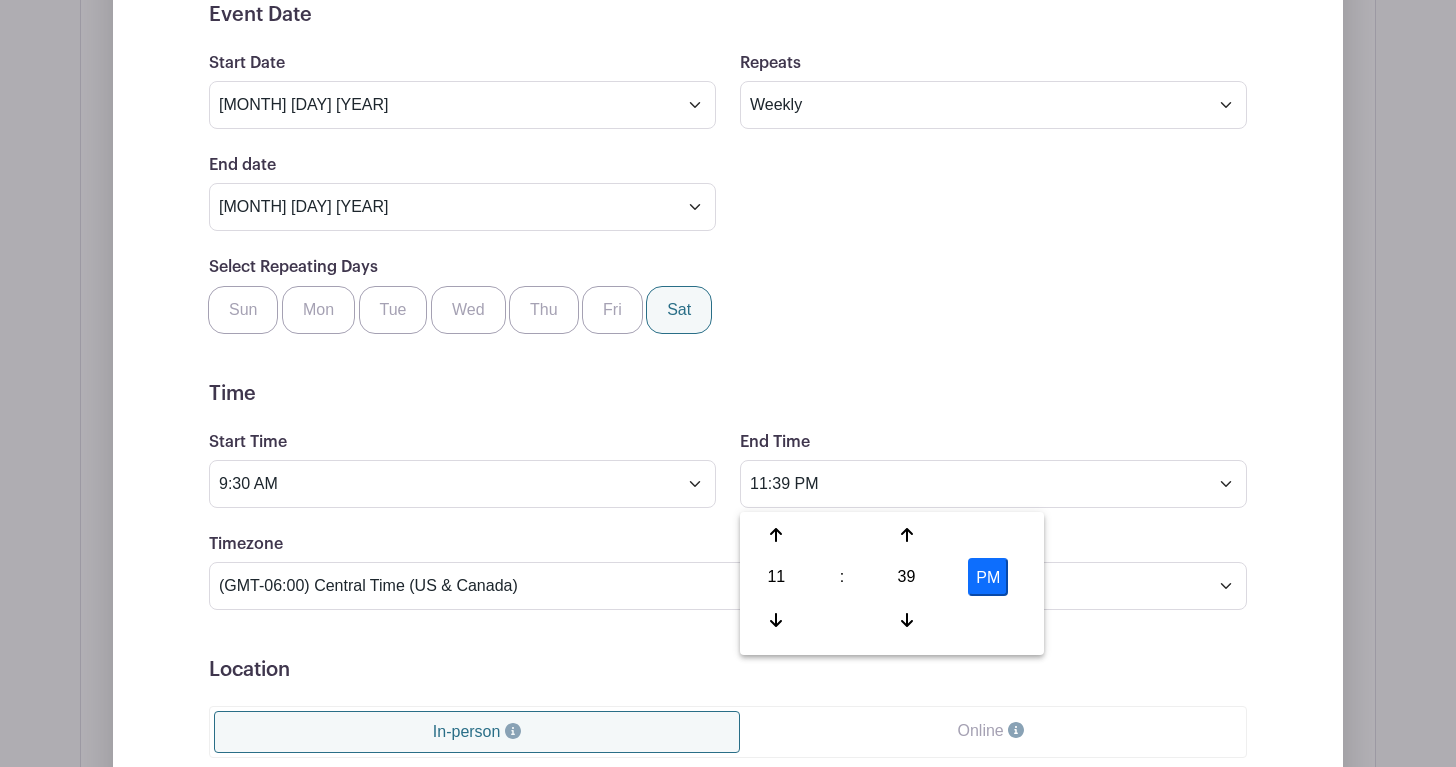 click on "39" at bounding box center [906, 577] 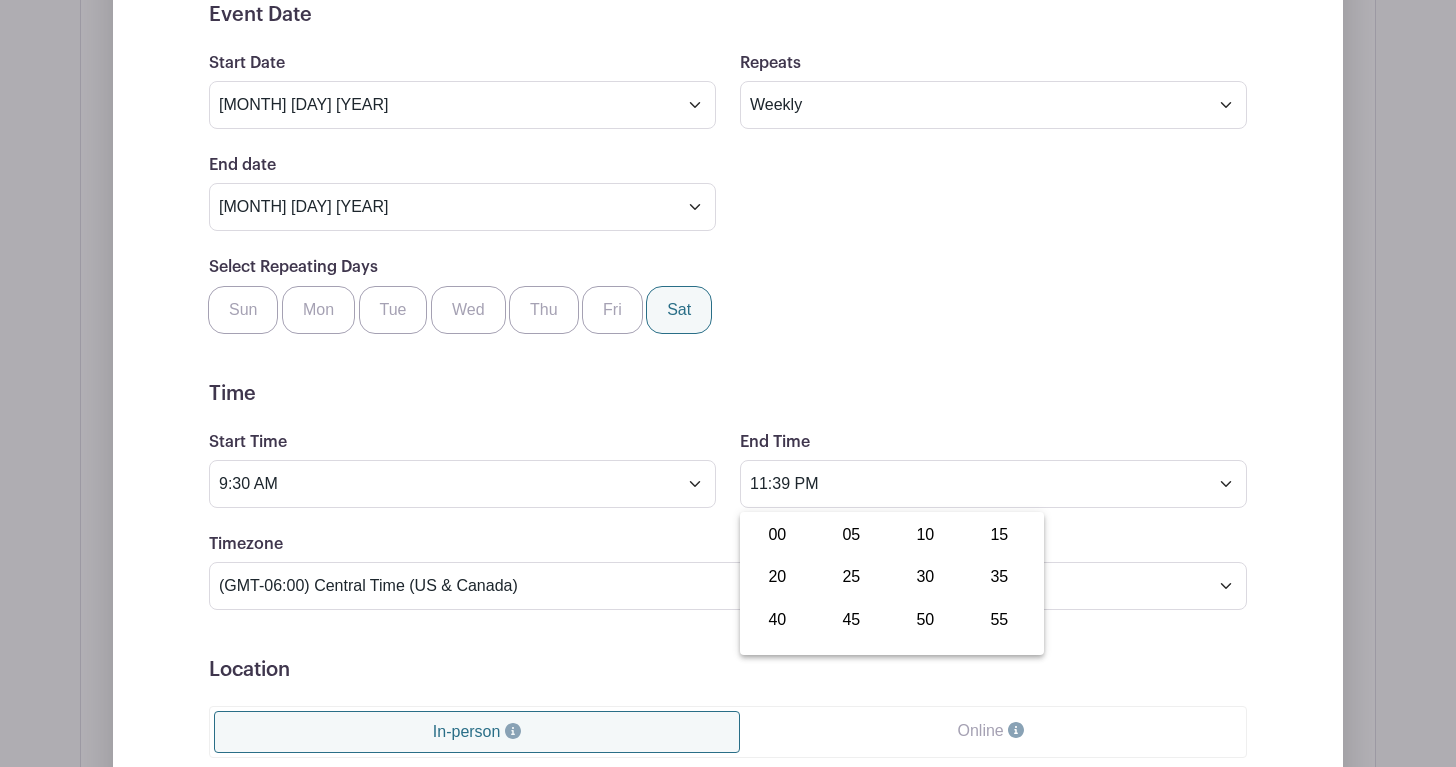 click on "00" at bounding box center [777, 535] 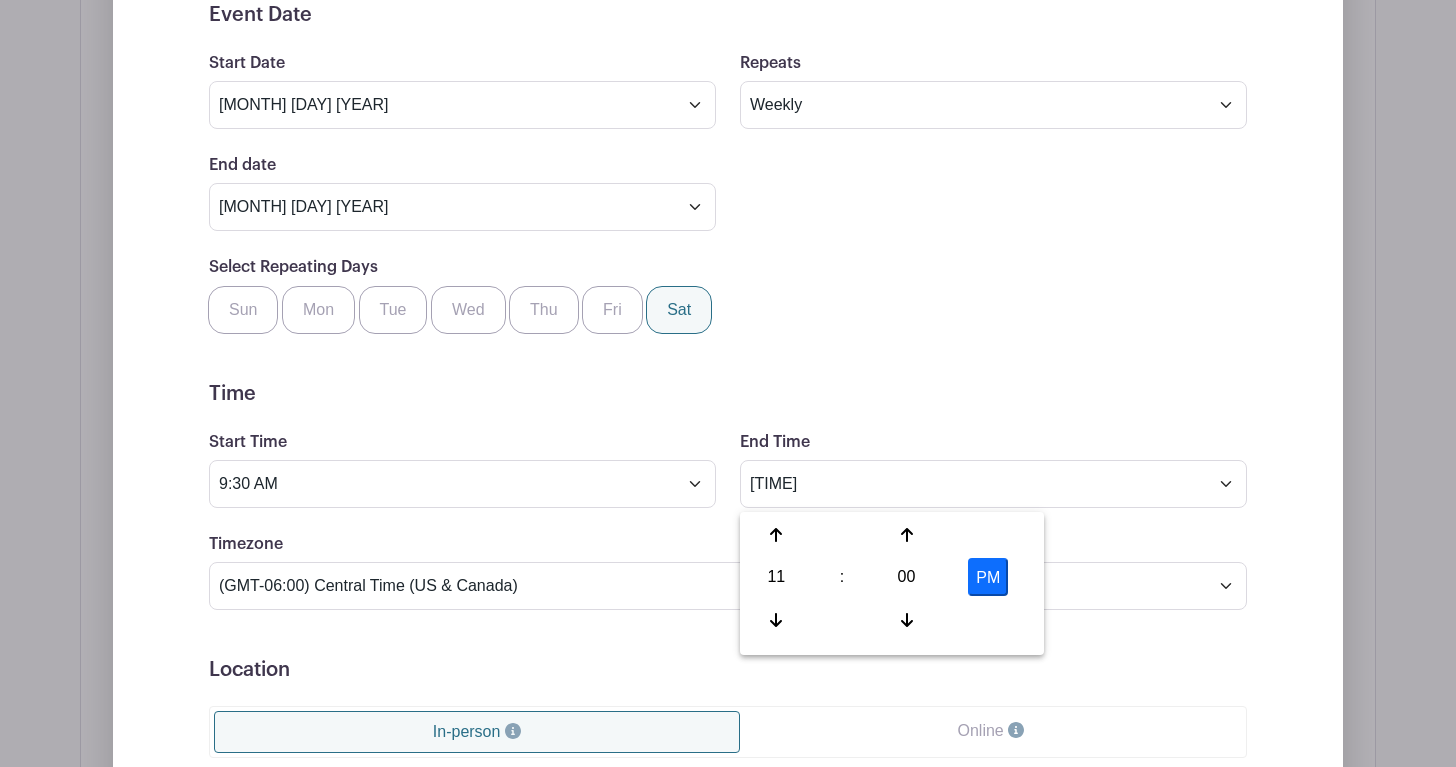 click on "PM" at bounding box center (988, 577) 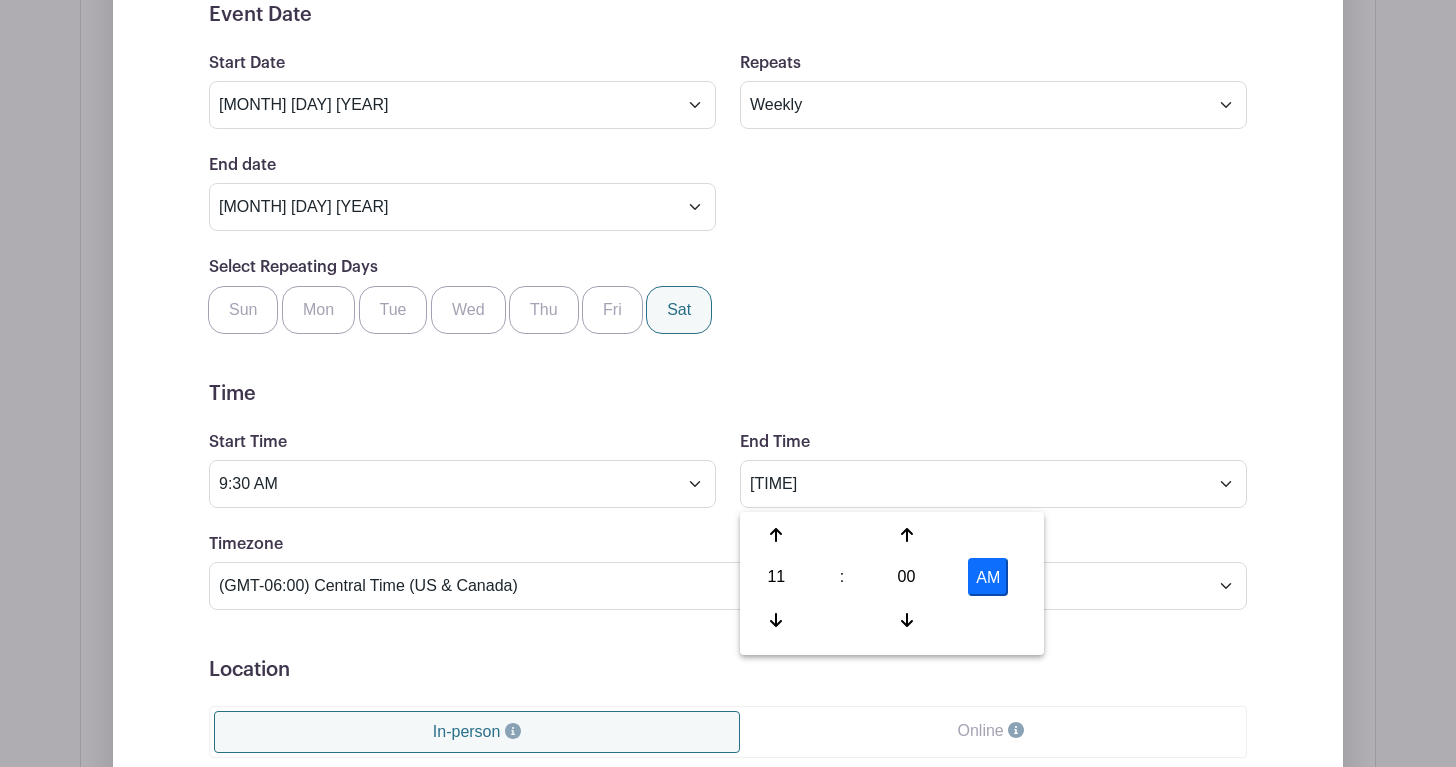 click on "Event Date
Start Date
Aug 2 2025
Repeats
Does not repeat
Daily
Weekly
Monthly on day 2
Monthly on the first Saturday
Other...
End date
Aug 23 2025
Repeats every
1
Day
Week
Monthly on day 2
Select Repeating Days
Sun
Mon
Tue
Wed
Thu
Fri
Sat
Time
Start Time
9:30 AM
End Time
11:00 AM
Timezone
(GMT-12:00) International Date Line West
(GMT-11:00) American Samoa
(GMT-11:00) Midway Island" at bounding box center [728, 555] 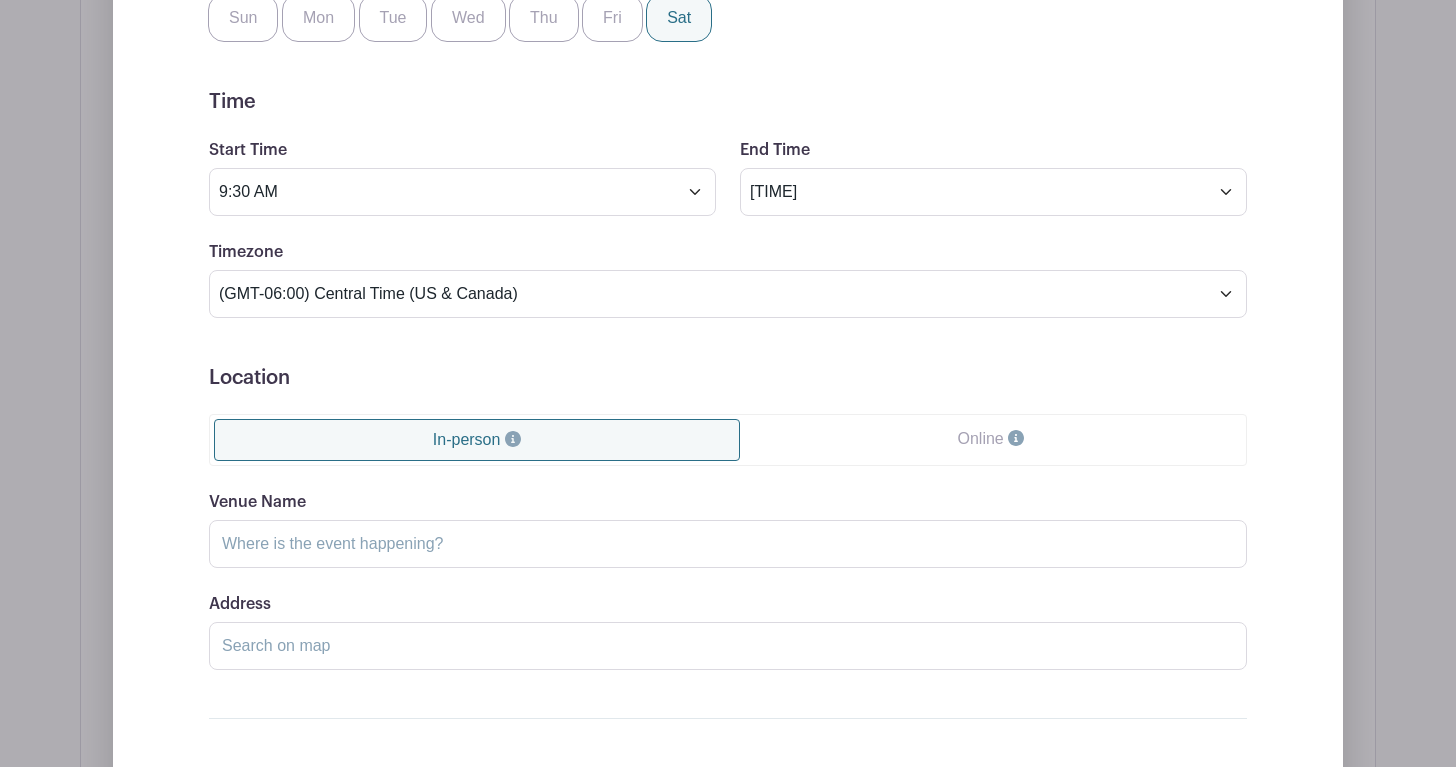 scroll, scrollTop: 2211, scrollLeft: 0, axis: vertical 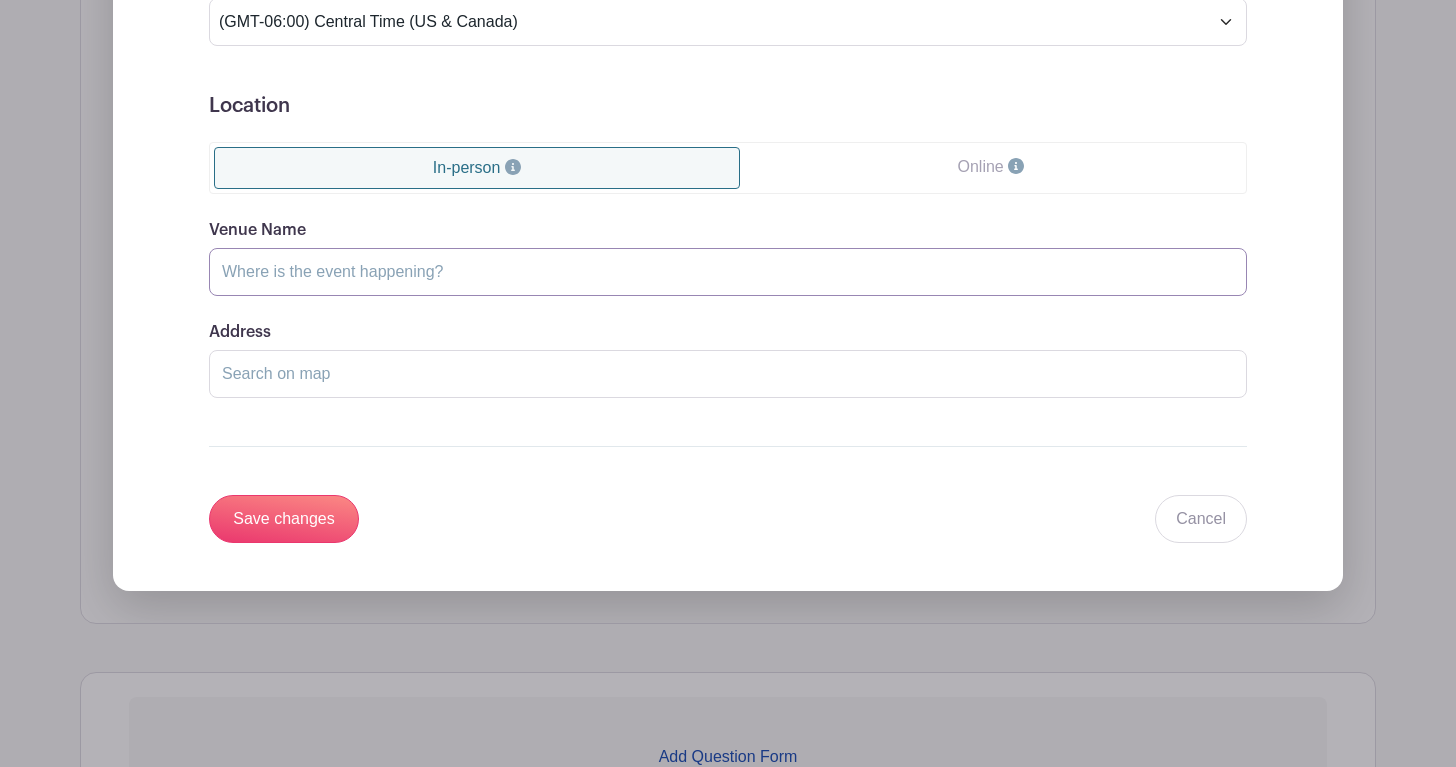 click on "Venue Name" at bounding box center [728, 272] 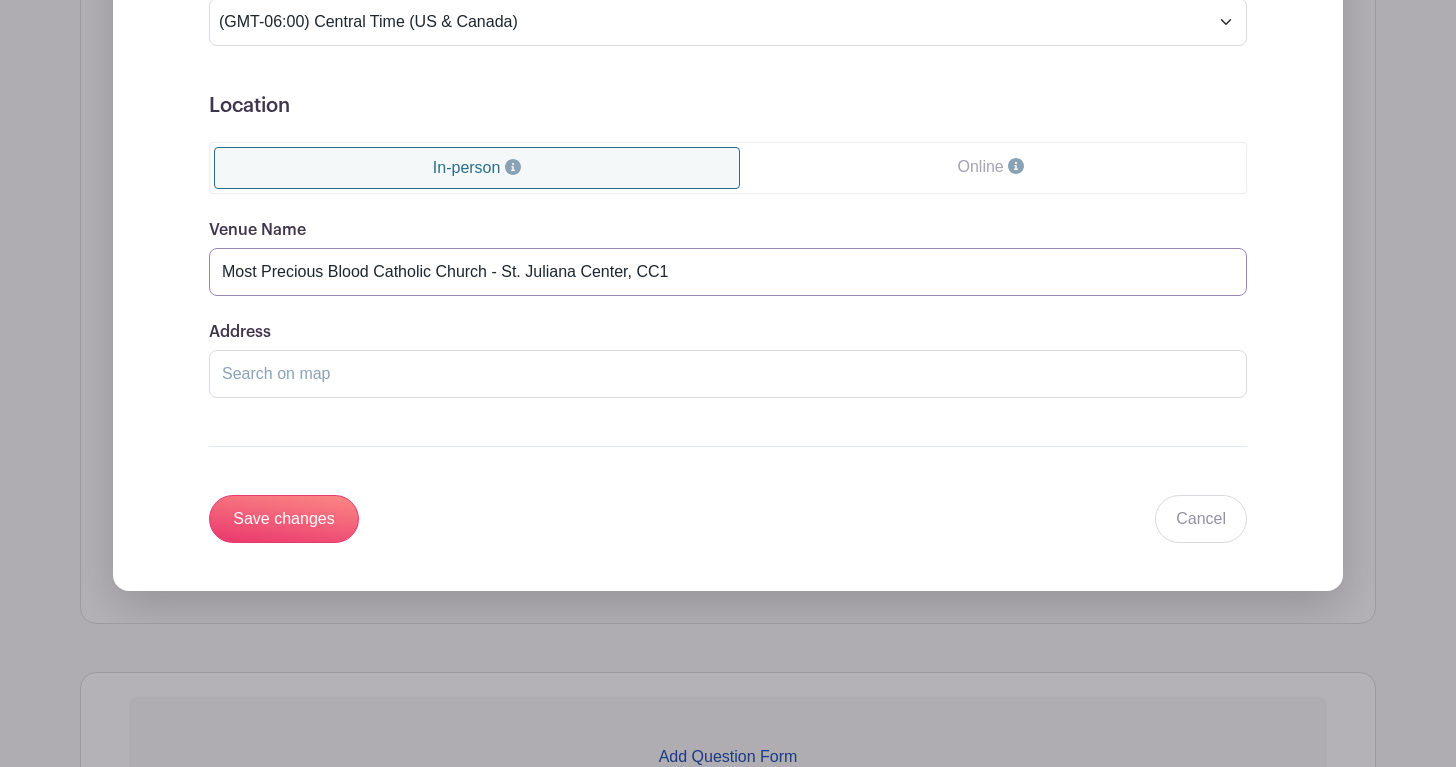 type on "Most Precious Blood Catholic Church - St. Juliana Center, CC1" 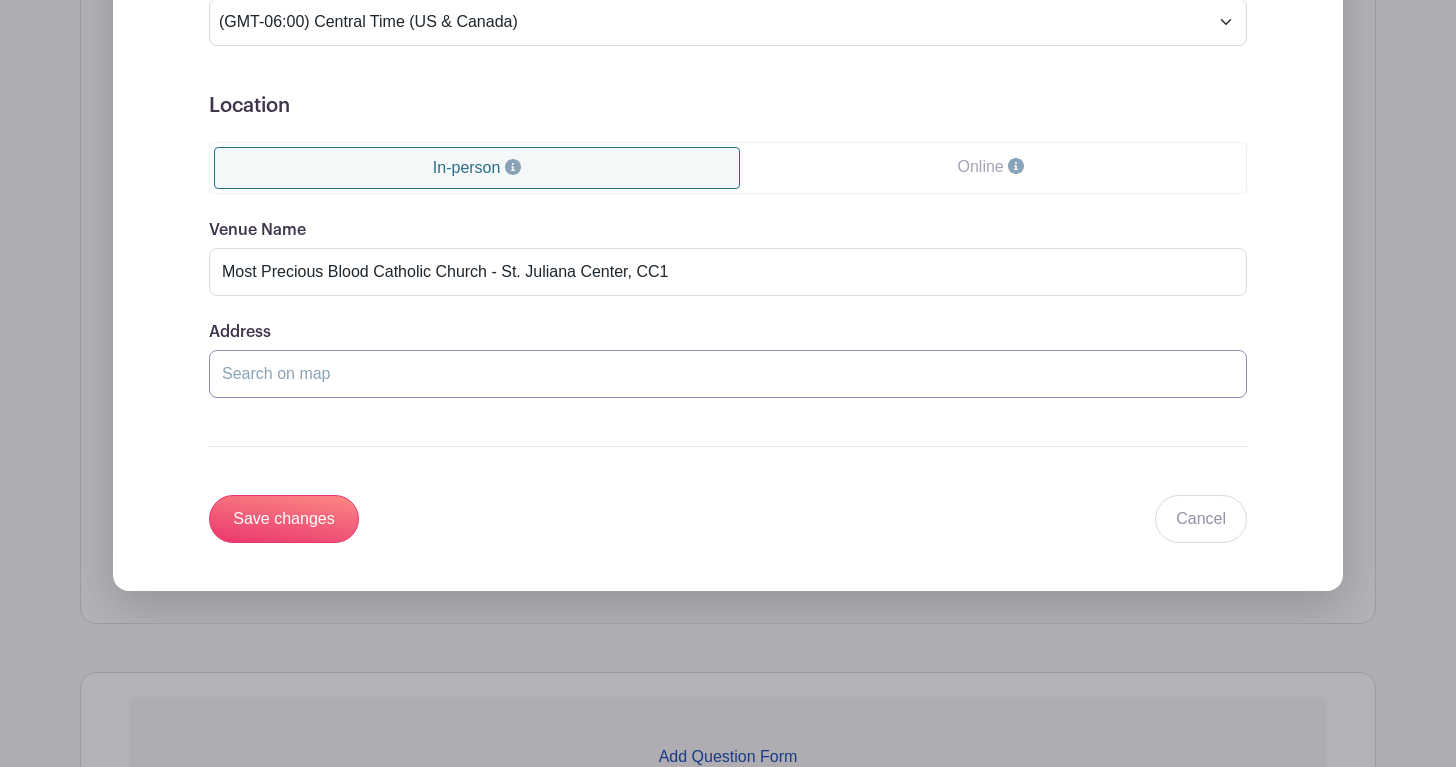 click on "Address" at bounding box center (728, 374) 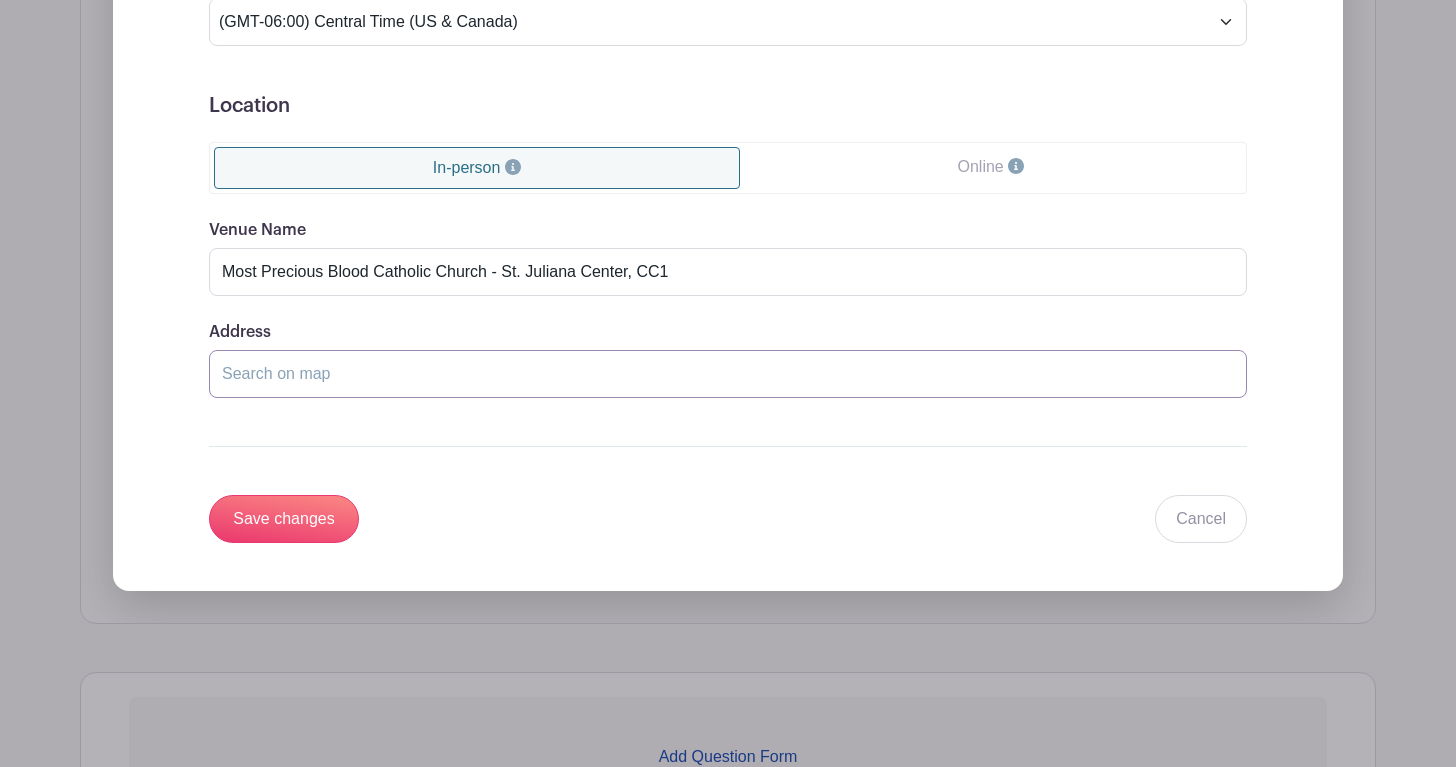 paste on "[NUMBER] [STREET] [CITY], [STATE]  [ZIP]" 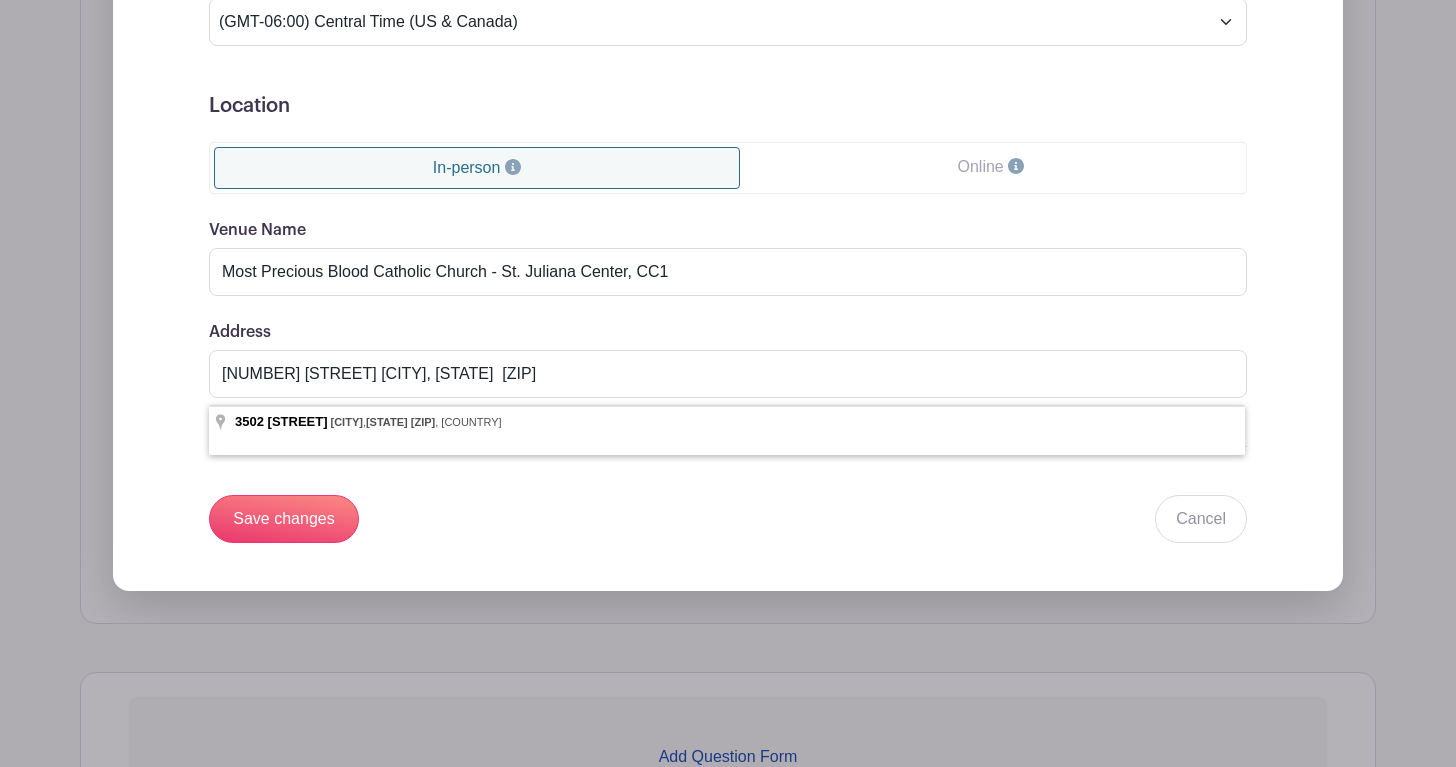type on "[NUMBER] [STREET], [CITY], [STATE] [POSTAL CODE], [COUNTRY]" 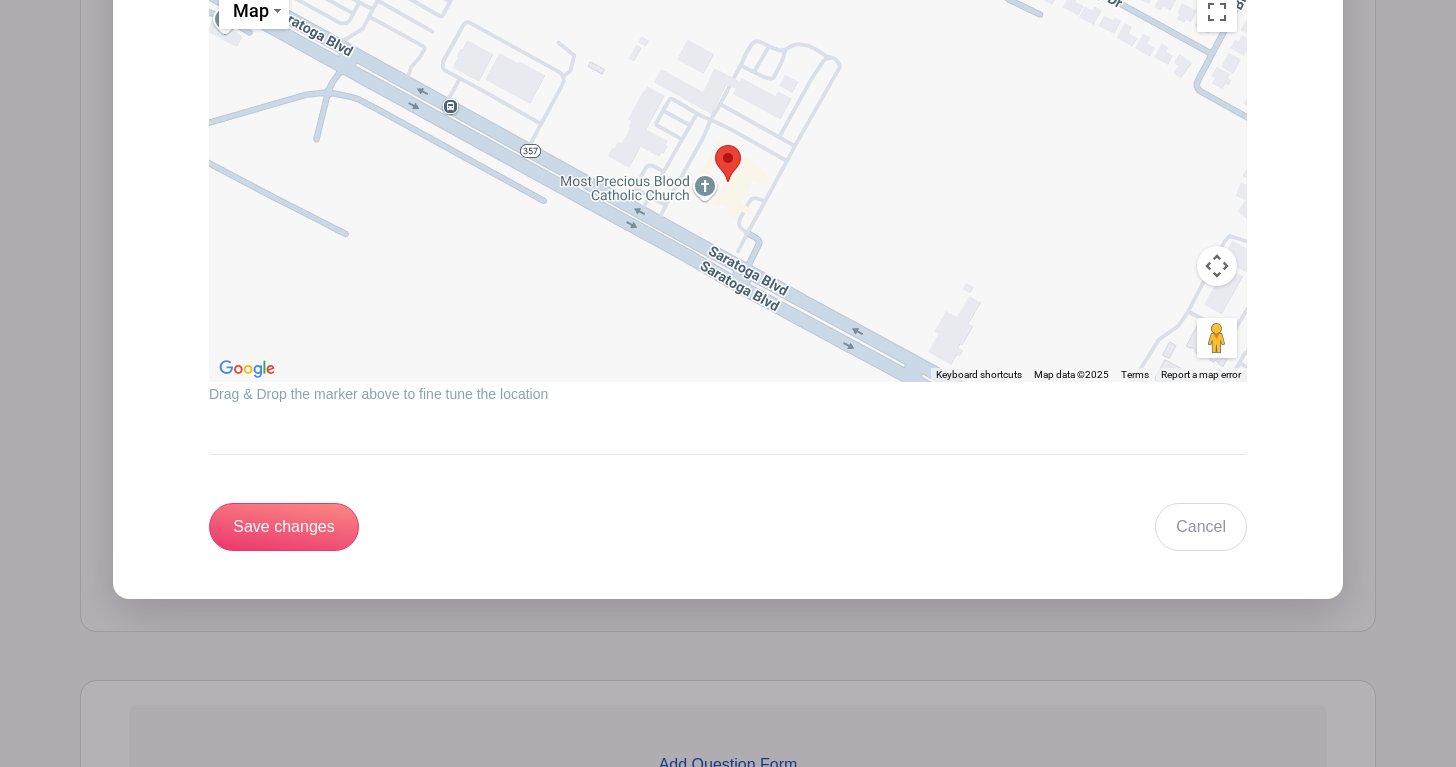 scroll, scrollTop: 2833, scrollLeft: 0, axis: vertical 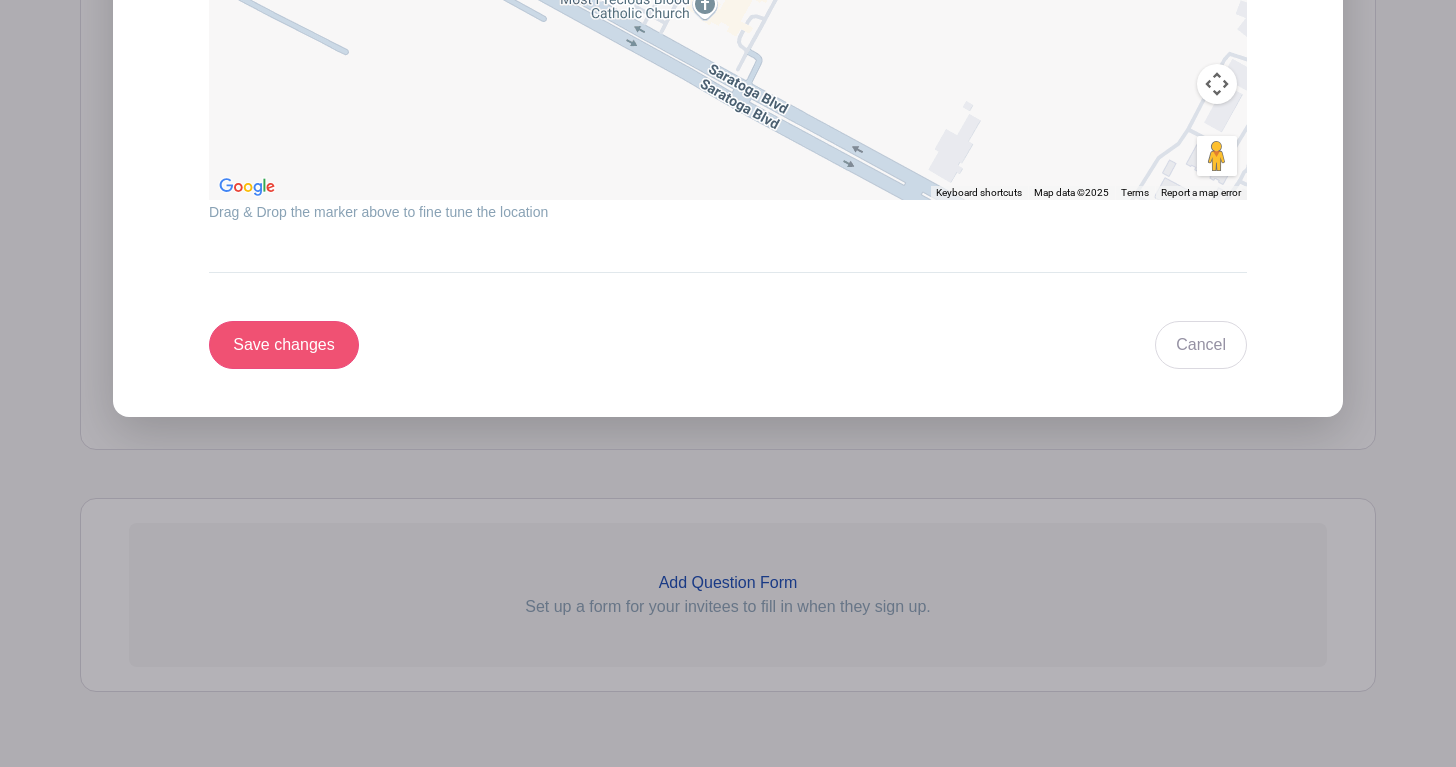 click on "Save changes" at bounding box center [284, 345] 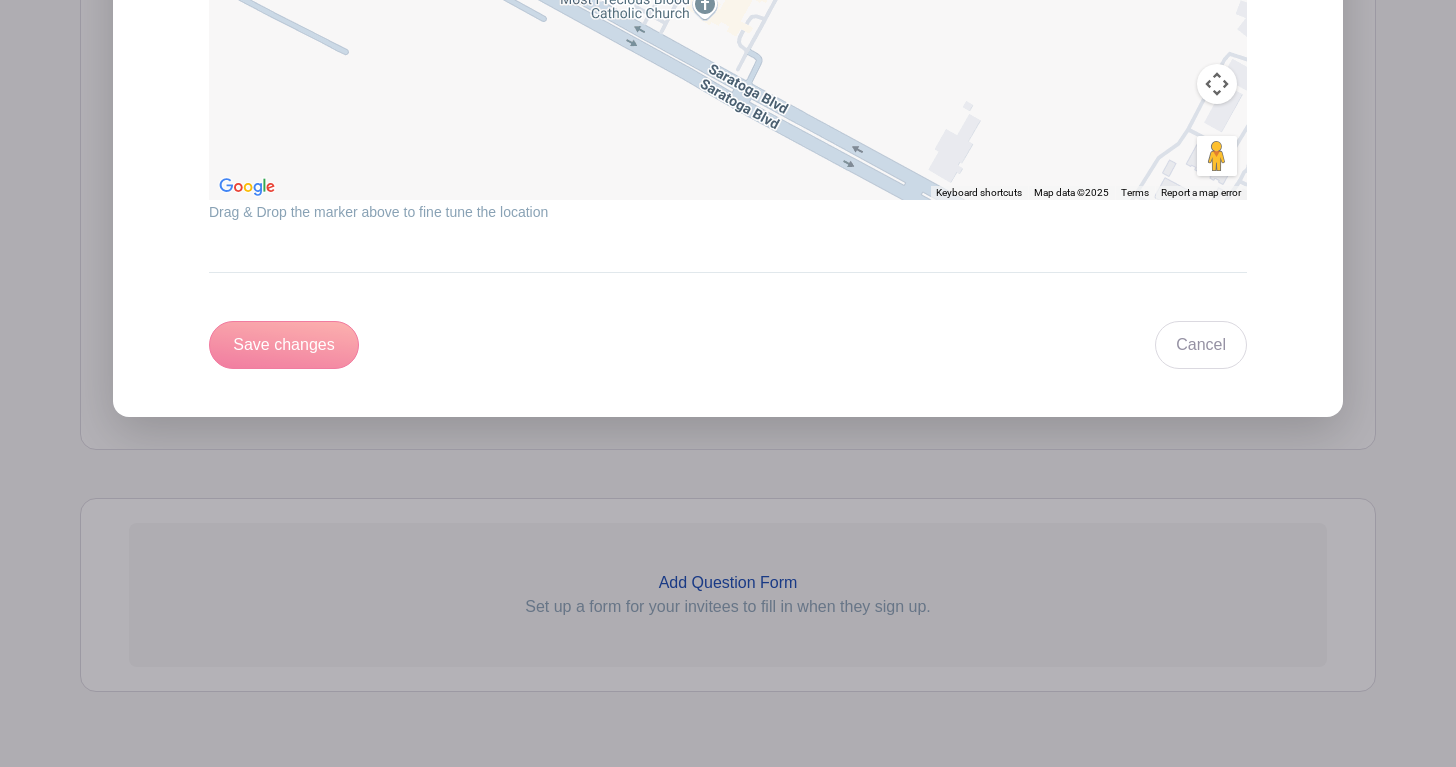 scroll, scrollTop: 1551, scrollLeft: 0, axis: vertical 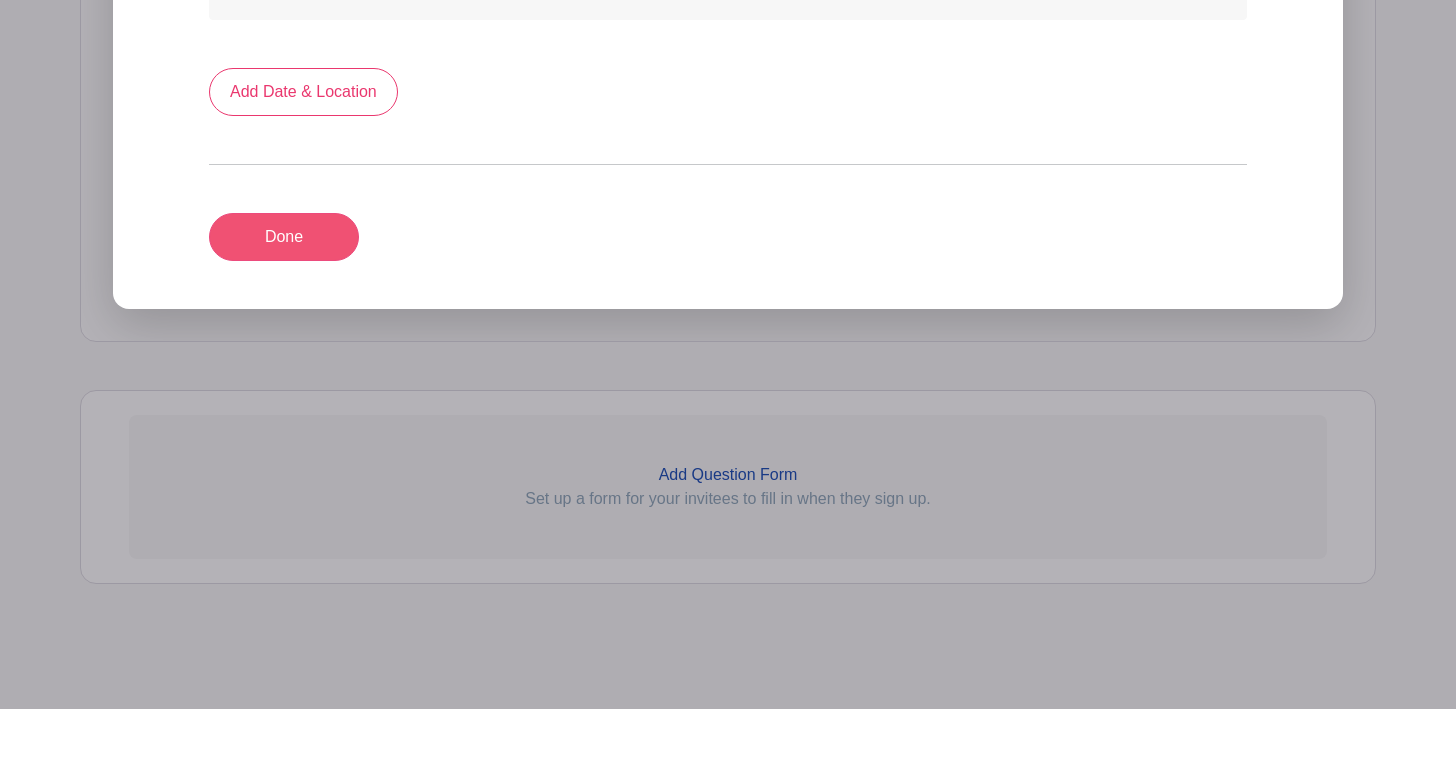 click on "Done" at bounding box center [284, 295] 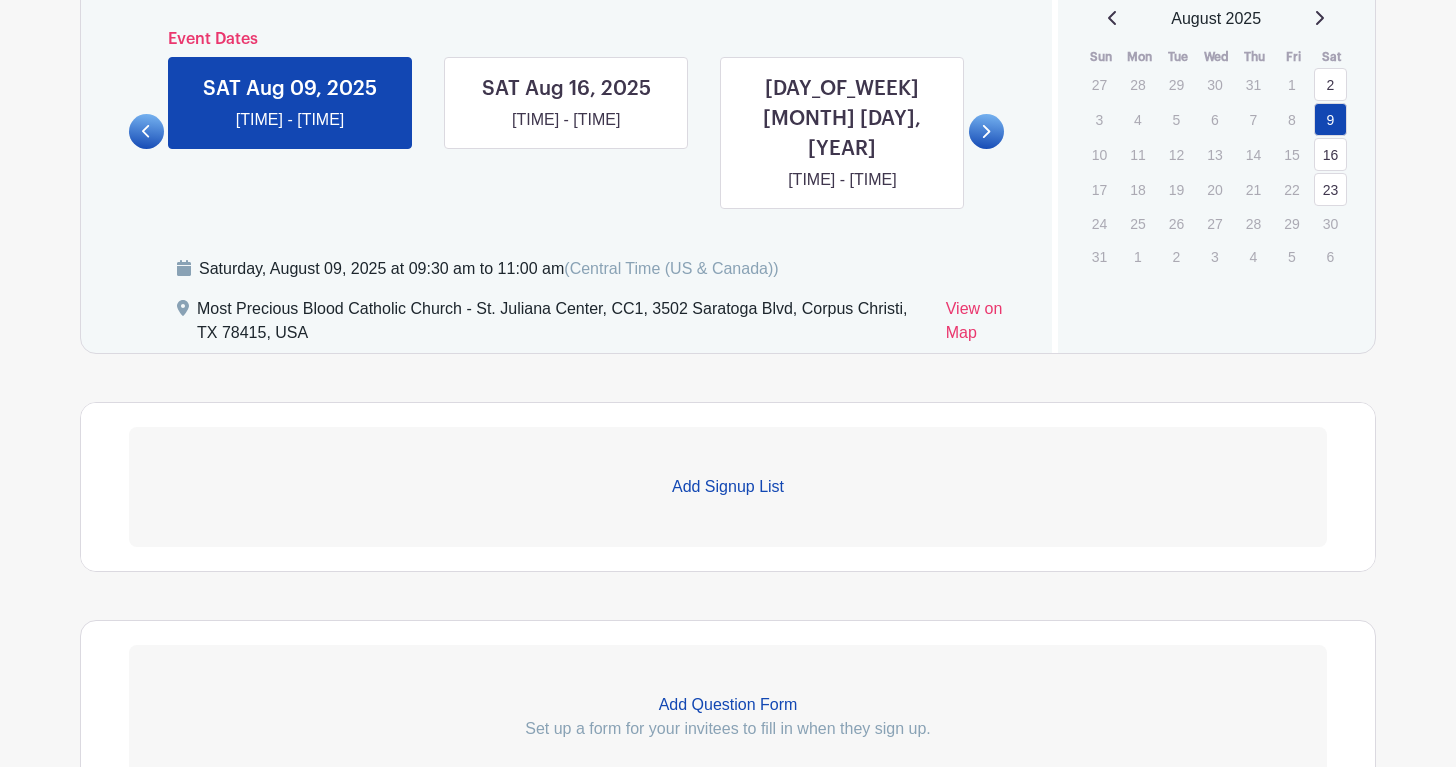 scroll, scrollTop: 1339, scrollLeft: 0, axis: vertical 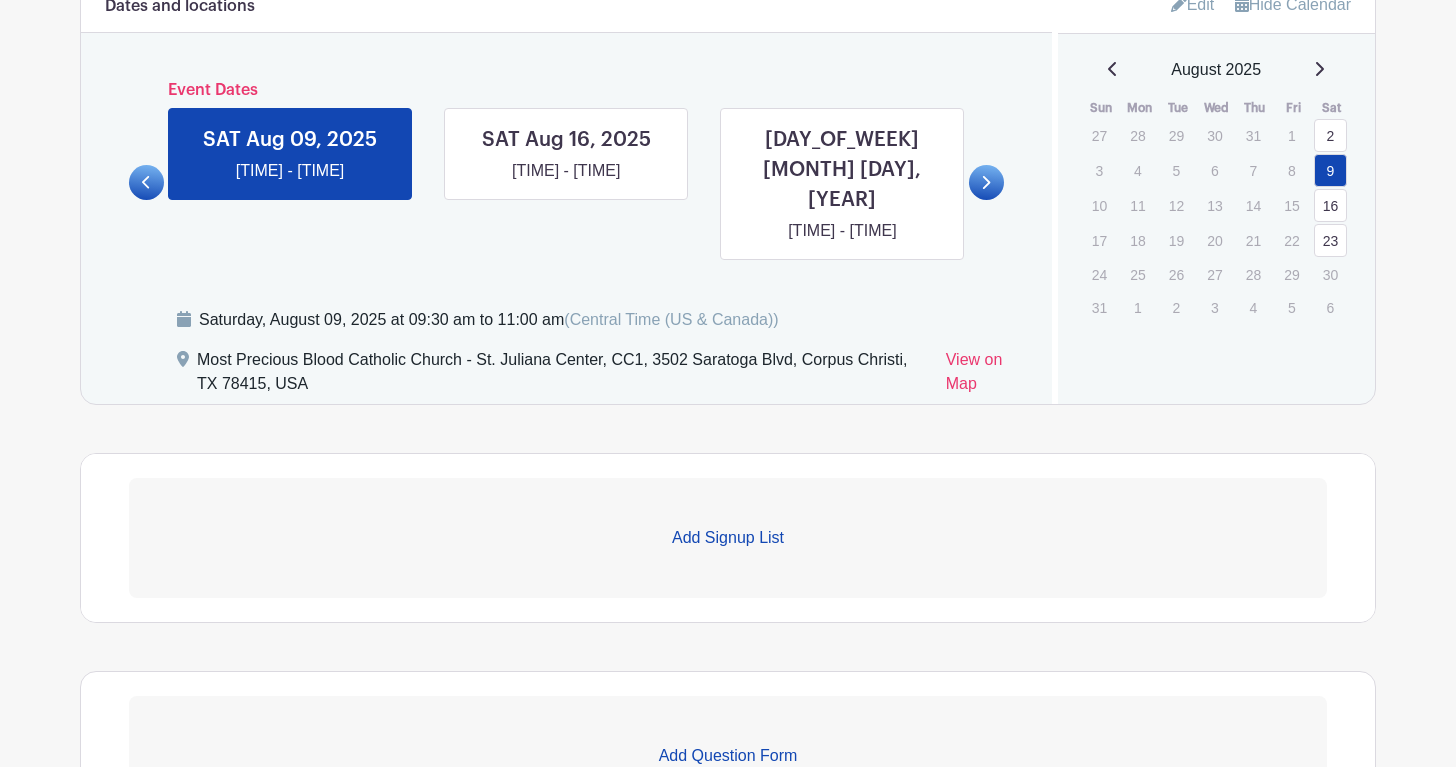 click on "Add Signup List" at bounding box center [728, 538] 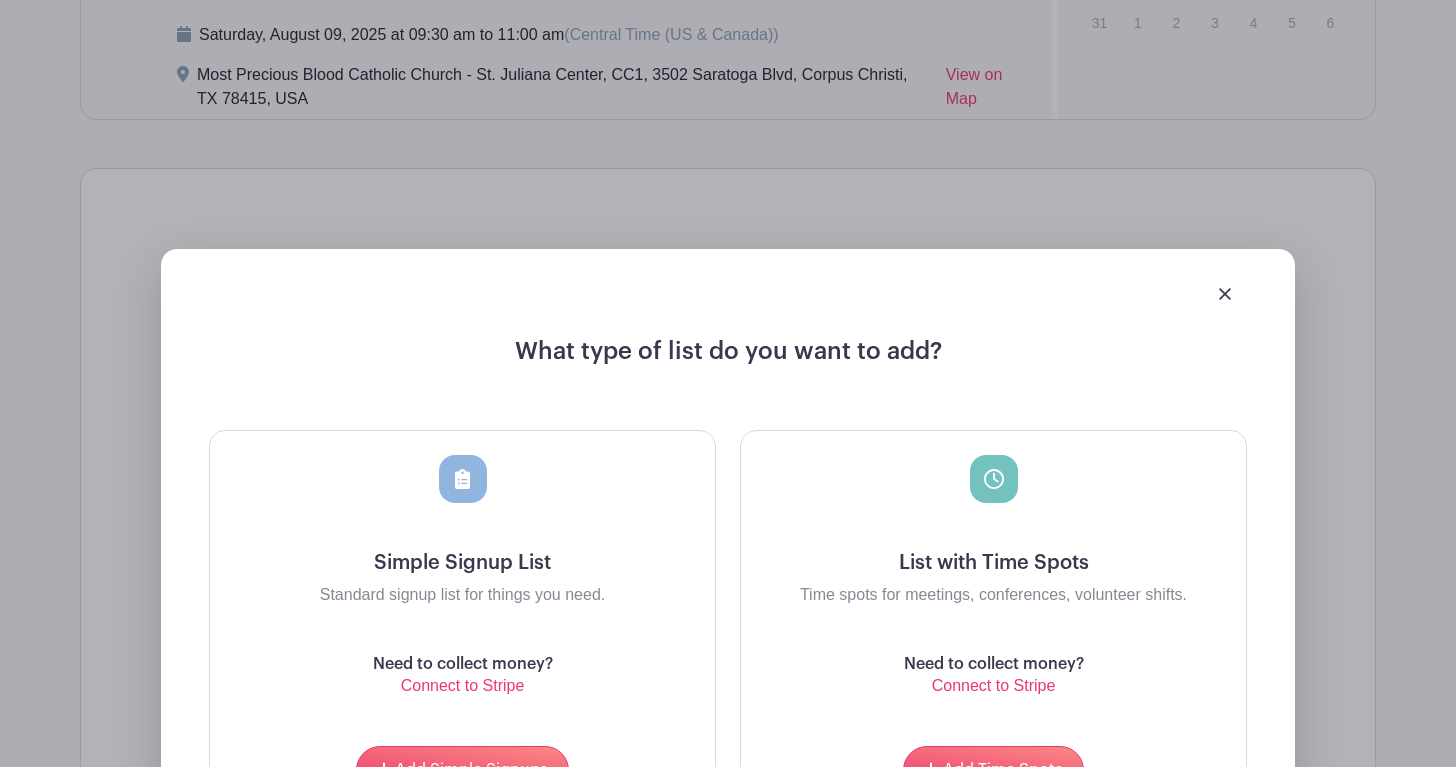 scroll, scrollTop: 1789, scrollLeft: 0, axis: vertical 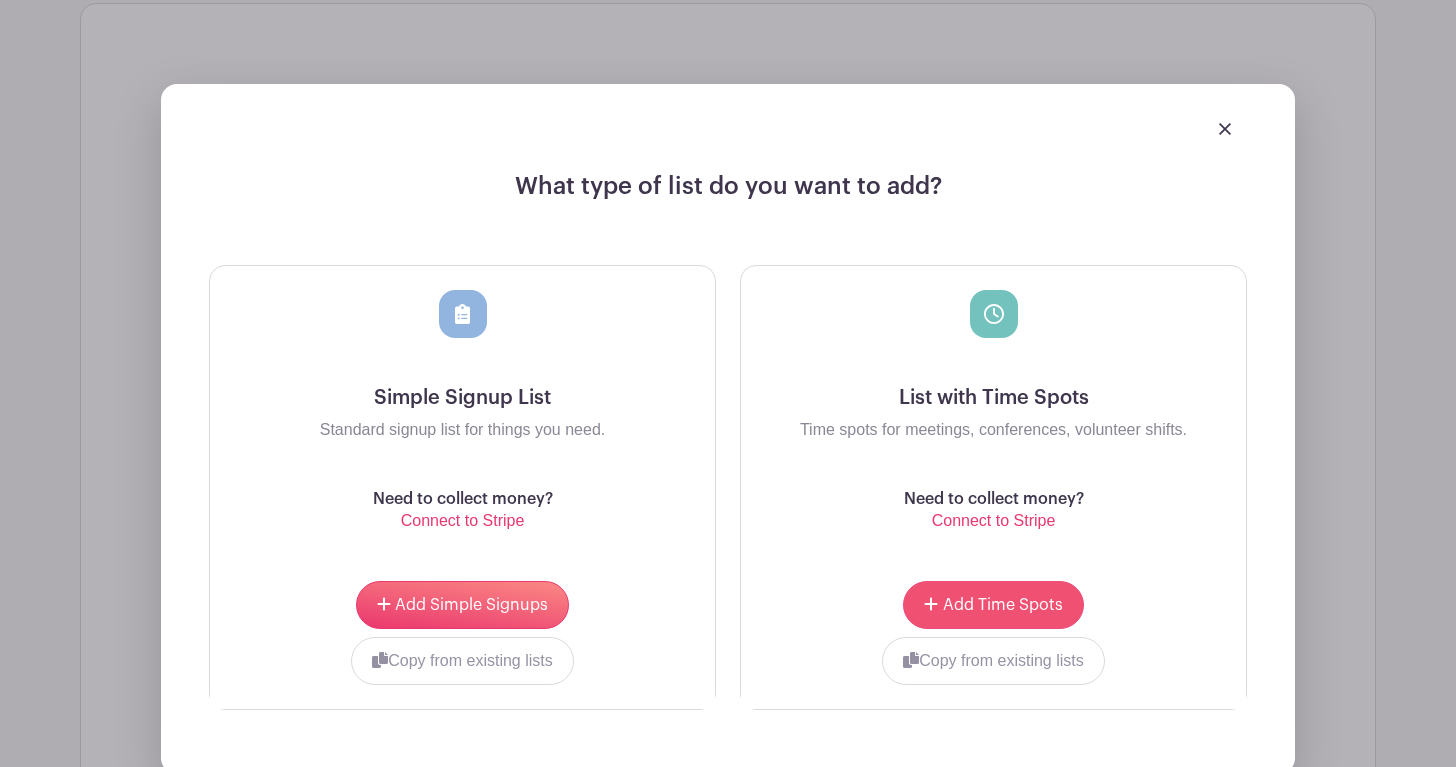 click on "Add Time Spots" at bounding box center [993, 605] 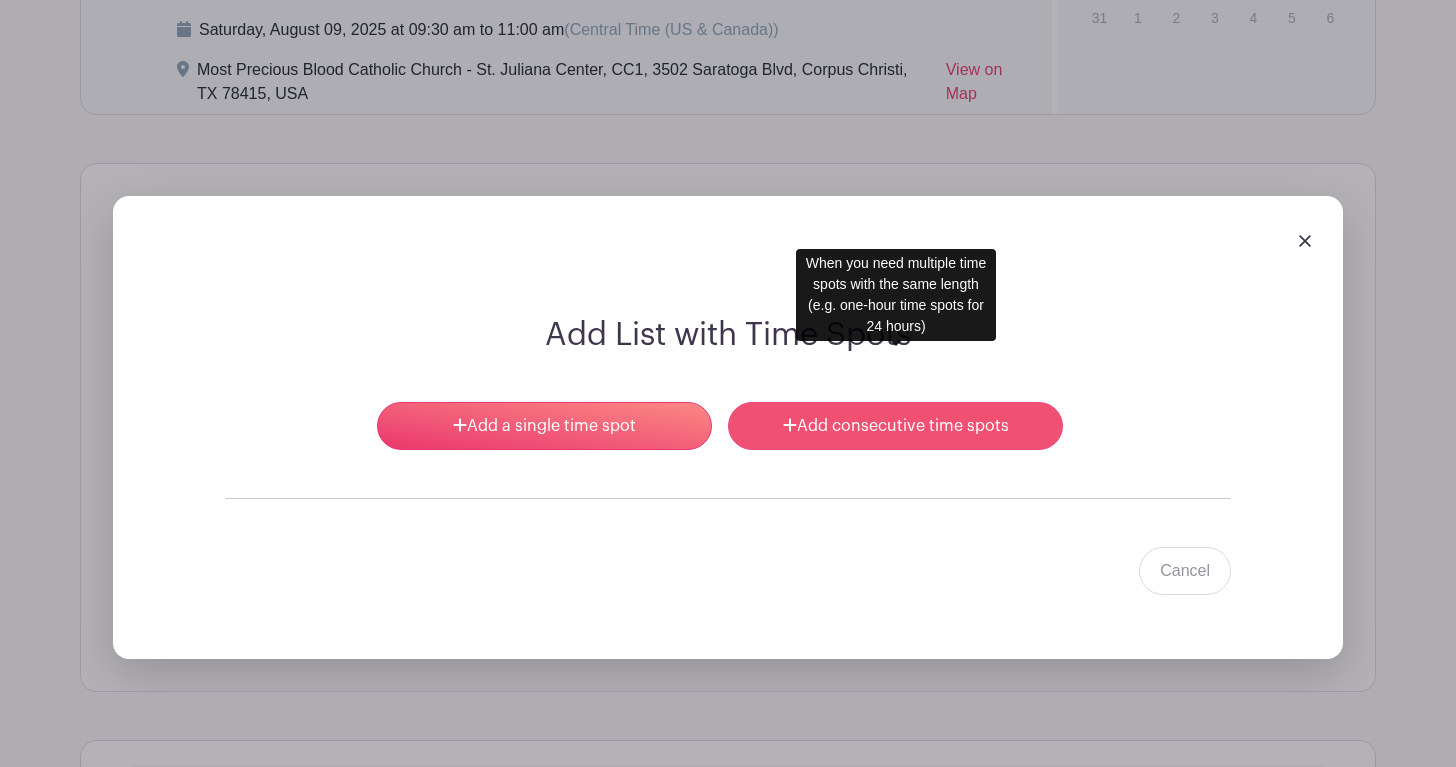 click on "Add consecutive time spots" at bounding box center [895, 426] 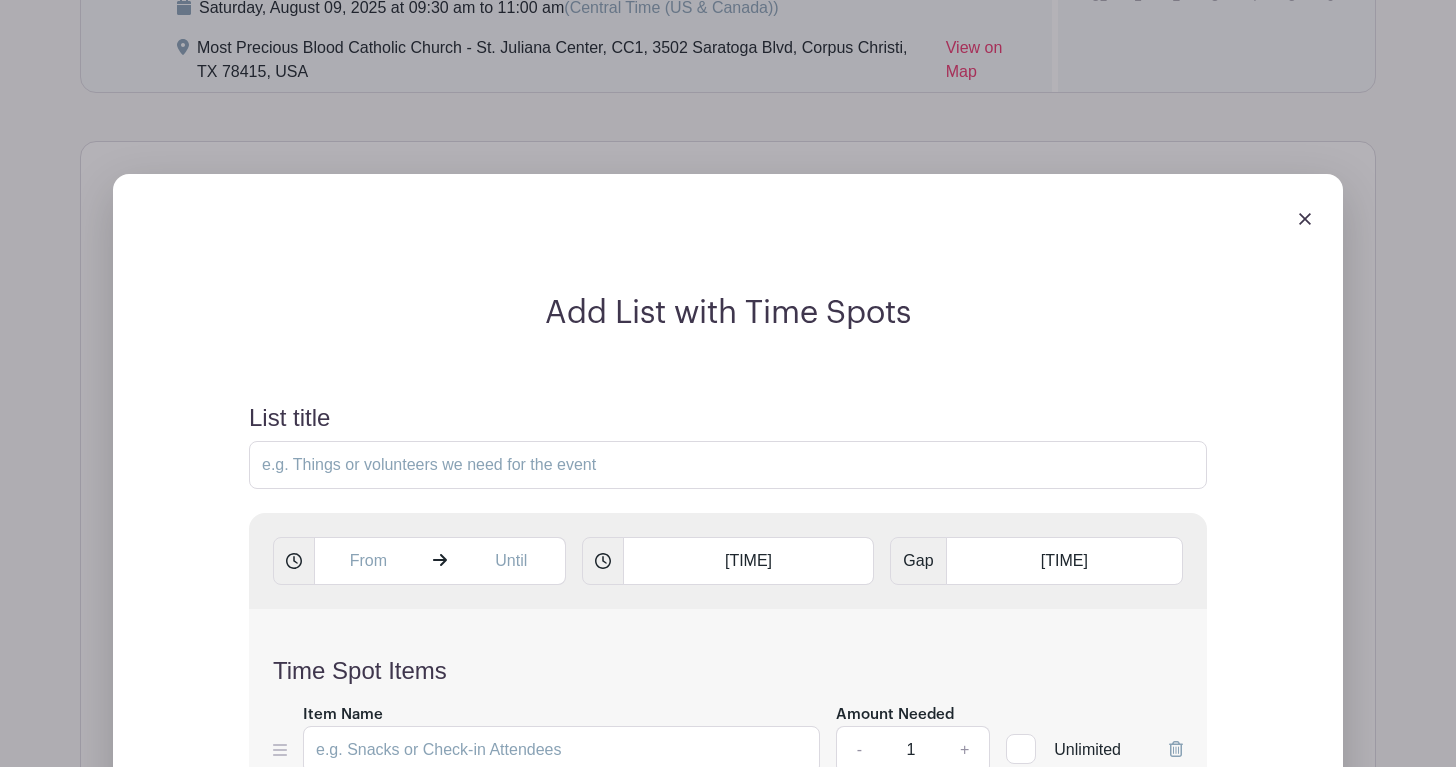 scroll, scrollTop: 1842, scrollLeft: 0, axis: vertical 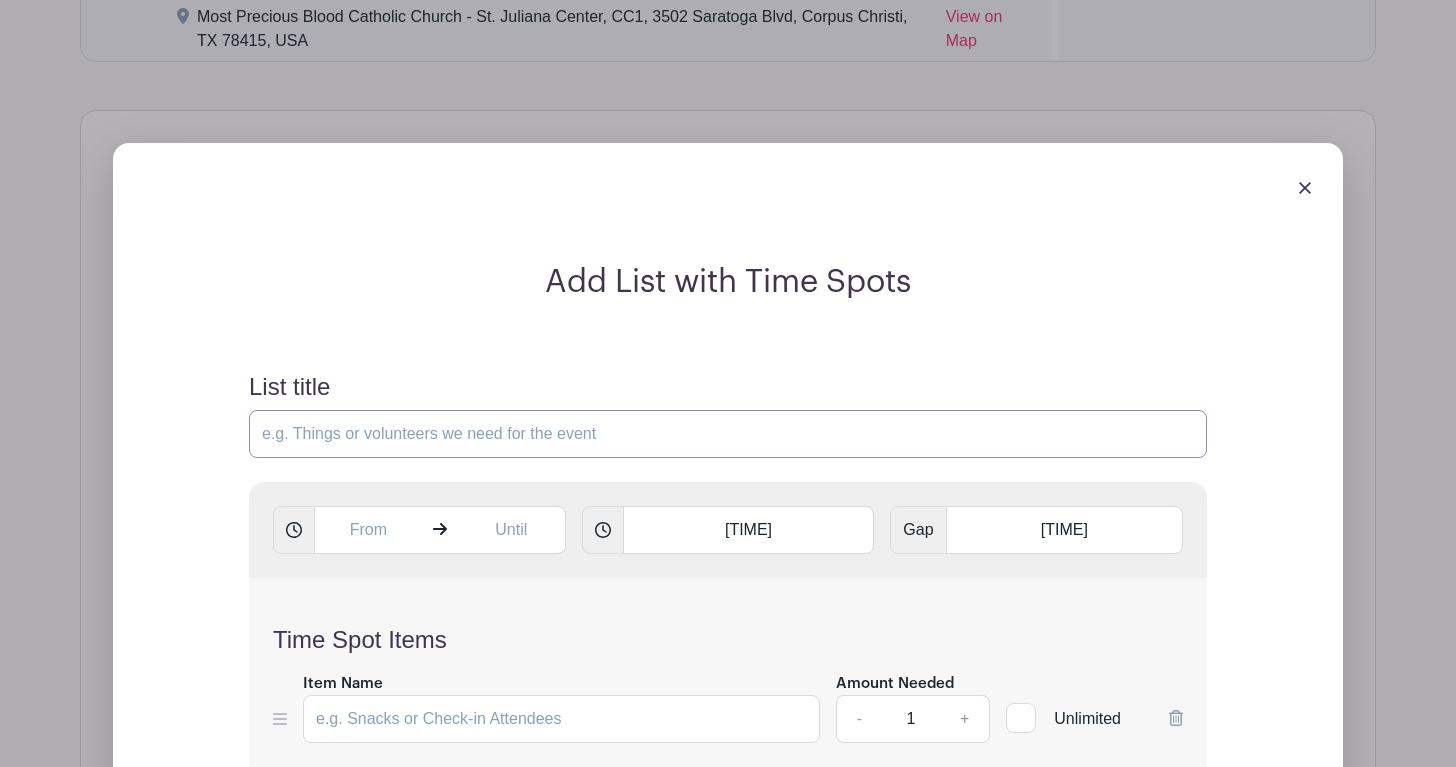 click on "List title" at bounding box center [728, 434] 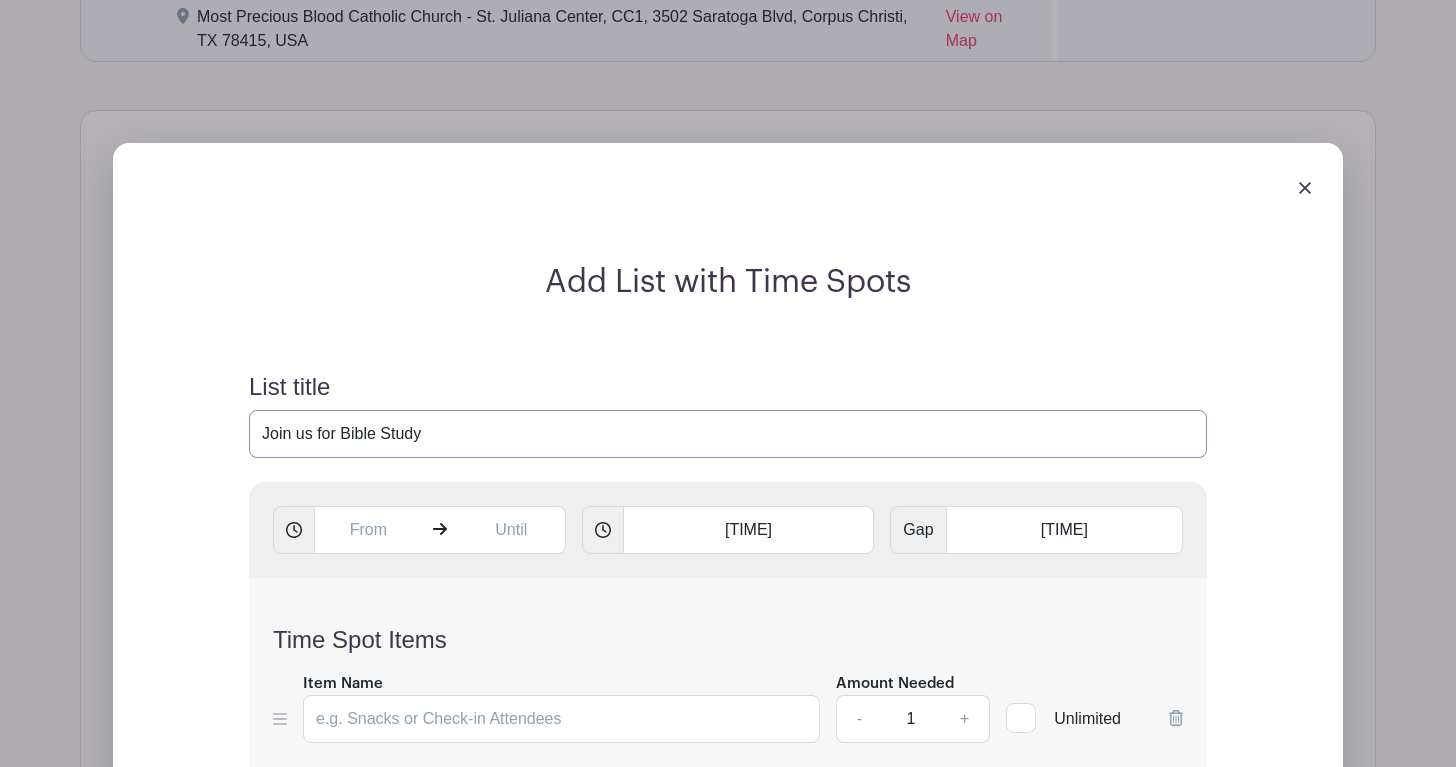 type on "Join us for Bible Study" 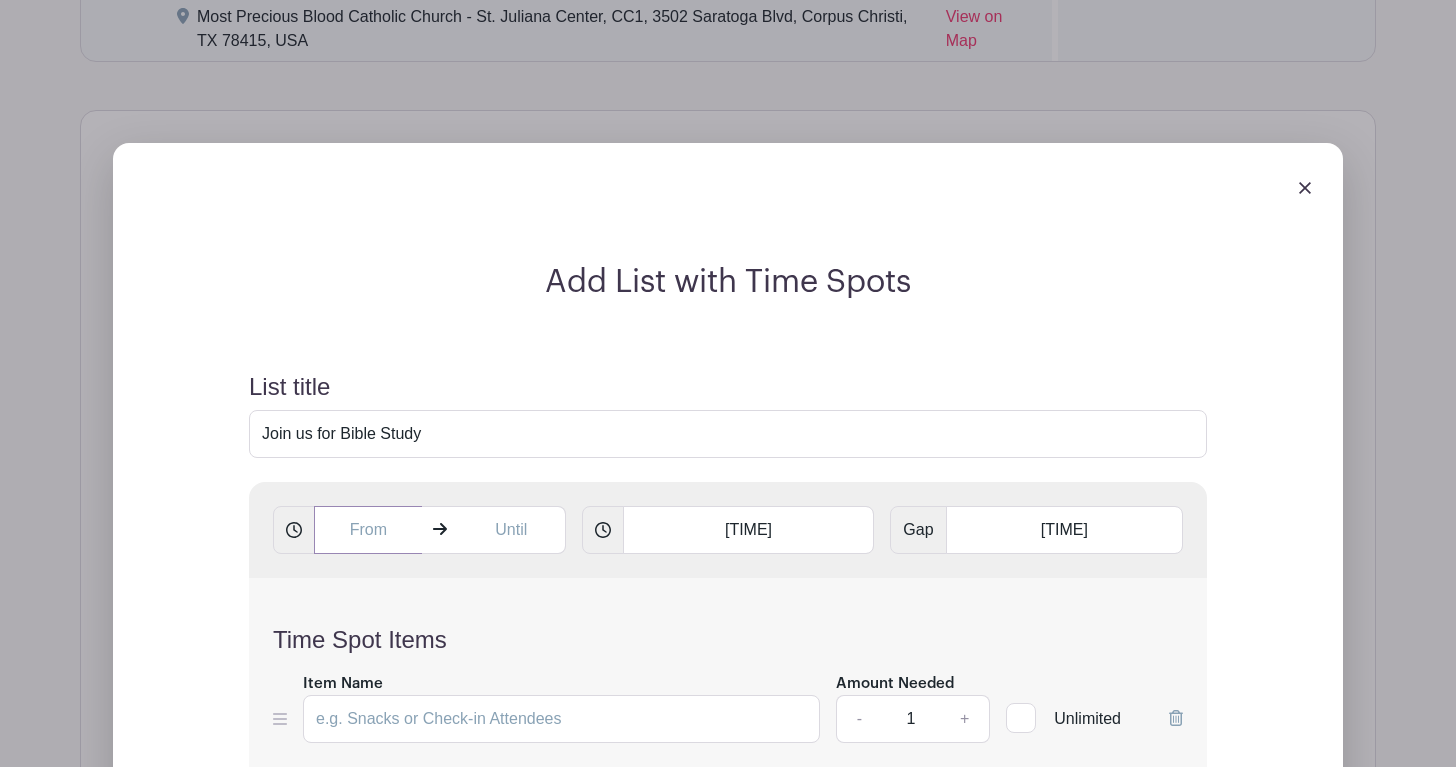 click at bounding box center (368, 530) 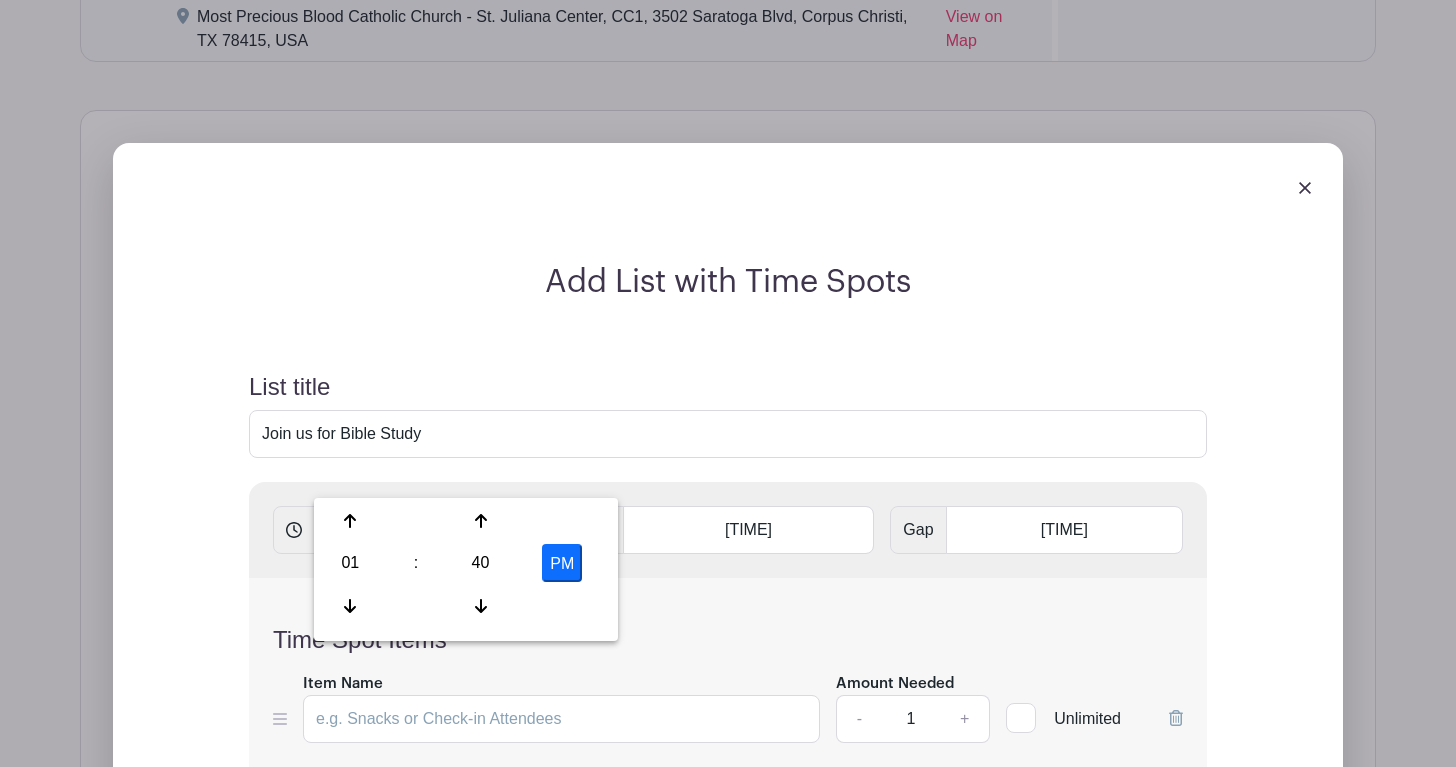 click on "[TIME]" at bounding box center (368, 530) 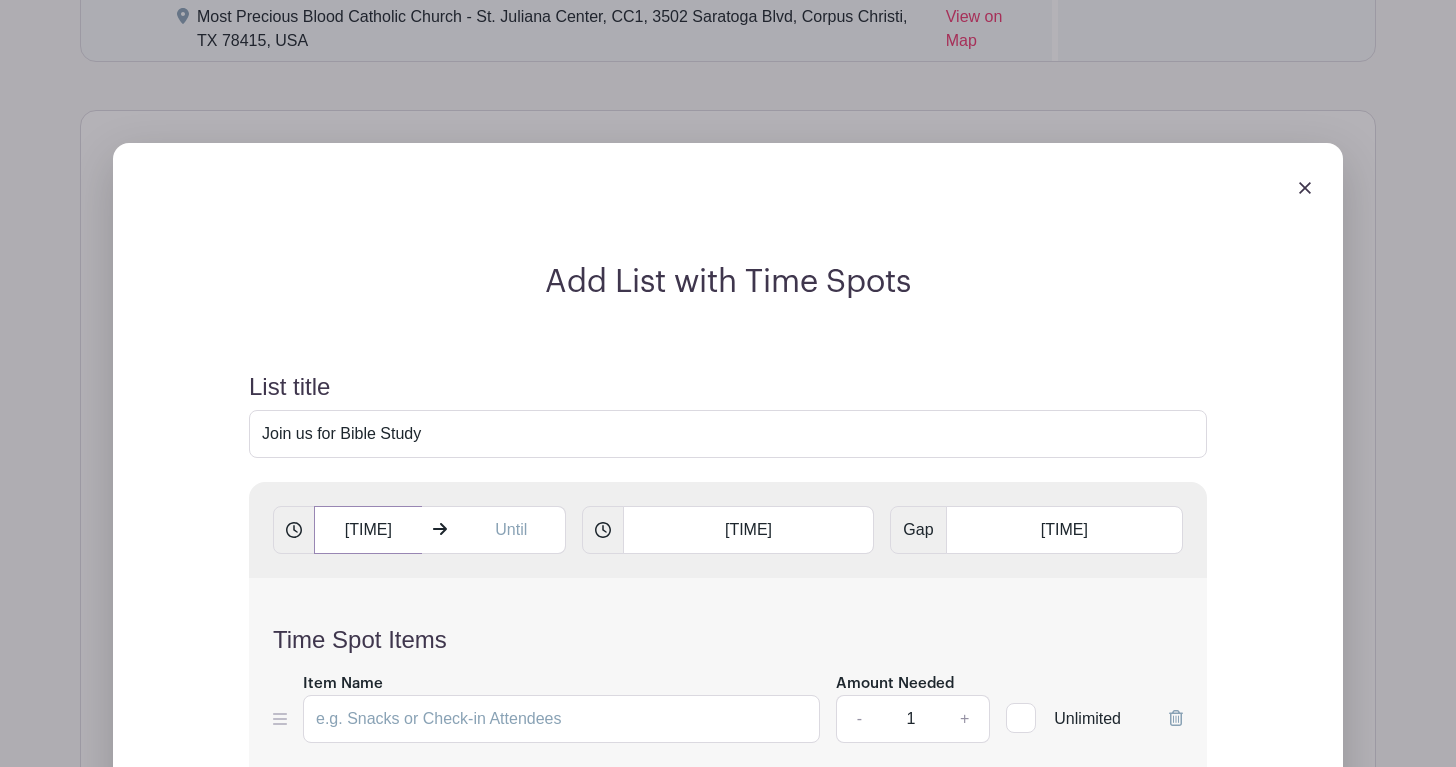 click on "[TIME]" at bounding box center [368, 530] 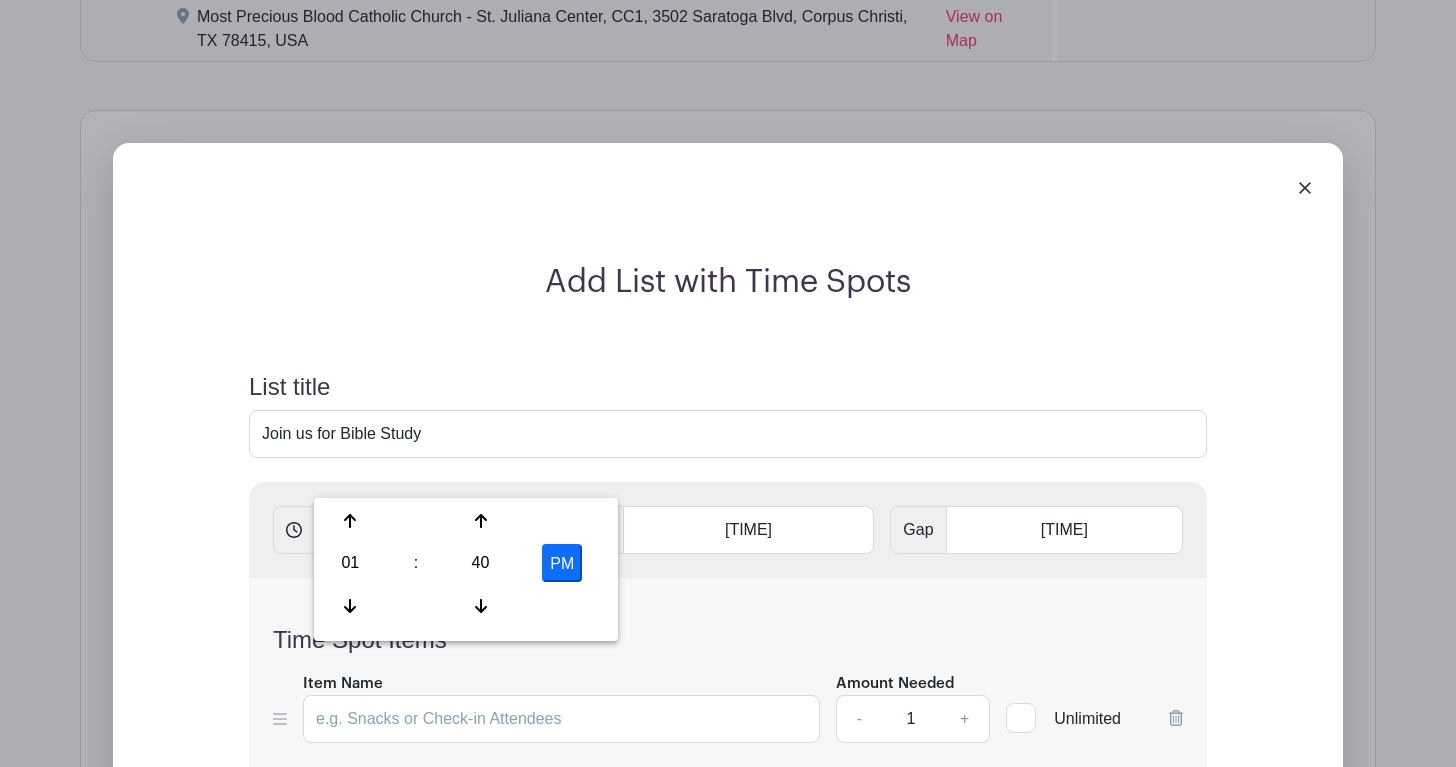 click on "01" at bounding box center (350, 563) 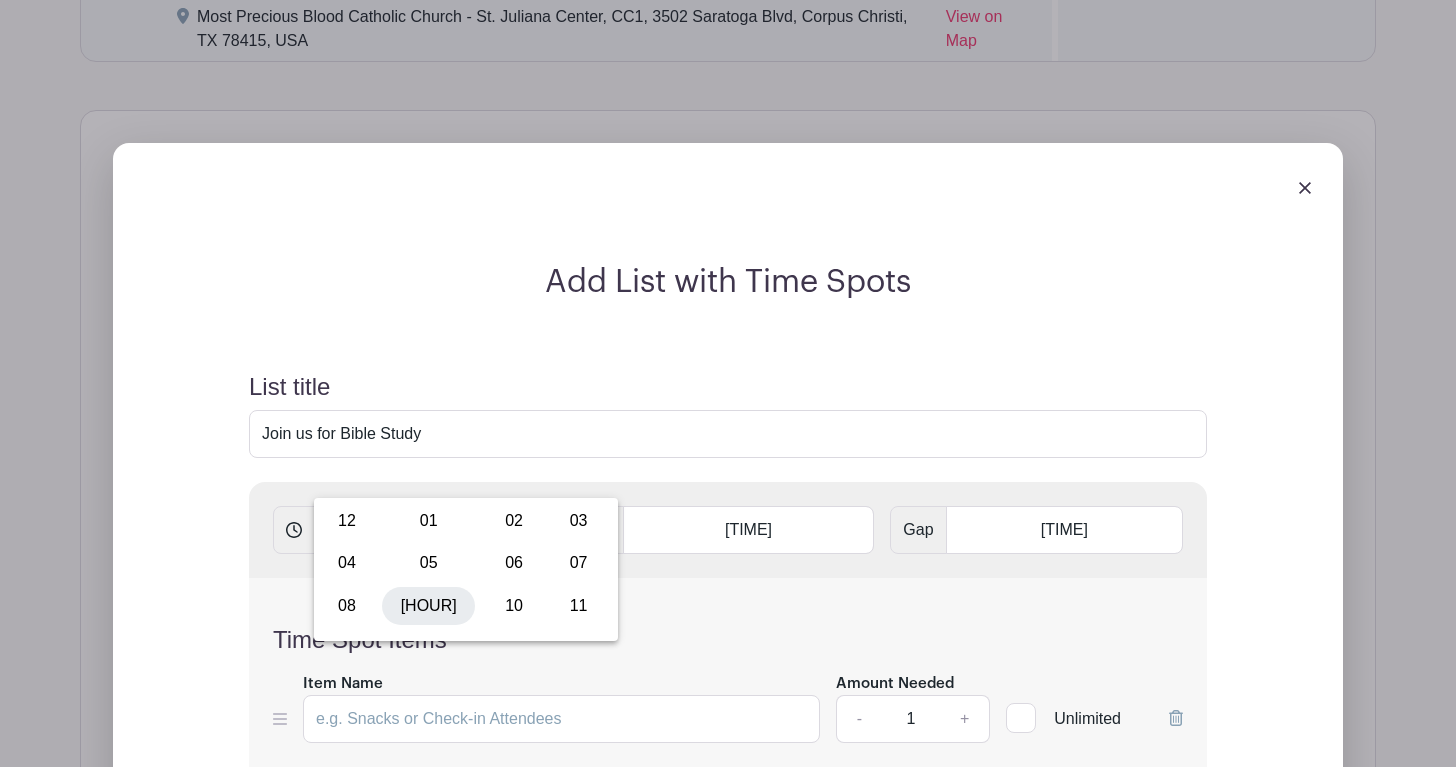 click on "[HOUR]" at bounding box center [428, 606] 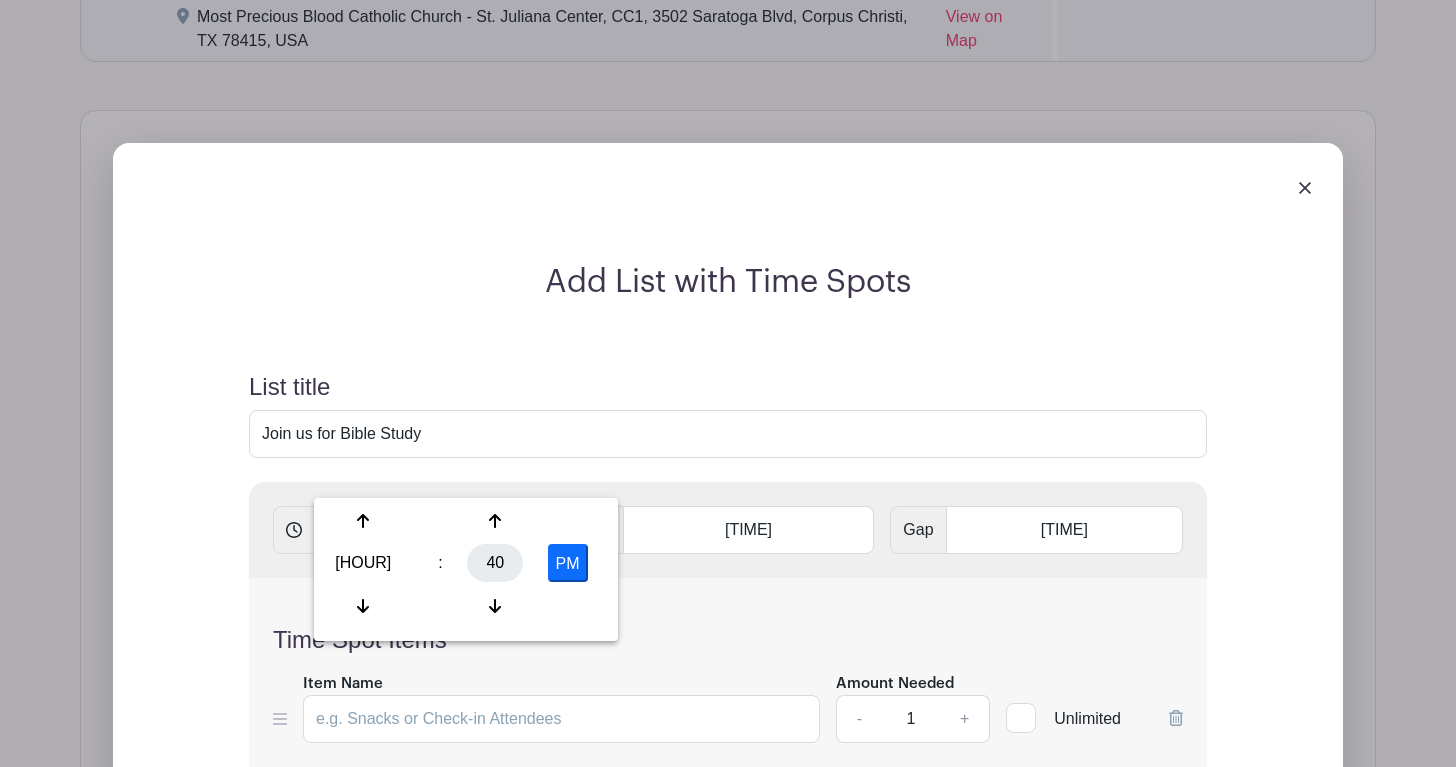 click on "40" at bounding box center [495, 563] 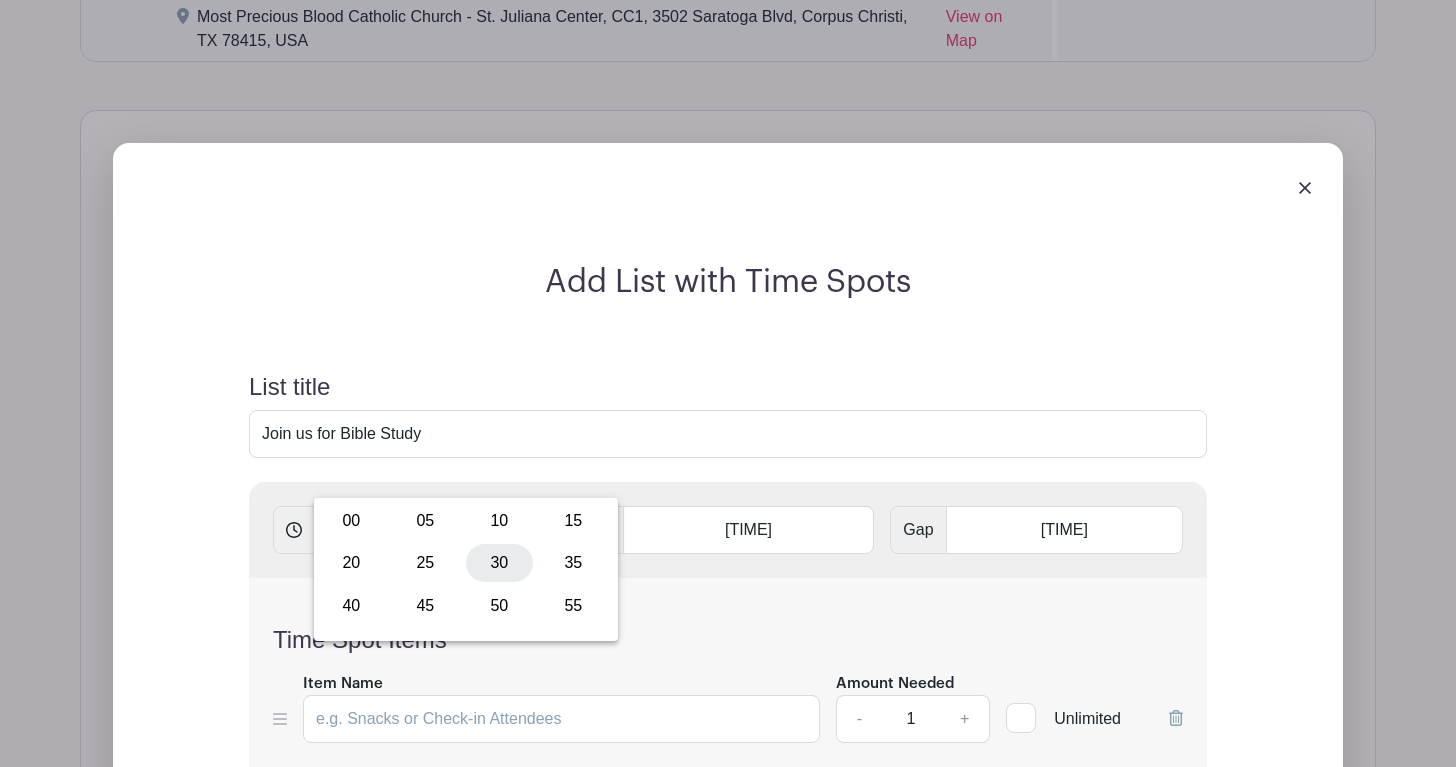 click on "30" at bounding box center [499, 563] 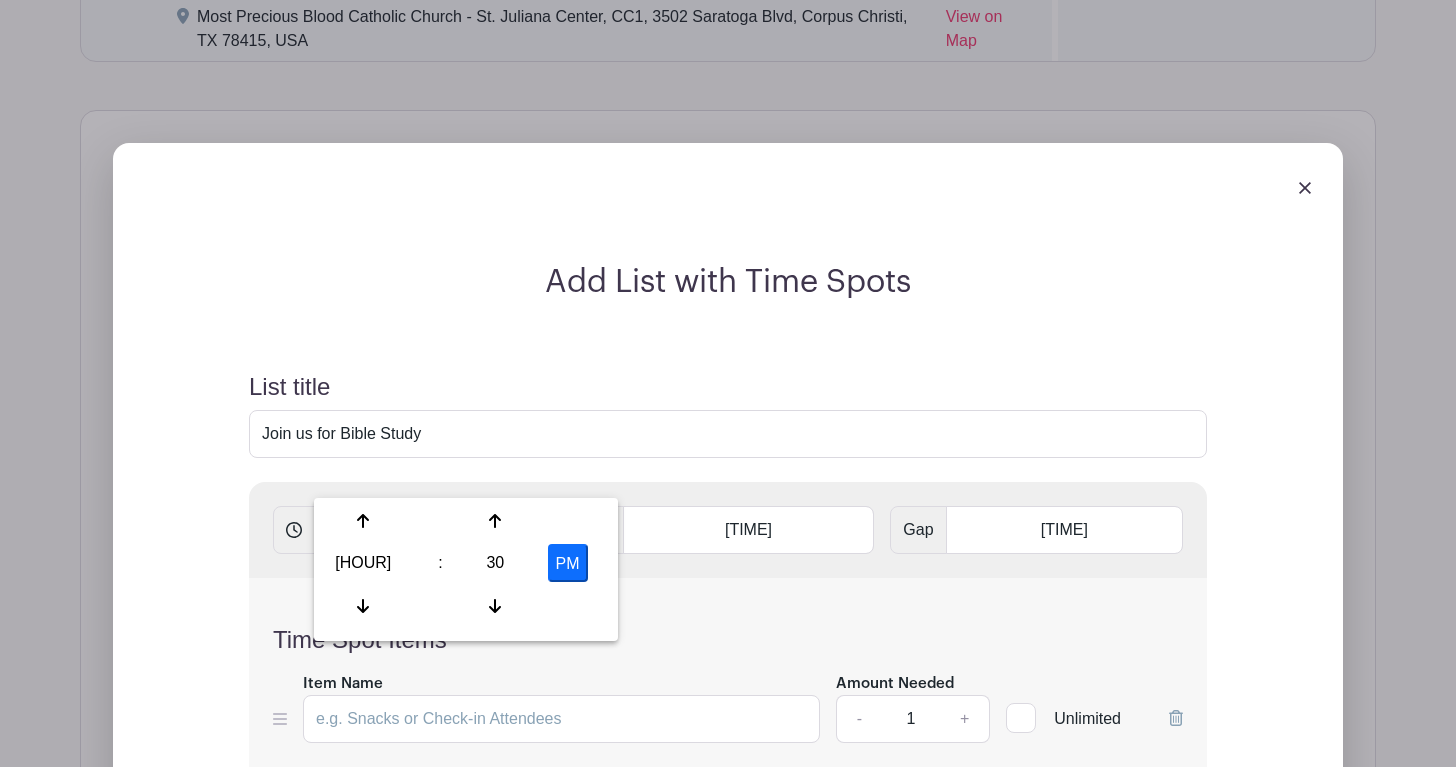 click at bounding box center (512, 530) 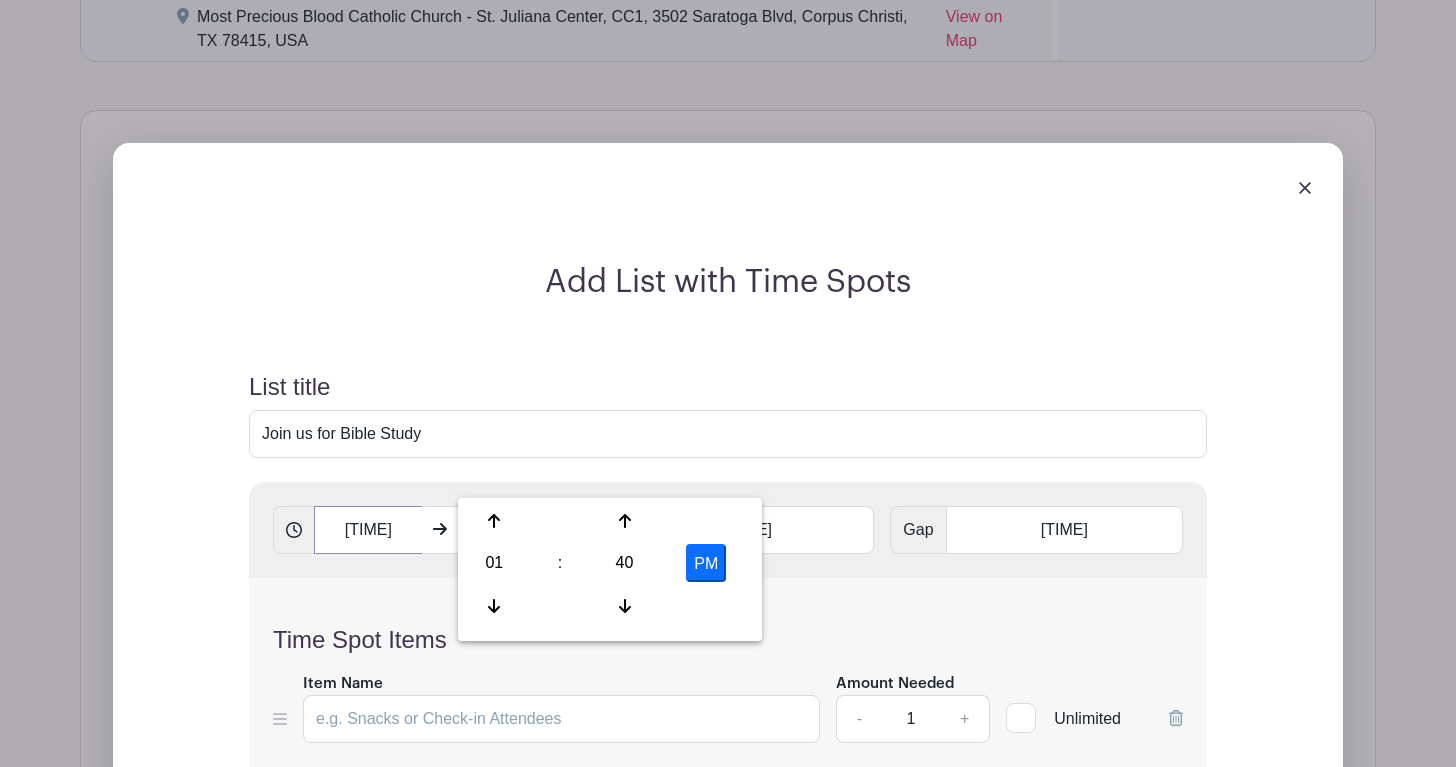 click on "[TIME]" at bounding box center (368, 530) 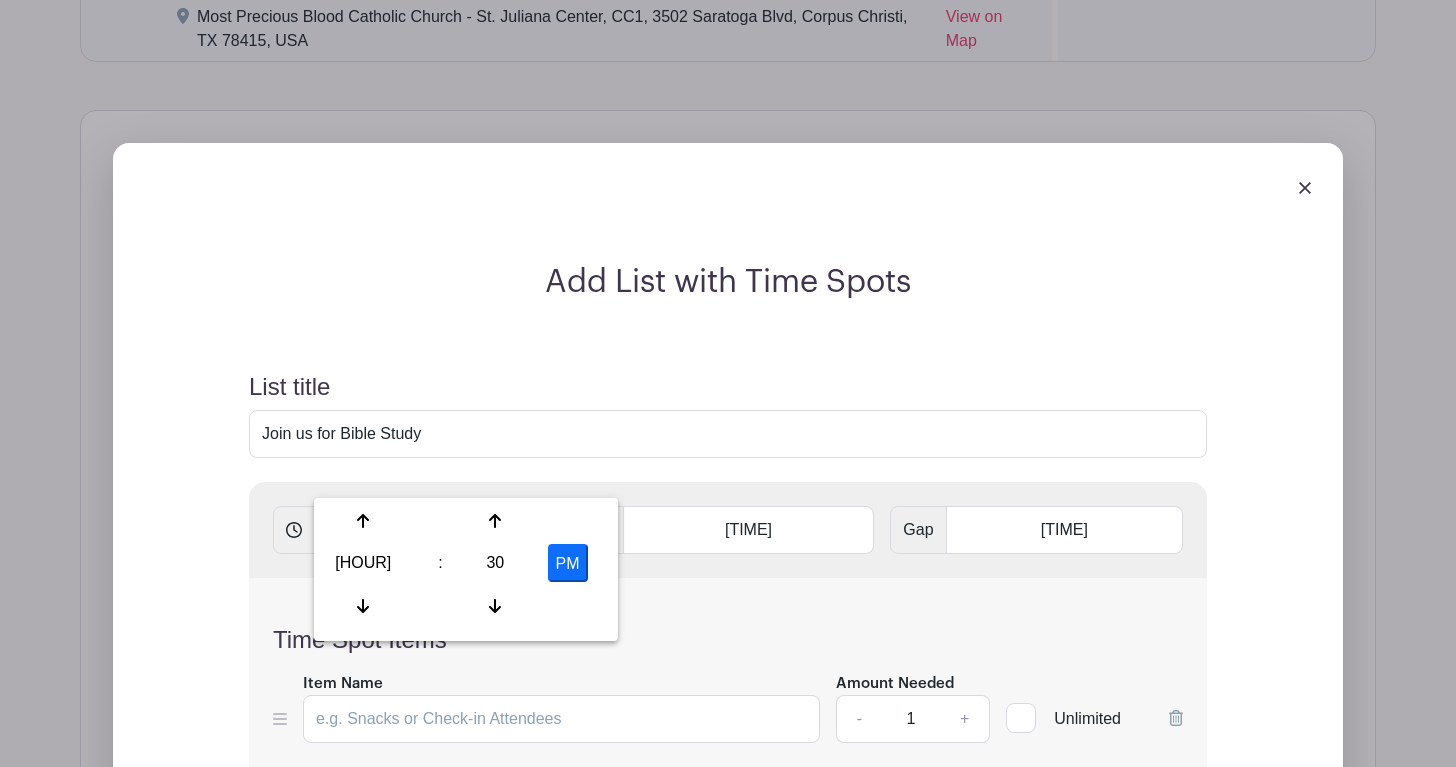 click on "PM" at bounding box center [568, 563] 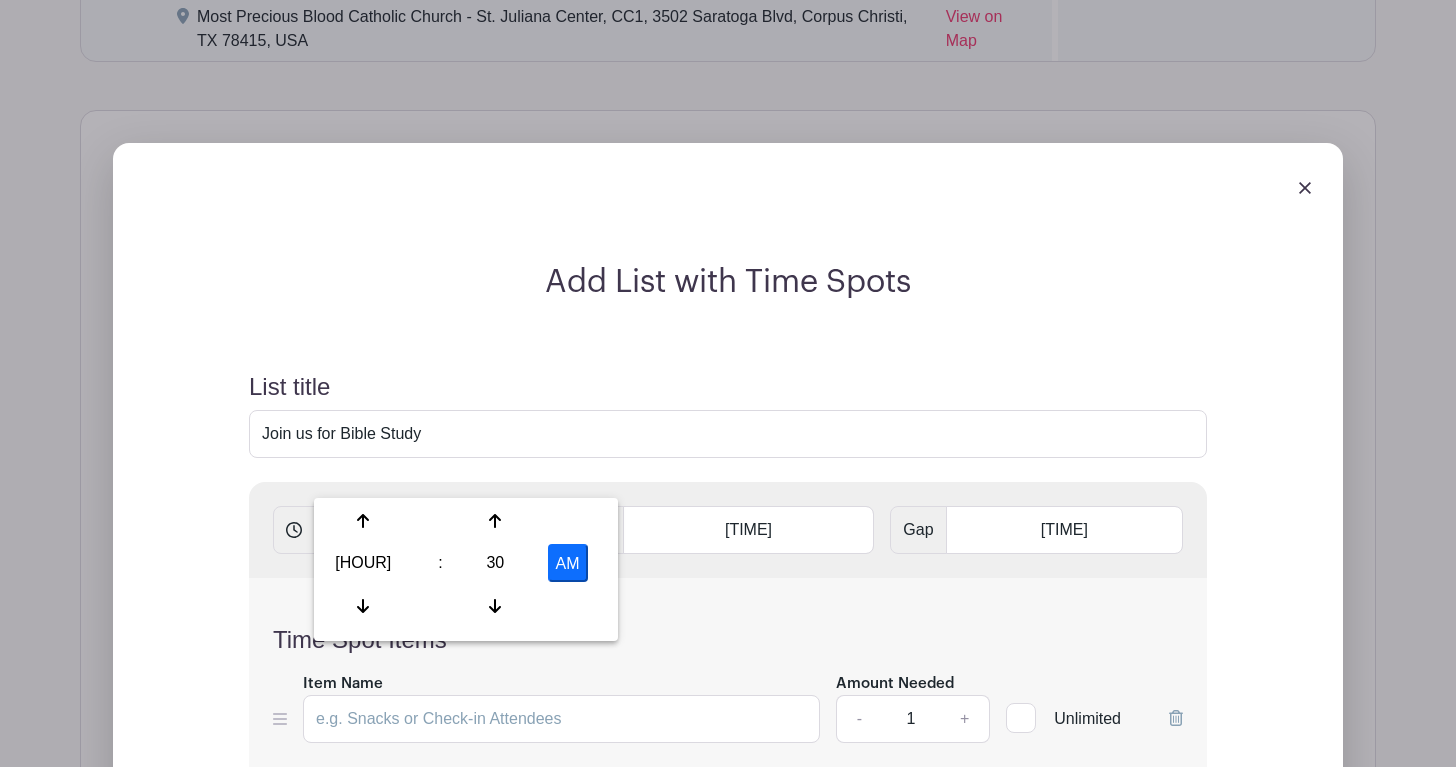 click on "[TIME]" at bounding box center [512, 530] 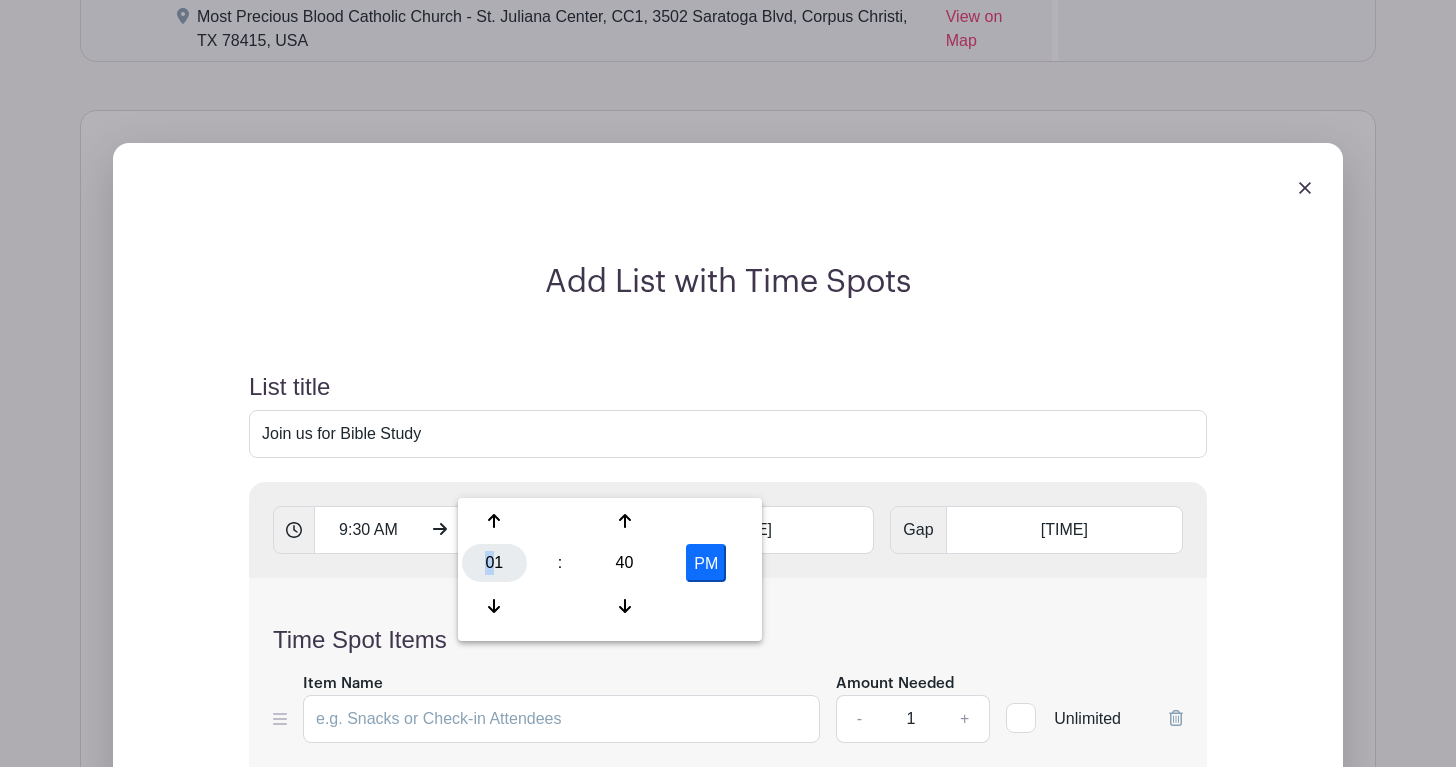 click on "01" at bounding box center (494, 563) 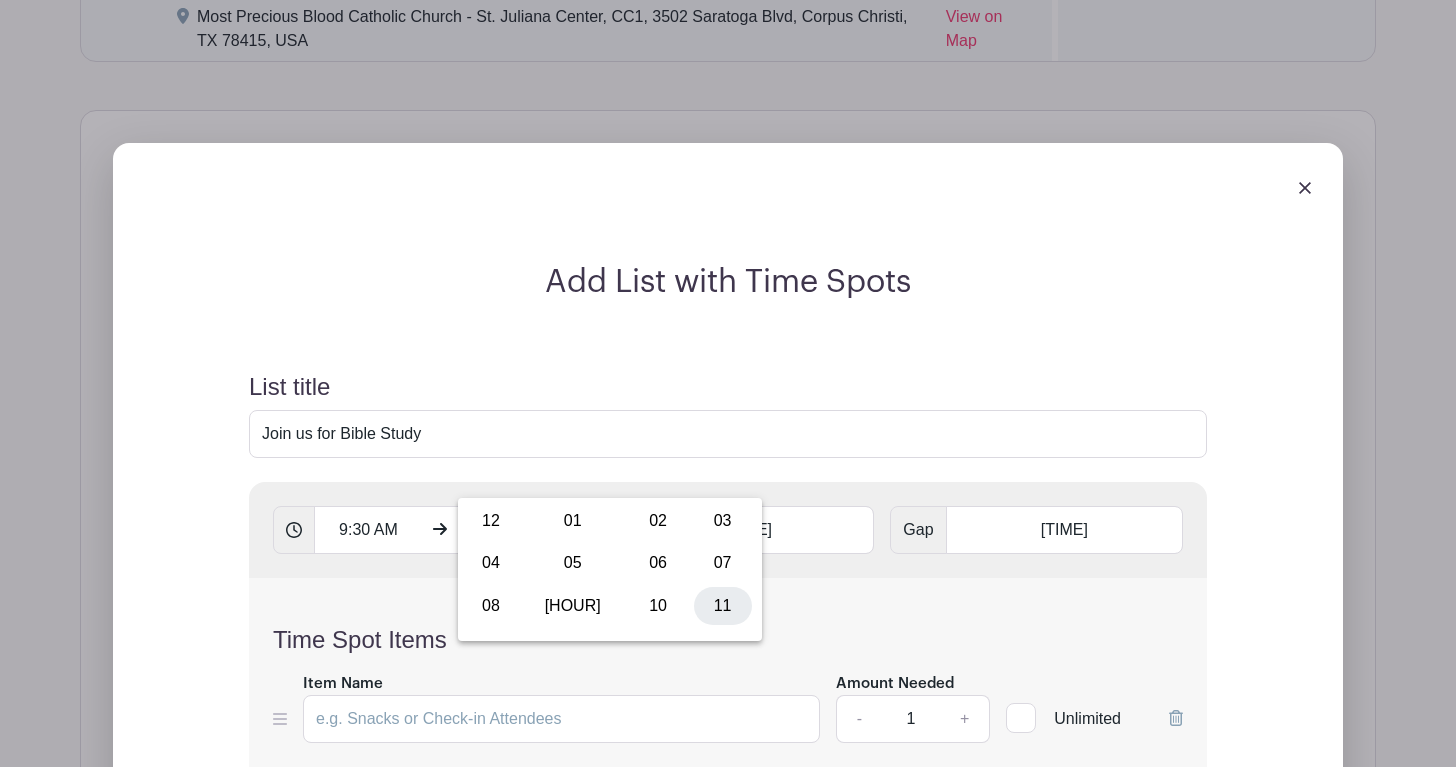 click on "11" at bounding box center (723, 606) 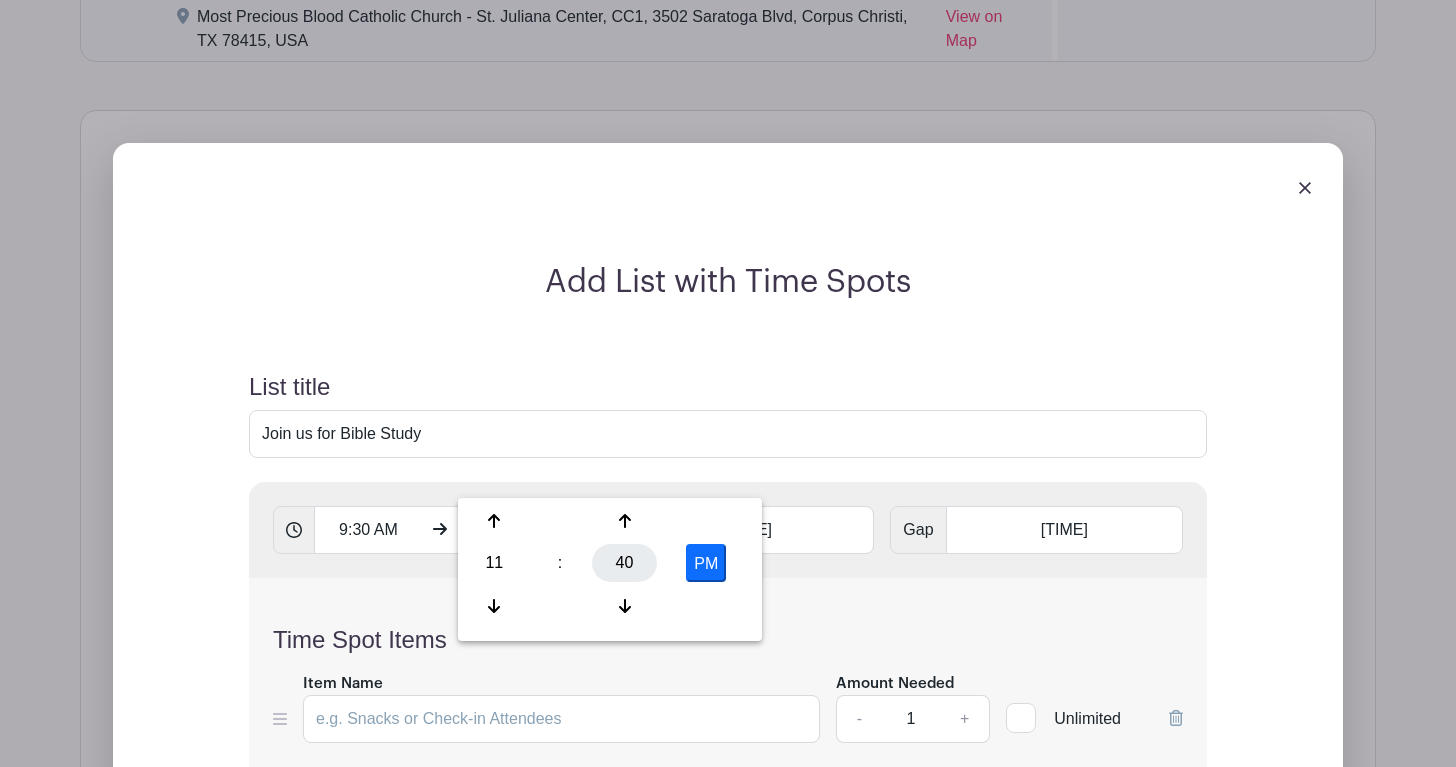 click on "40" at bounding box center (624, 563) 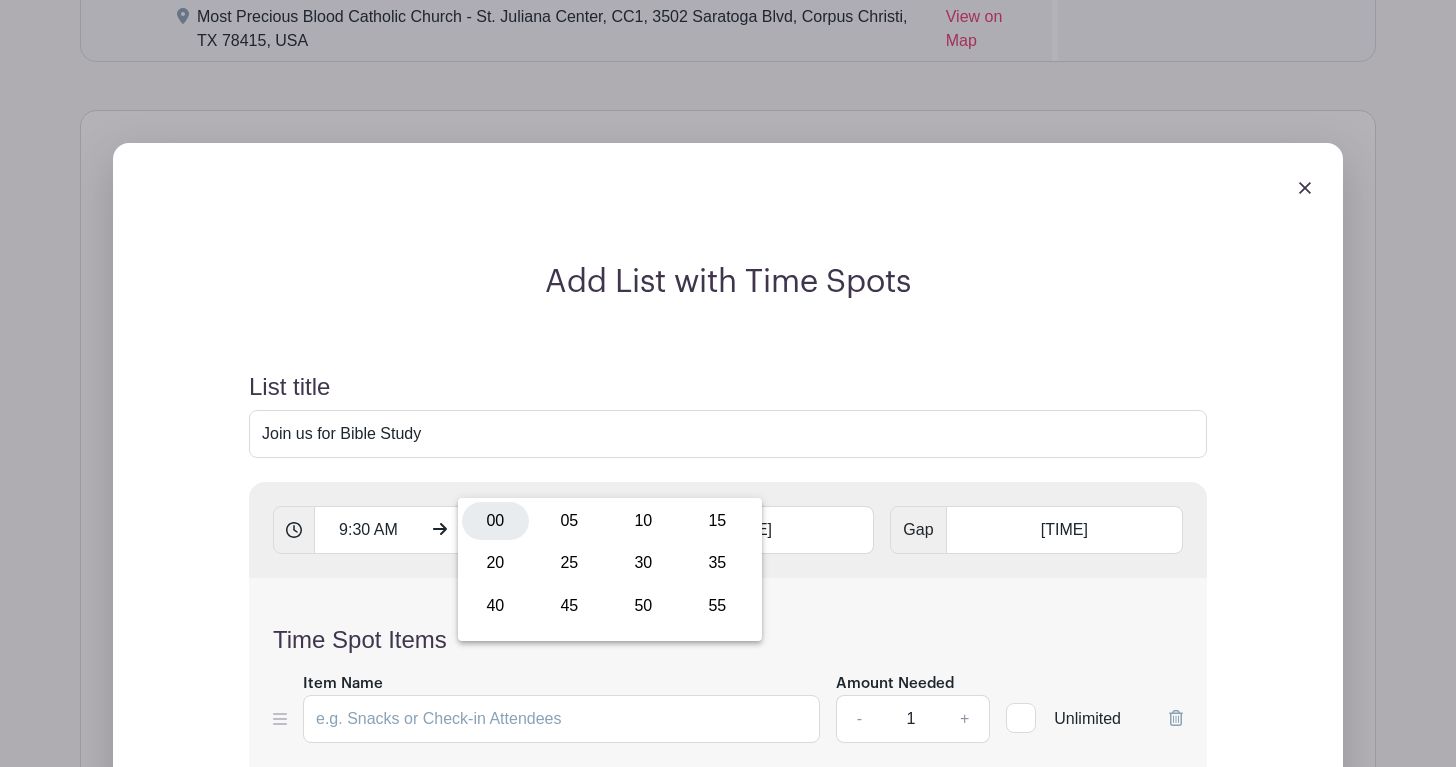 click on "00" at bounding box center [495, 521] 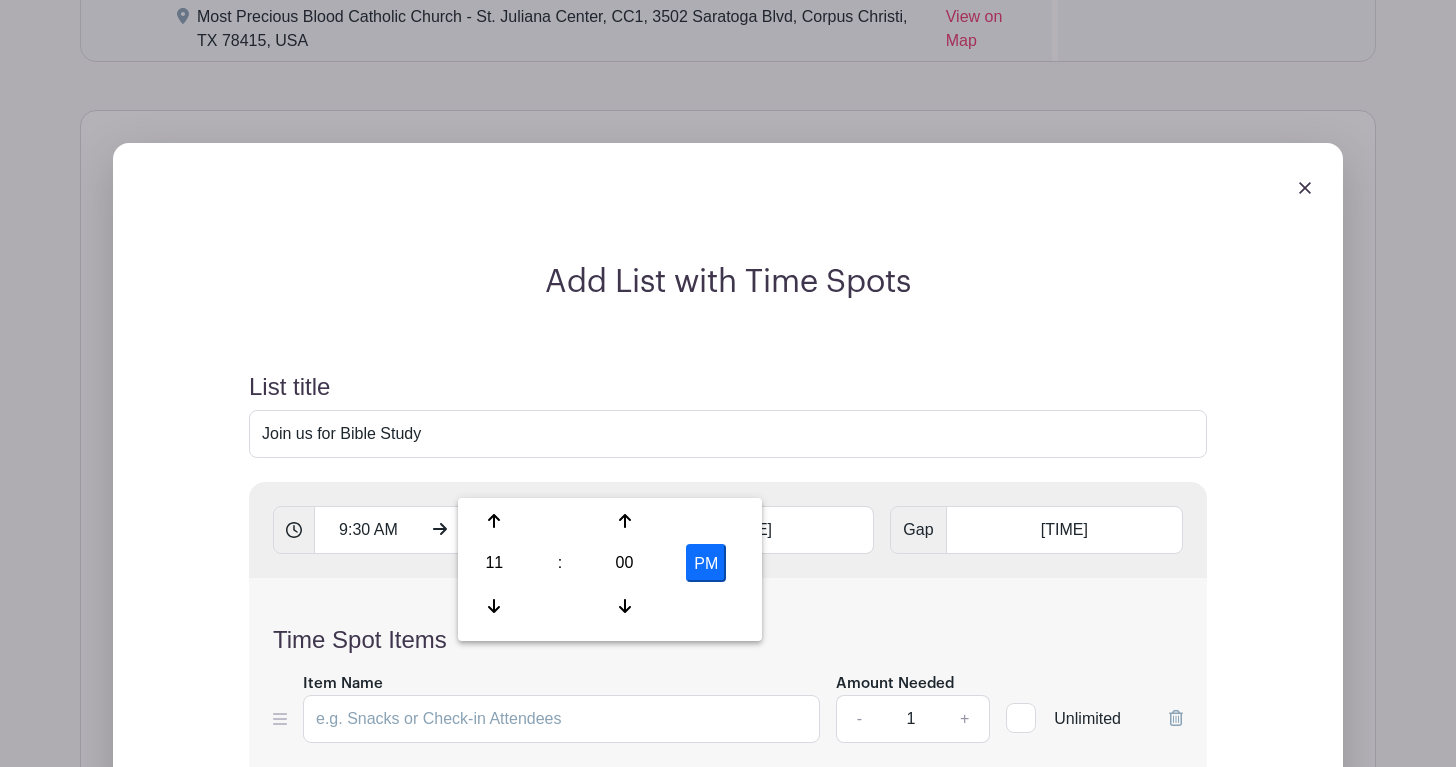 click on "PM" at bounding box center [706, 563] 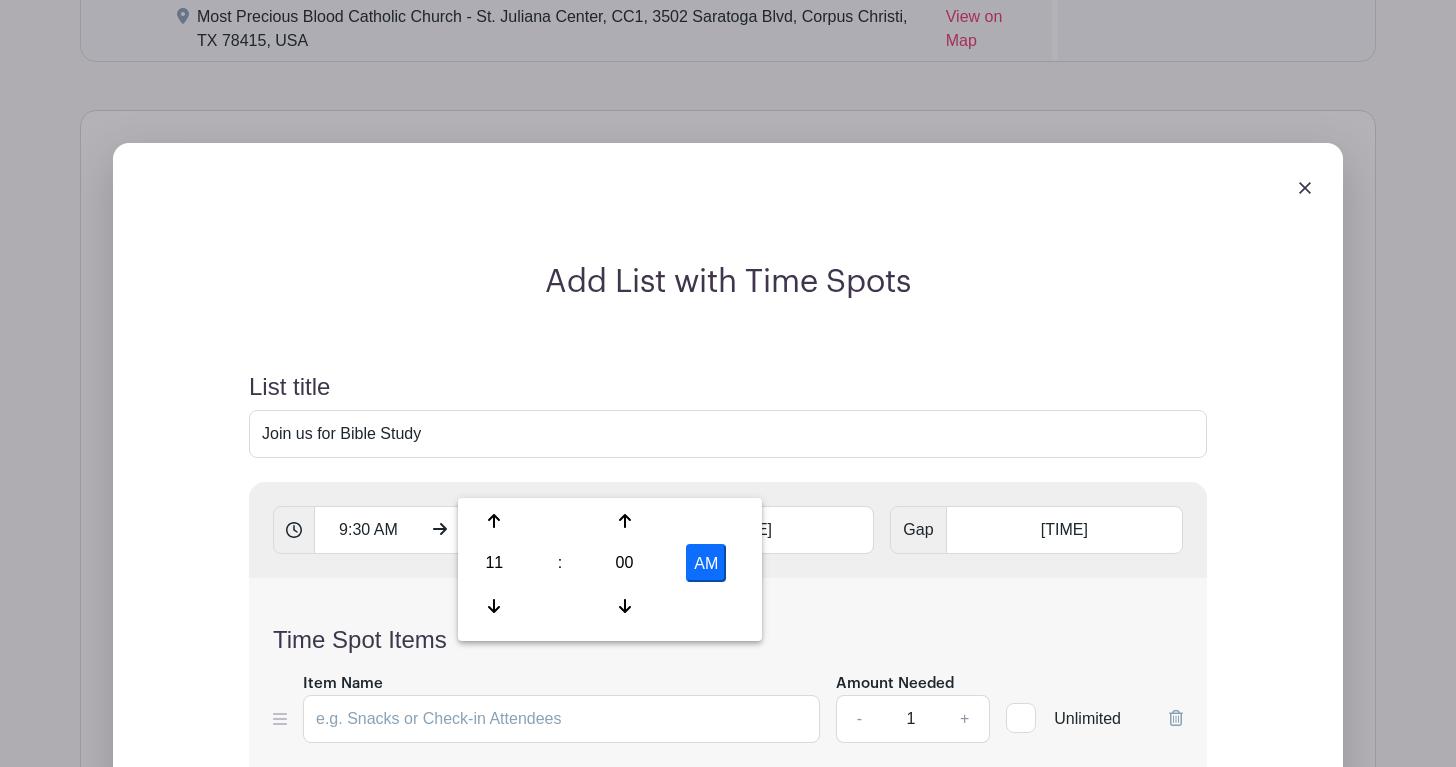 click on "AM" at bounding box center (706, 563) 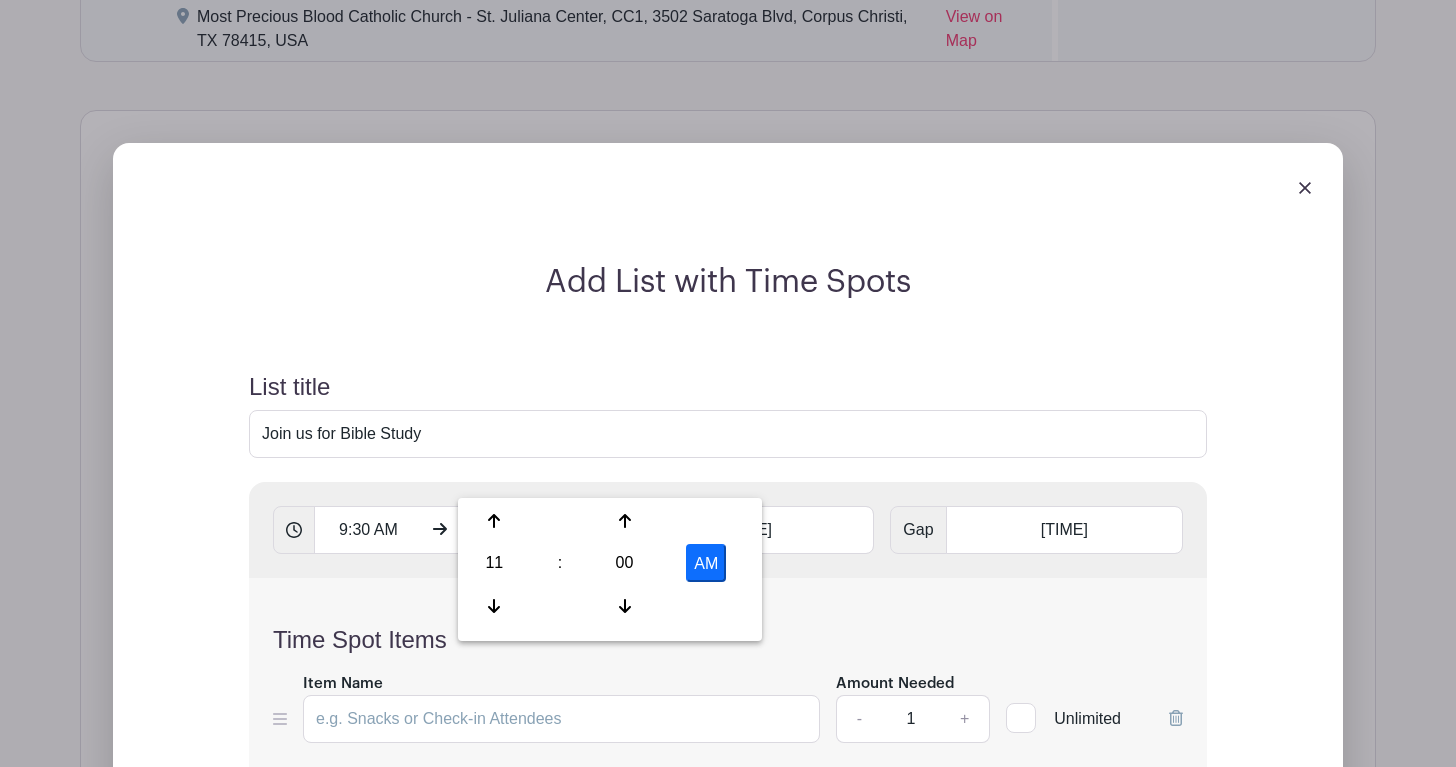 type on "[TIME]" 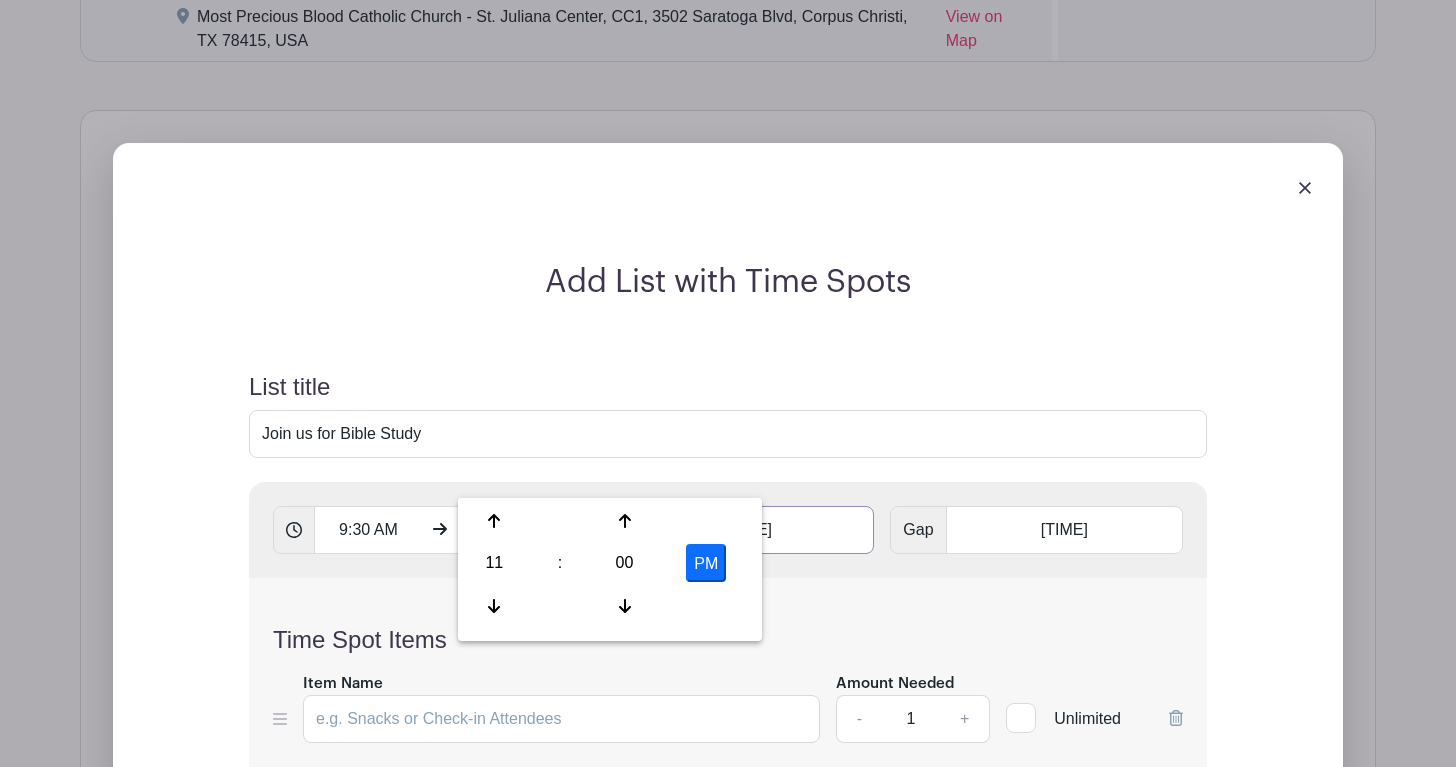 click on "[TIME]" at bounding box center [749, 530] 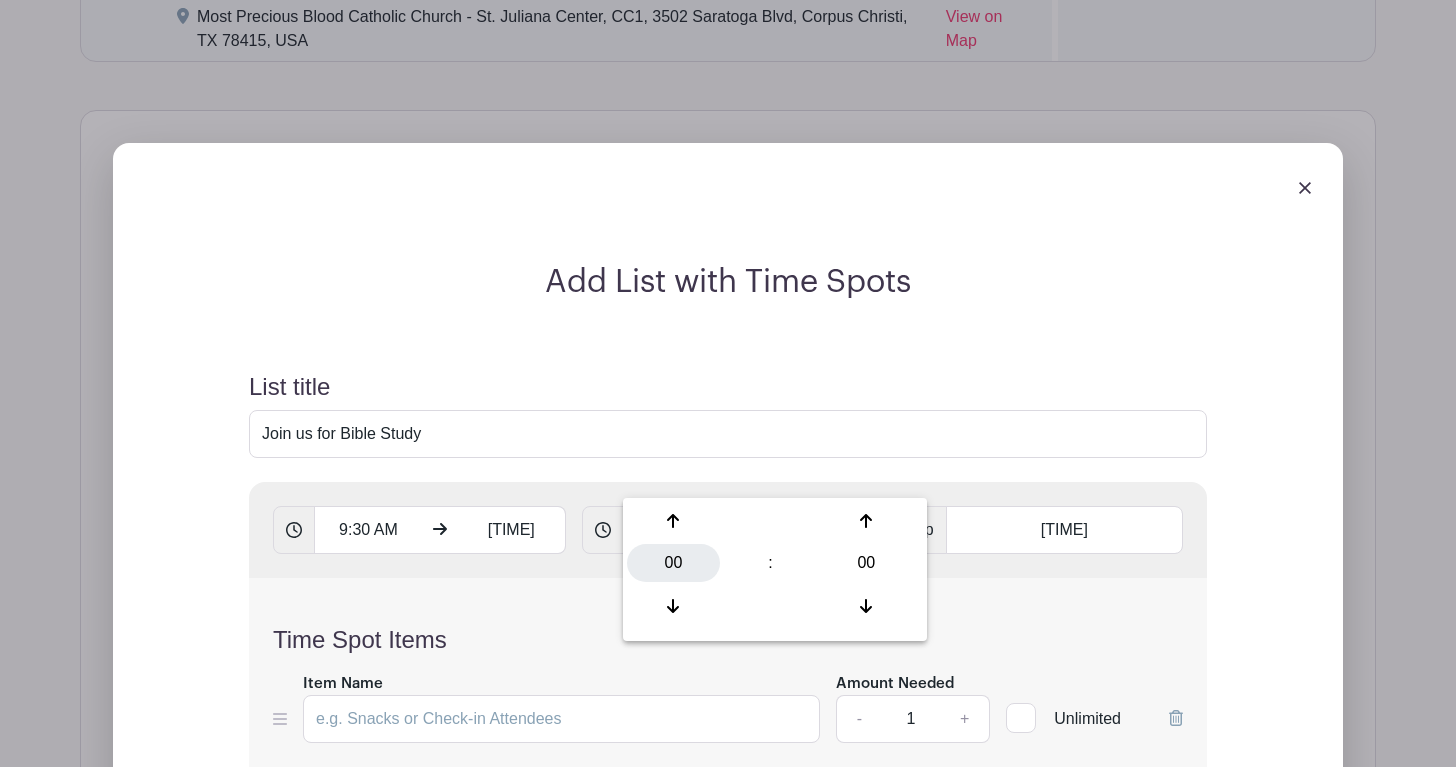 click on "00" at bounding box center [673, 563] 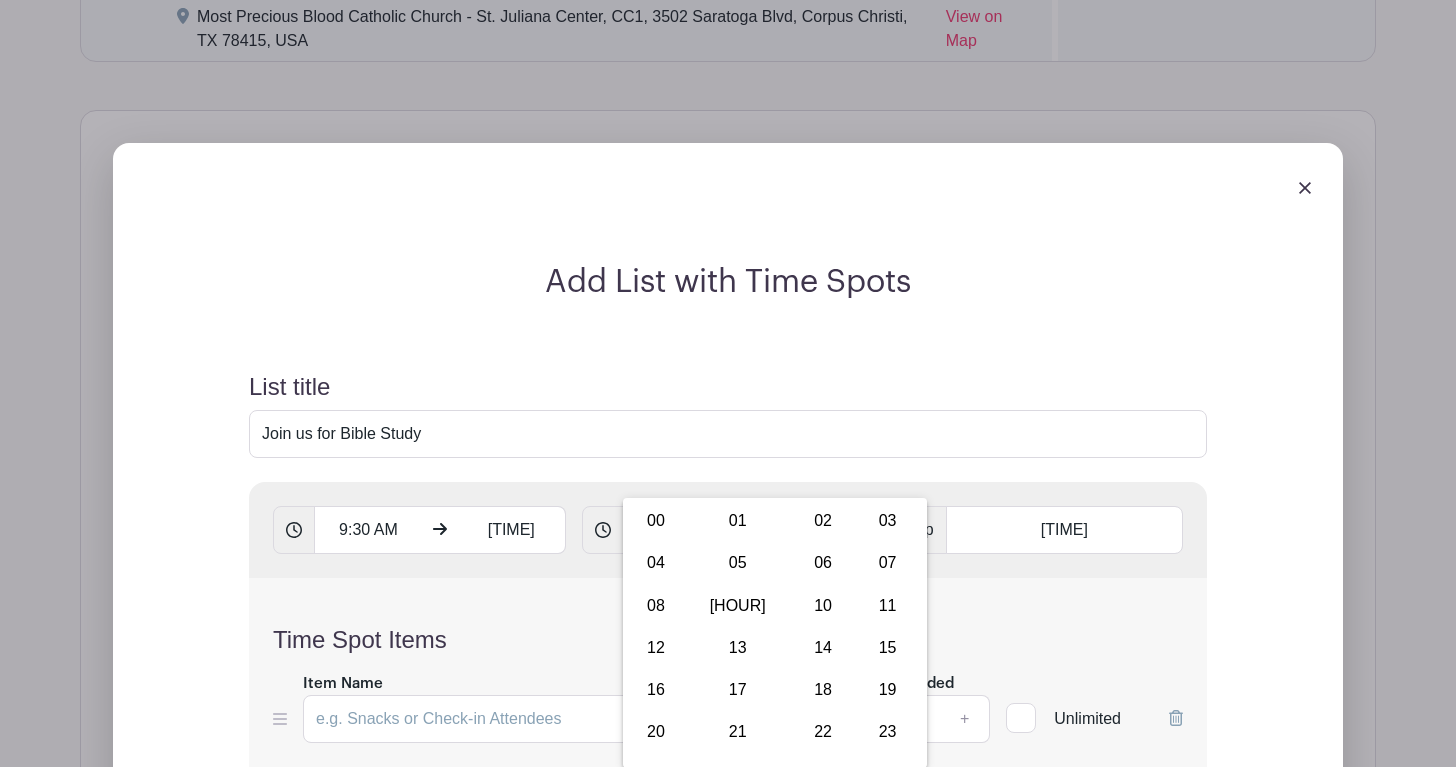 click on "01" at bounding box center [737, 521] 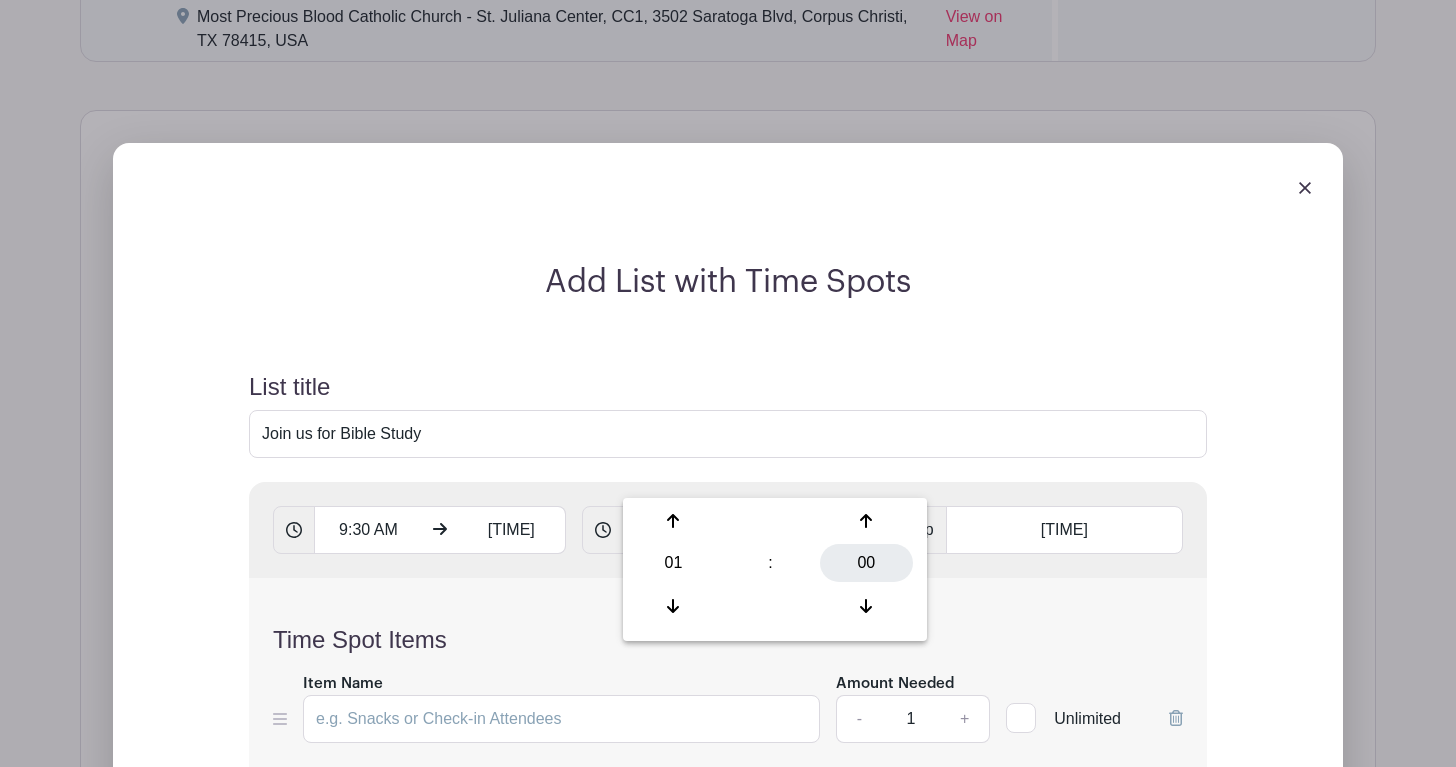 click on "00" at bounding box center (866, 563) 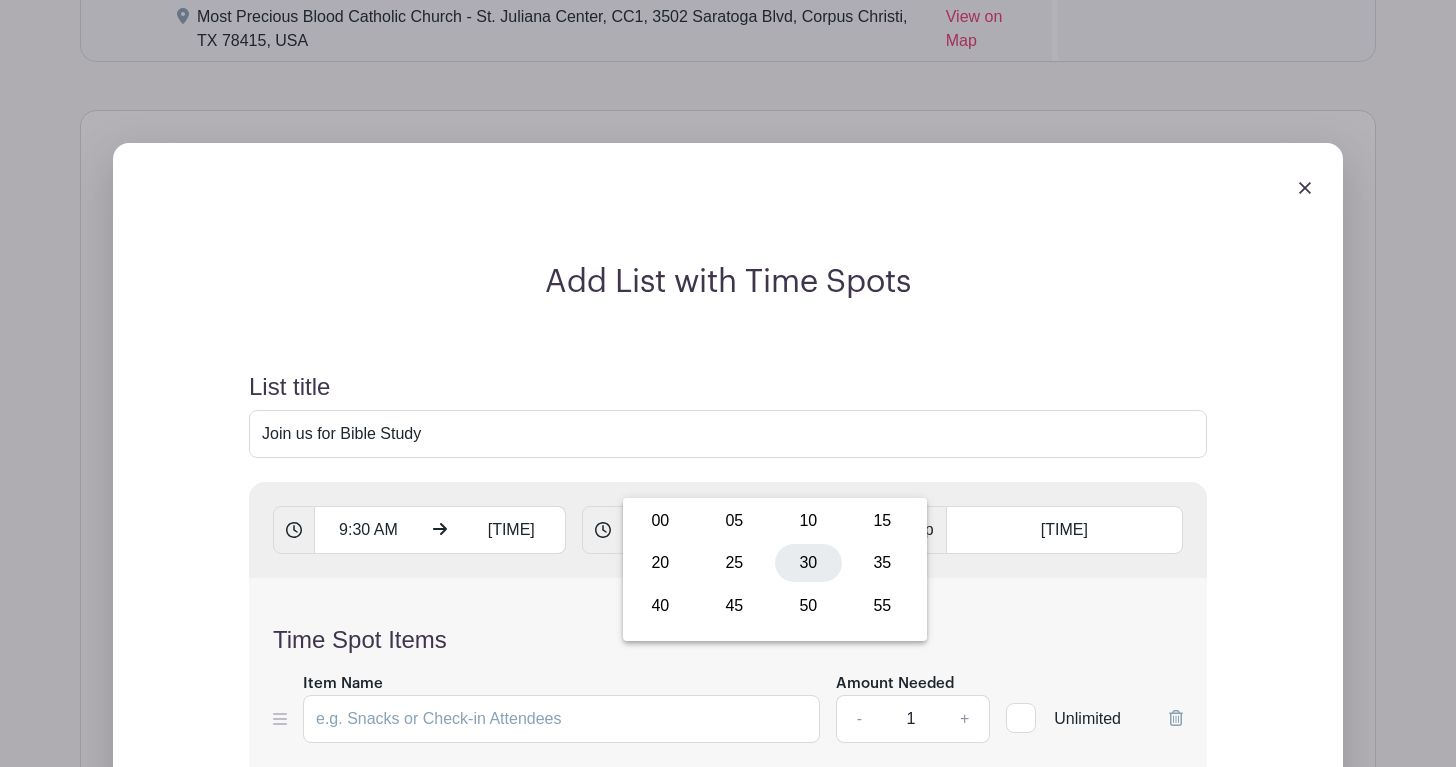 click on "30" at bounding box center (808, 563) 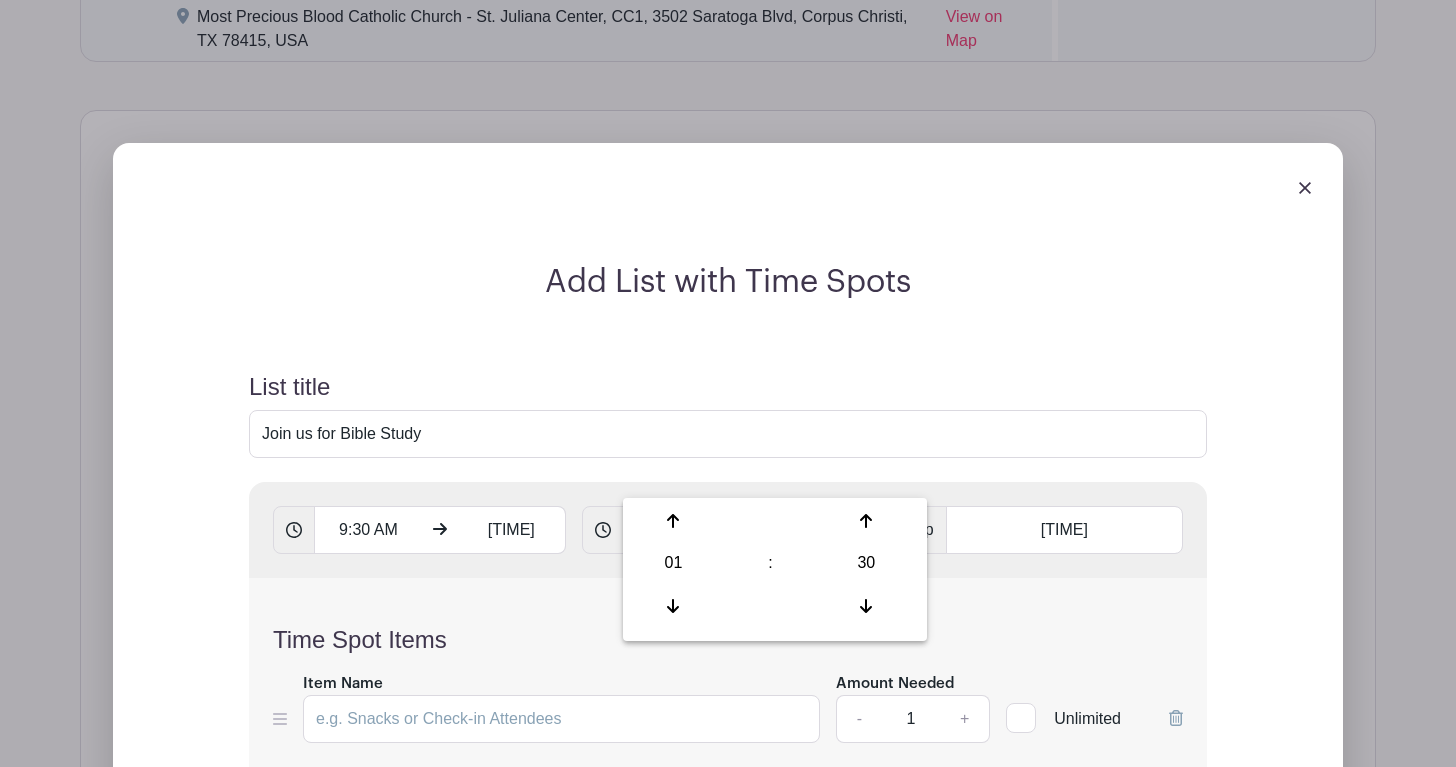 click on "Time Spot Items" at bounding box center (728, 640) 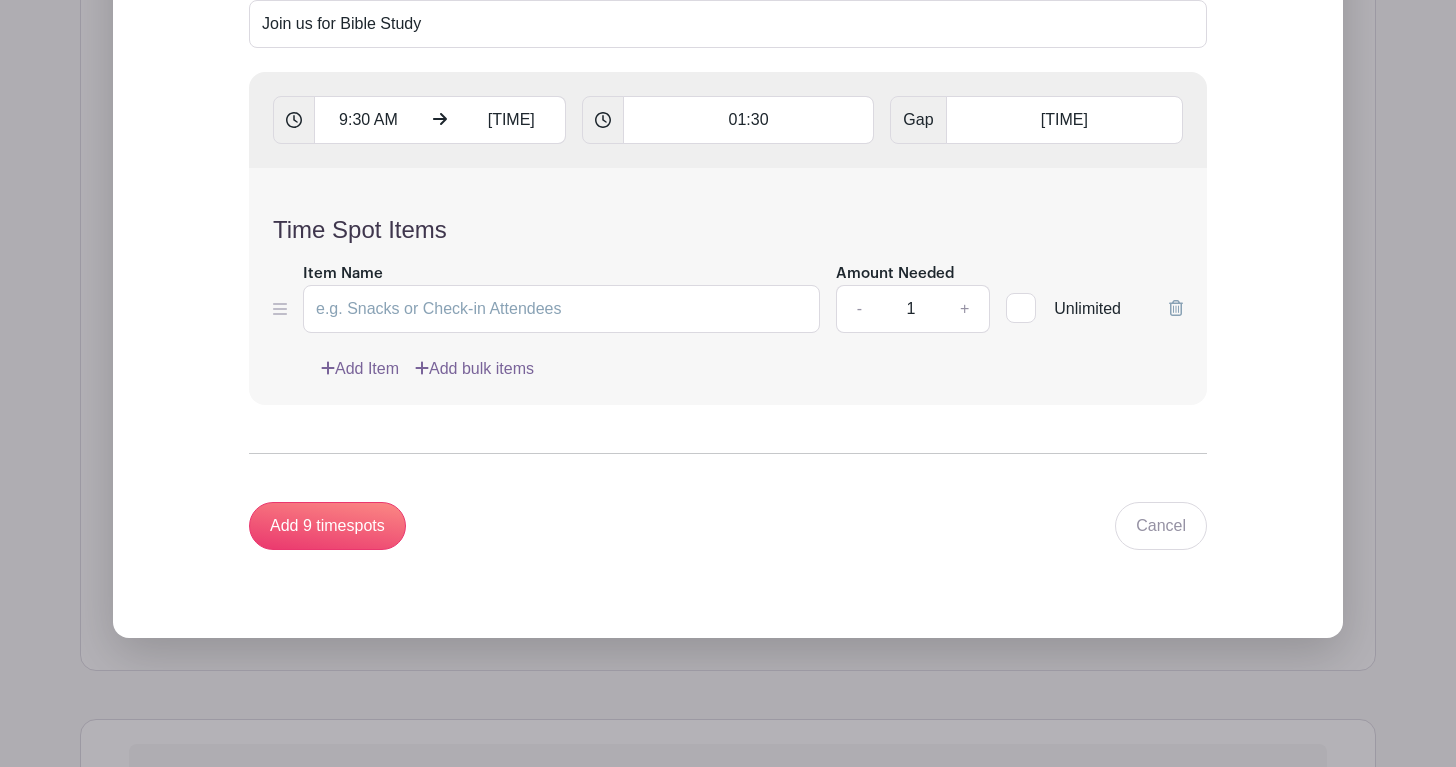scroll, scrollTop: 2162, scrollLeft: 0, axis: vertical 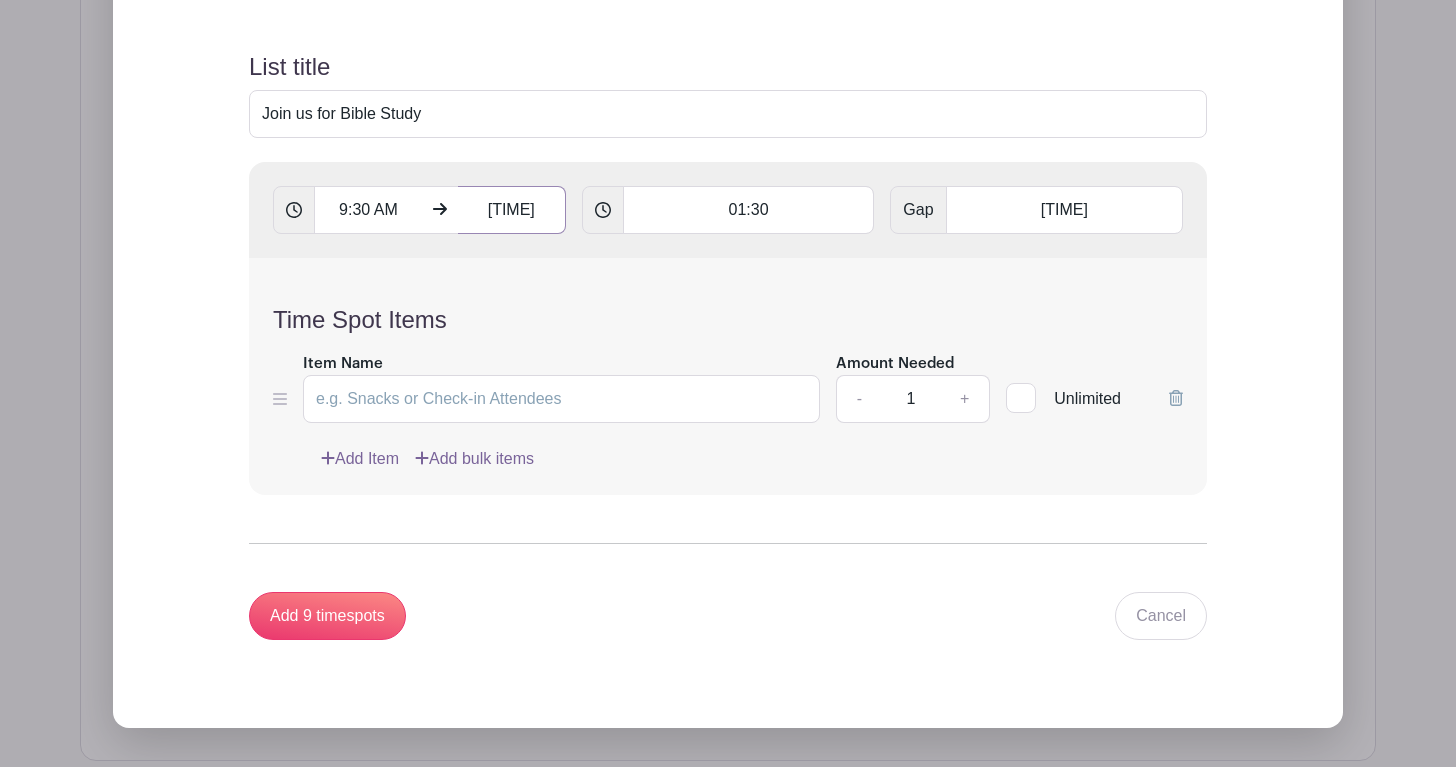click on "[TIME]" at bounding box center [512, 210] 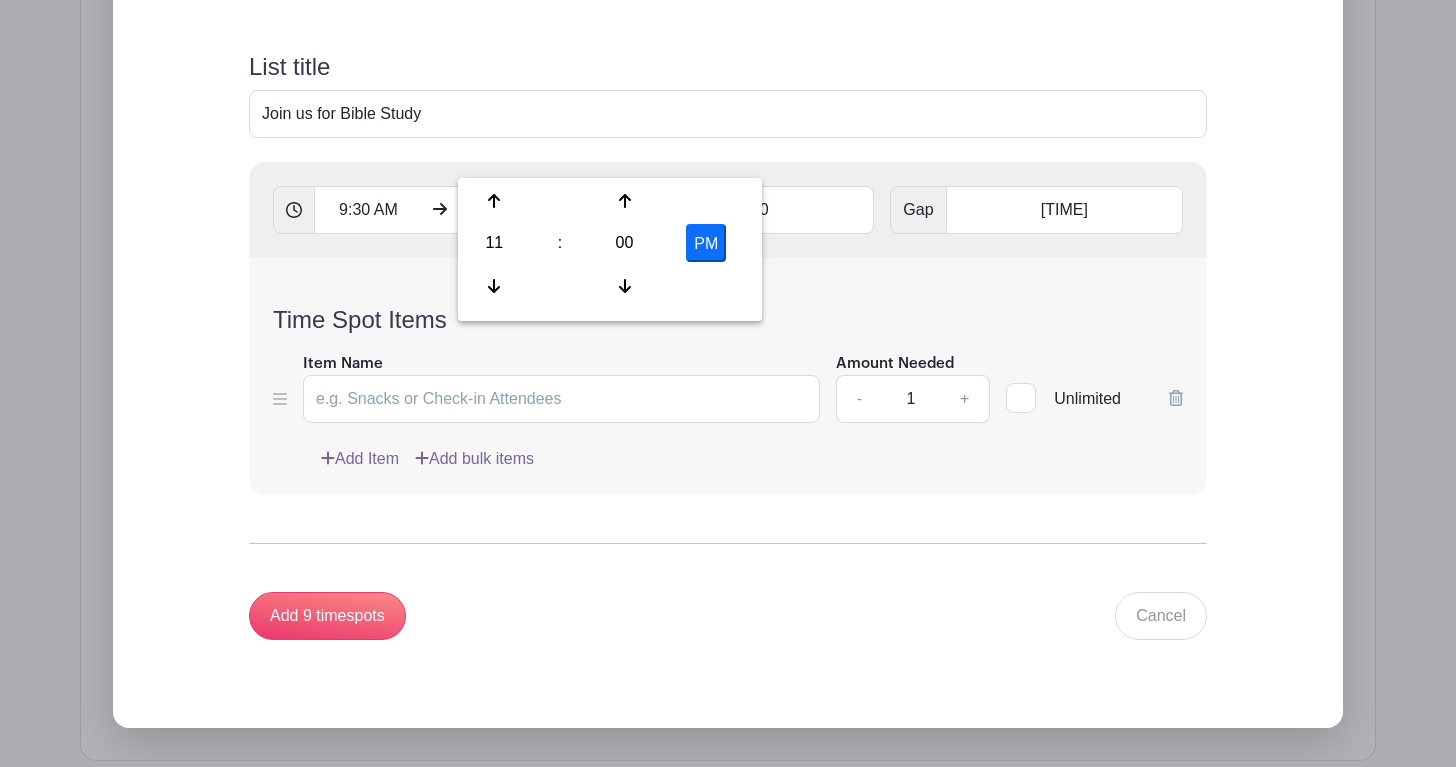 click on "PM" at bounding box center (706, 243) 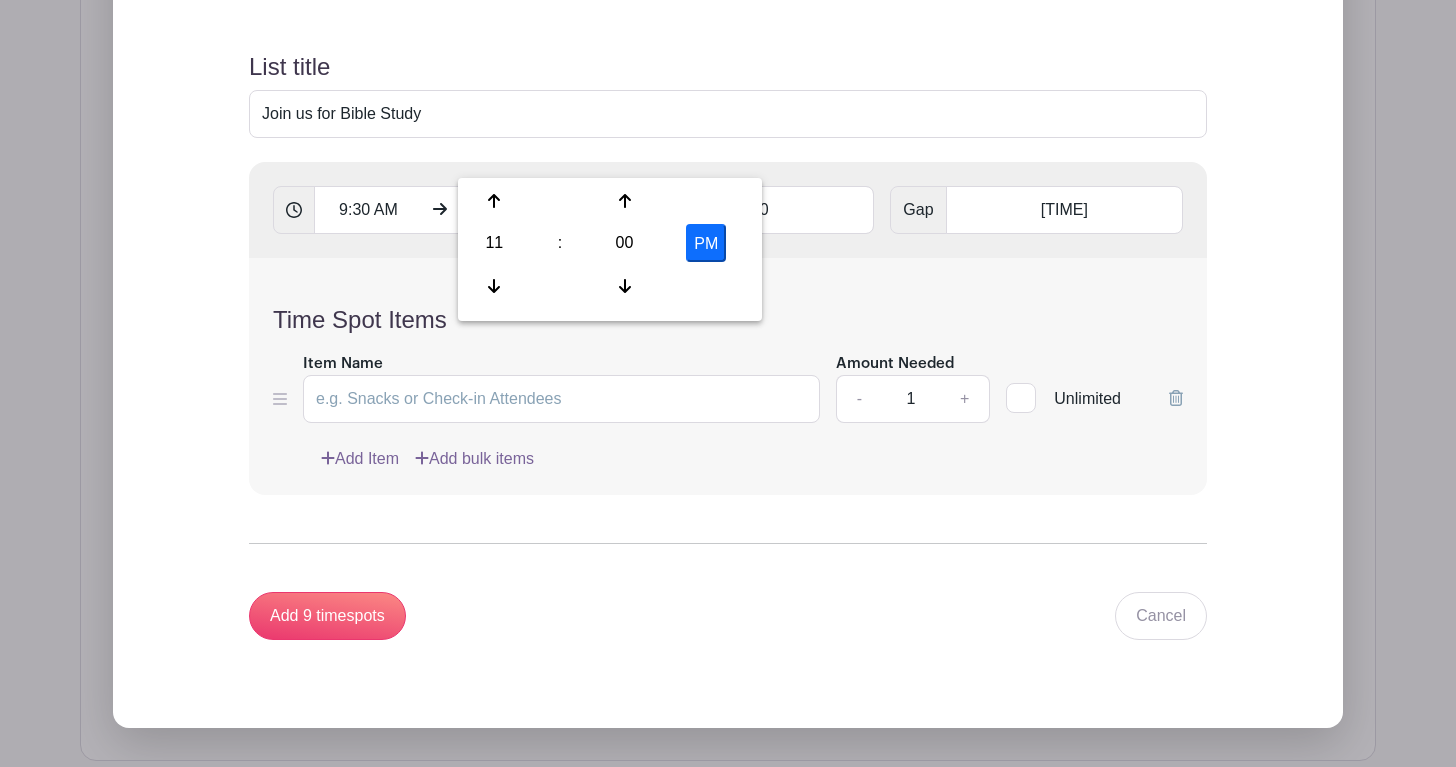 drag, startPoint x: 726, startPoint y: 231, endPoint x: 708, endPoint y: 237, distance: 18.973665 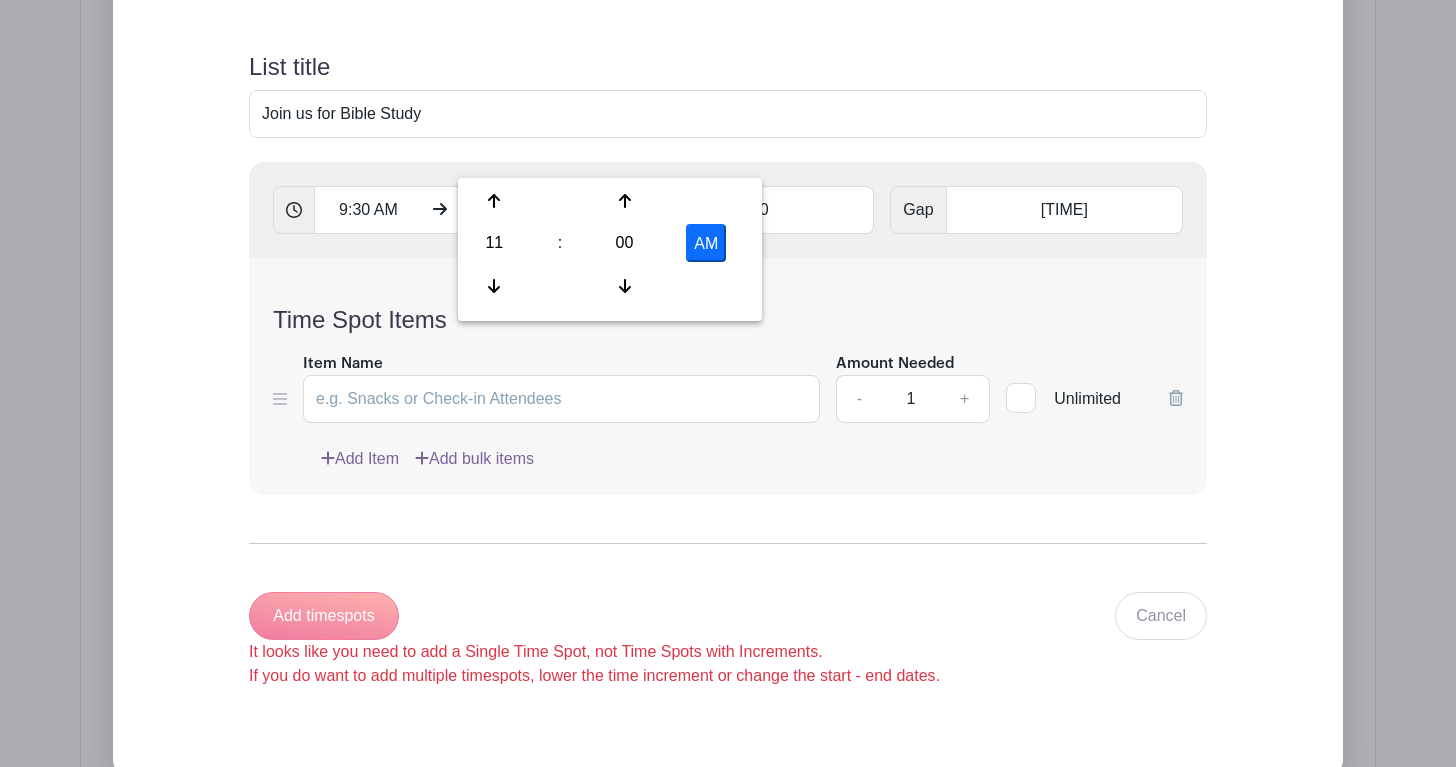 click on "Time Spot Items
Item Name
Amount Needed
-
1
+
Unlimited
Add Item
Add bulk items" at bounding box center (728, 376) 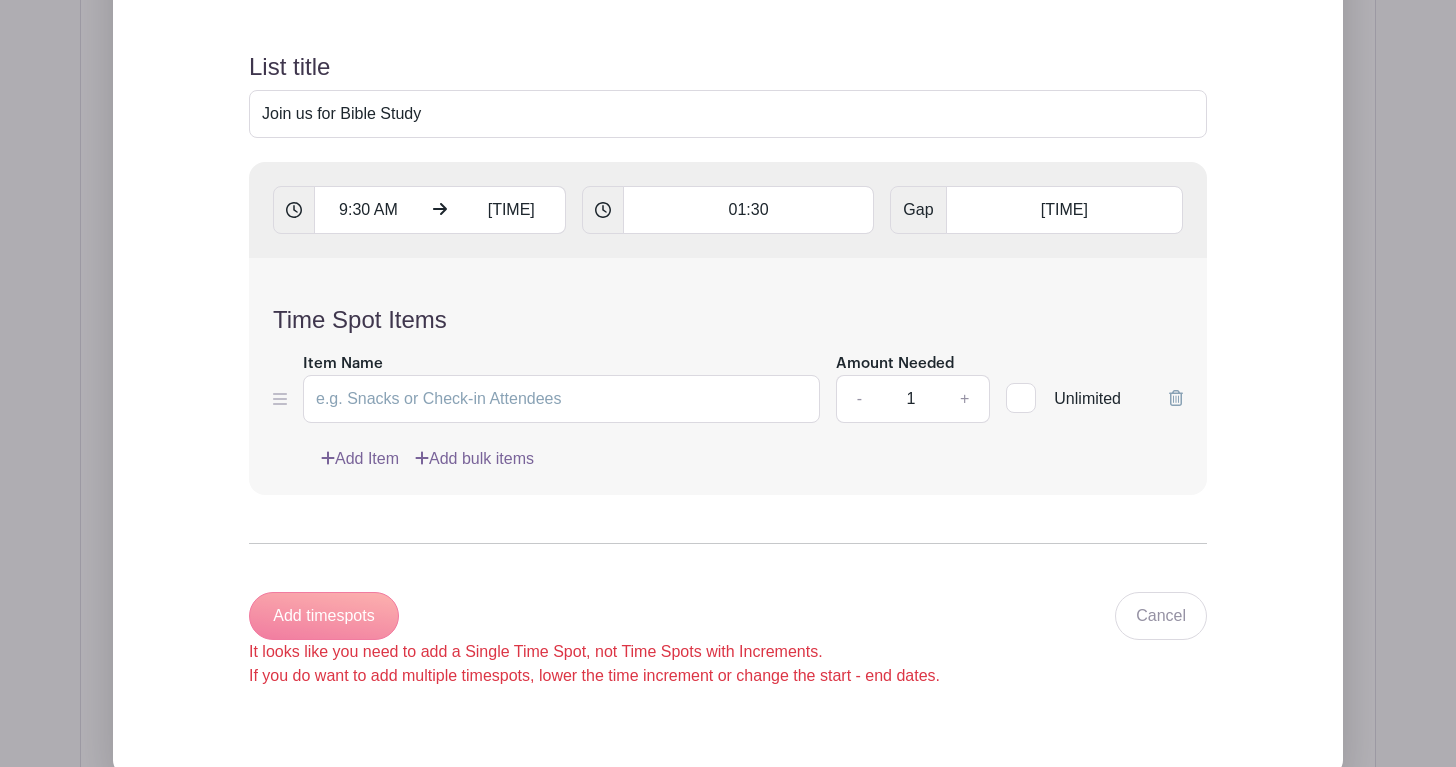 click at bounding box center [1021, 398] 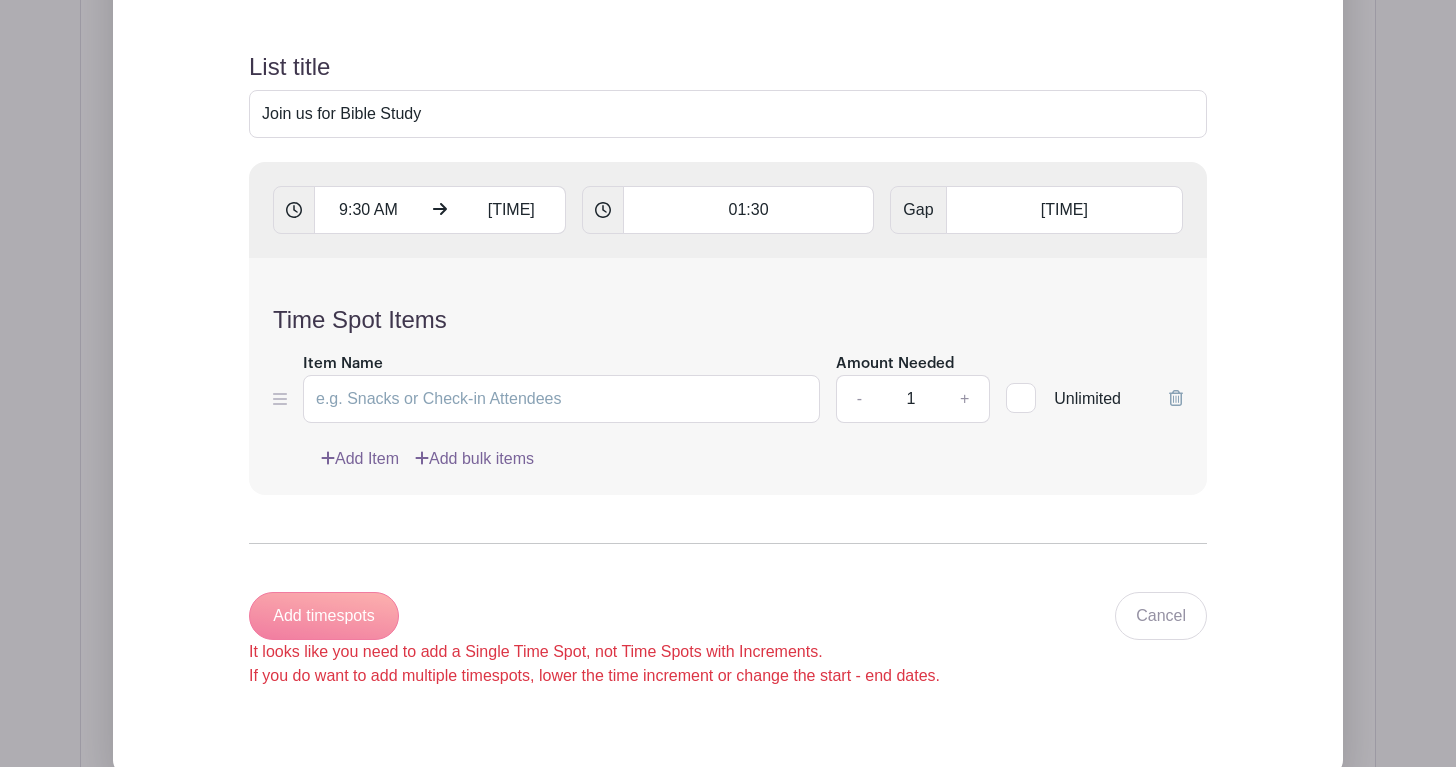click on "Unlimited" at bounding box center [1012, 393] 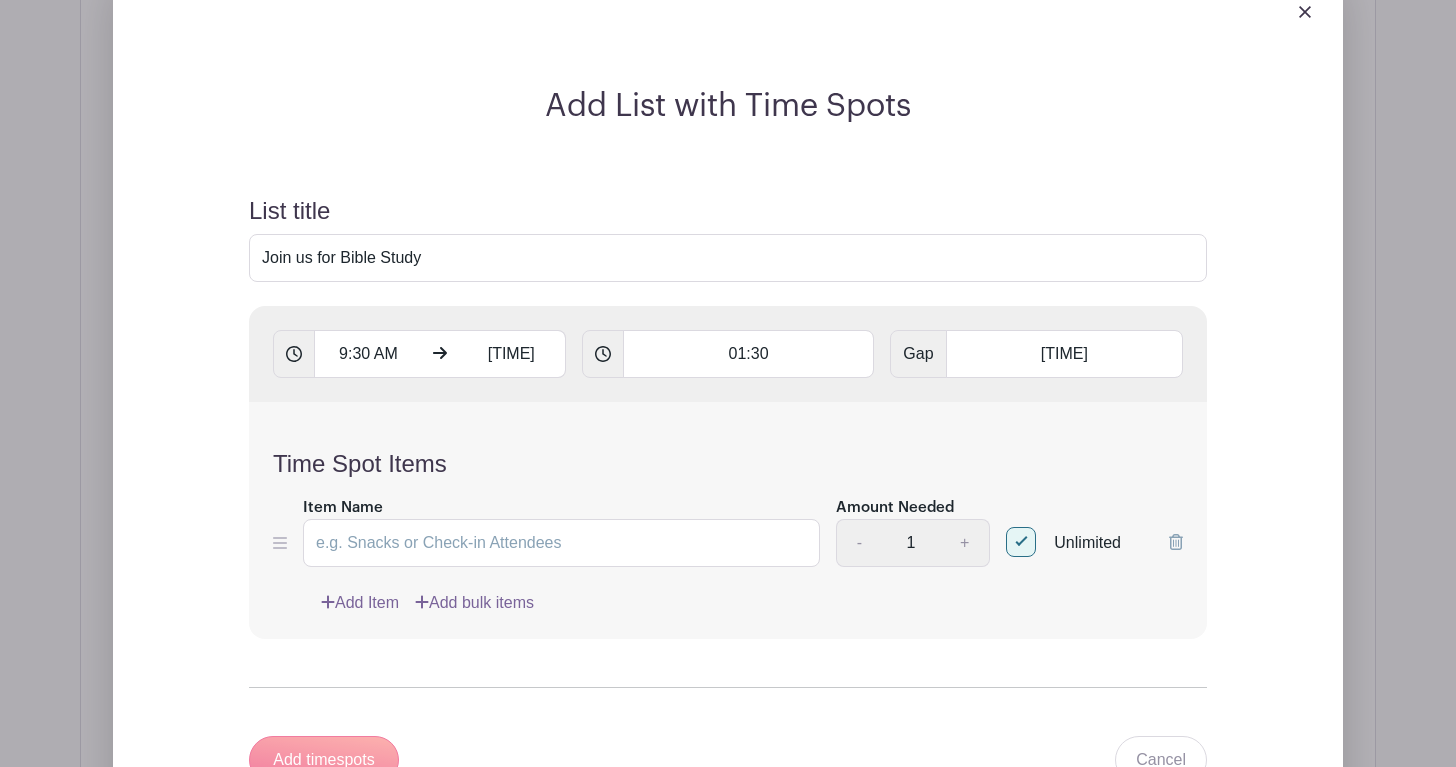 scroll, scrollTop: 1604, scrollLeft: 0, axis: vertical 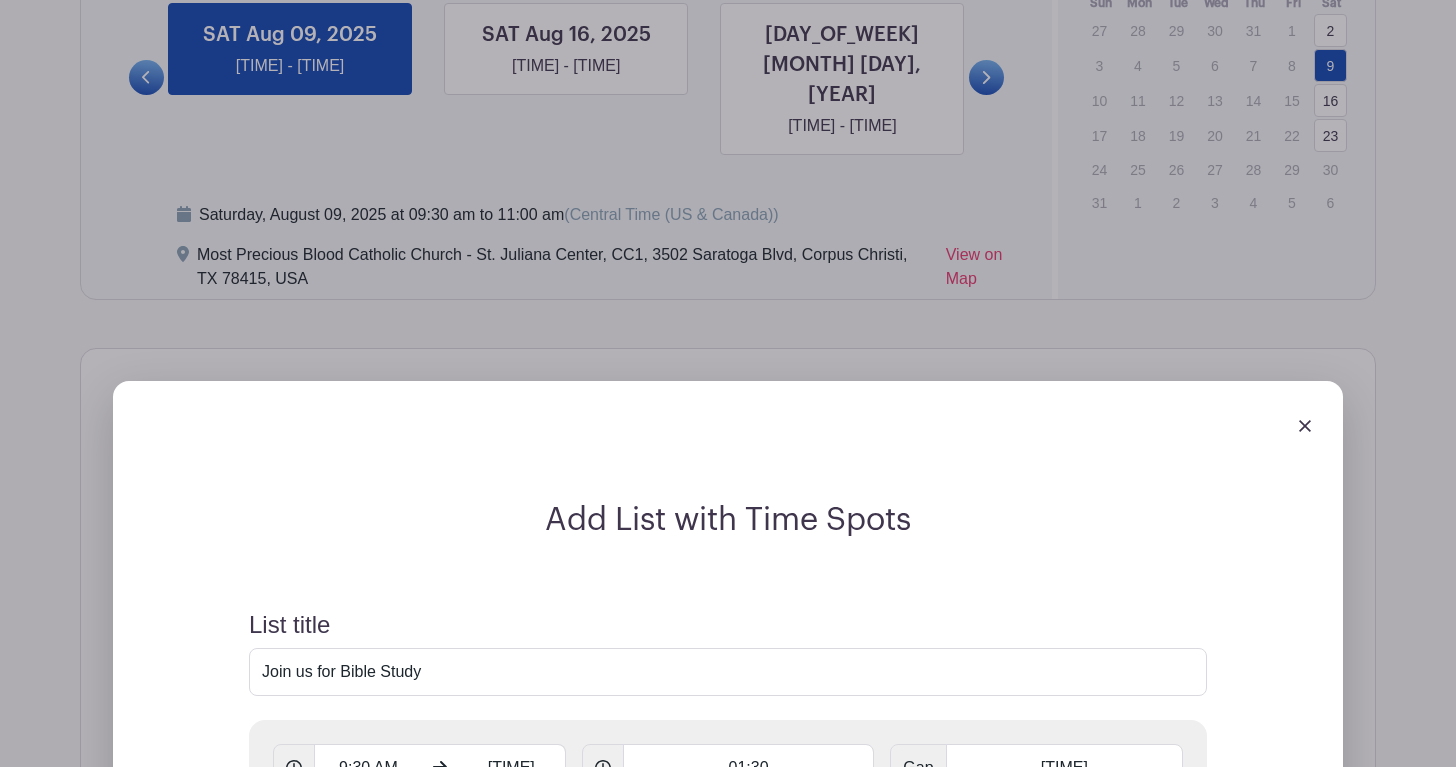 click at bounding box center (1305, 426) 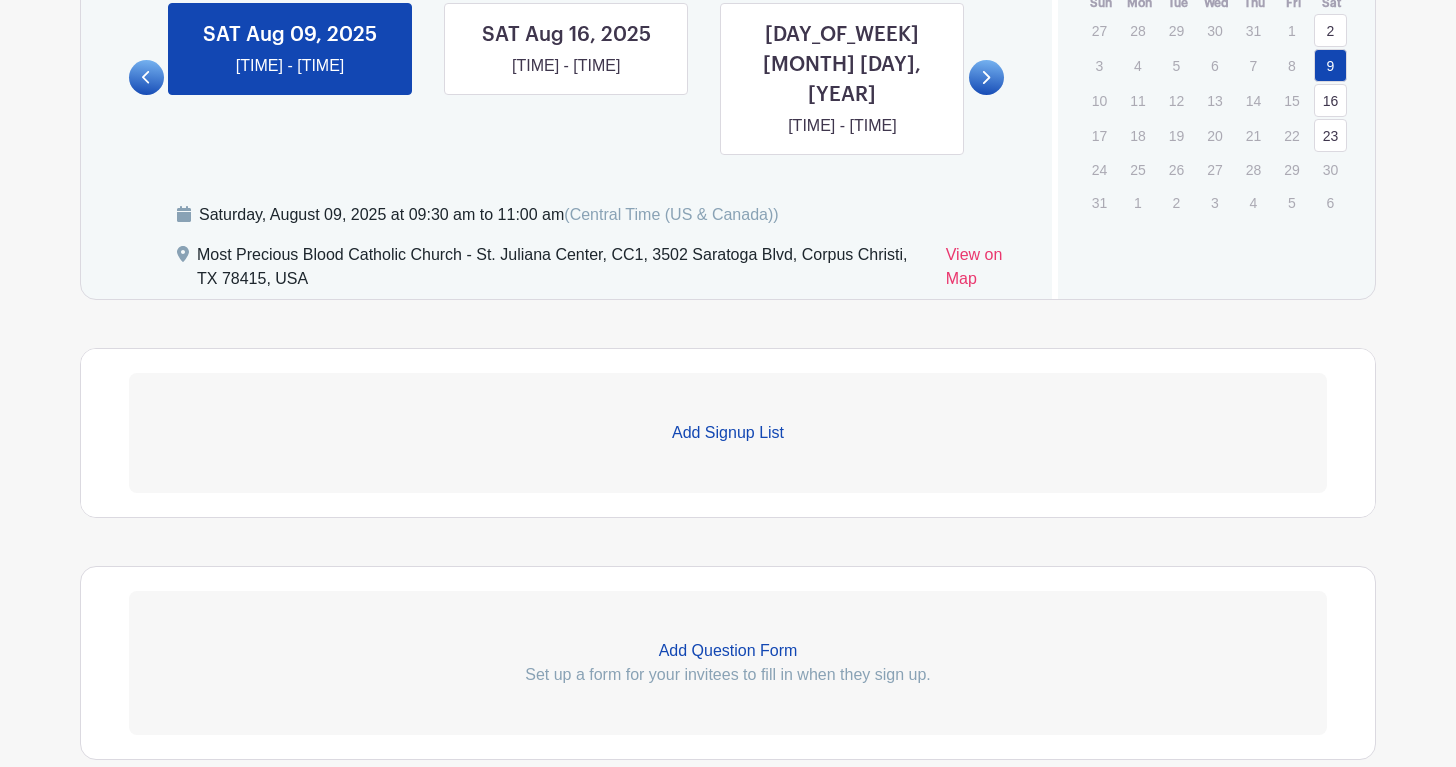 click on "Add Signup List" at bounding box center [728, 433] 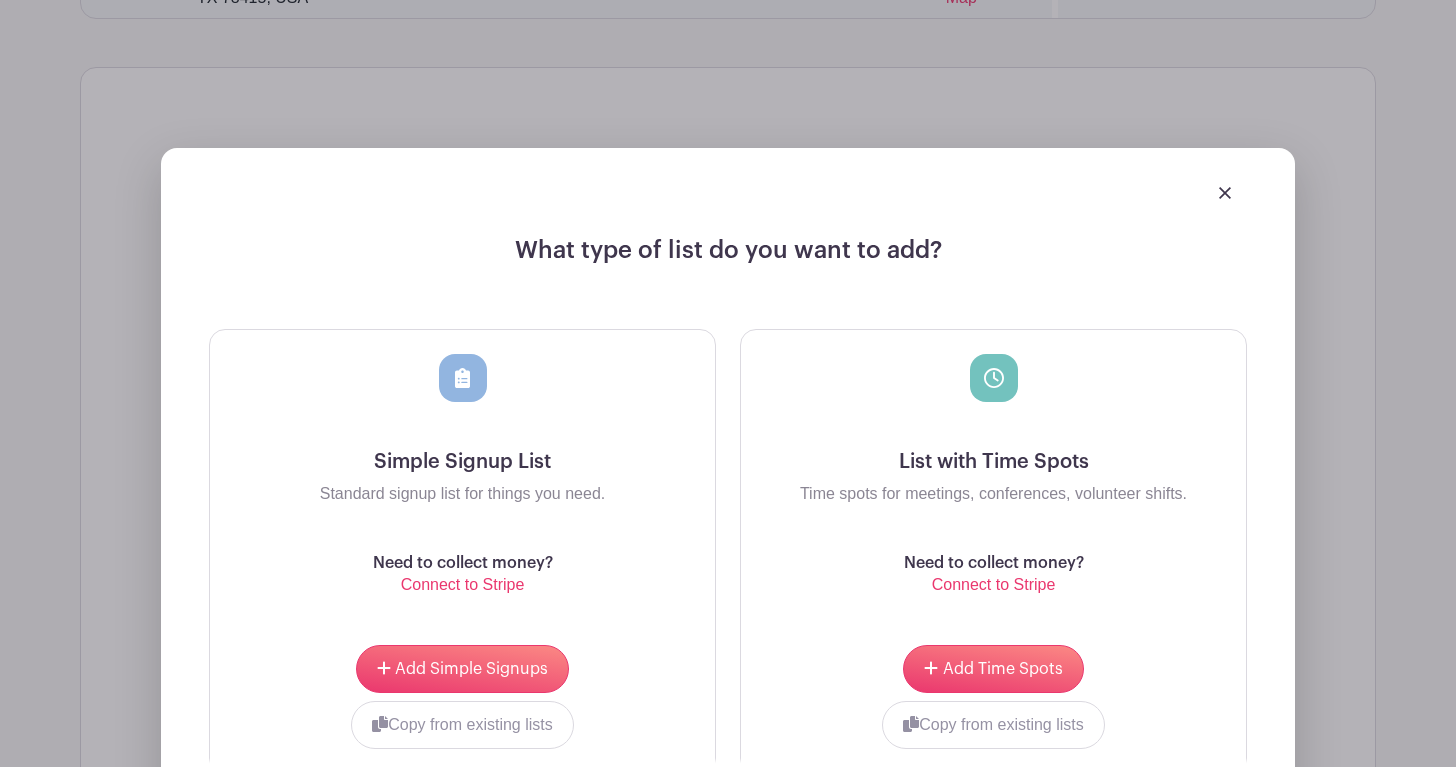 scroll, scrollTop: 1943, scrollLeft: 0, axis: vertical 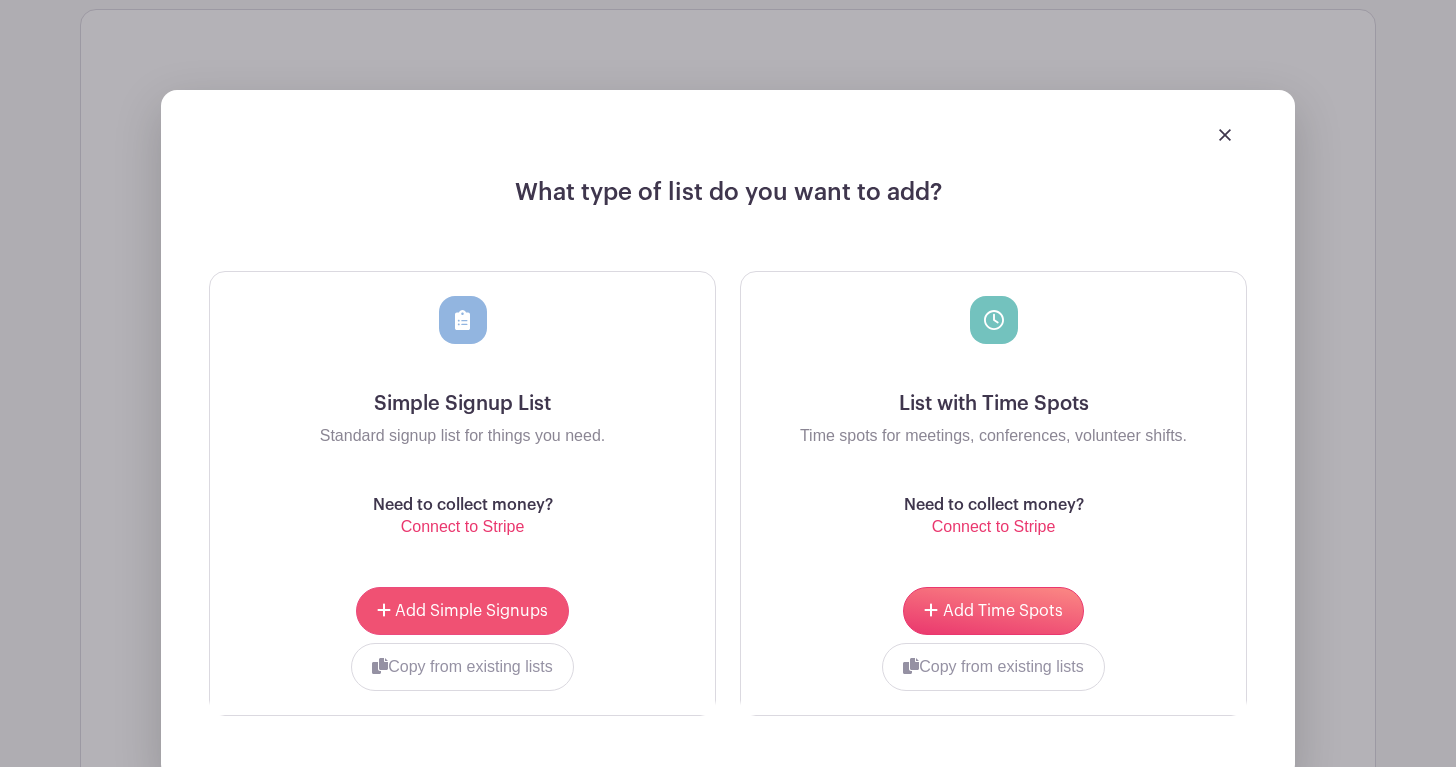 click on "Add Simple Signups" at bounding box center (462, 611) 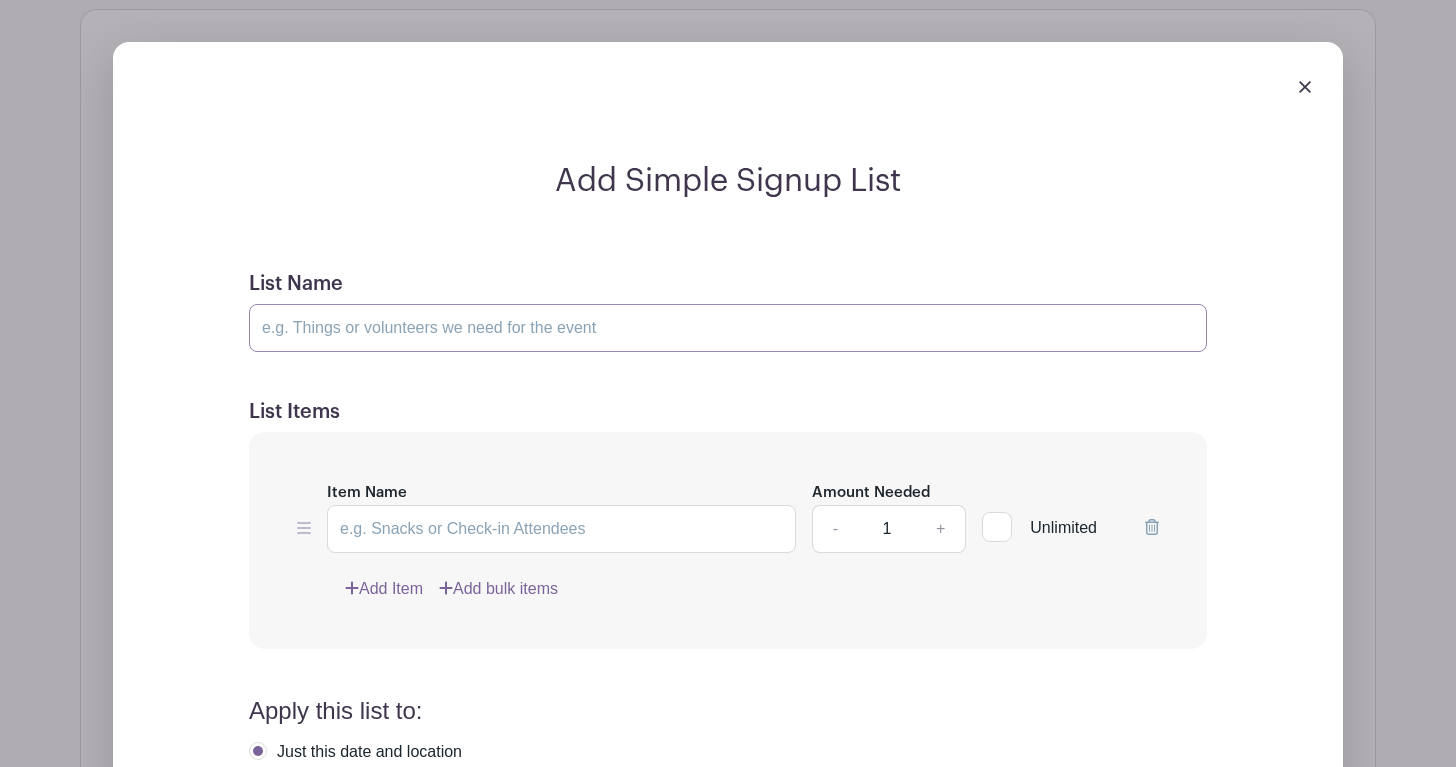 click on "List Name" at bounding box center [728, 328] 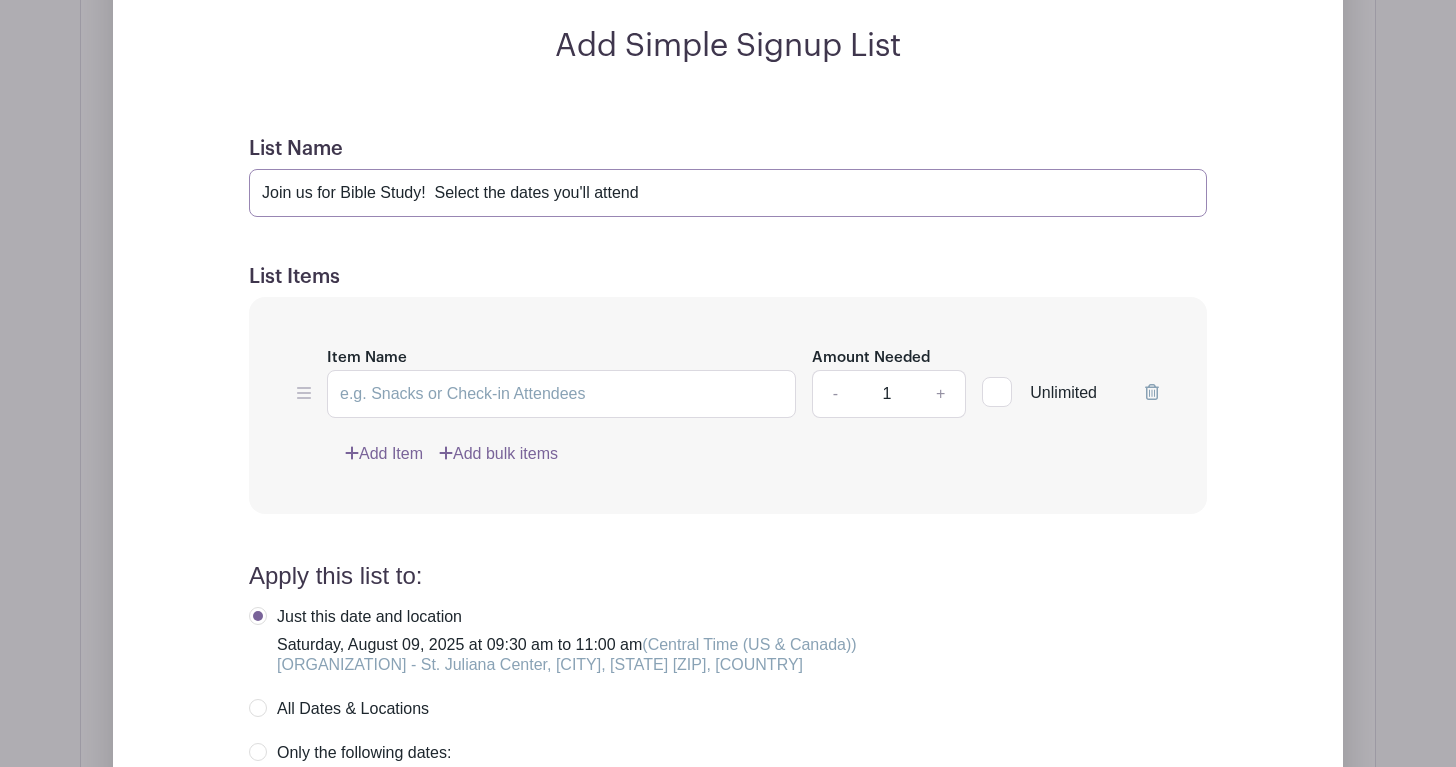 scroll, scrollTop: 2137, scrollLeft: 0, axis: vertical 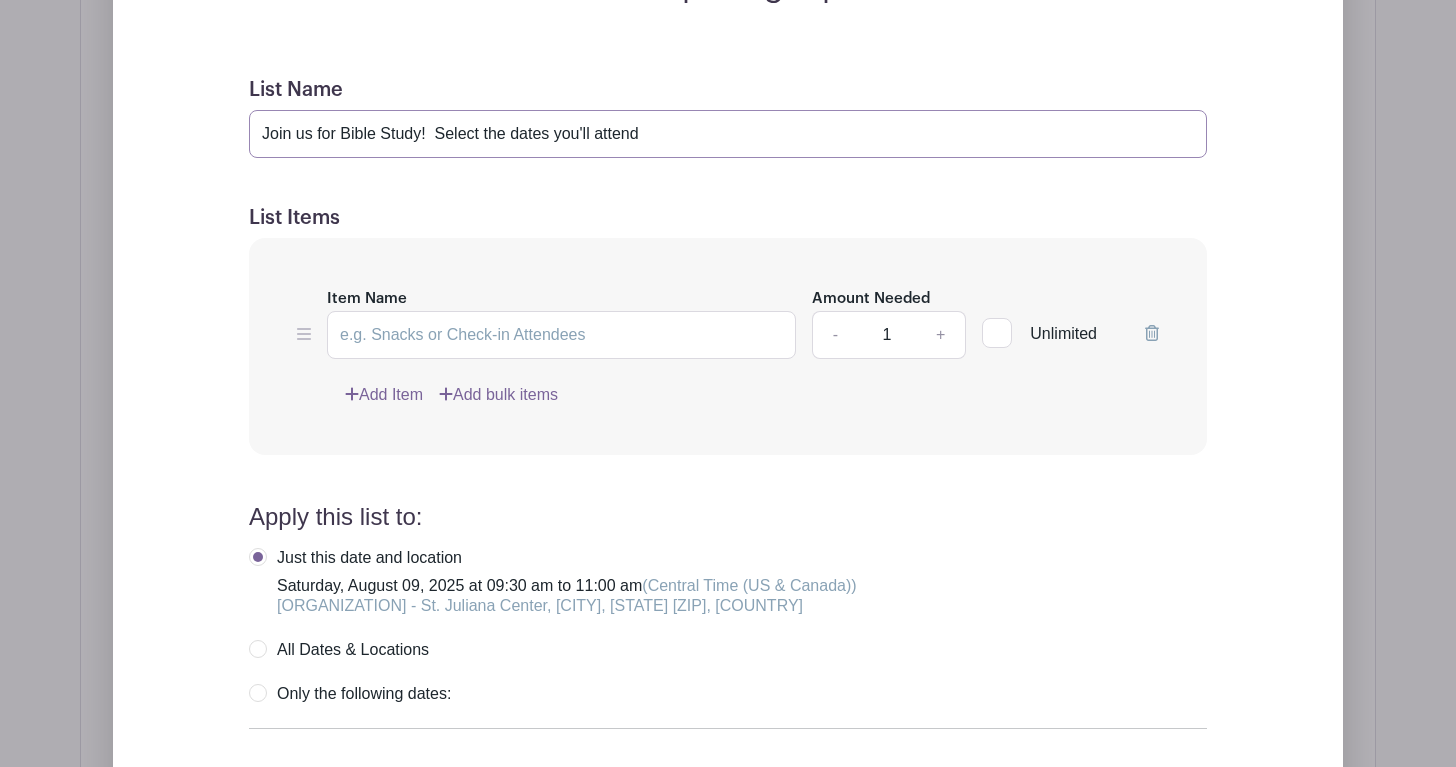 type on "Join us for Bible Study!  Select the dates you'll attend" 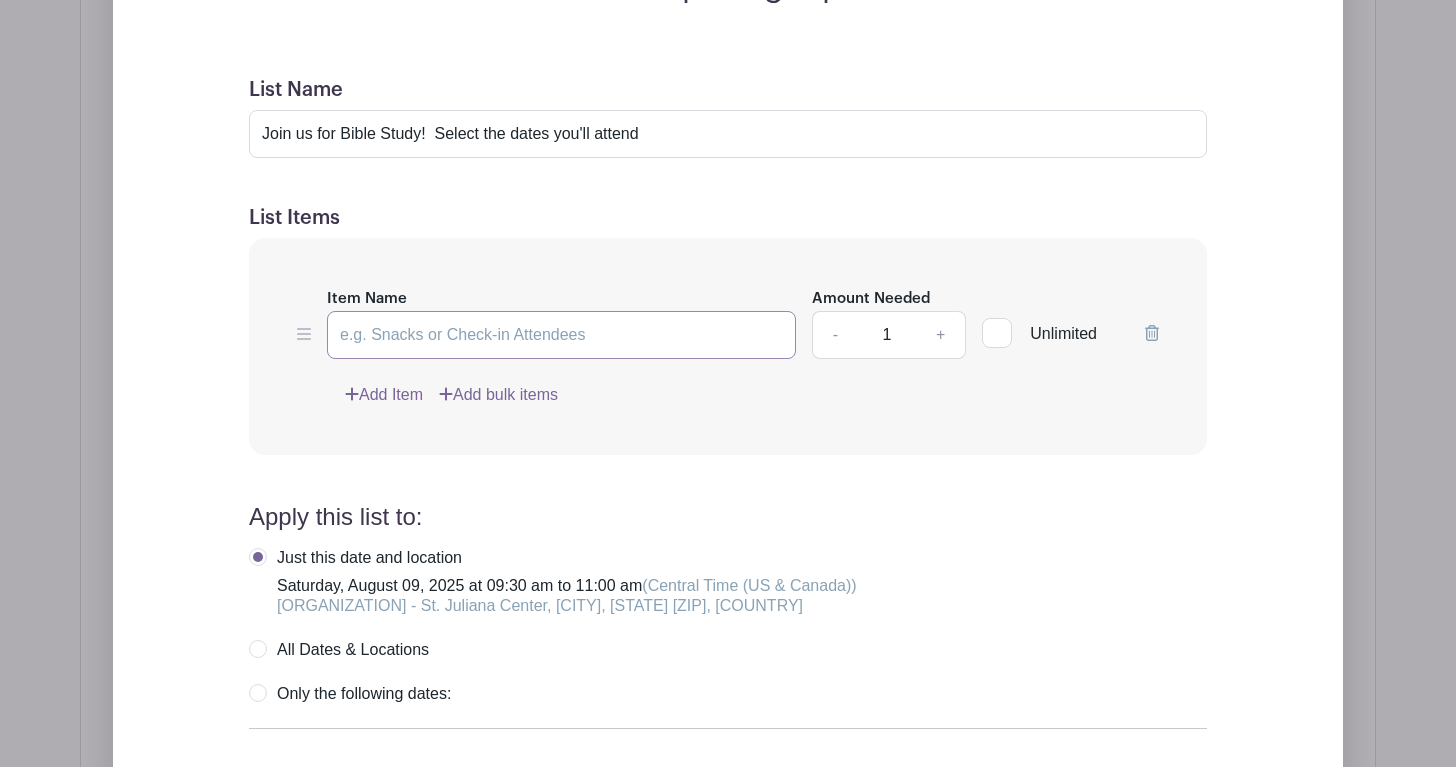 click on "Item Name" at bounding box center [561, 335] 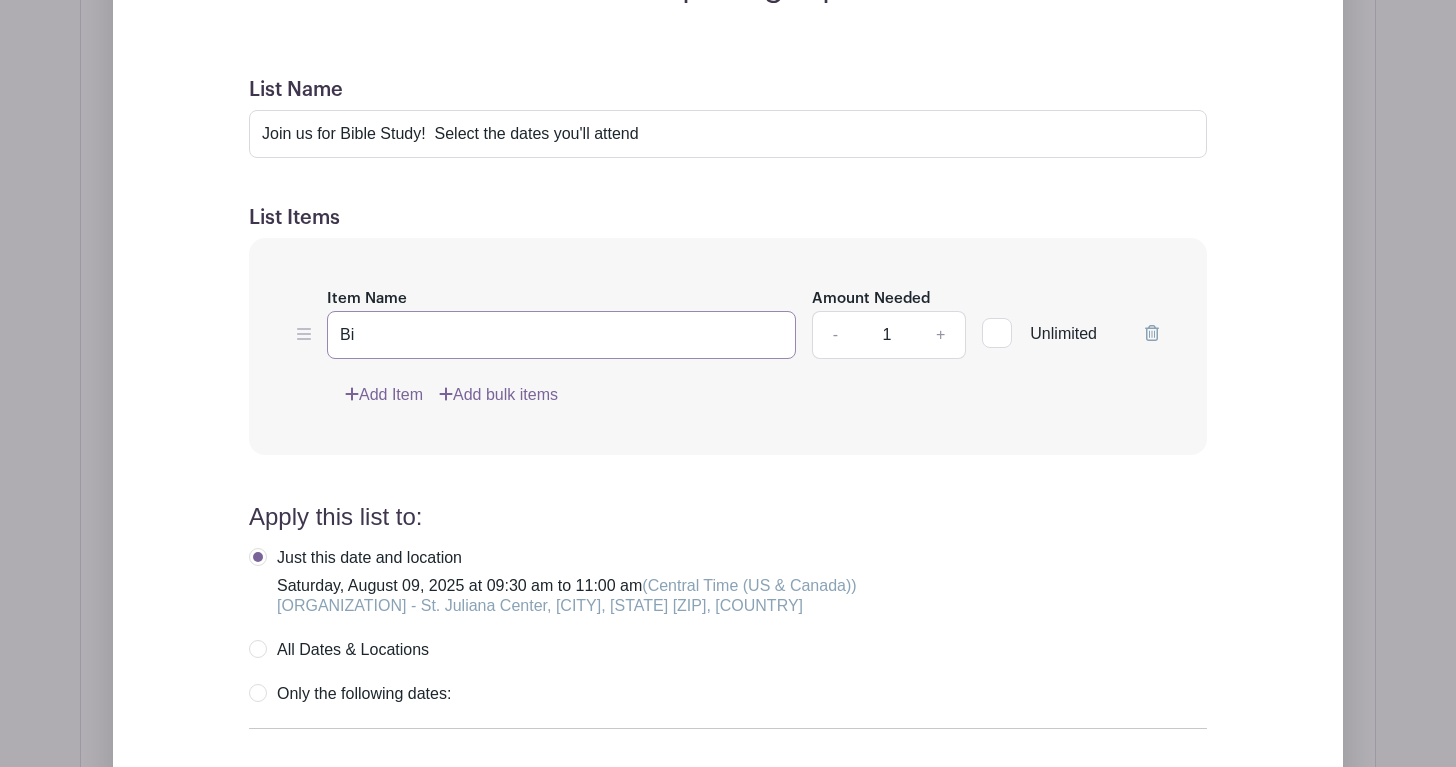 type on "B" 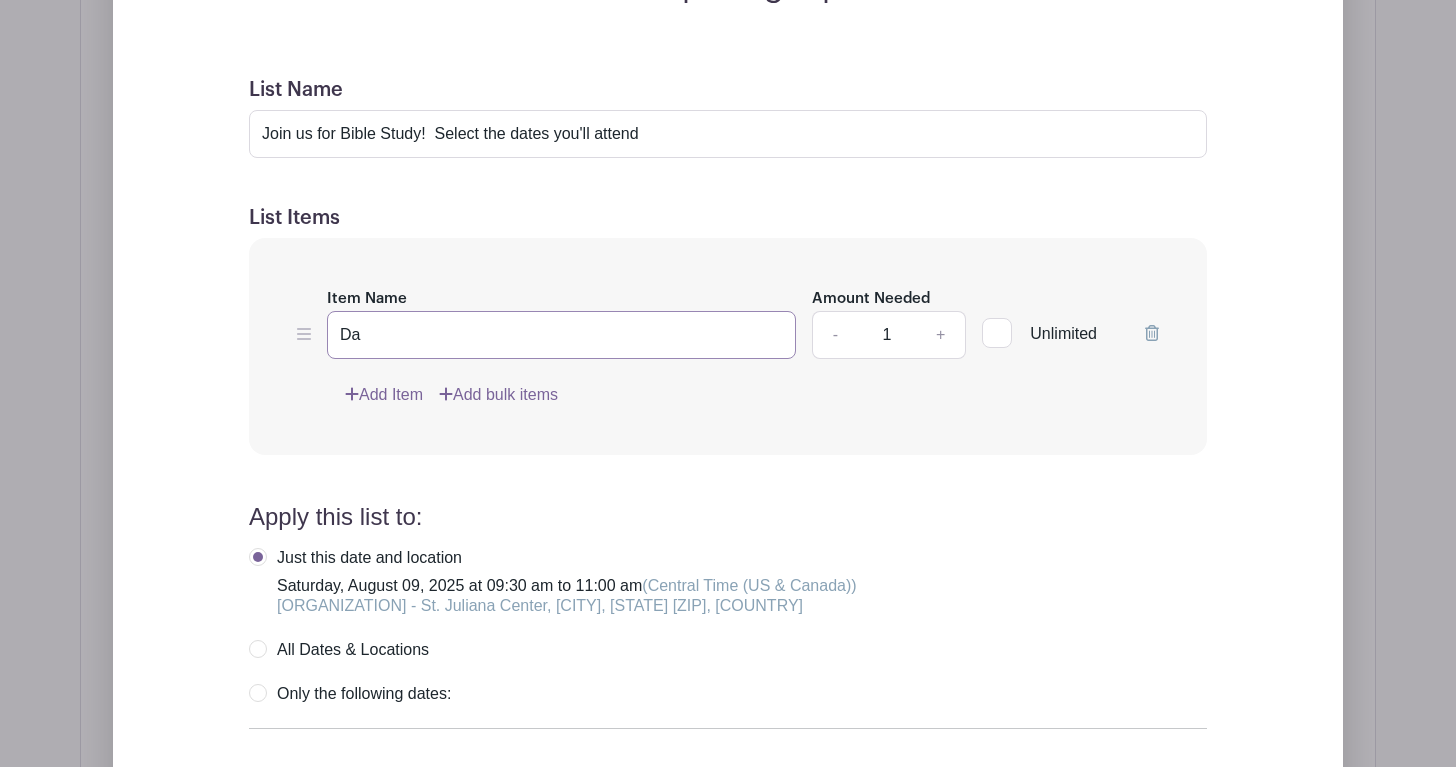 type on "D" 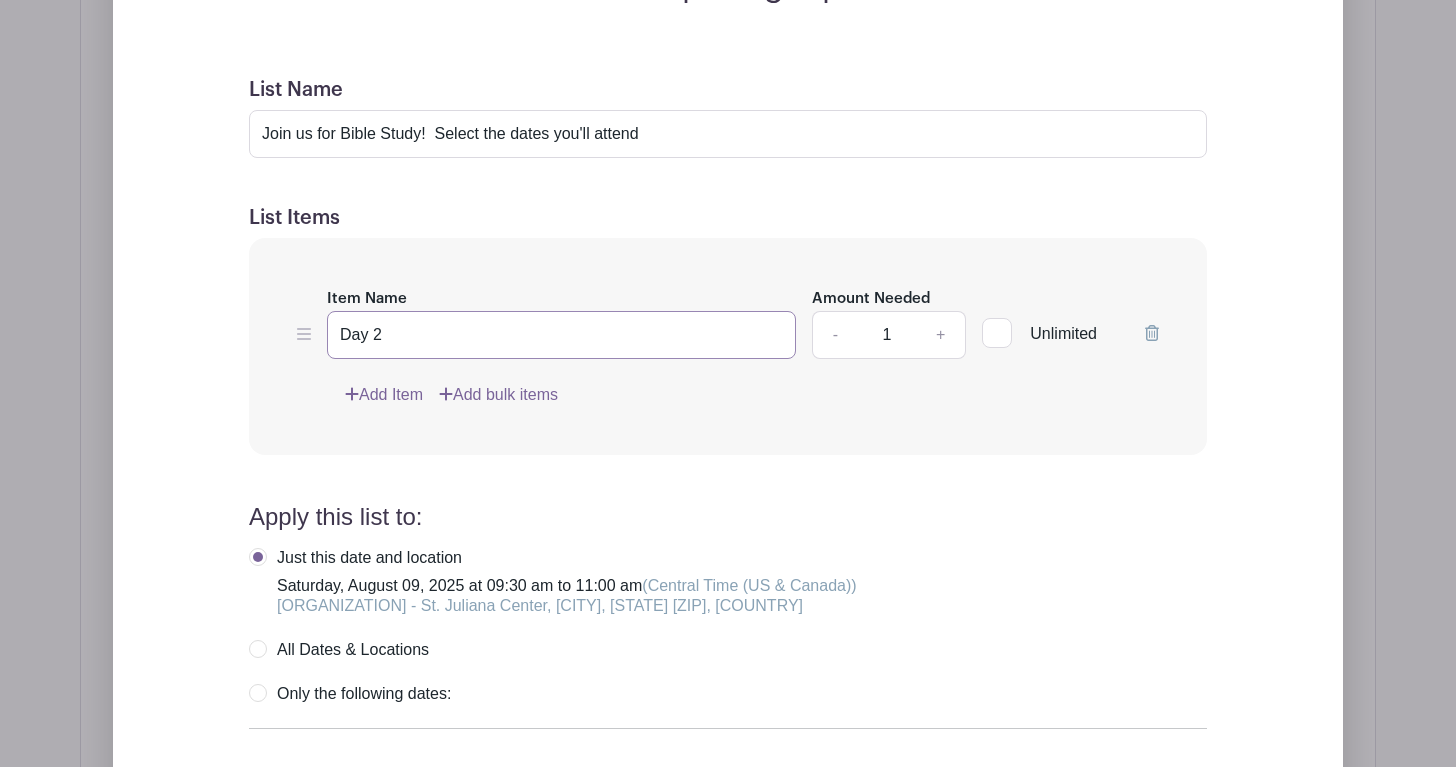 type on "Day 2" 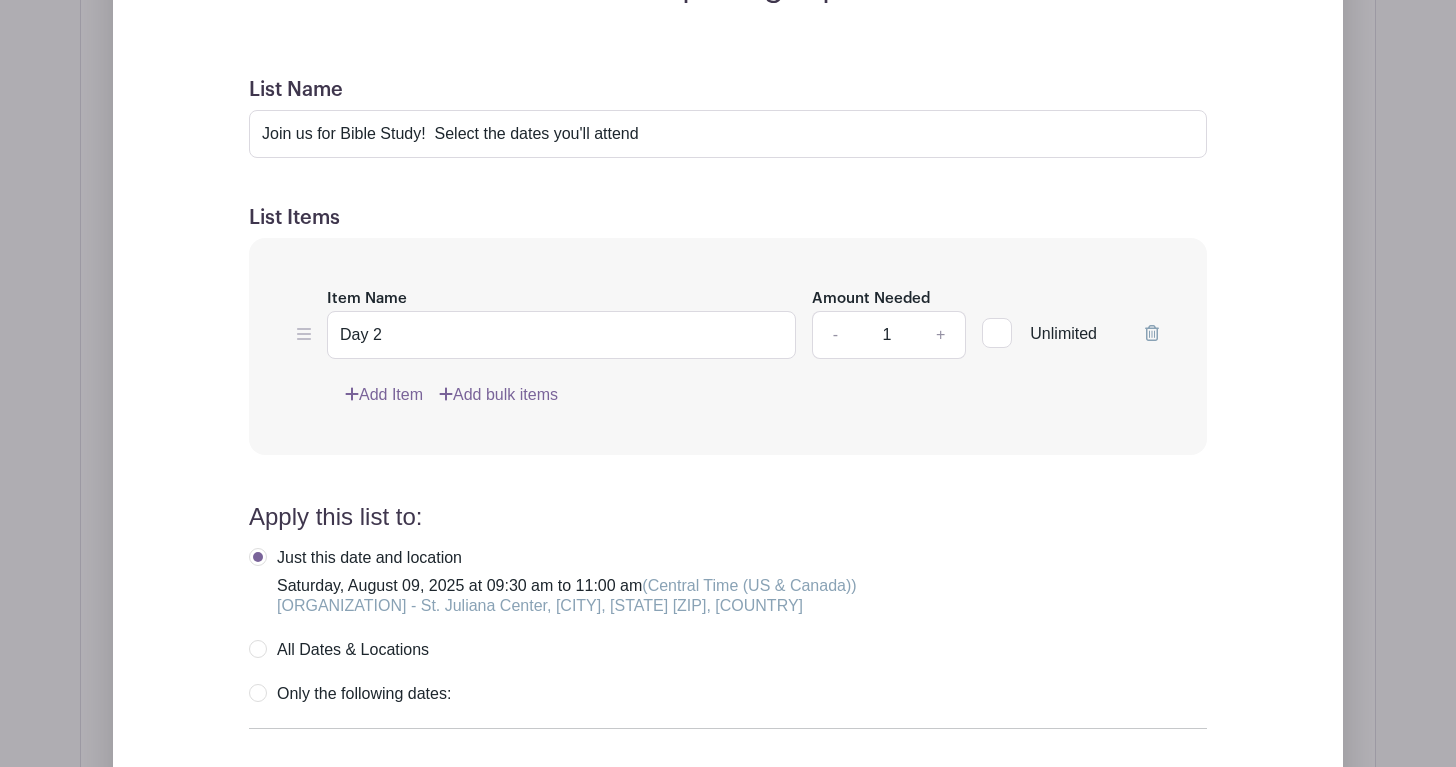 click at bounding box center (997, 333) 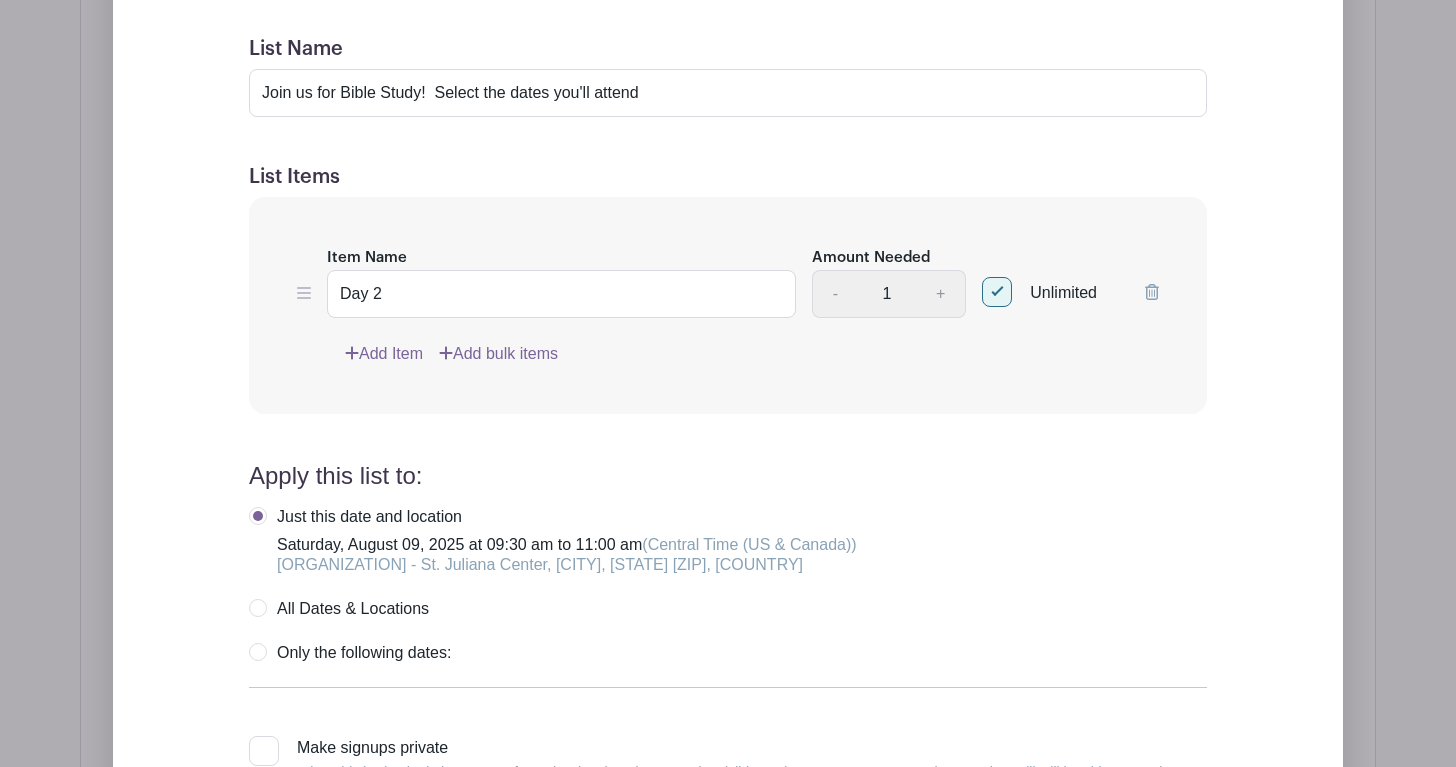 scroll, scrollTop: 2216, scrollLeft: 0, axis: vertical 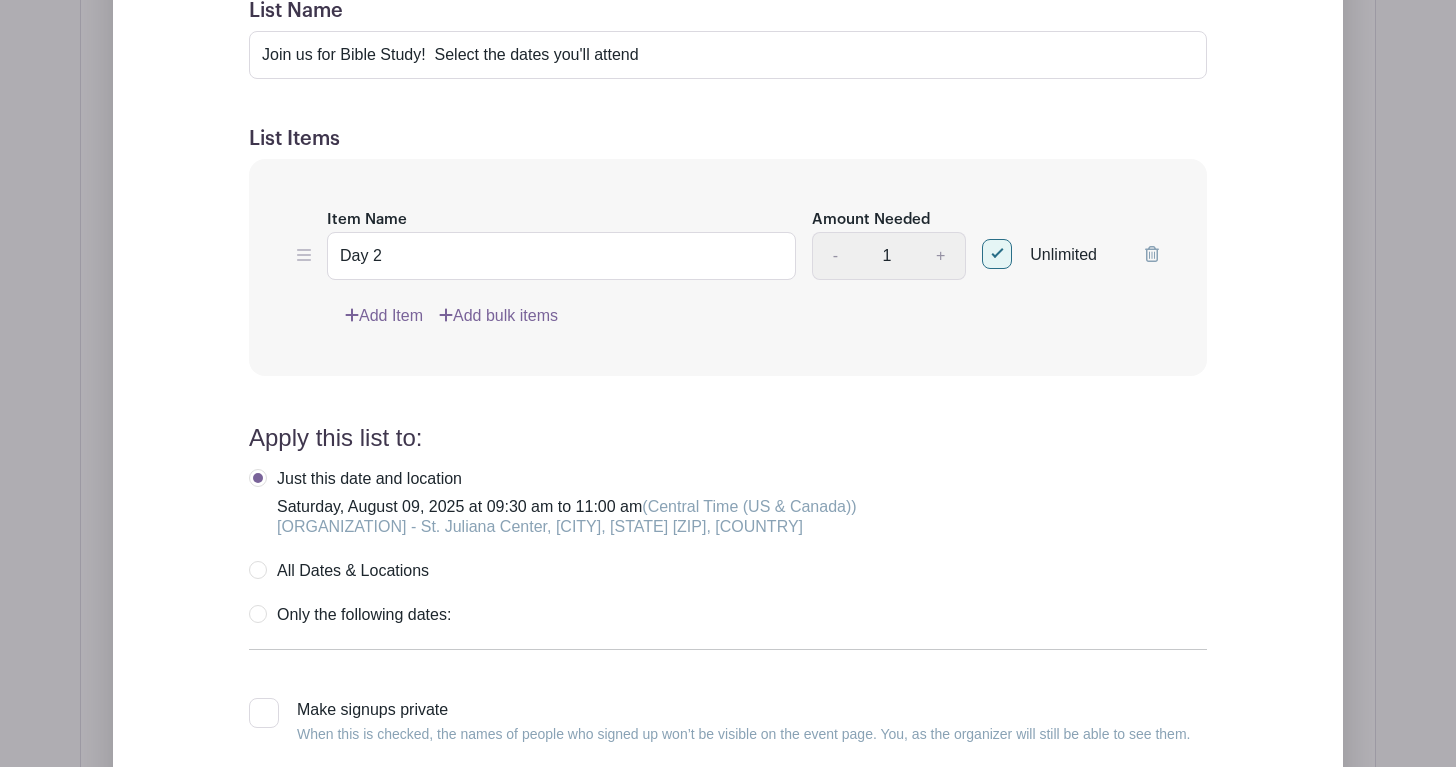 click at bounding box center [264, 713] 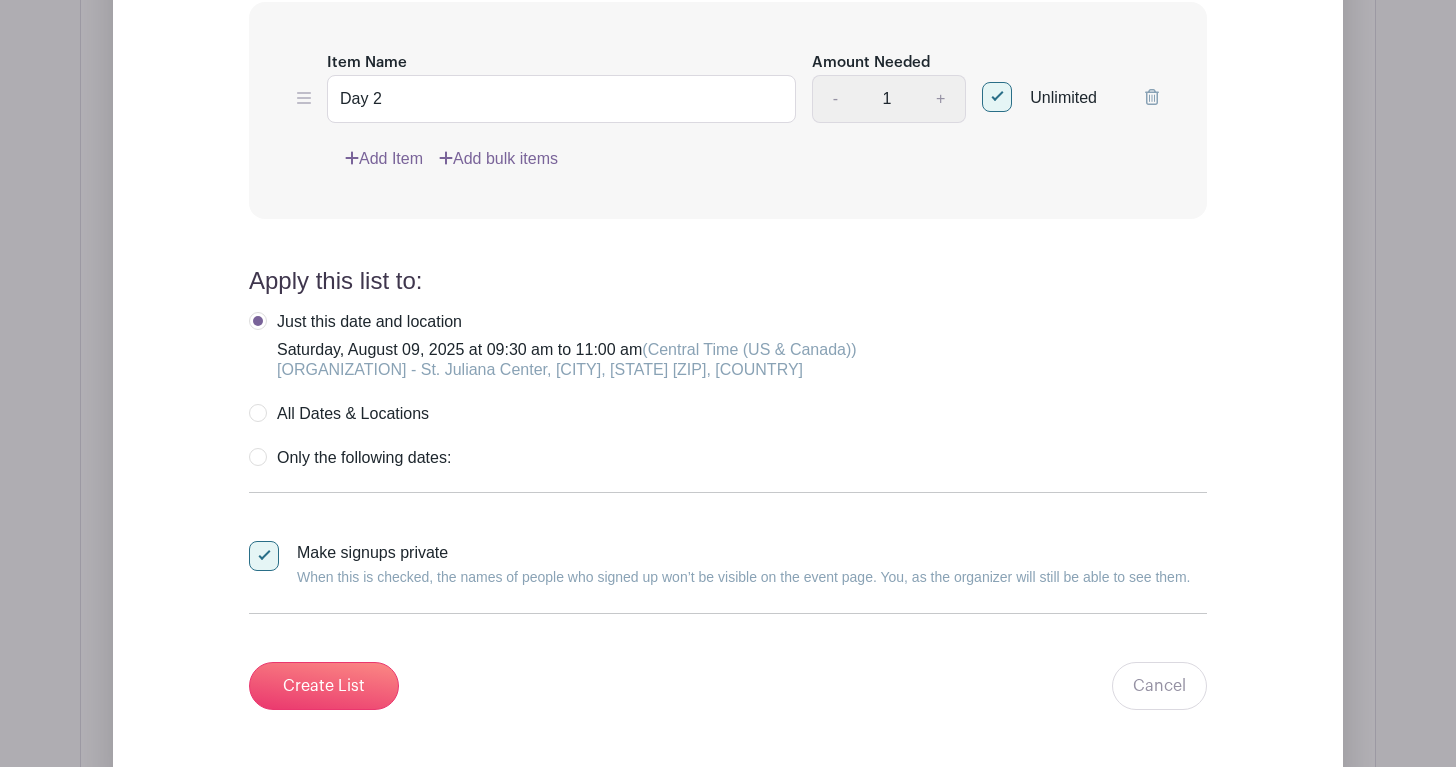 scroll, scrollTop: 2456, scrollLeft: 0, axis: vertical 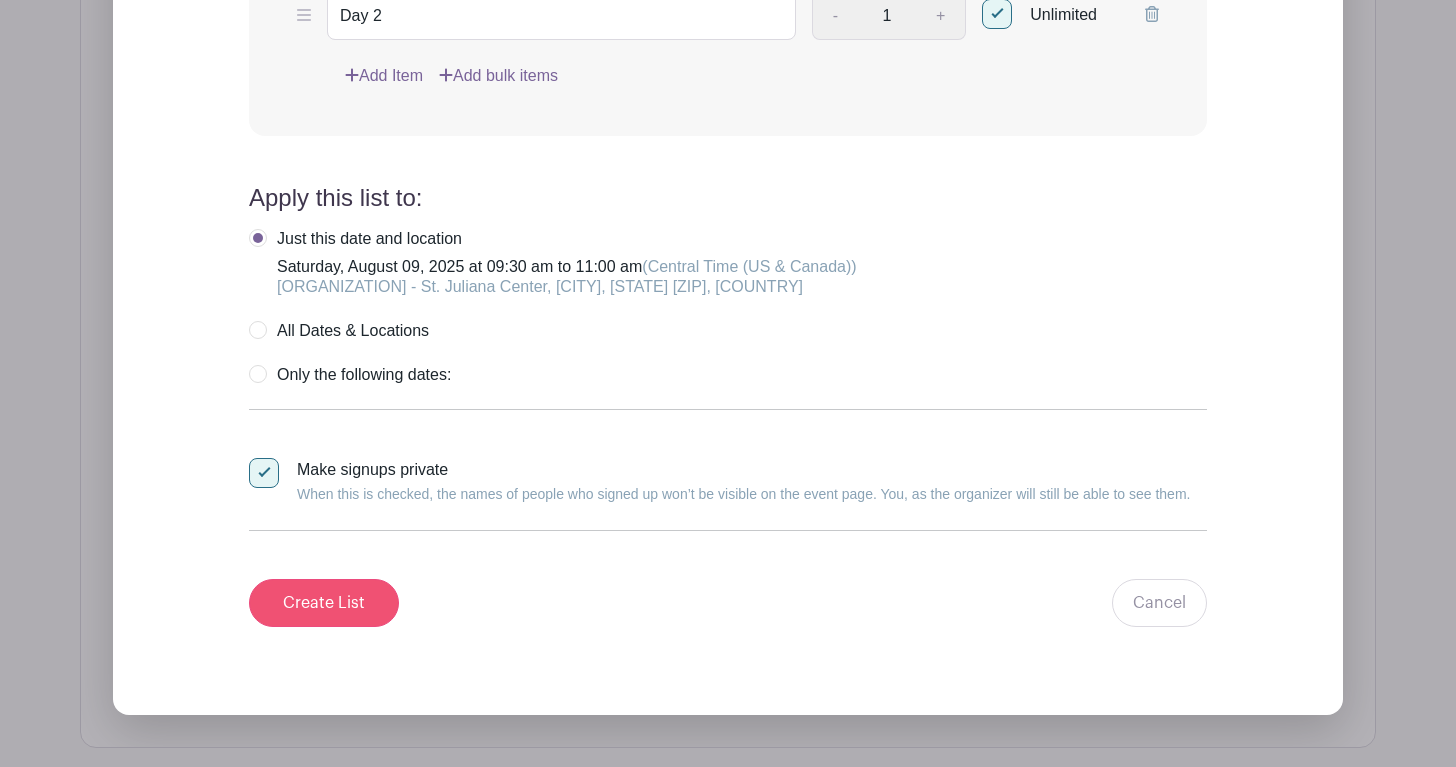 click on "Create List" at bounding box center [324, 603] 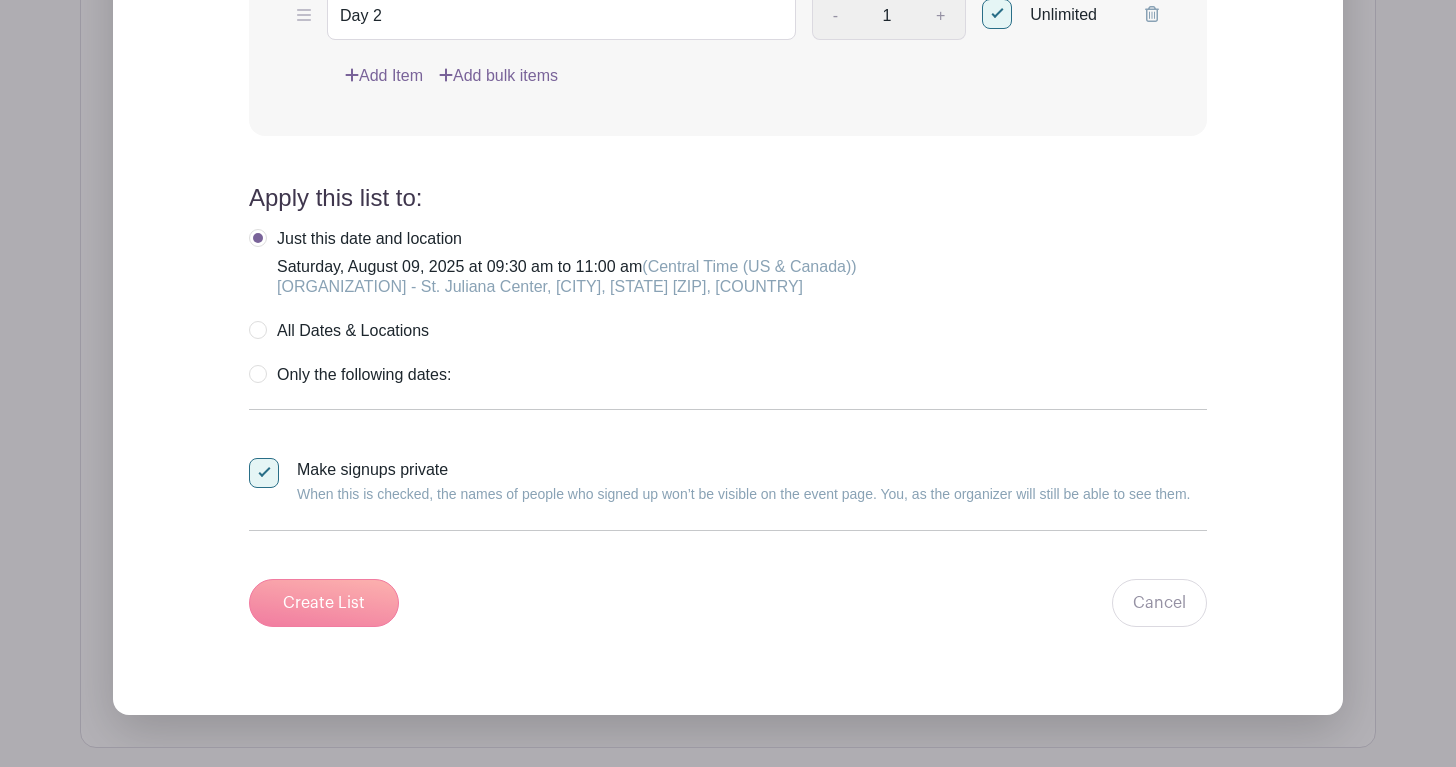 scroll, scrollTop: 1688, scrollLeft: 0, axis: vertical 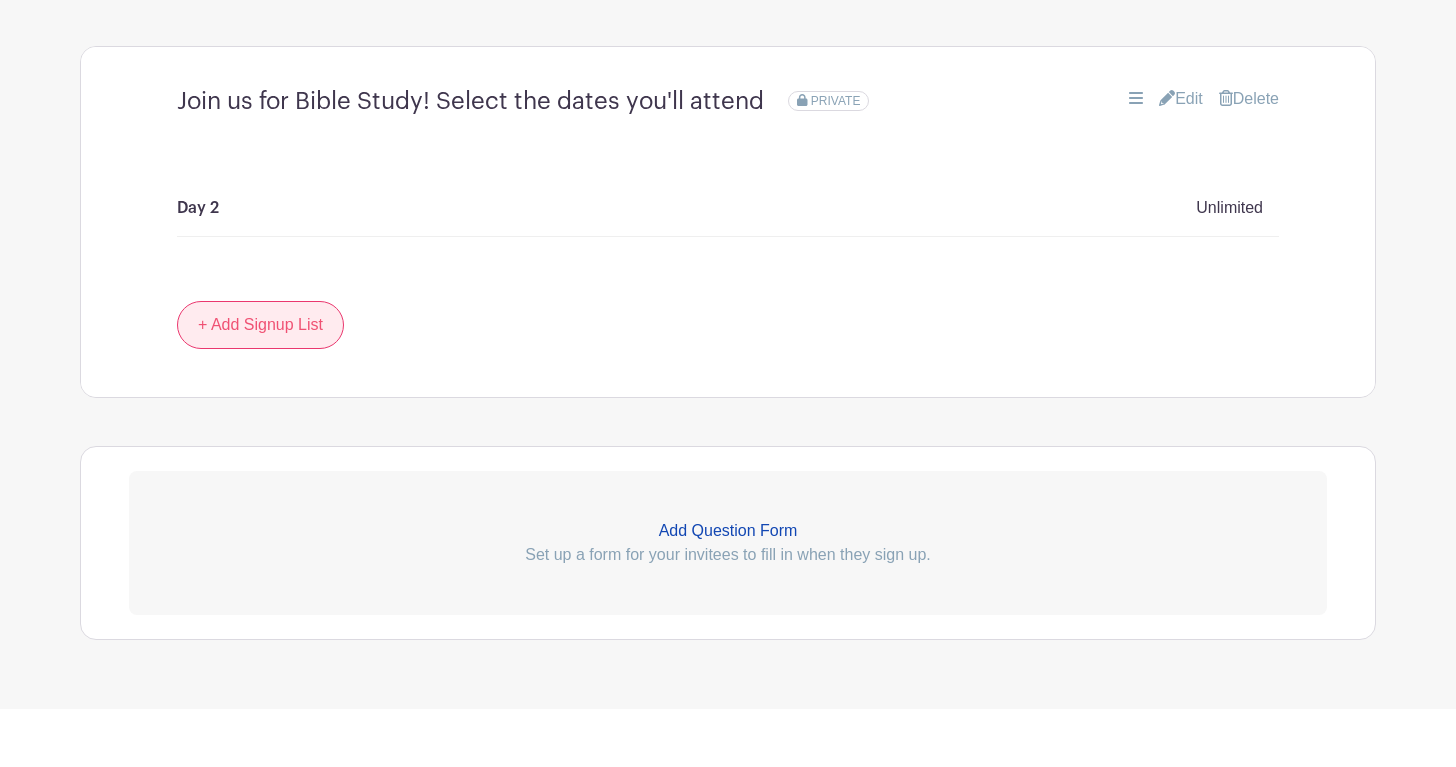 click on "+ Add Signup List" at bounding box center [260, 383] 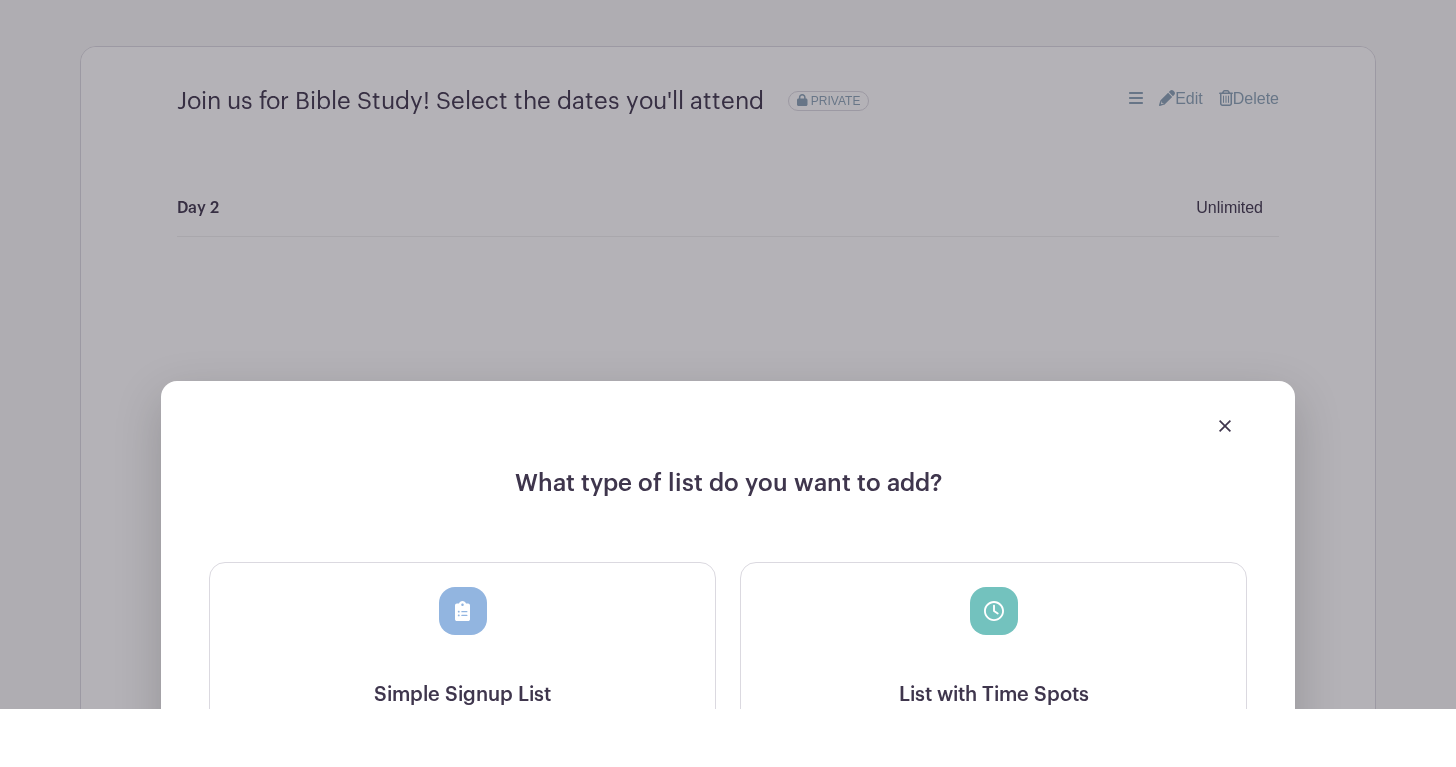 scroll, scrollTop: 1746, scrollLeft: 0, axis: vertical 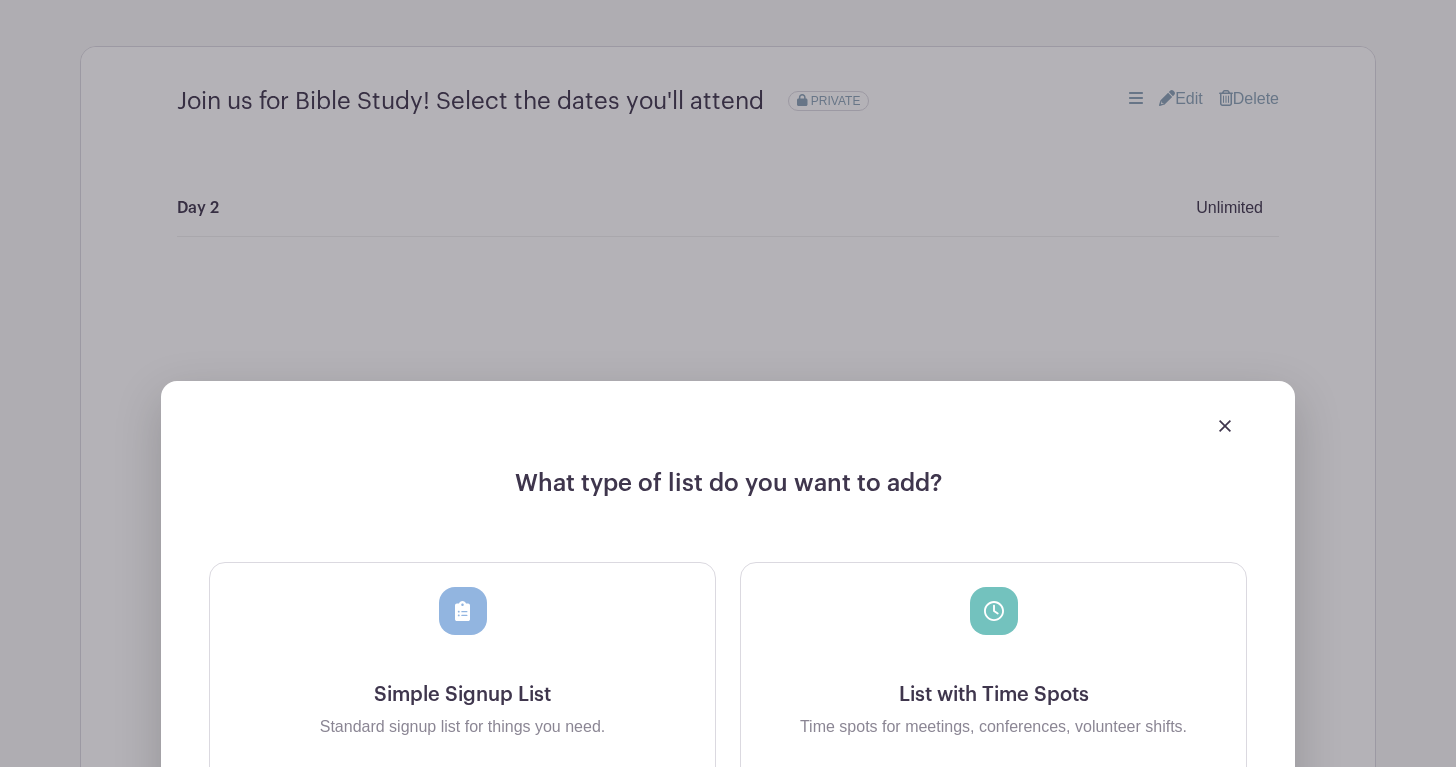 click at bounding box center (463, 611) 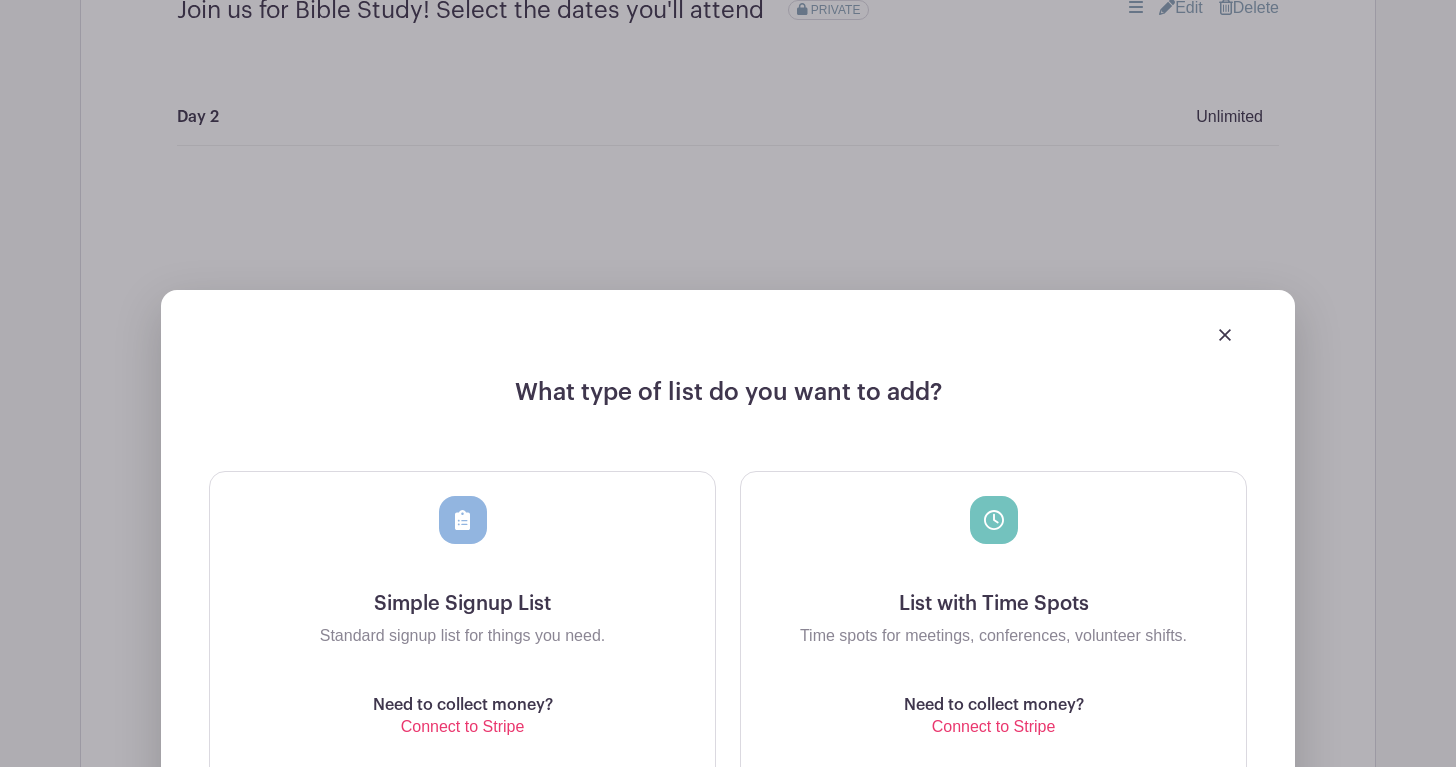 scroll, scrollTop: 1917, scrollLeft: 0, axis: vertical 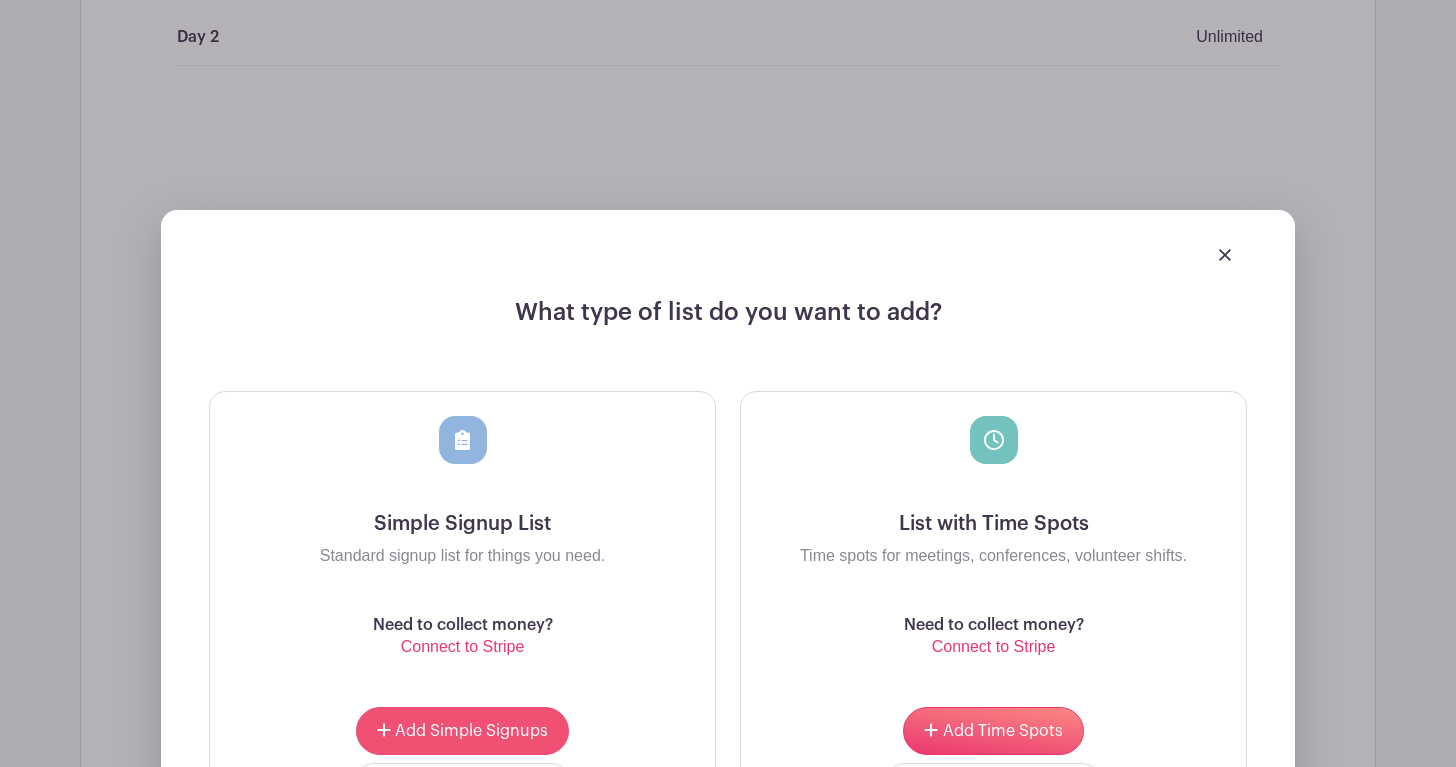 click on "Add Simple Signups" at bounding box center [462, 731] 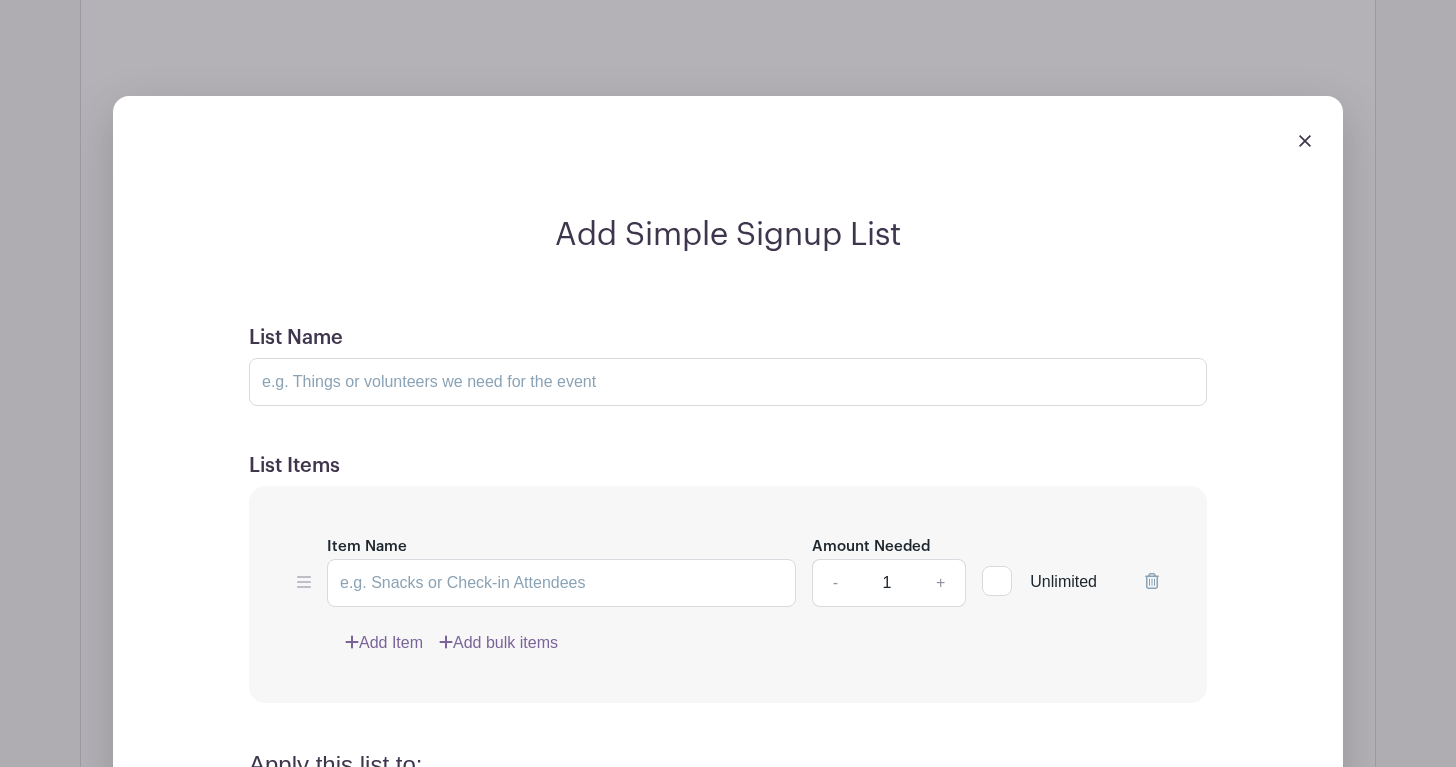 scroll, scrollTop: 2311, scrollLeft: 0, axis: vertical 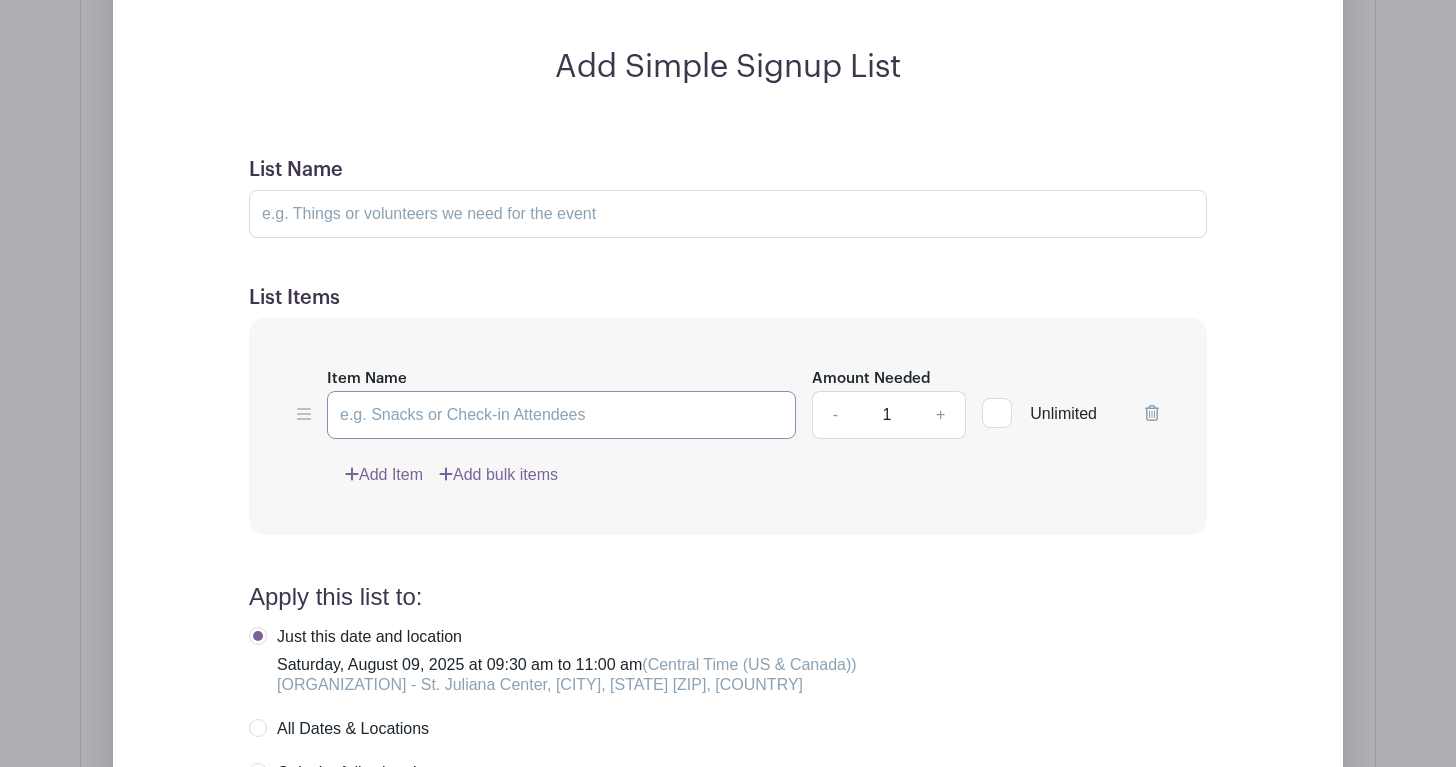 click on "Item Name" at bounding box center [561, 415] 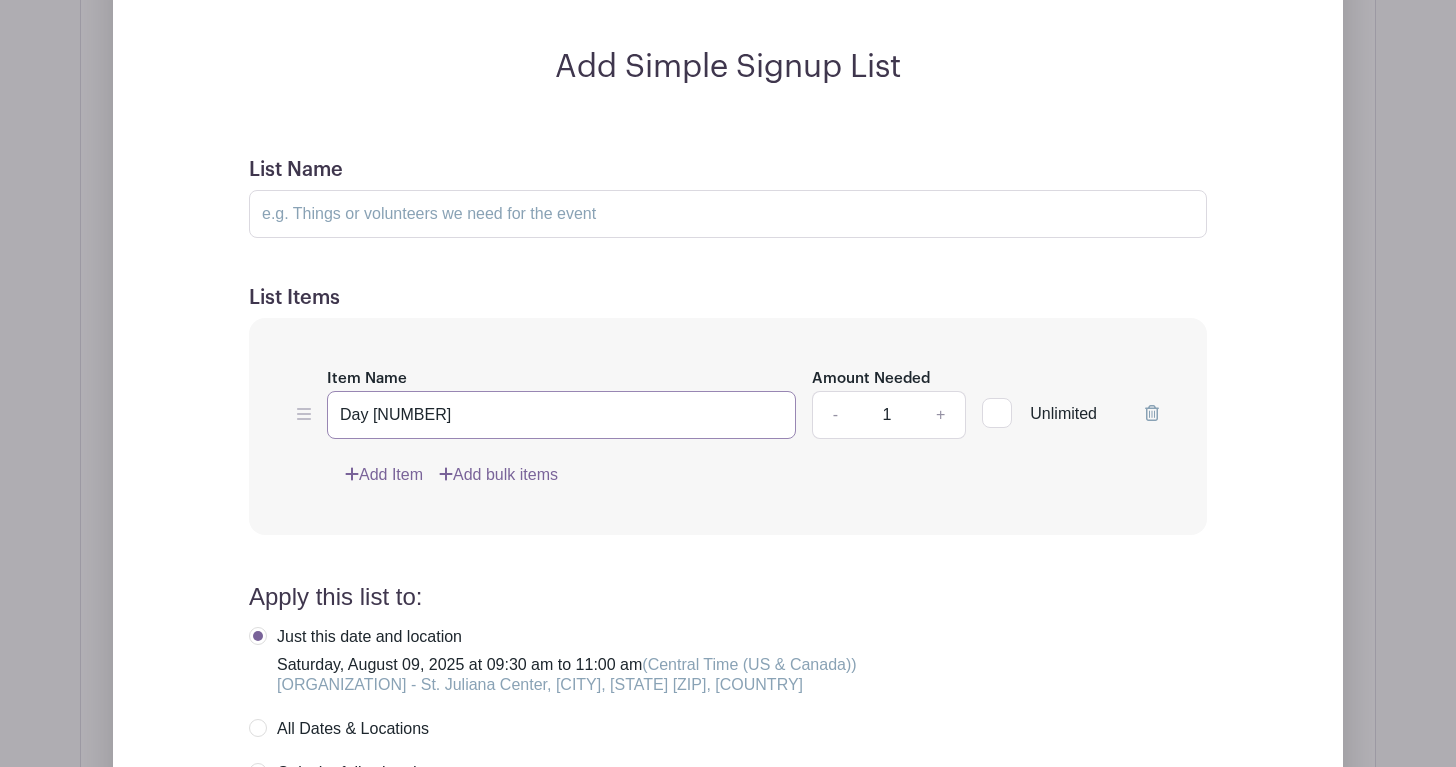 type on "Day [NUMBER]" 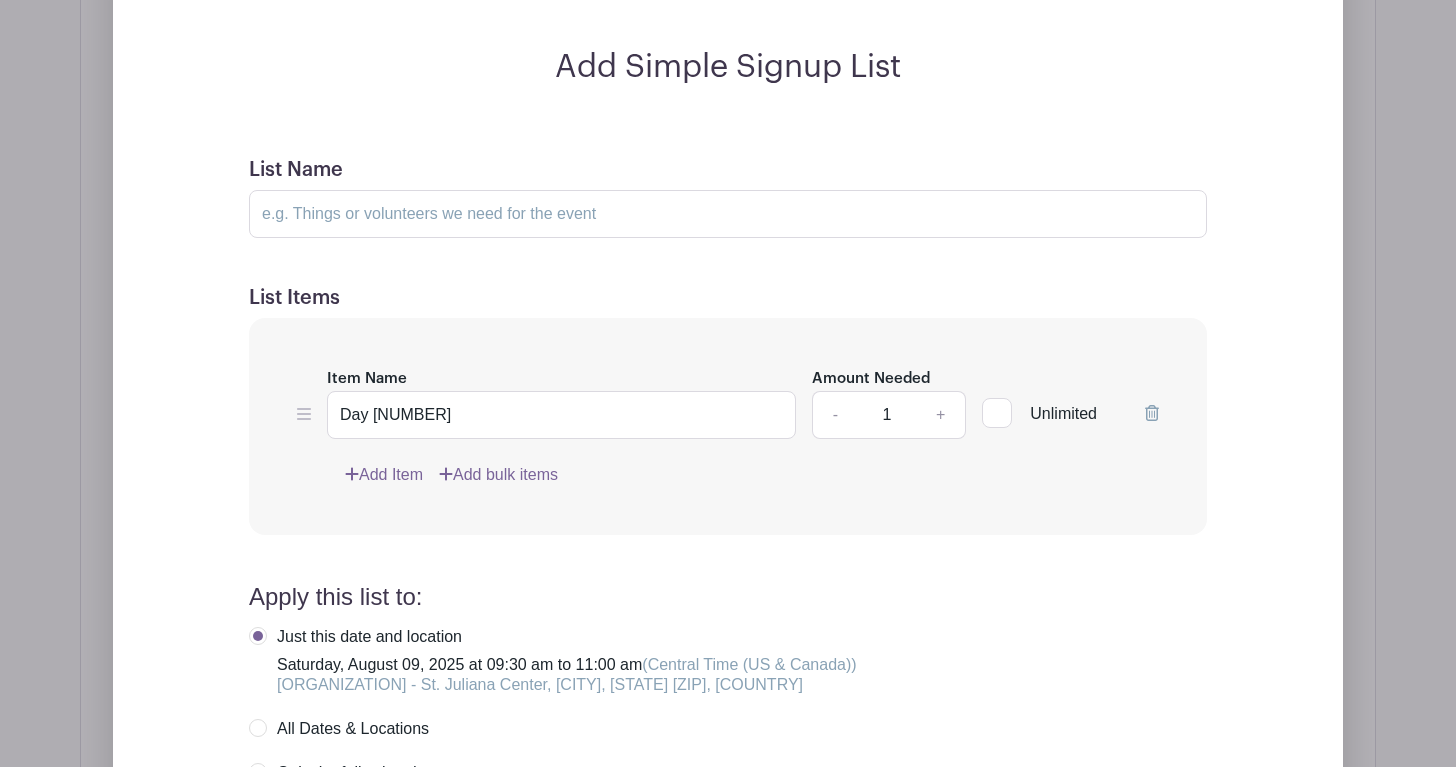click at bounding box center [997, 413] 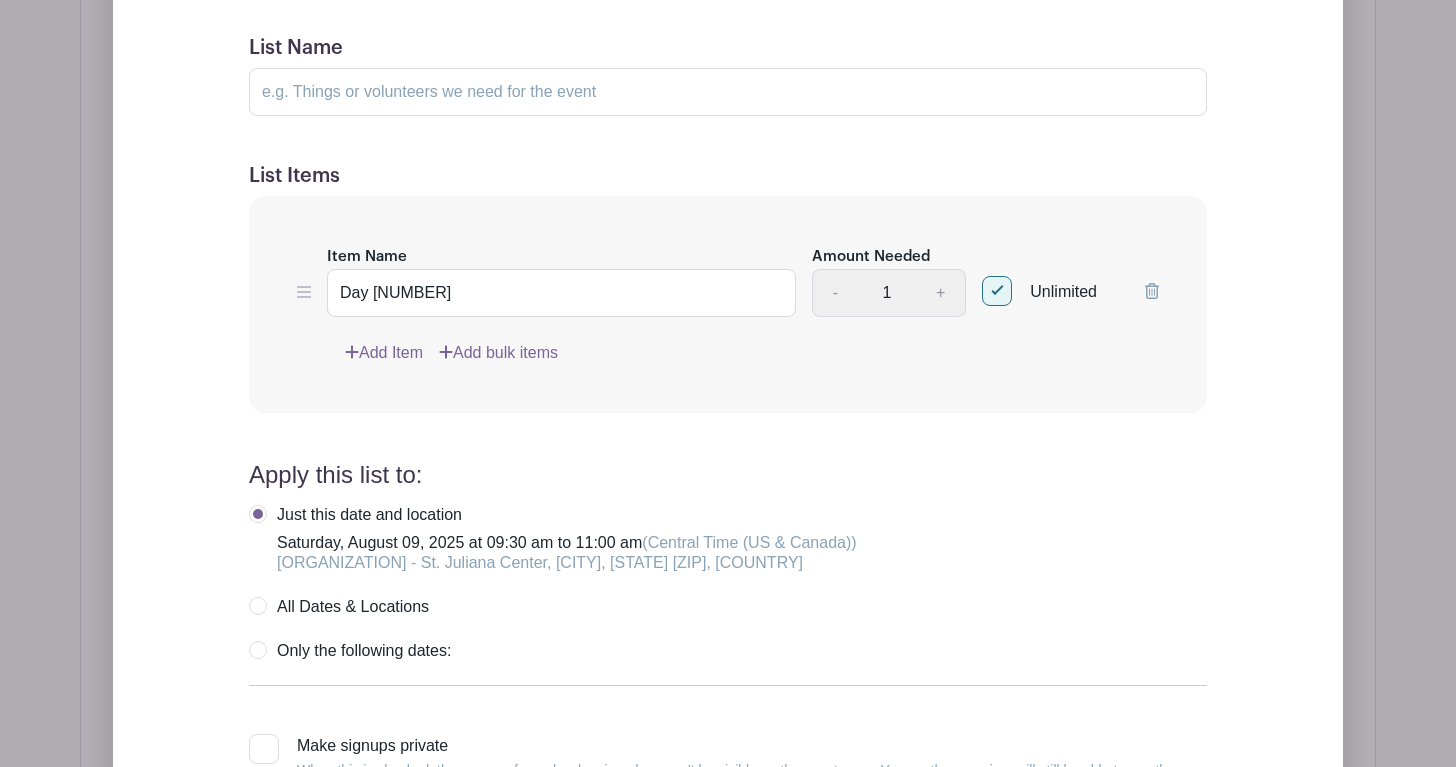 scroll, scrollTop: 2530, scrollLeft: 0, axis: vertical 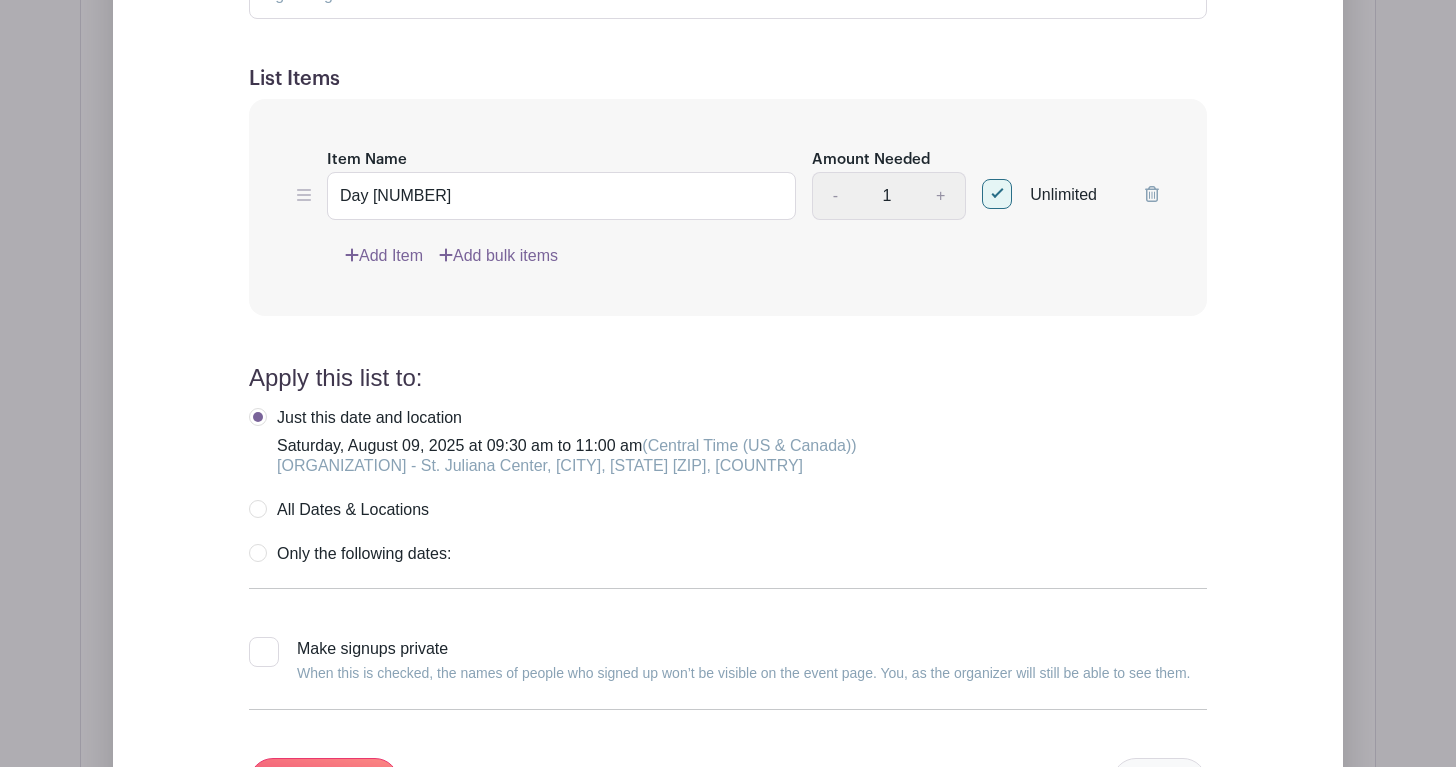 click on "Cancel" at bounding box center [1159, 782] 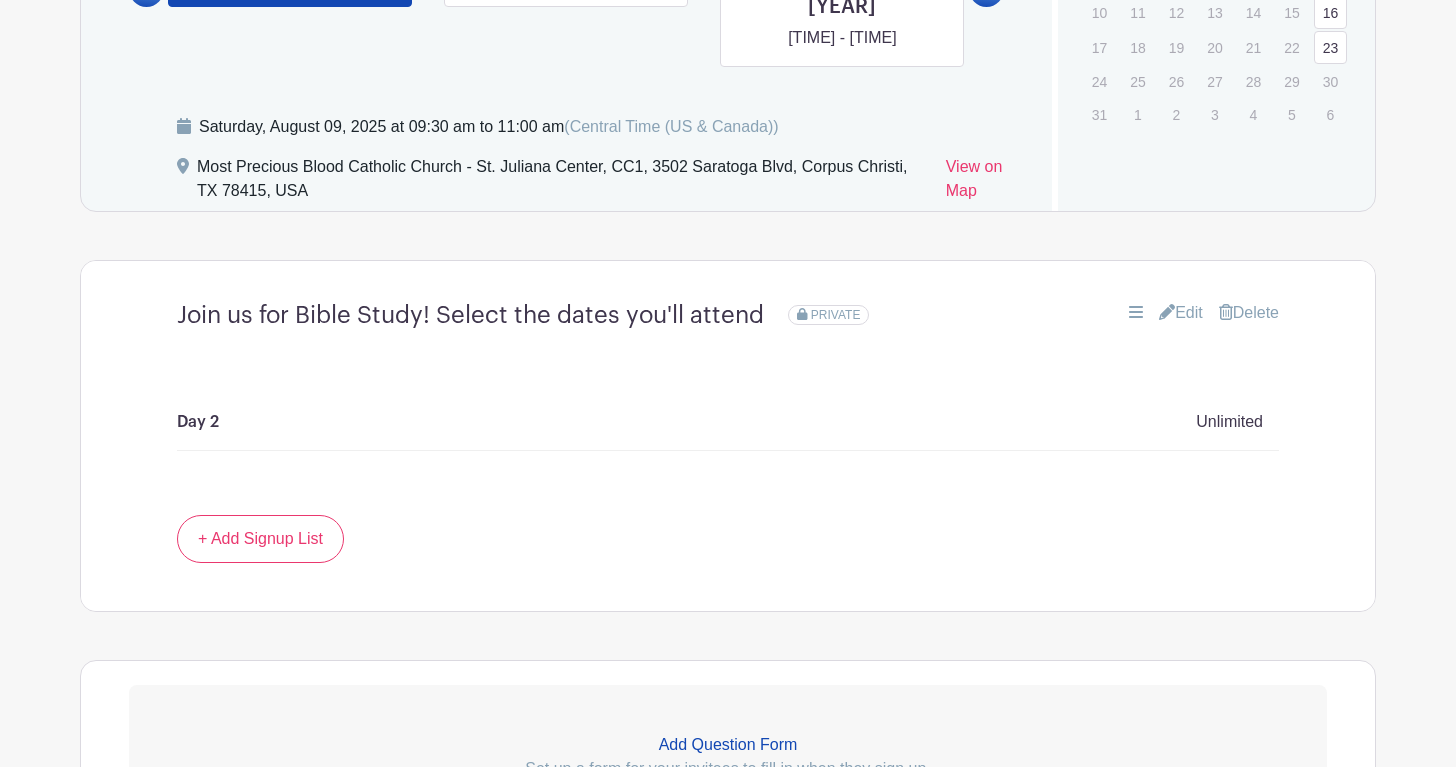 scroll, scrollTop: 1550, scrollLeft: 0, axis: vertical 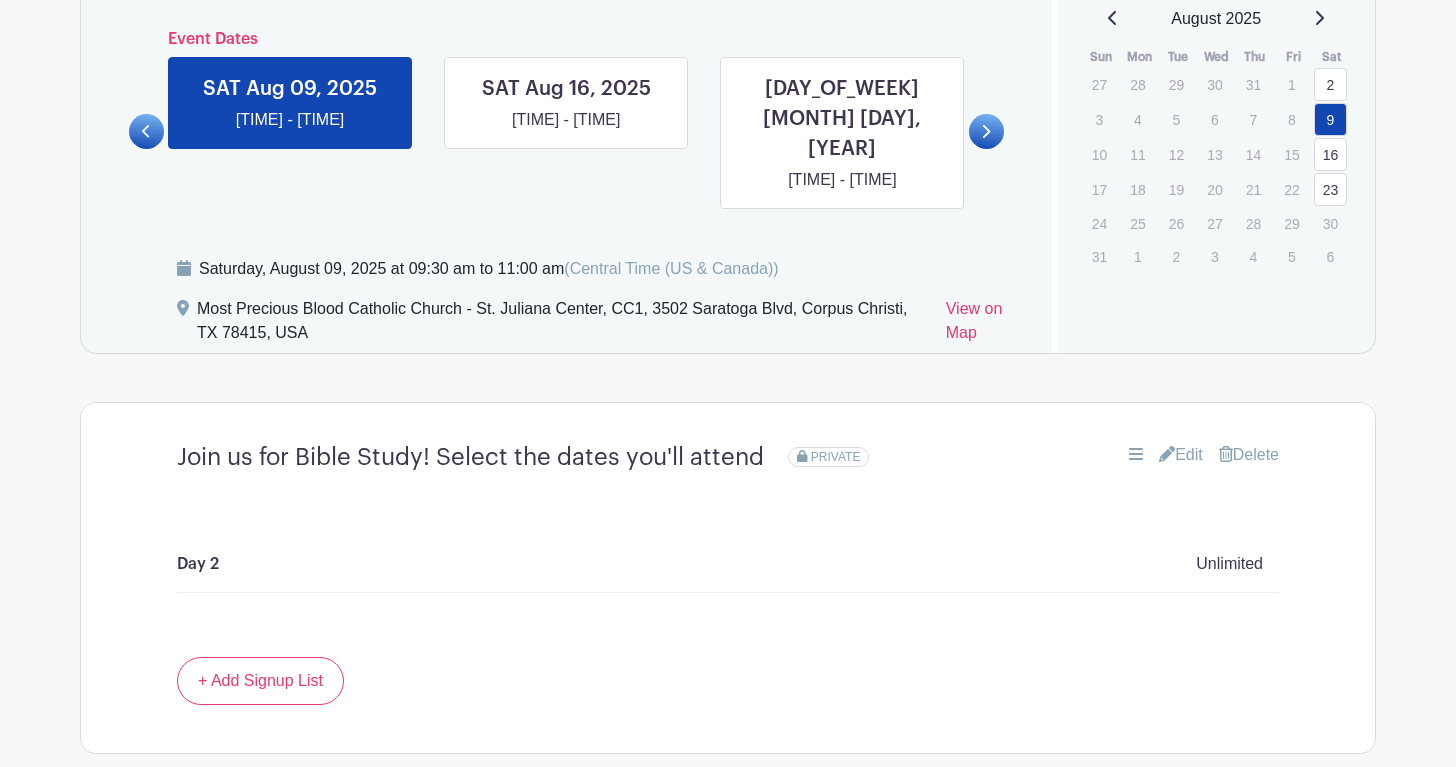 click on "Edit" at bounding box center [1181, 455] 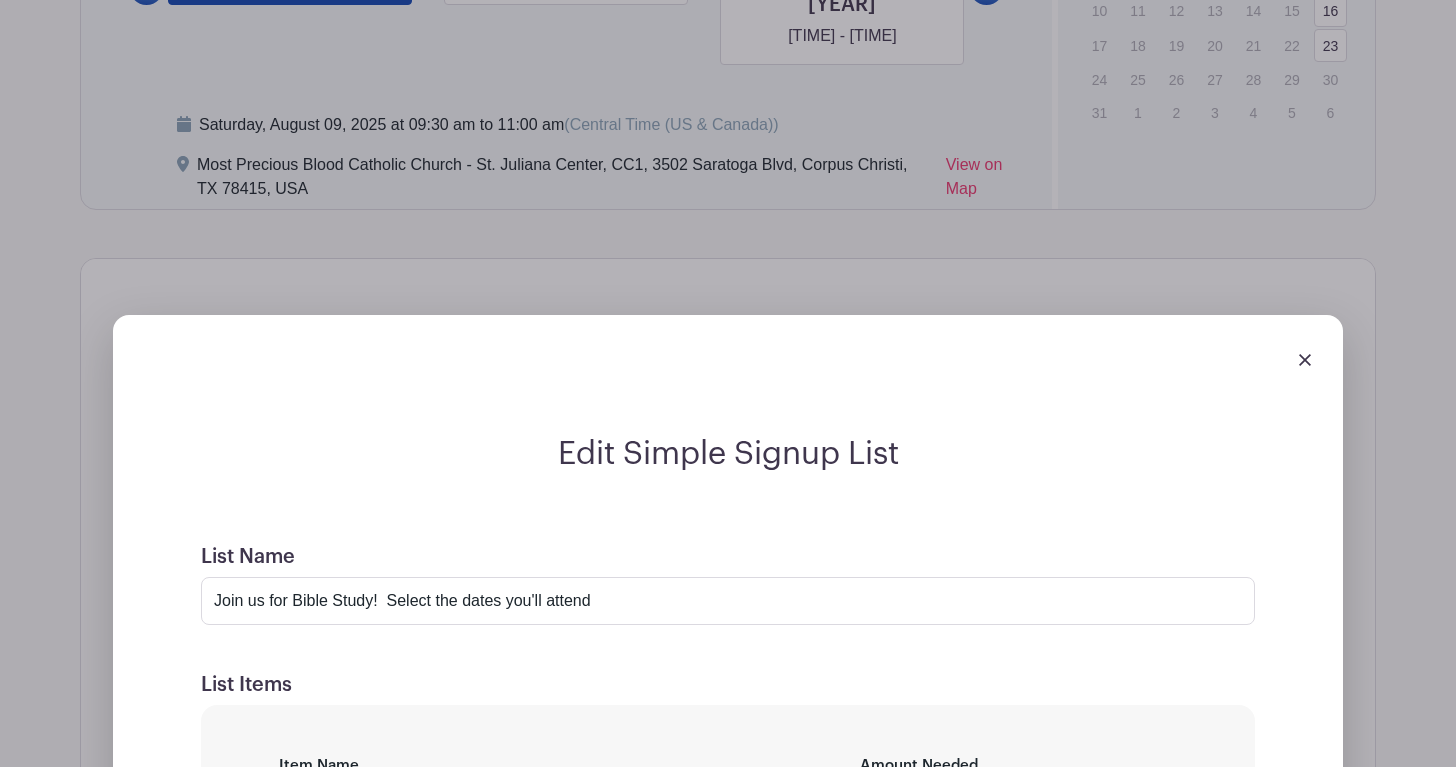 scroll, scrollTop: 1782, scrollLeft: 0, axis: vertical 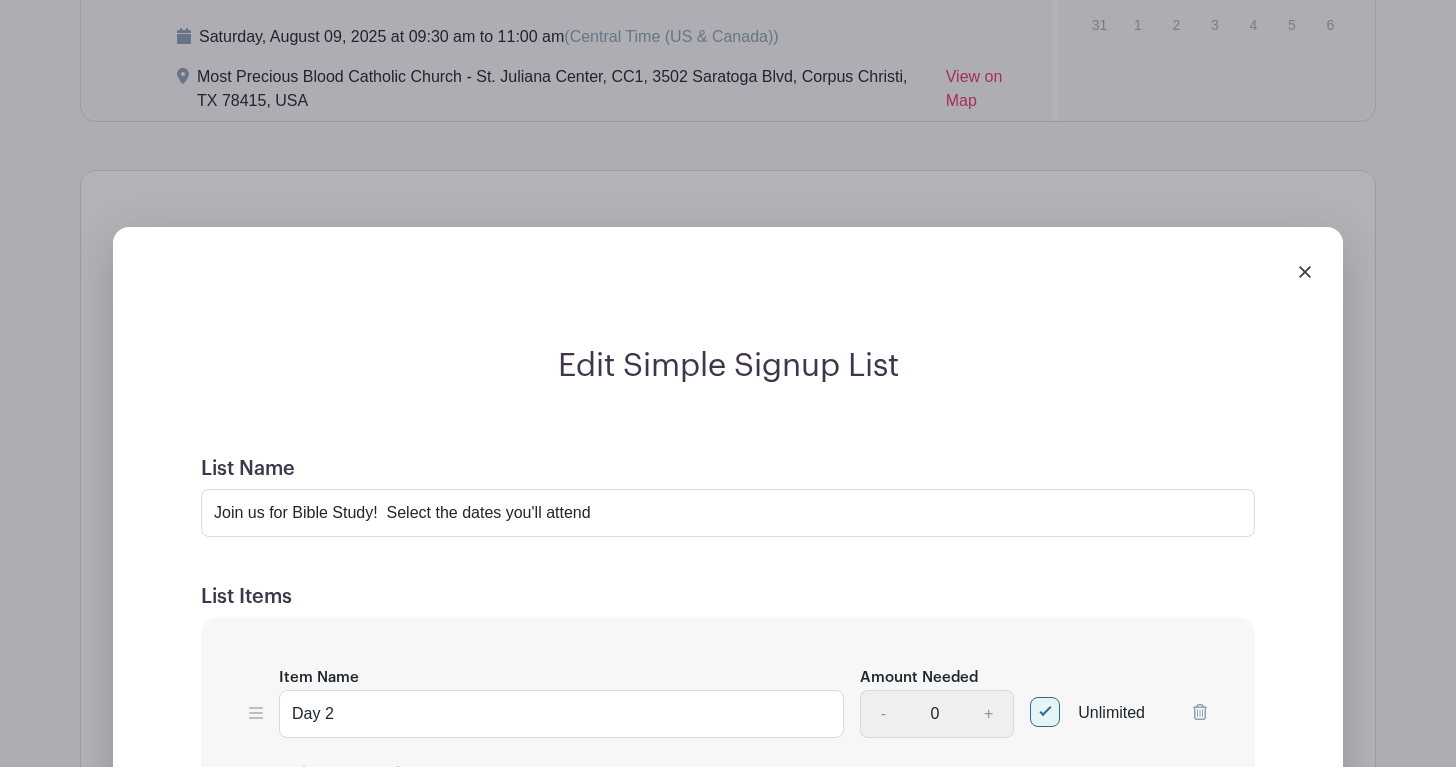 click at bounding box center [1305, 270] 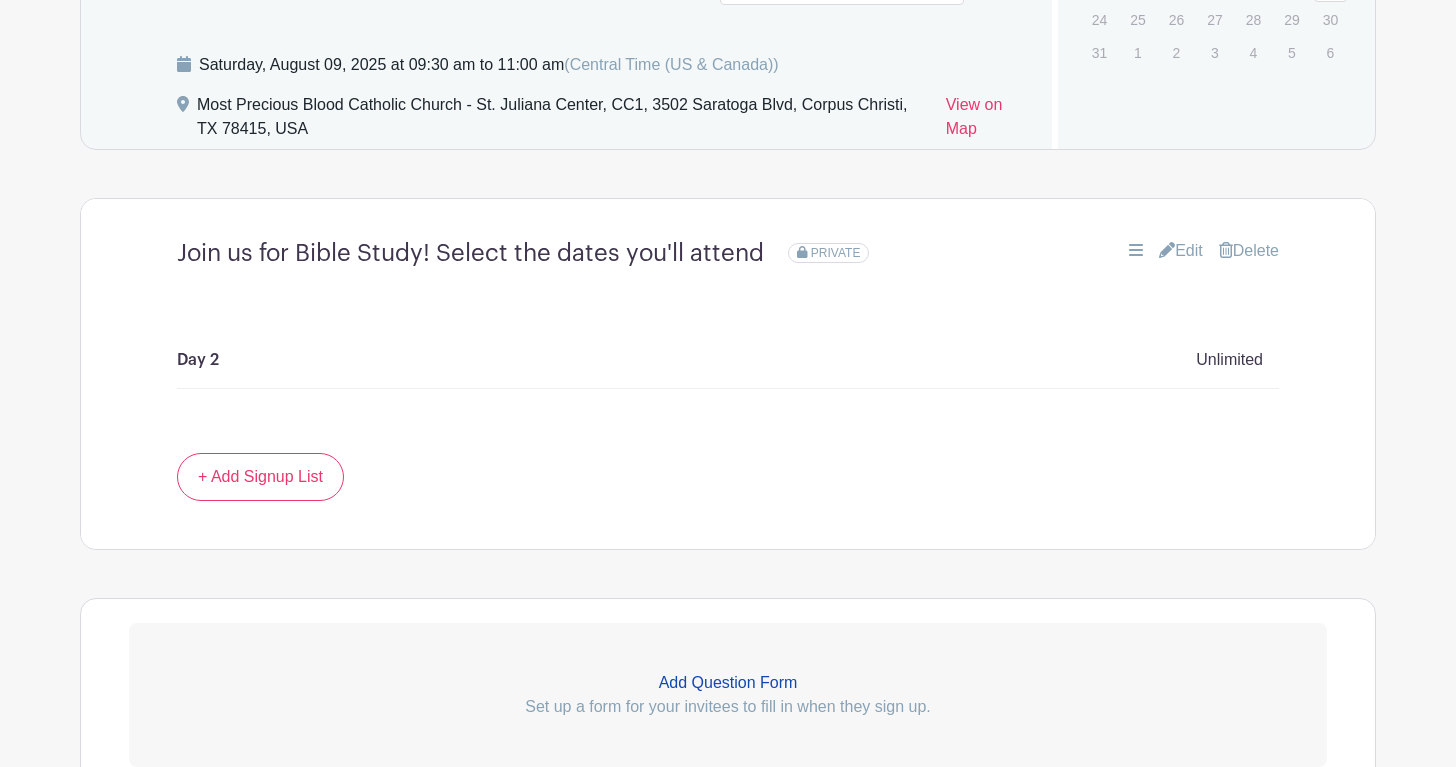 scroll, scrollTop: 1615, scrollLeft: 0, axis: vertical 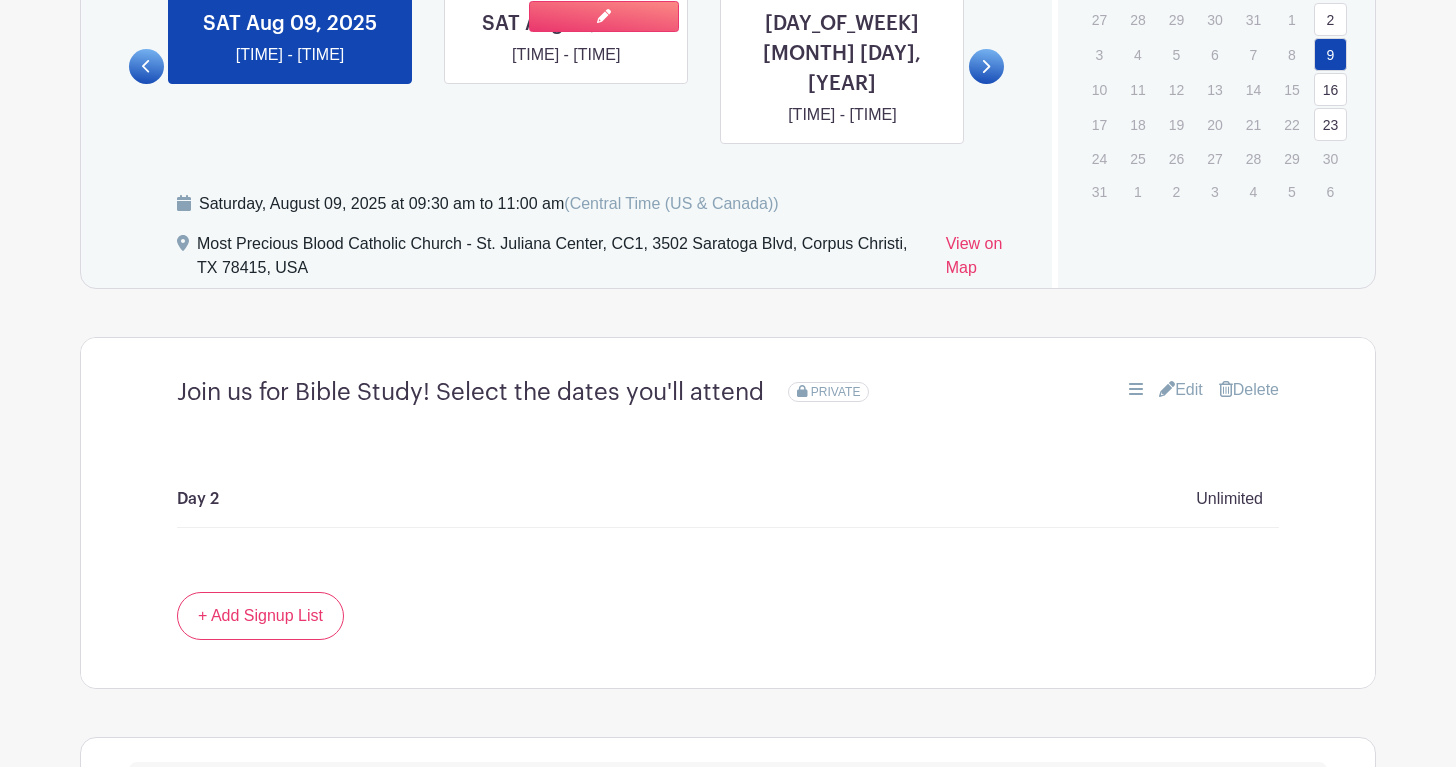 click at bounding box center (566, 67) 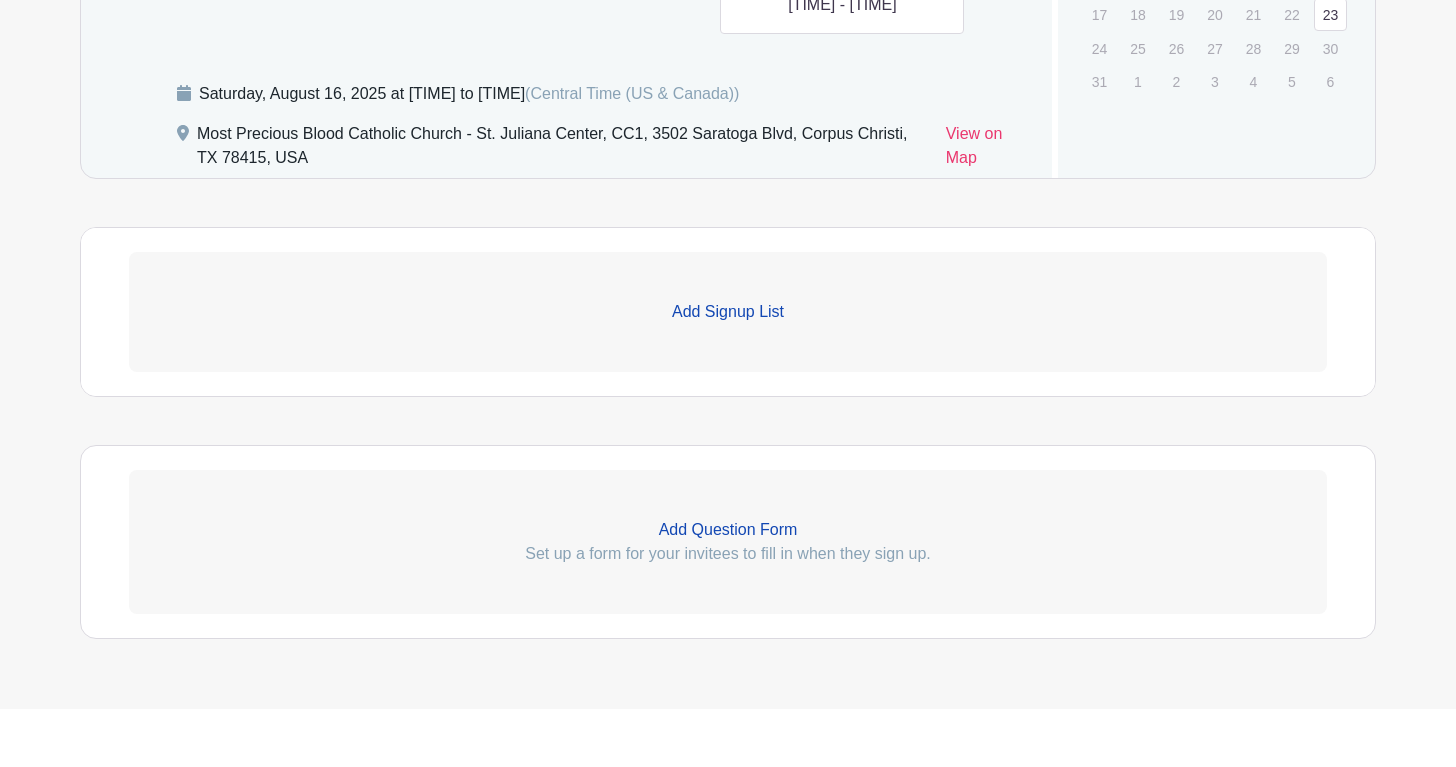 click on "Add Signup List" at bounding box center [728, 370] 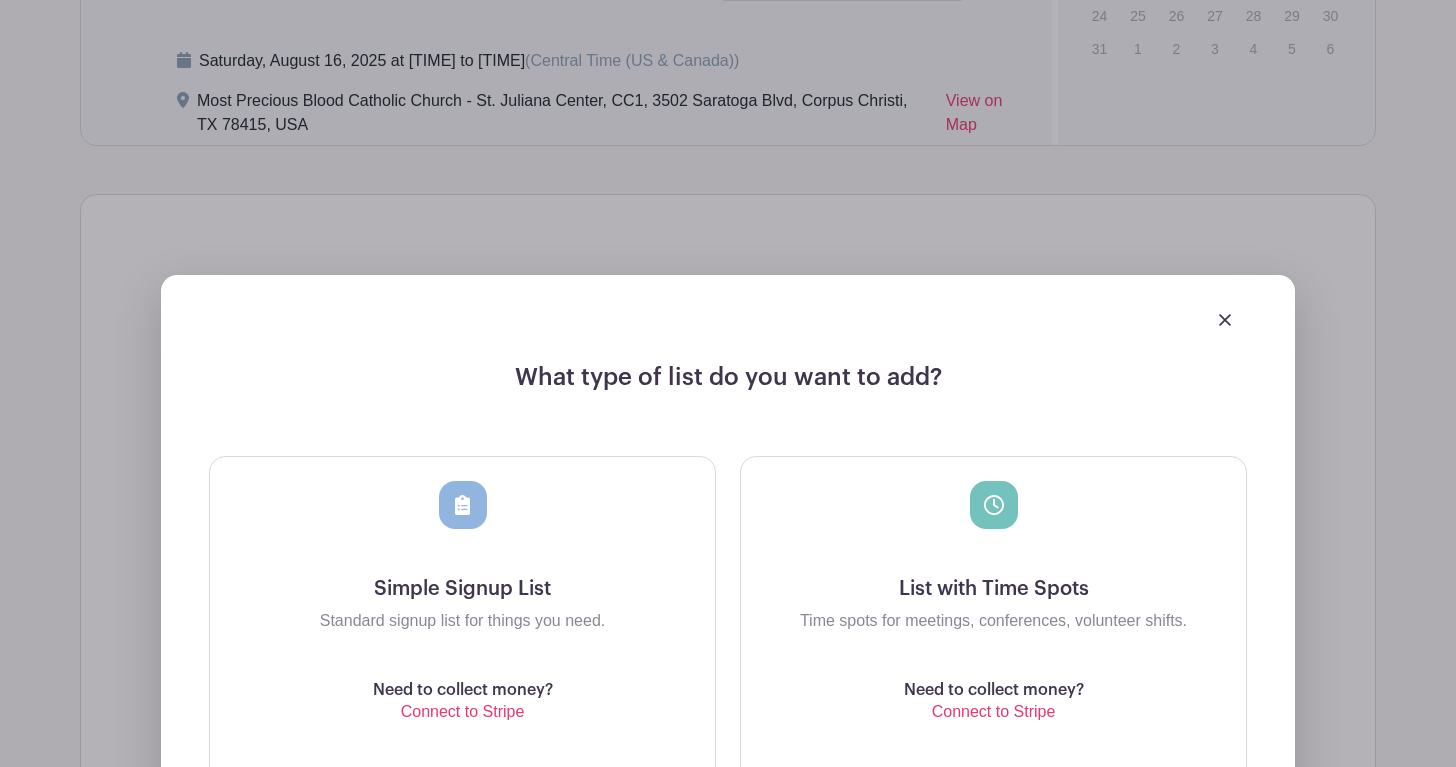 scroll, scrollTop: 1687, scrollLeft: 0, axis: vertical 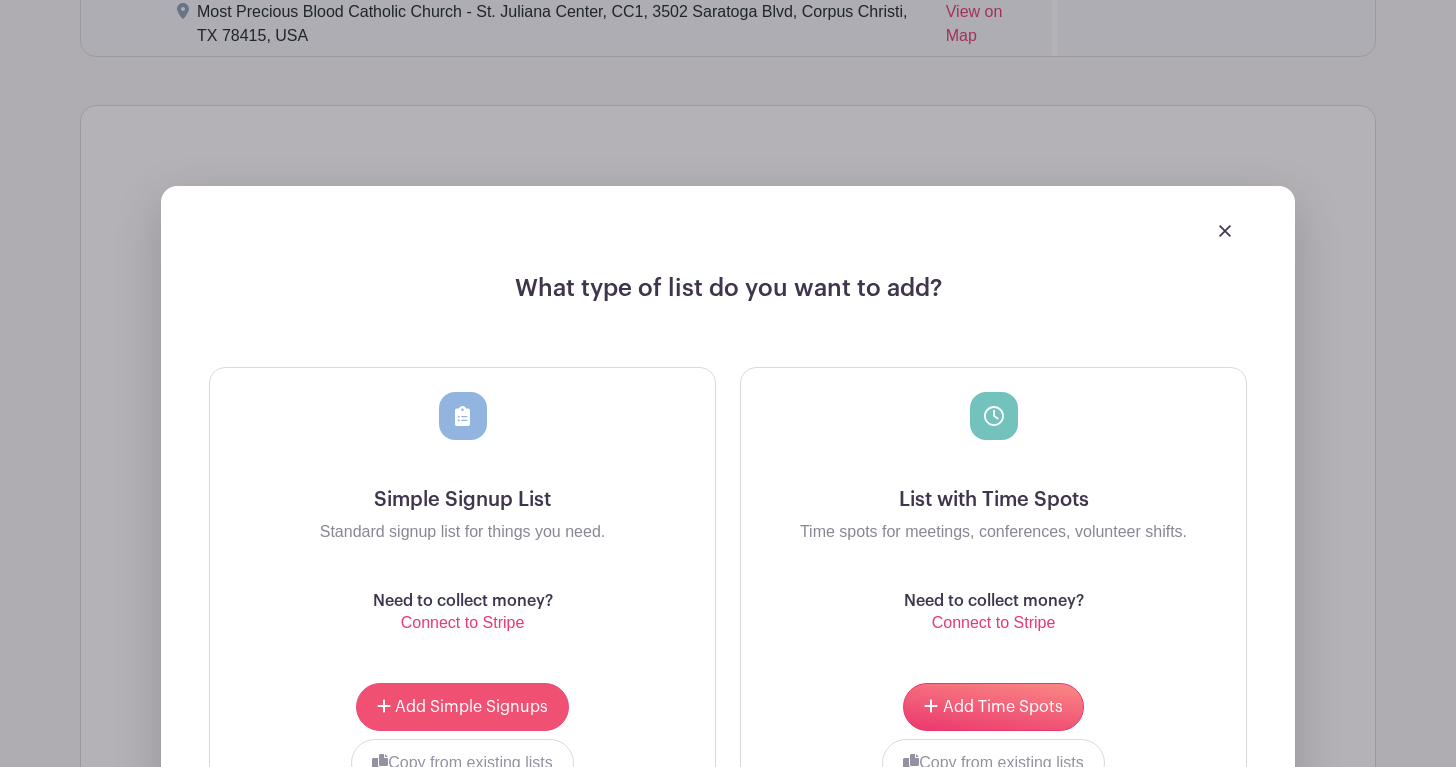 click on "Add Simple Signups" at bounding box center [462, 707] 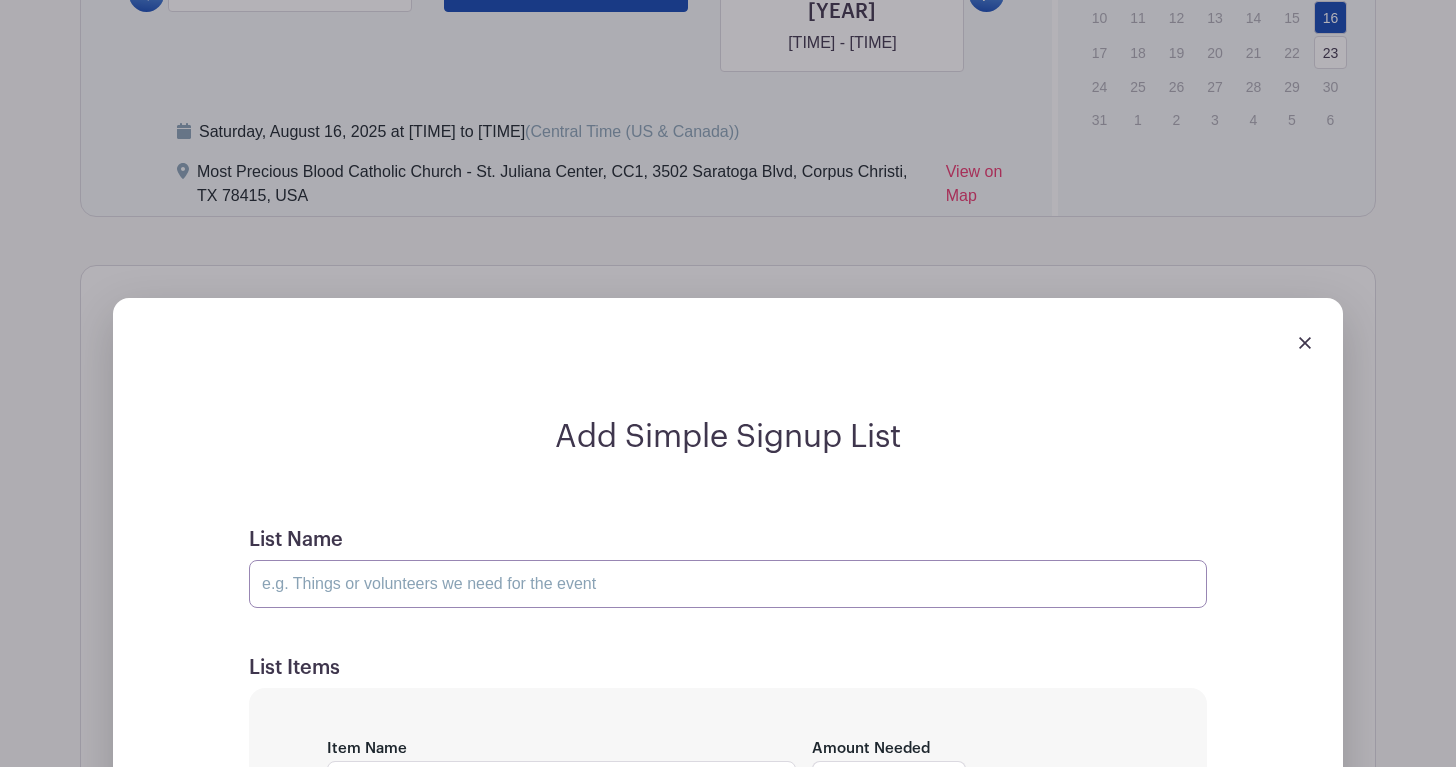 click on "List Name" at bounding box center (728, 584) 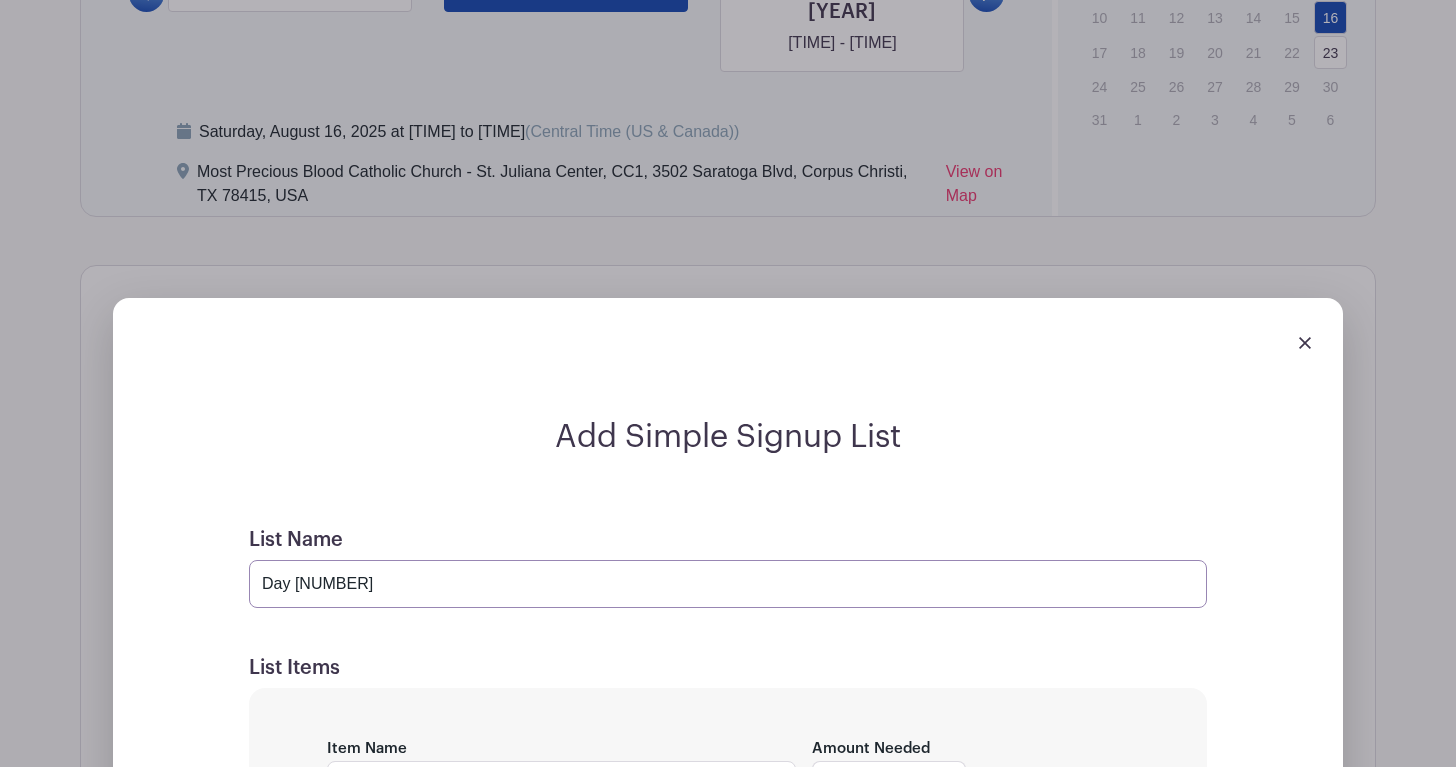 type on "Day [NUMBER]" 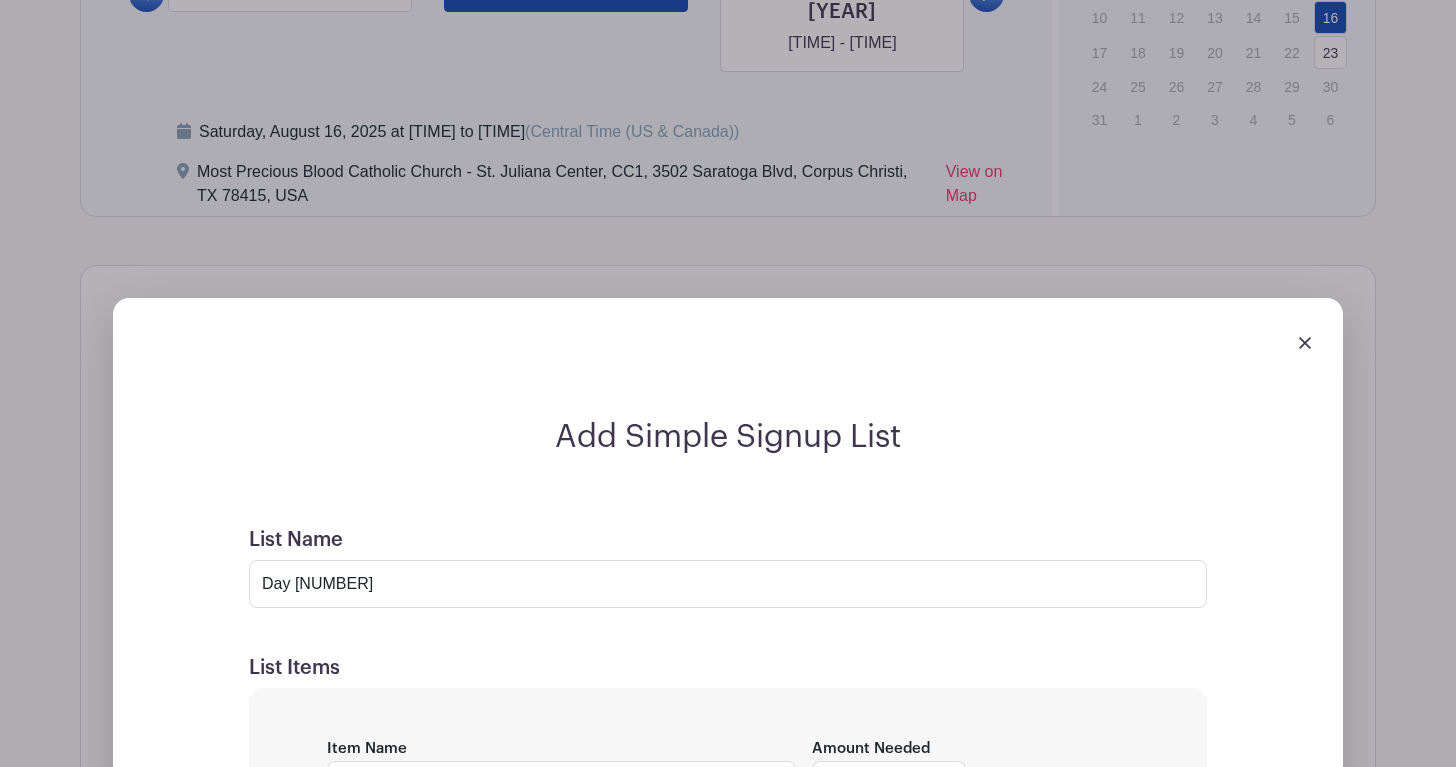 click on "Add Simple Signup List
List Name
Day 3
List Items
Item Name
Amount Needed
-
1
+
Unlimited
Add Item
Add bulk items
Apply this list to:
Just this date and location
Saturday, August 16, 2025 at 09:30 am to 11:00 am  (Central Time ([STATE]))
All Dates & Locations" at bounding box center [728, 919] 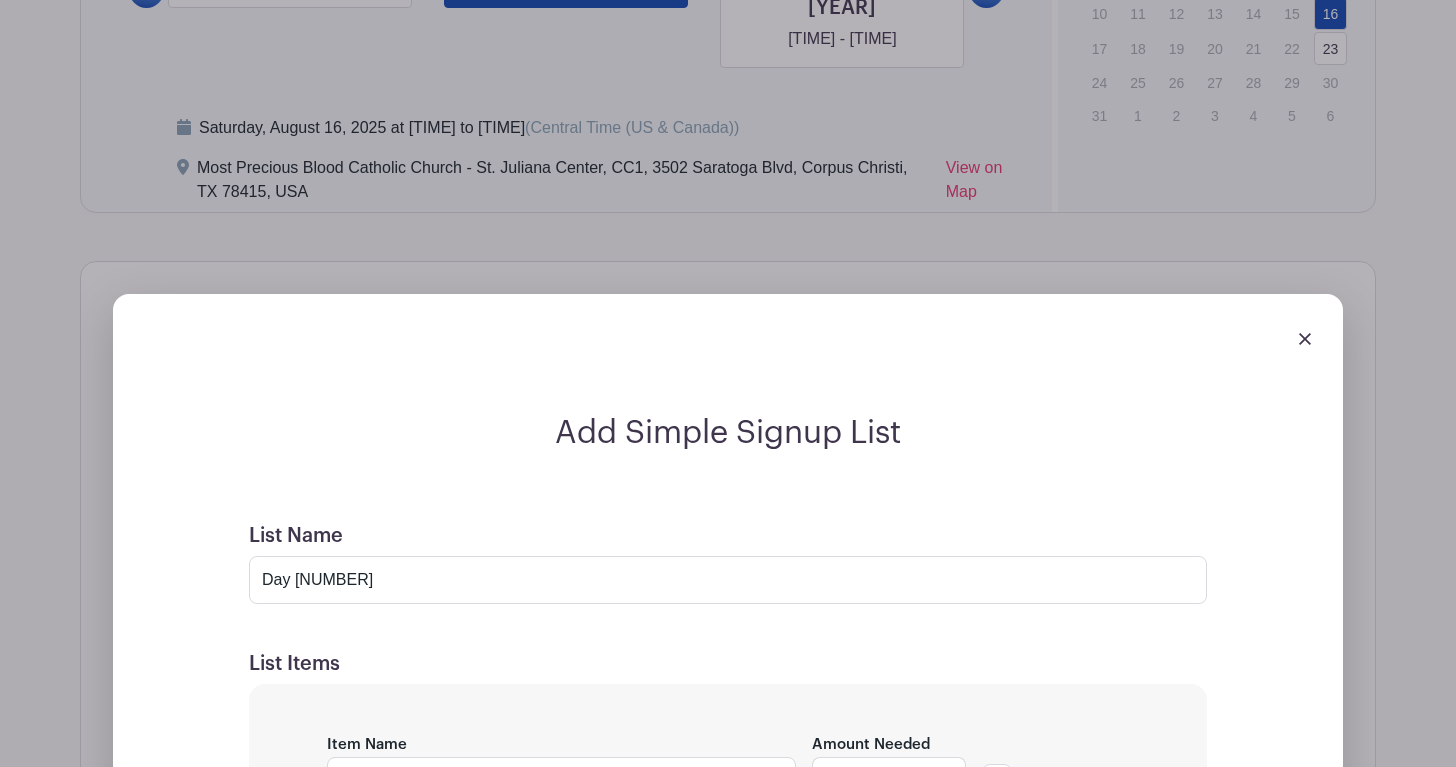scroll, scrollTop: 1927, scrollLeft: 0, axis: vertical 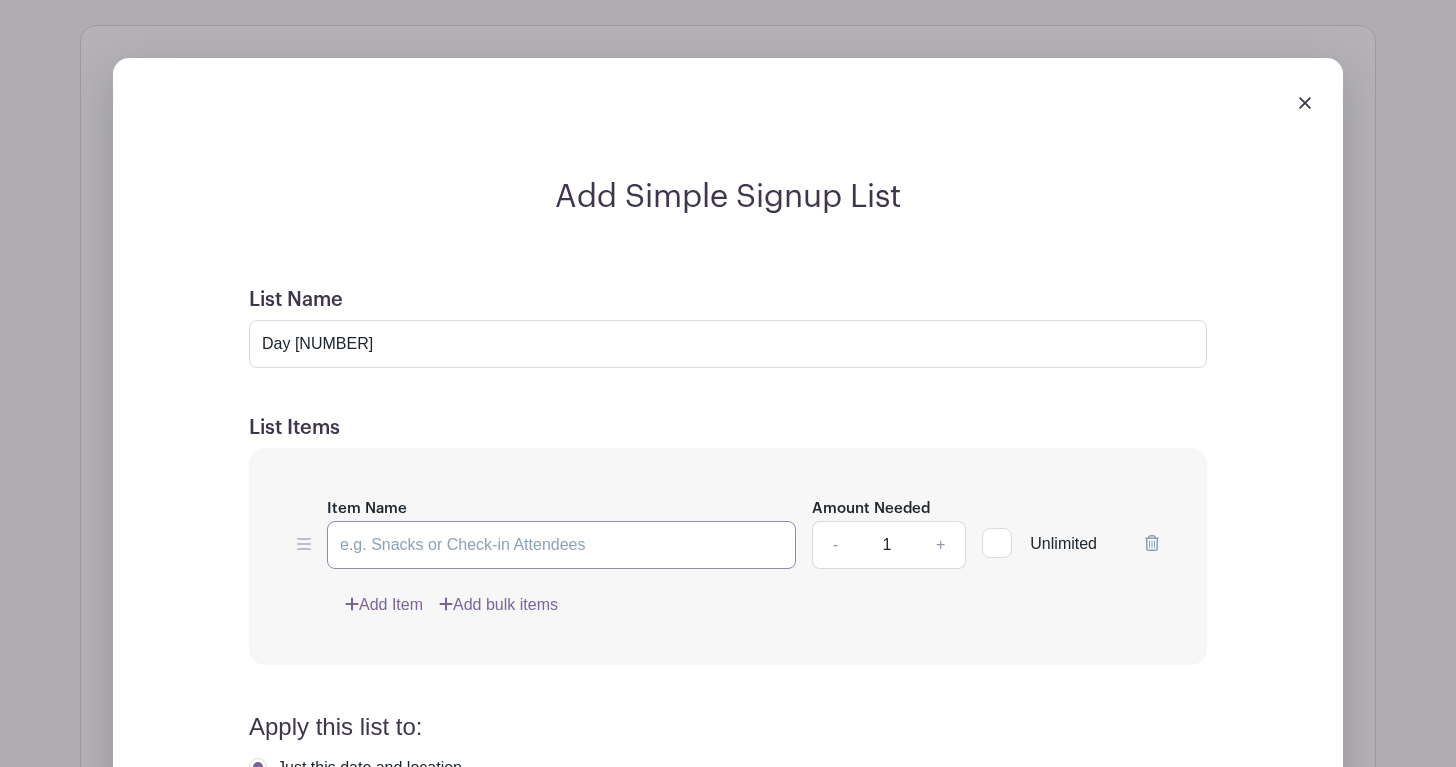 click on "Item Name" at bounding box center [561, 545] 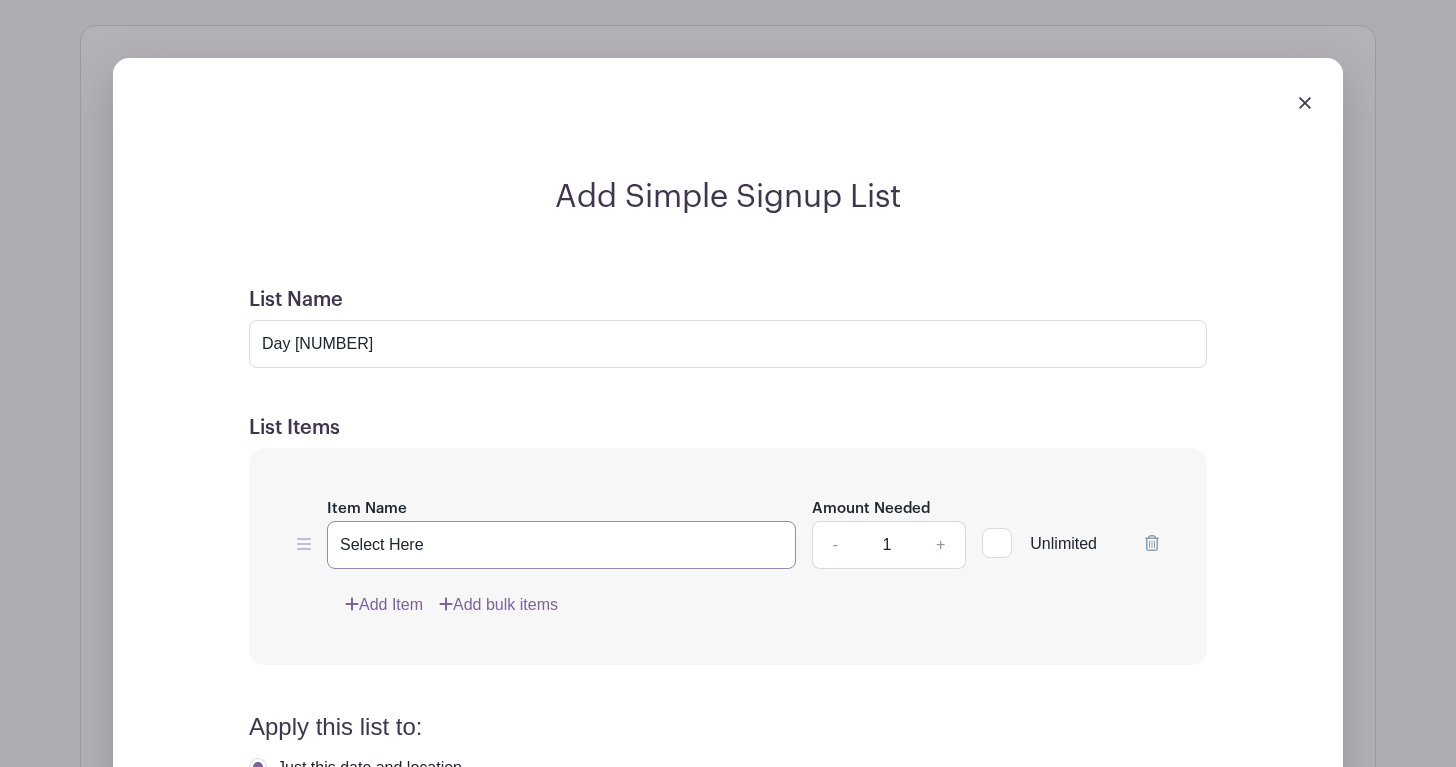 type on "Select Here" 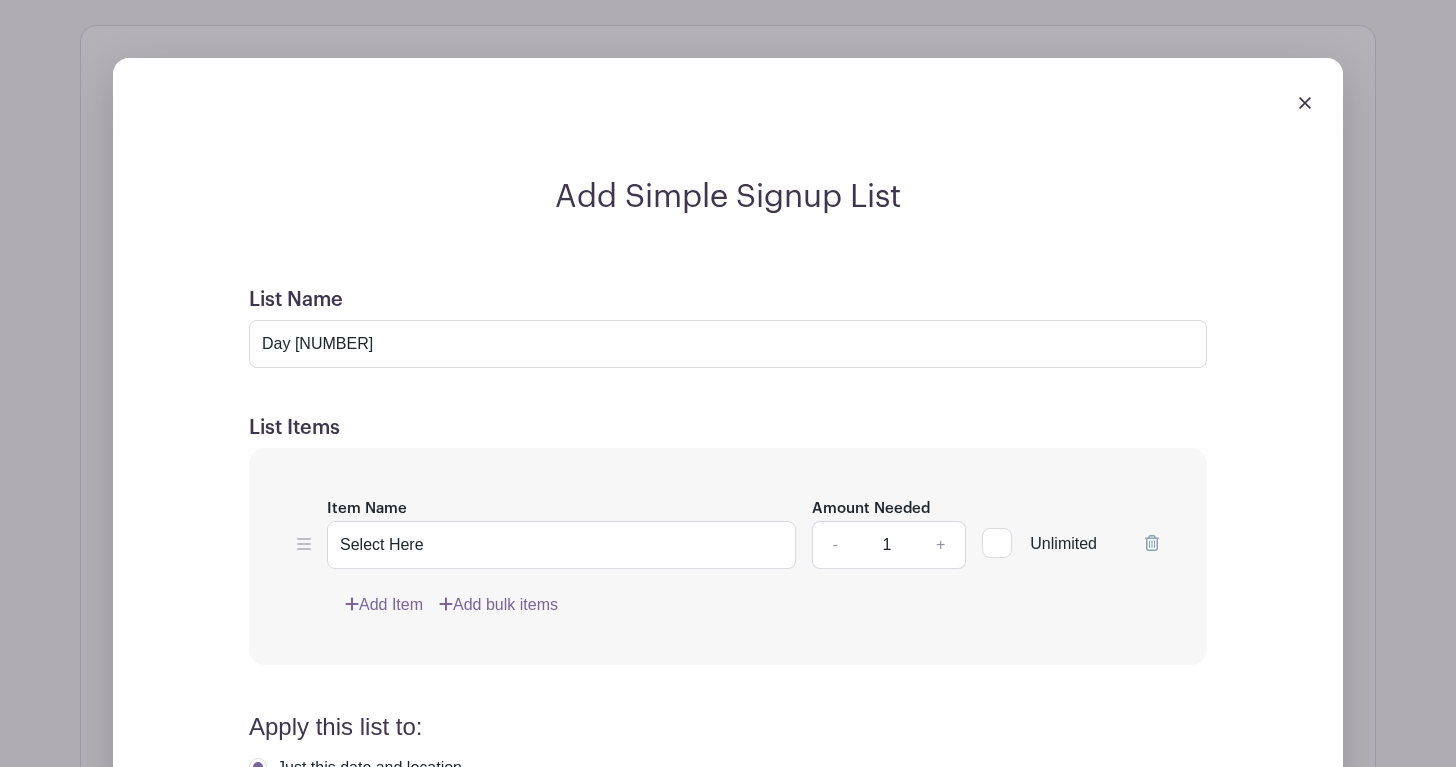 click at bounding box center (997, 543) 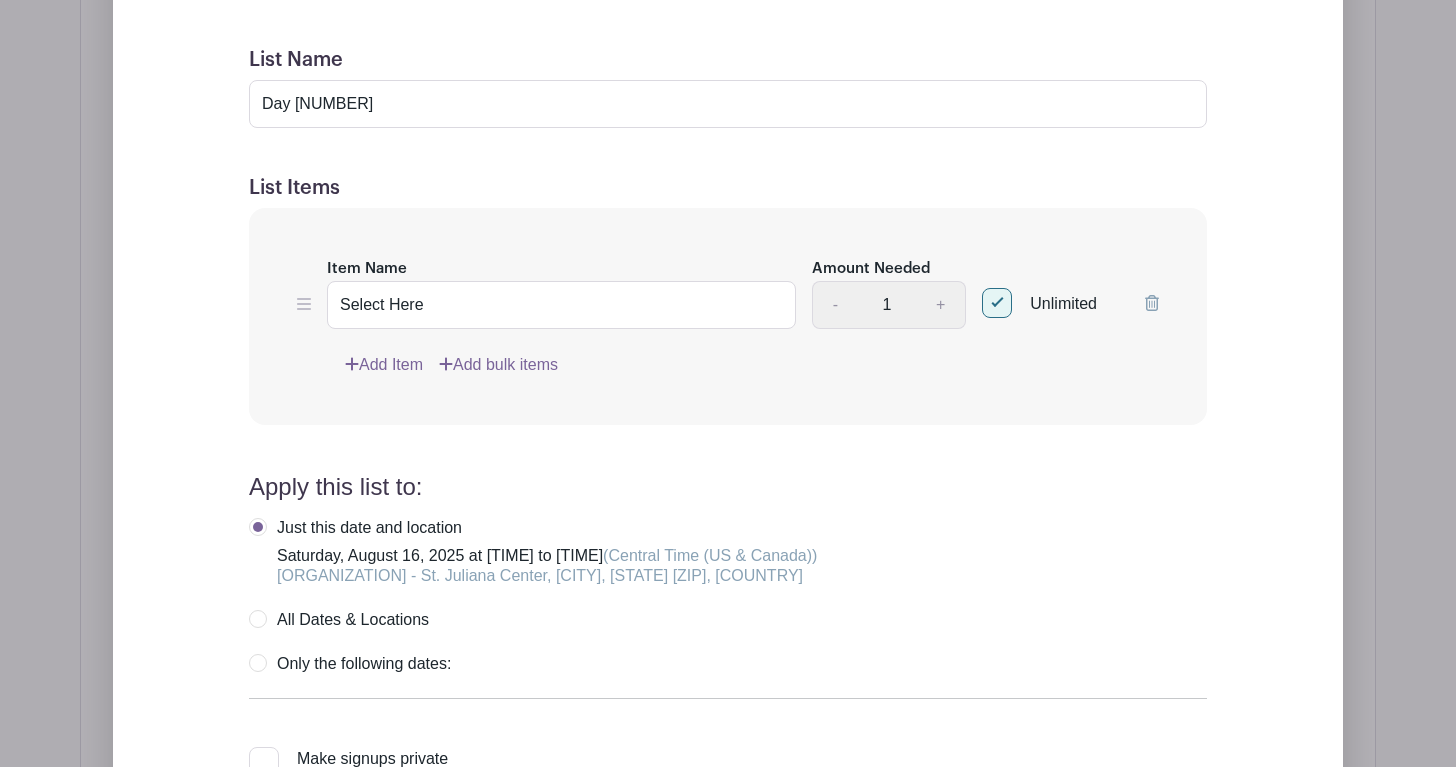 scroll, scrollTop: 2276, scrollLeft: 0, axis: vertical 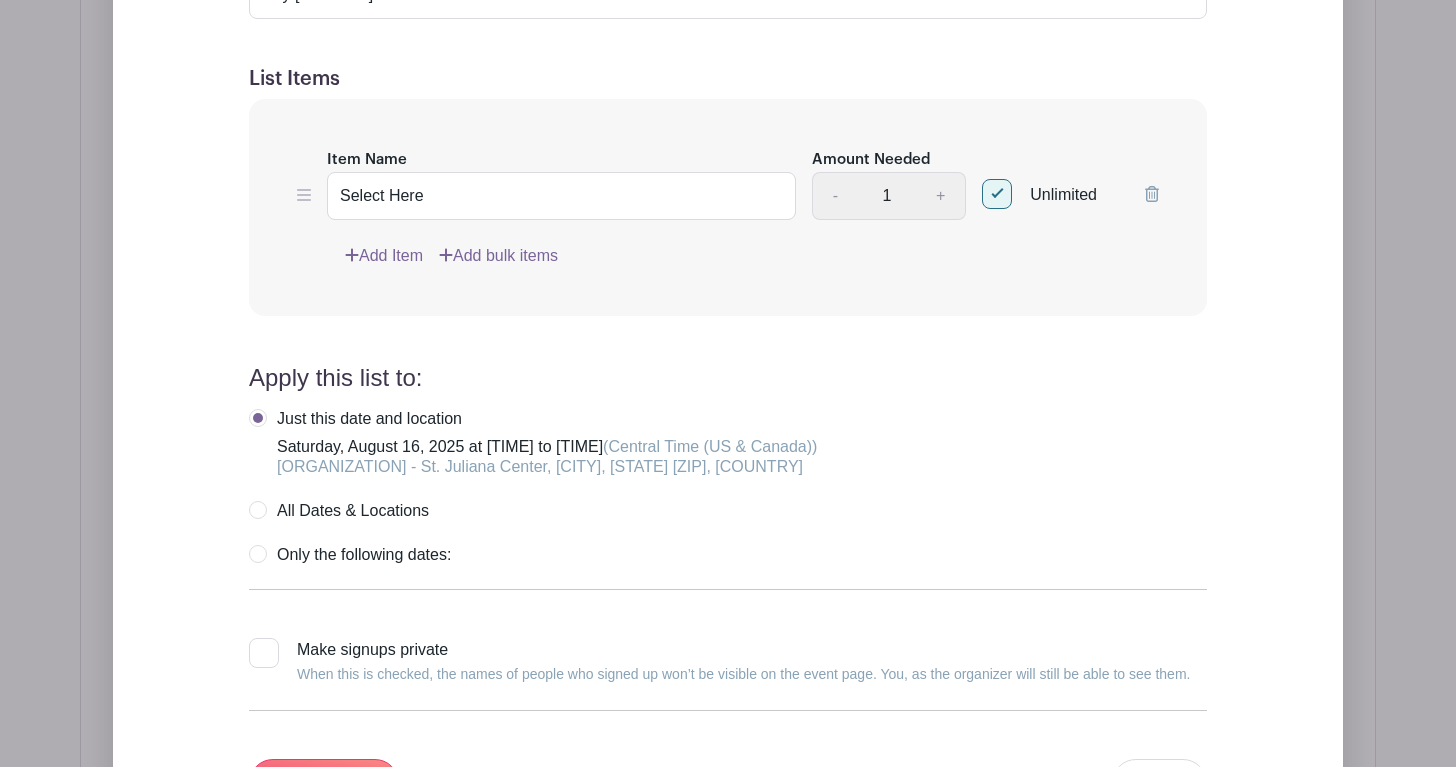 click at bounding box center [264, 653] 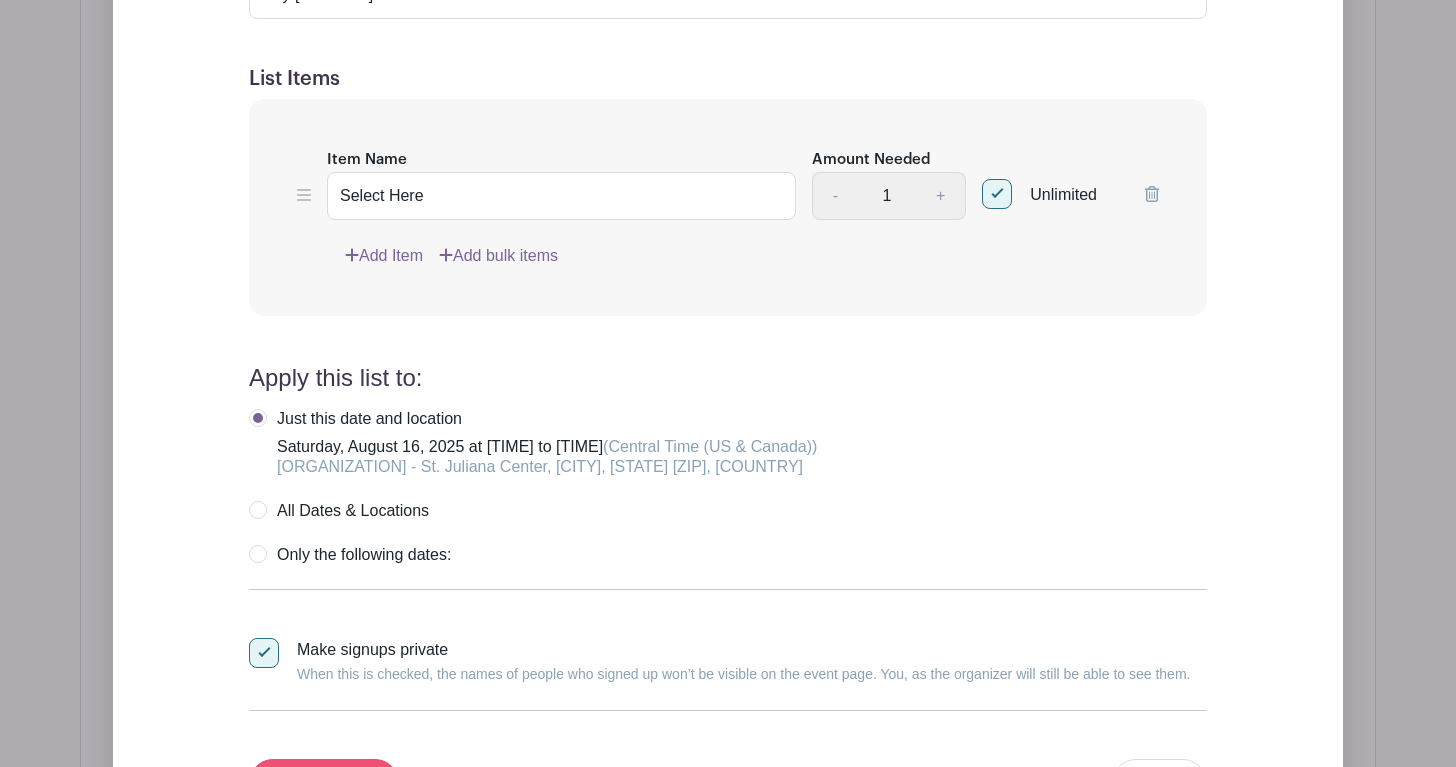 click on "Create List" at bounding box center [324, 783] 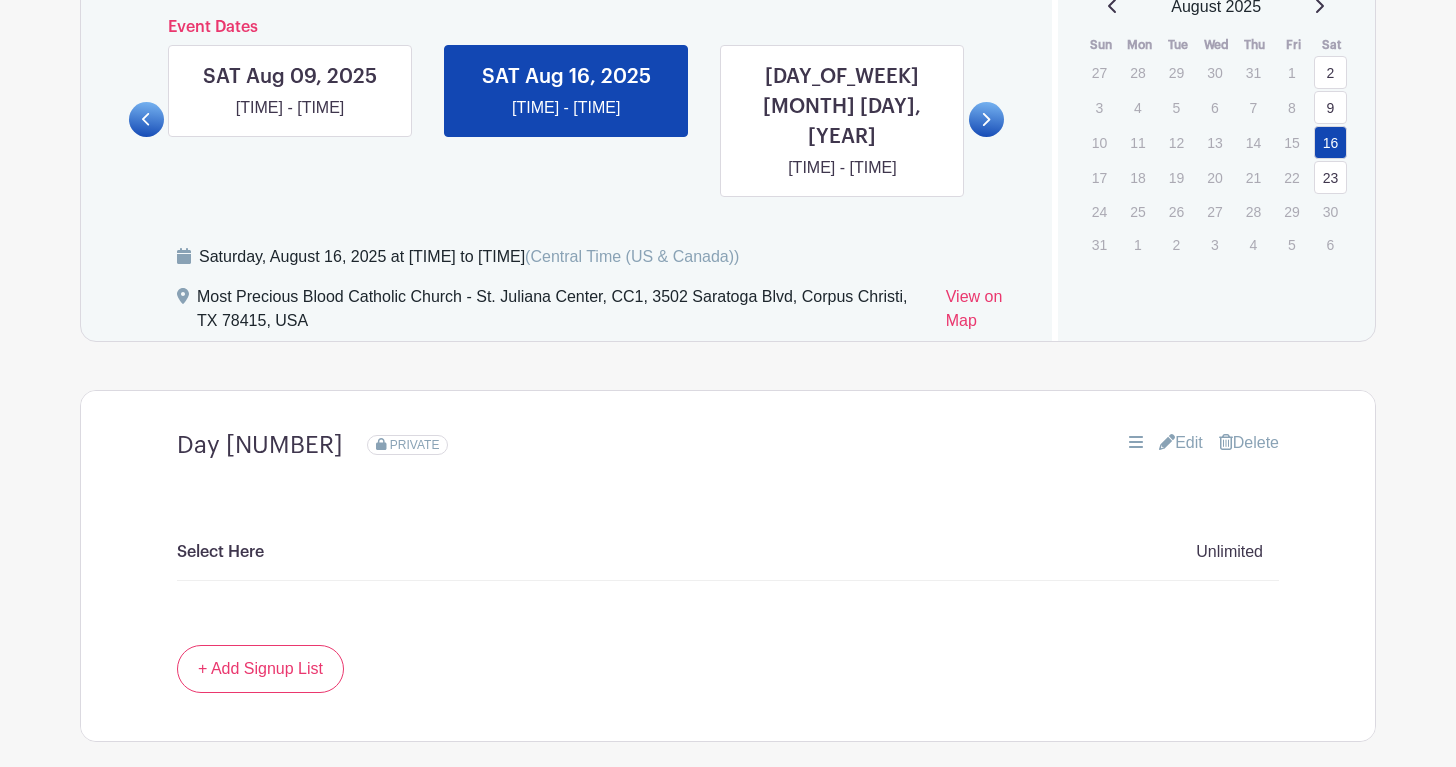 scroll, scrollTop: 1313, scrollLeft: 0, axis: vertical 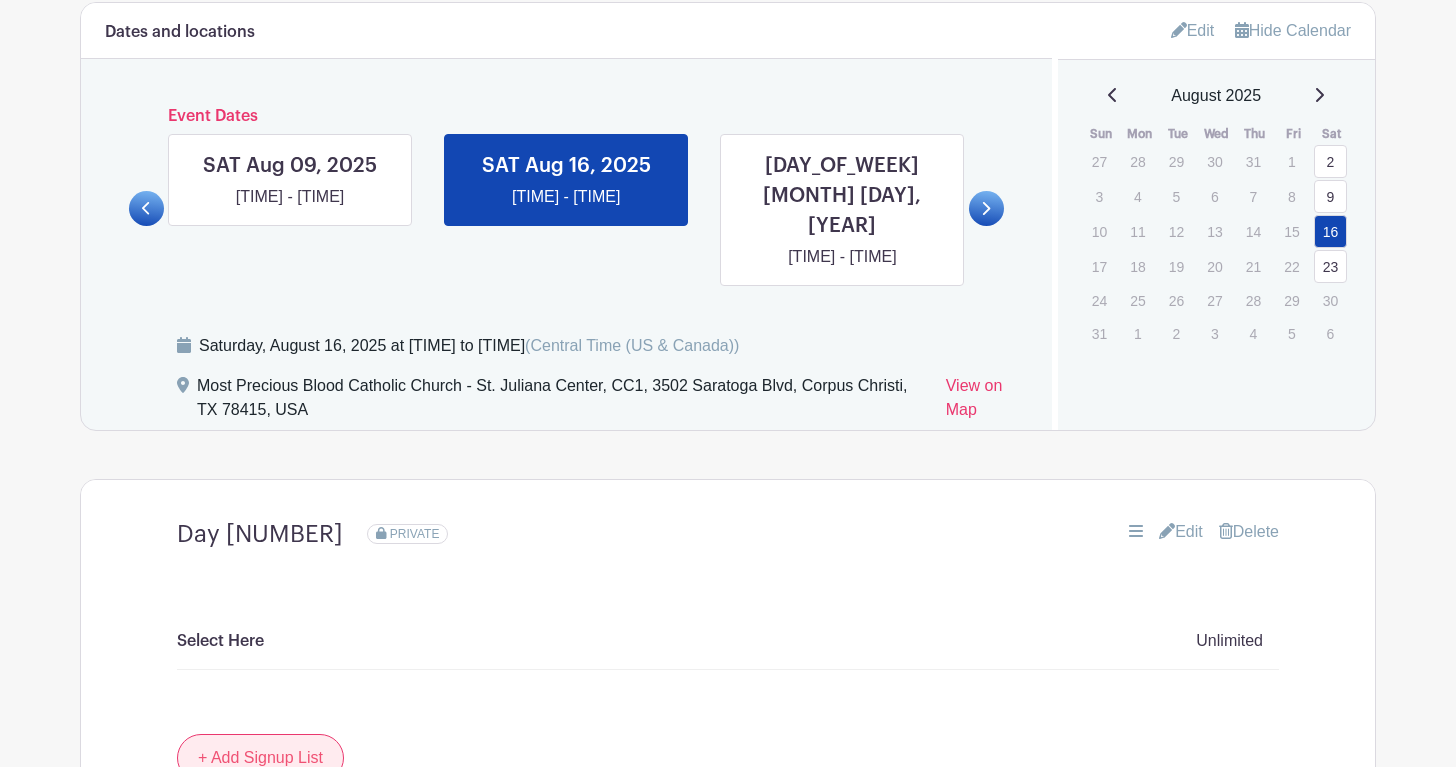 click on "+ Add Signup List" at bounding box center [260, 758] 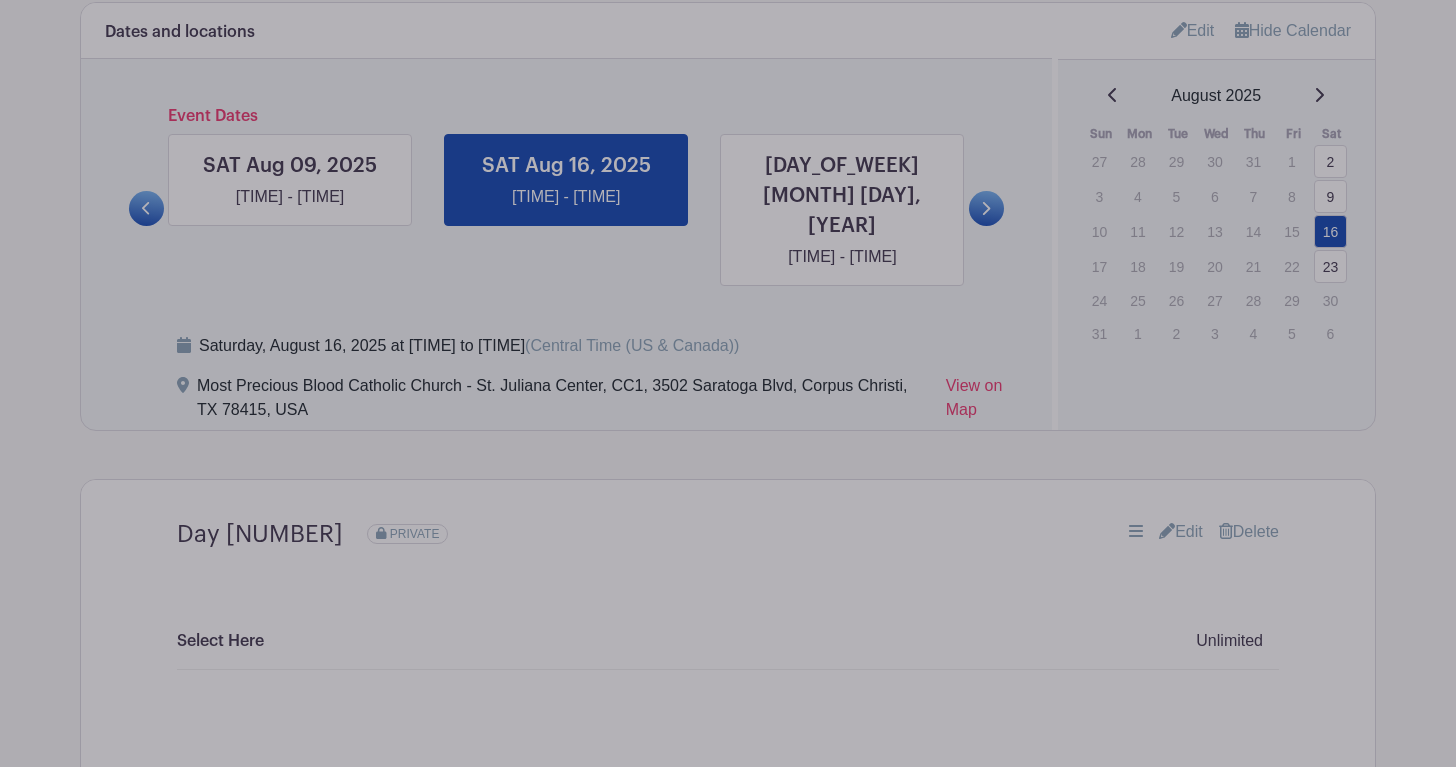click on "What type of list do you want to add?
Simple Signup List
Standard signup list for things you need.
Need to collect money?
Connect to Stripe
Add Simple Signups
Day 3" at bounding box center [728, 1159] 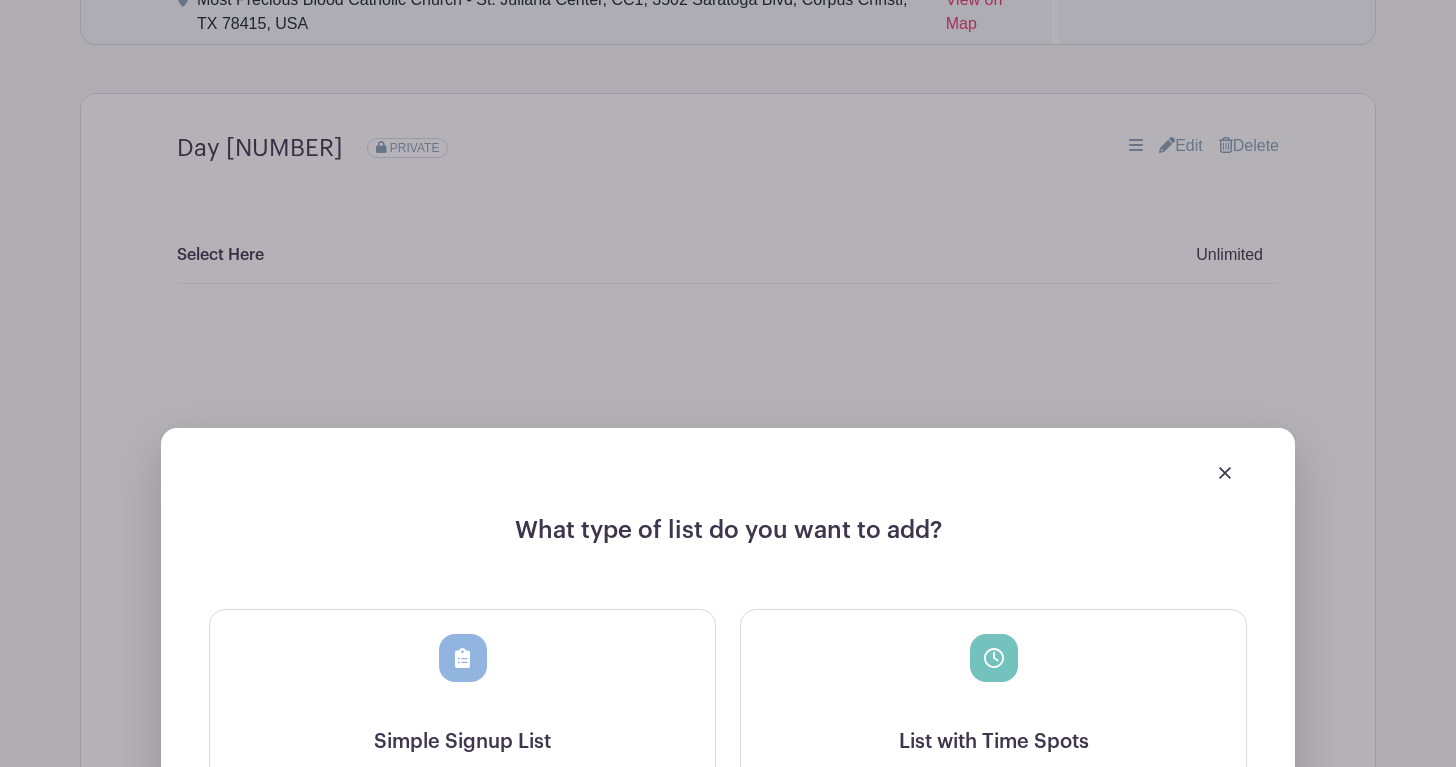 scroll, scrollTop: 1708, scrollLeft: 0, axis: vertical 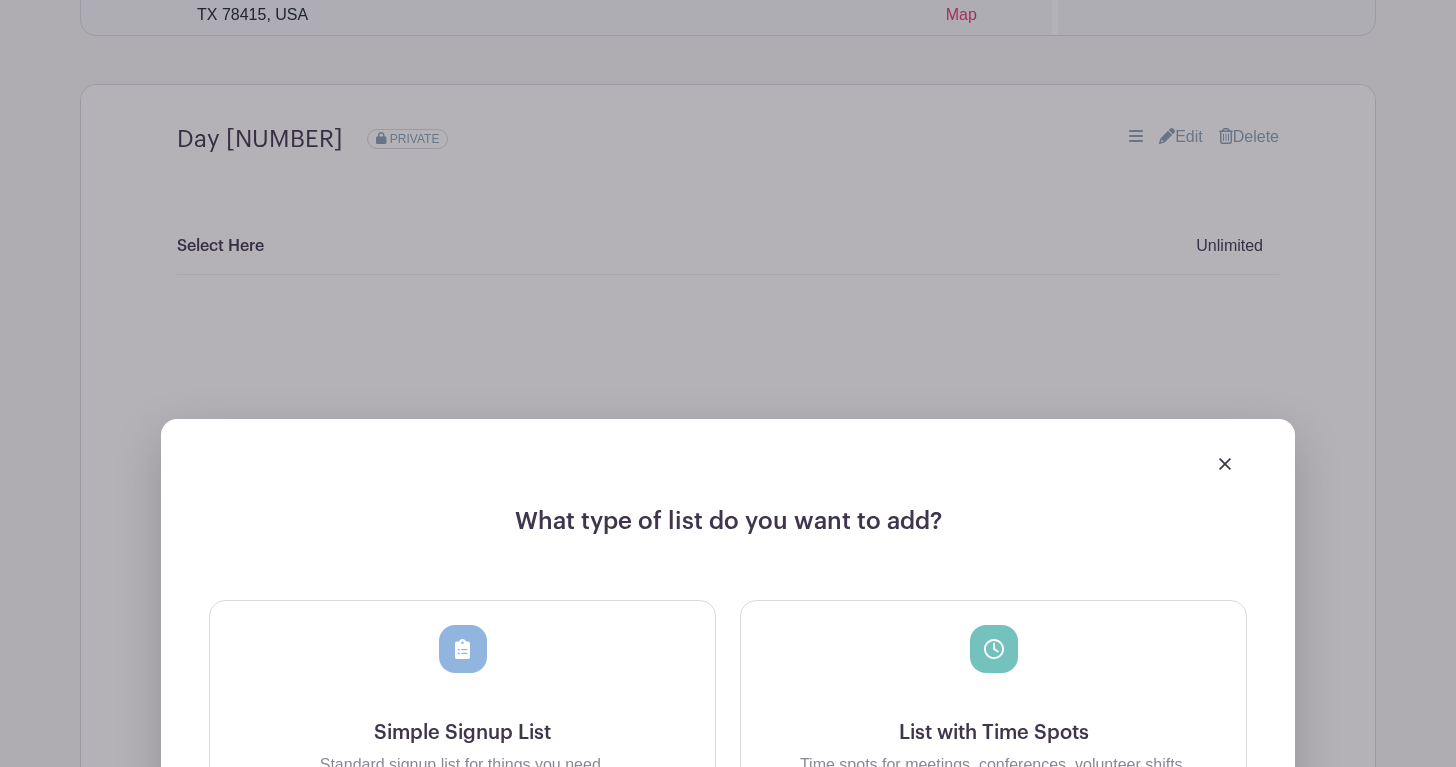 click at bounding box center [1225, 464] 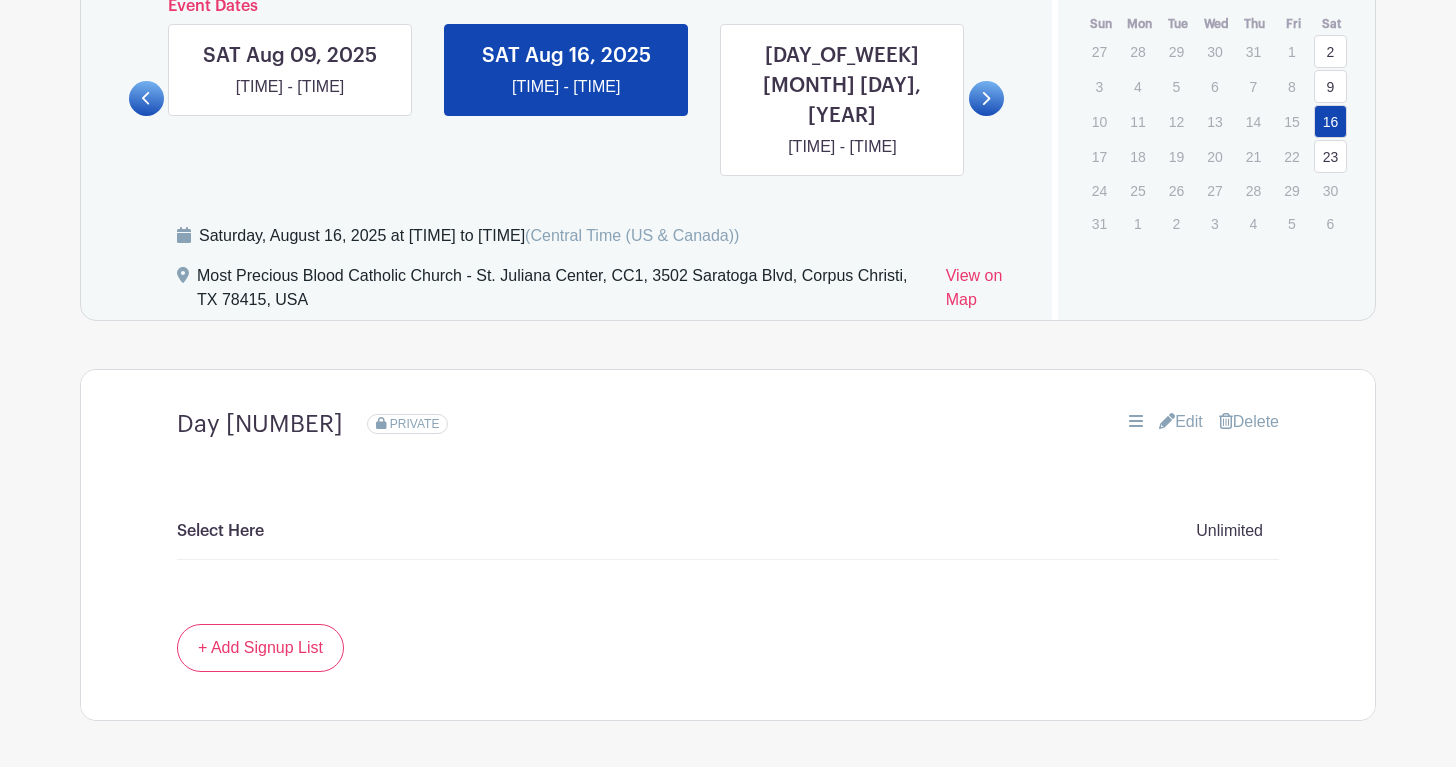 scroll, scrollTop: 1395, scrollLeft: 0, axis: vertical 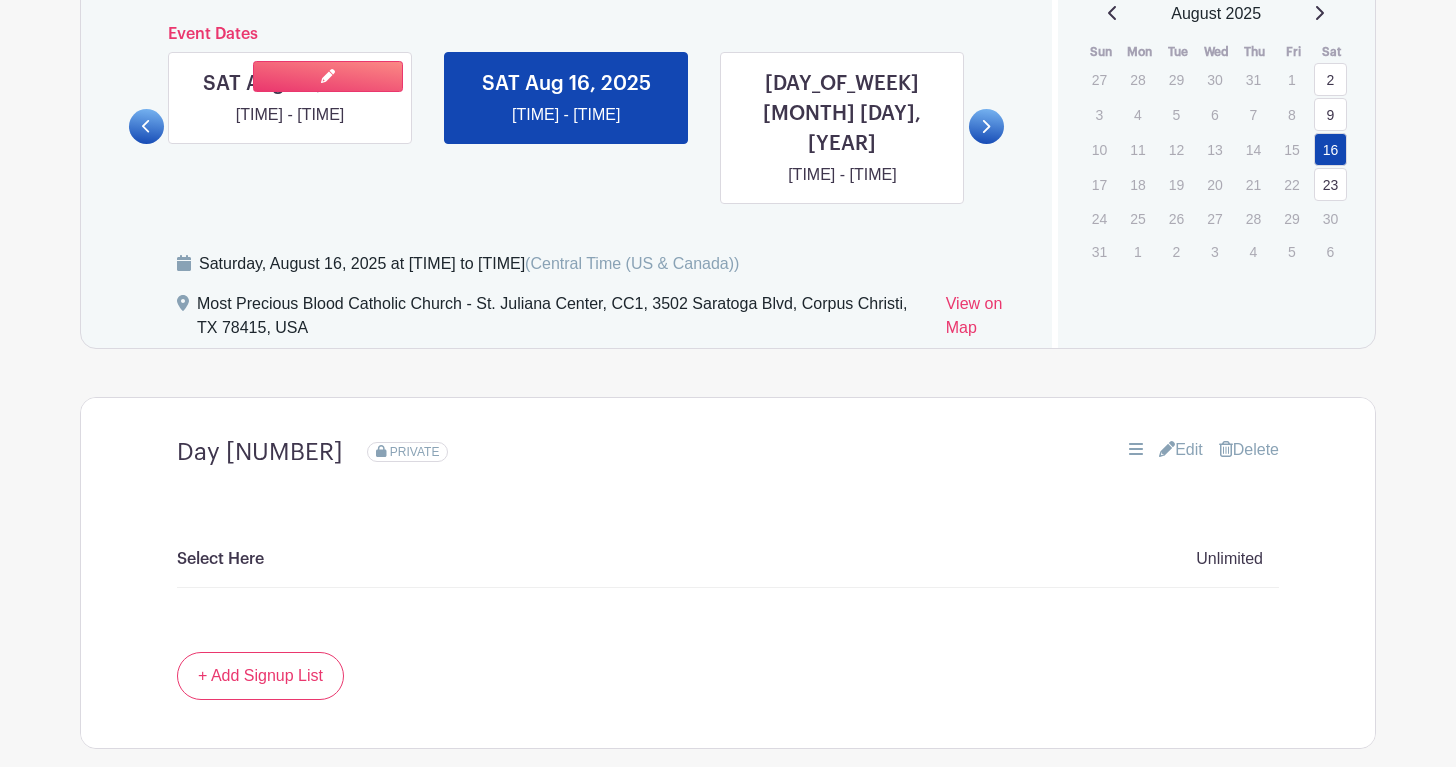 click at bounding box center [290, 127] 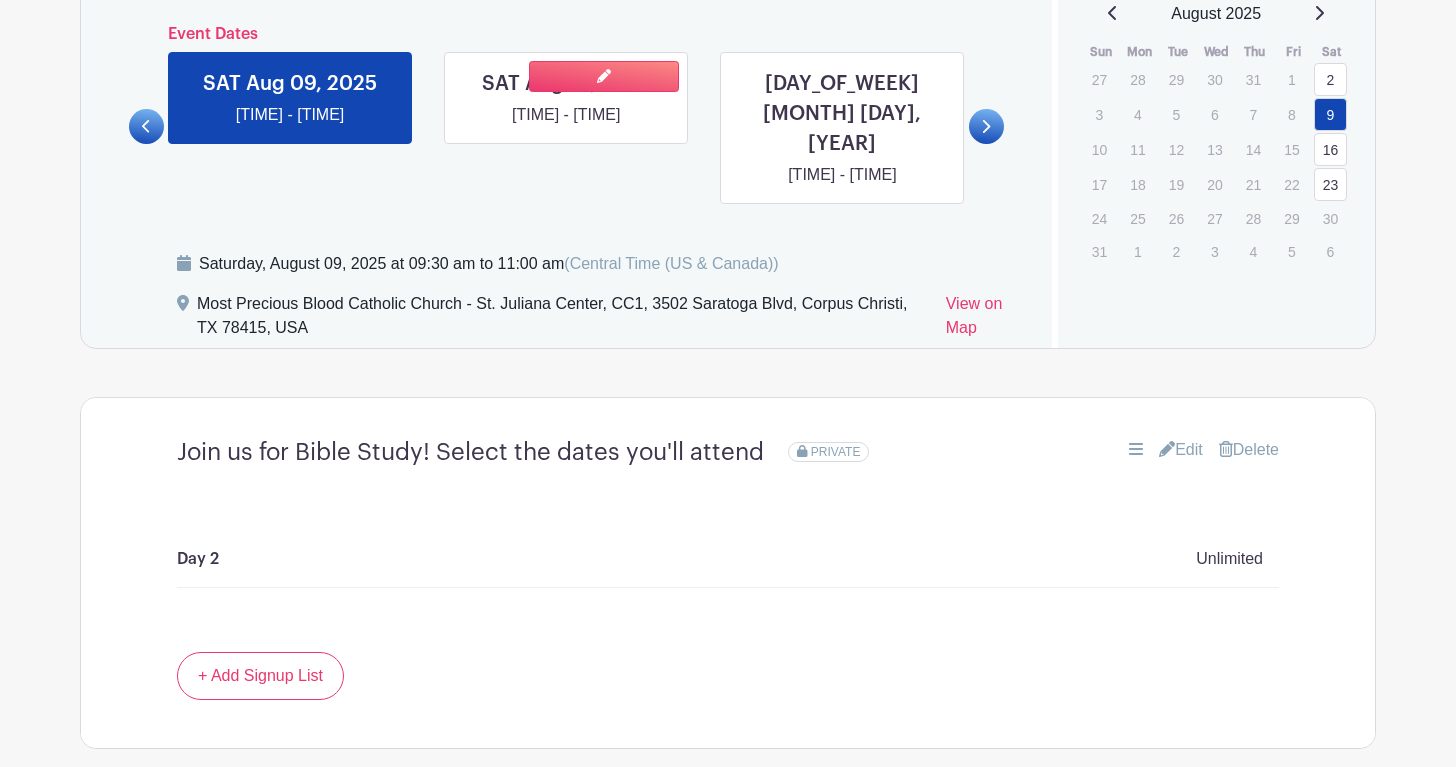 click at bounding box center [566, 127] 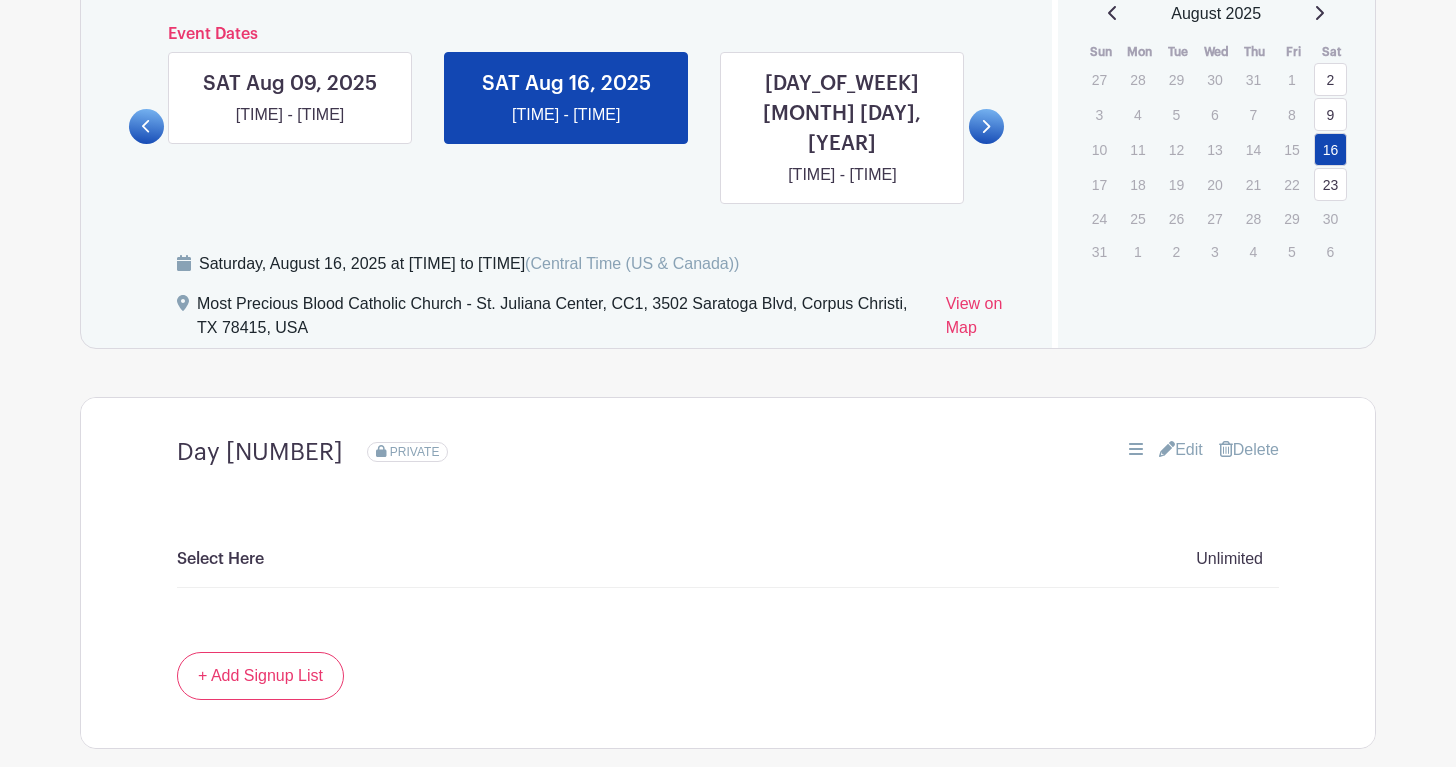 click on "Delete" at bounding box center [1249, 450] 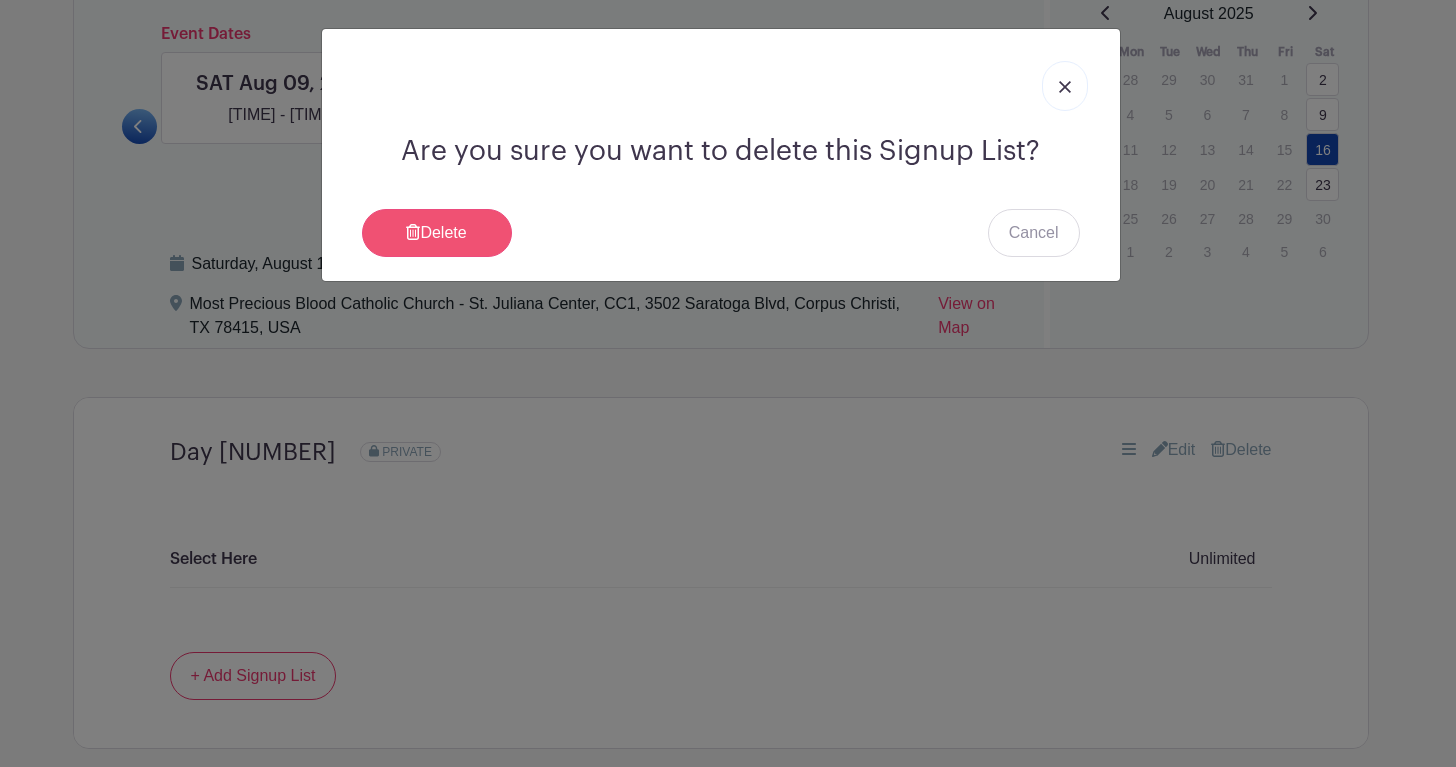 click on "Delete" at bounding box center [437, 233] 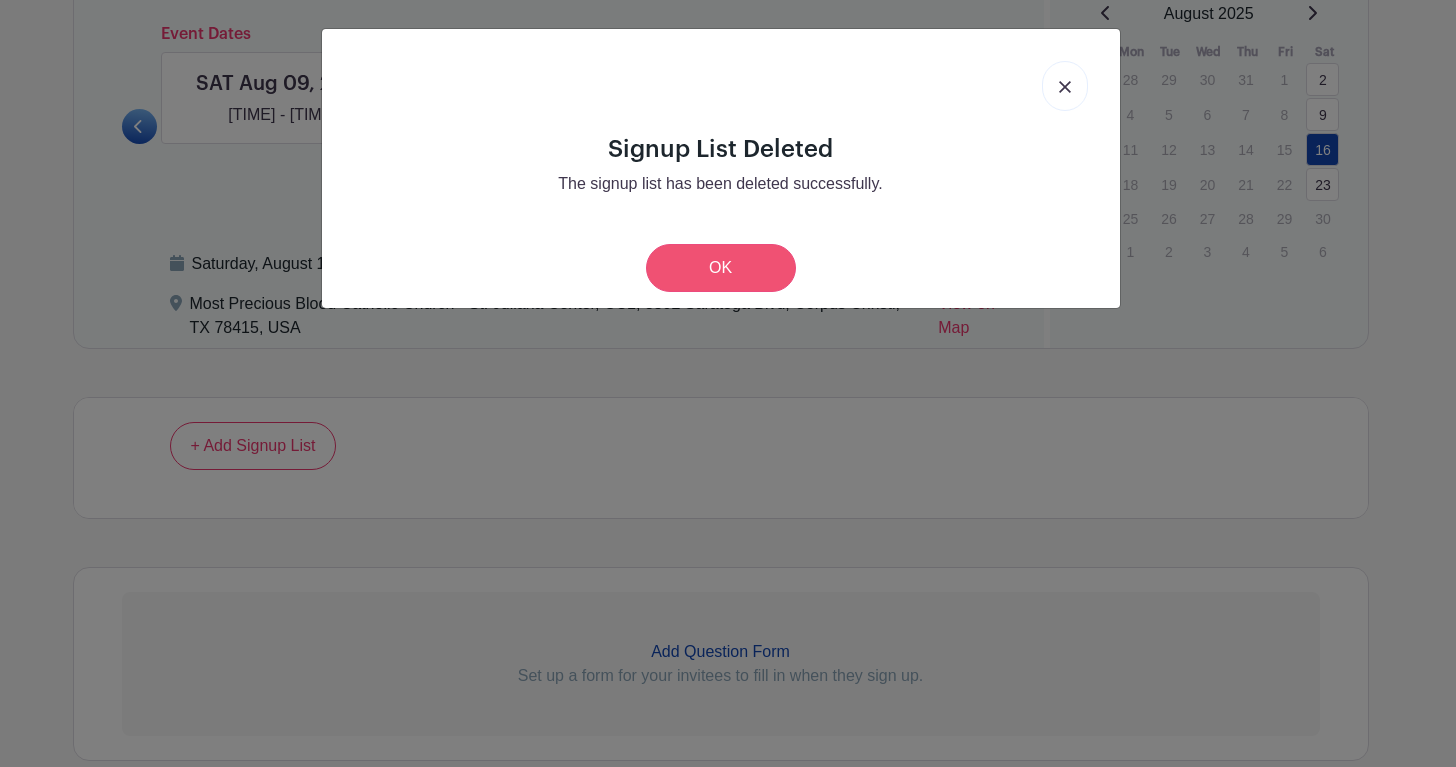 click on "OK" at bounding box center (721, 268) 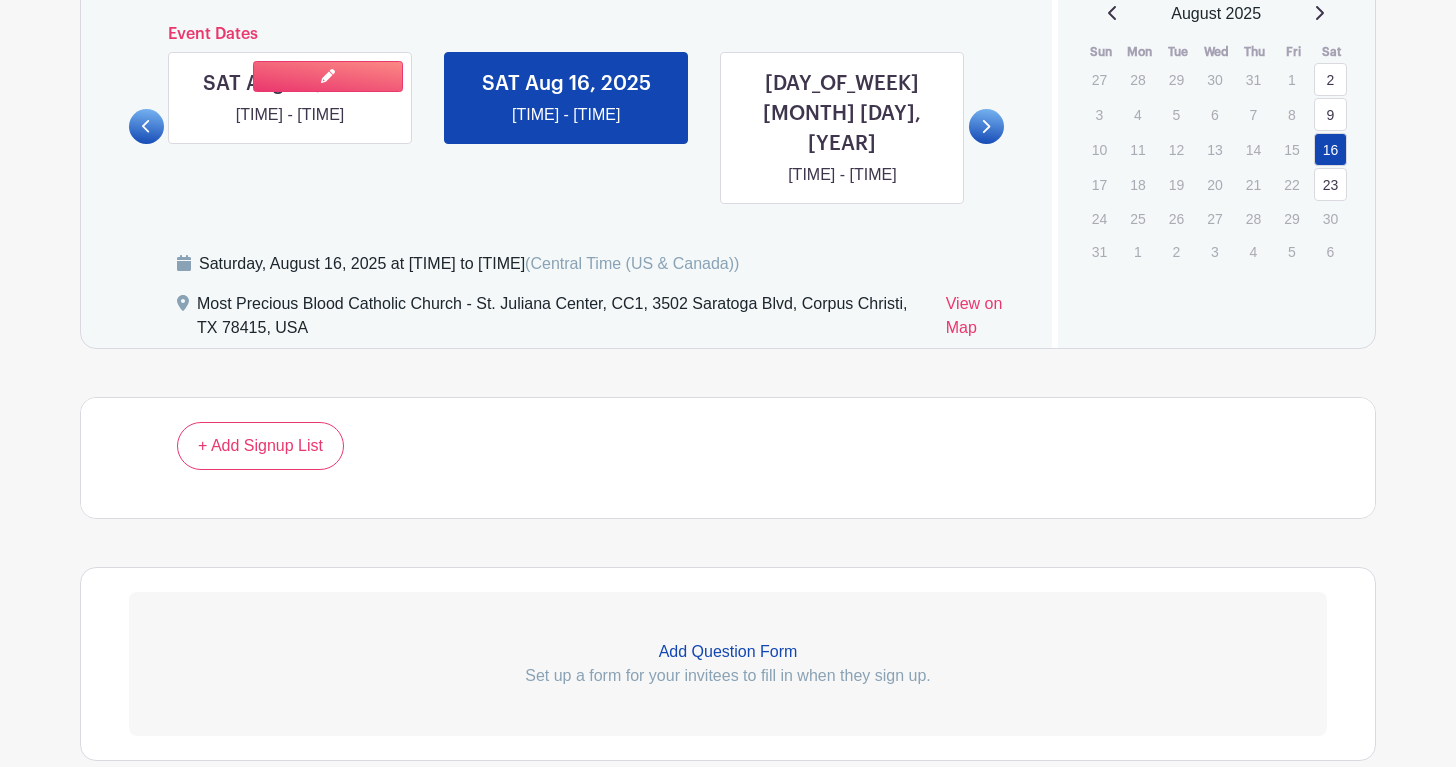 click at bounding box center [290, 127] 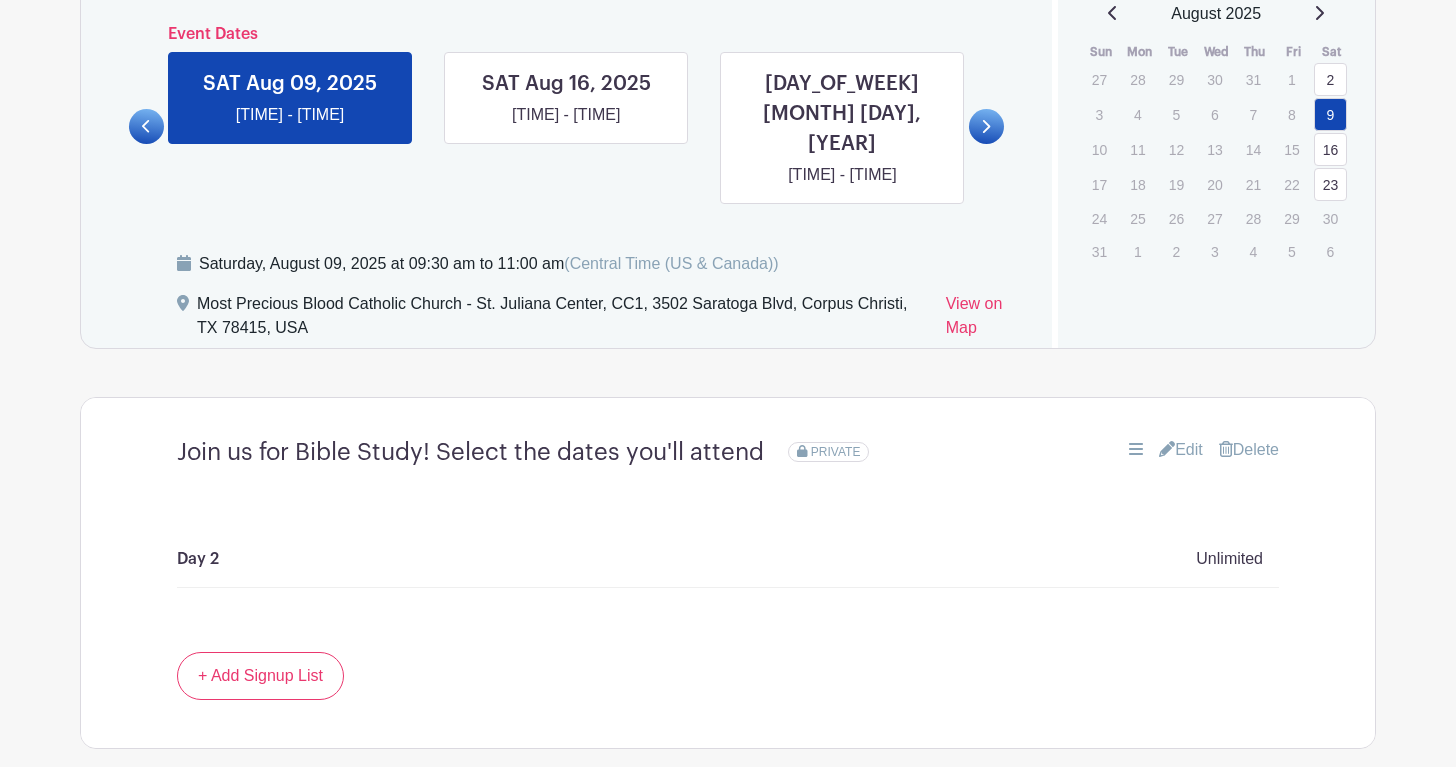 click on "Edit" at bounding box center [1181, 450] 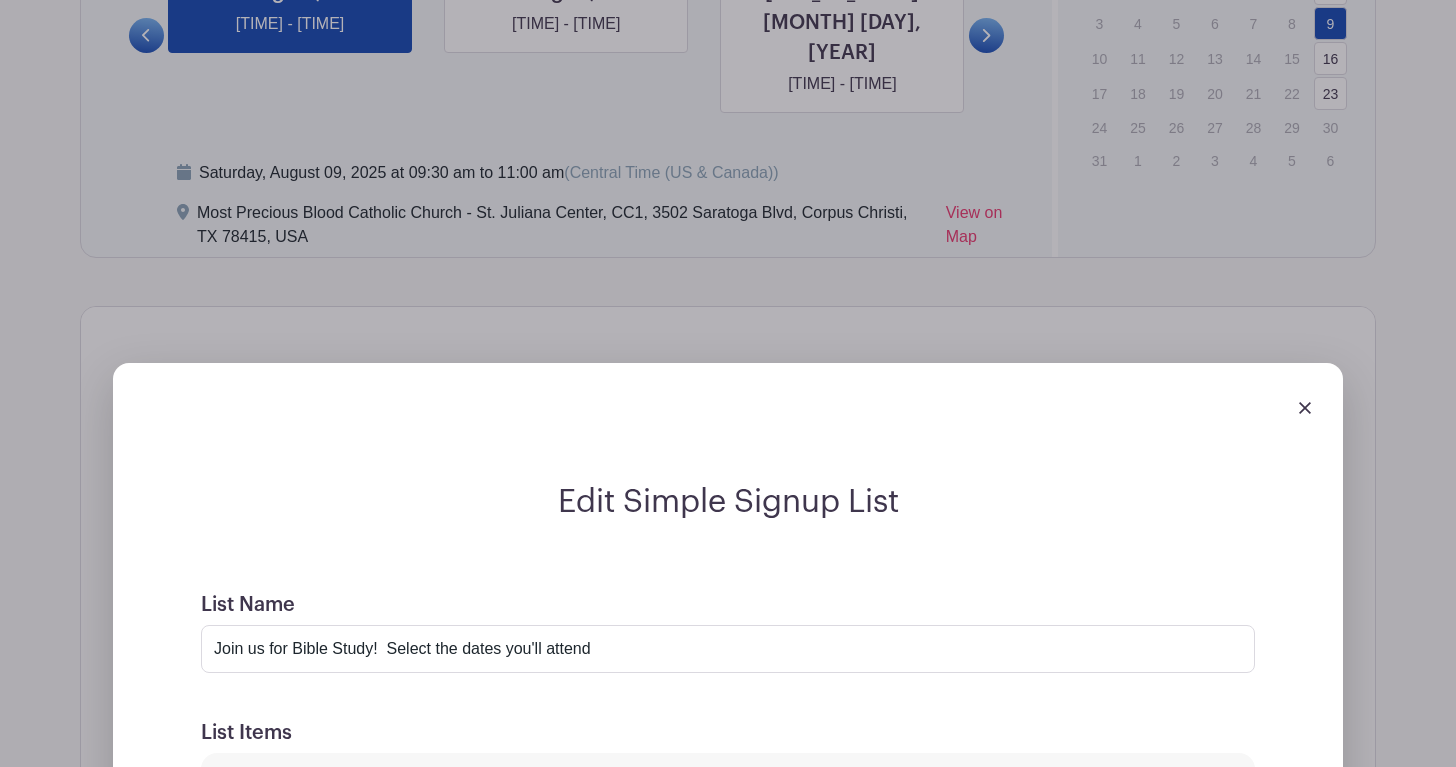 scroll, scrollTop: 1696, scrollLeft: 0, axis: vertical 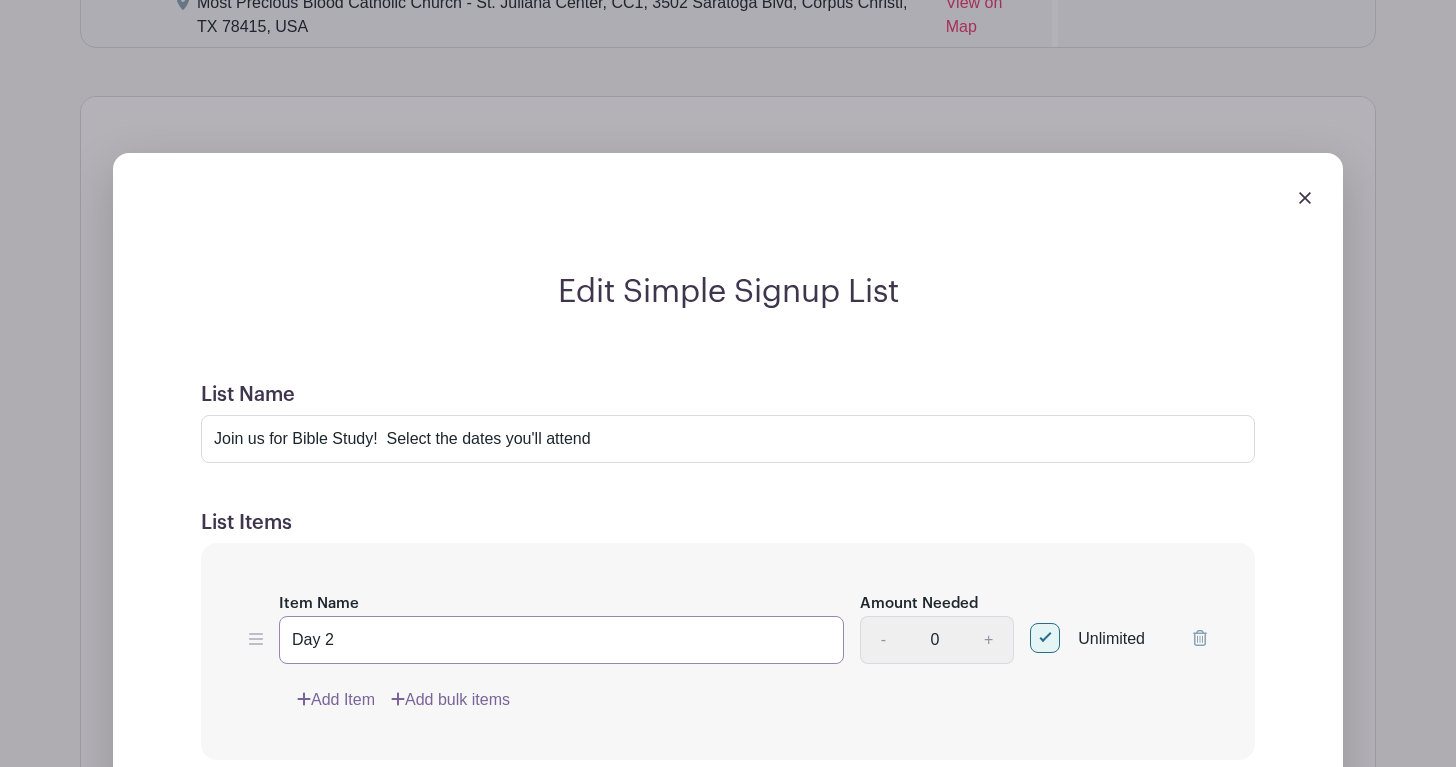 drag, startPoint x: 365, startPoint y: 582, endPoint x: 277, endPoint y: 583, distance: 88.005684 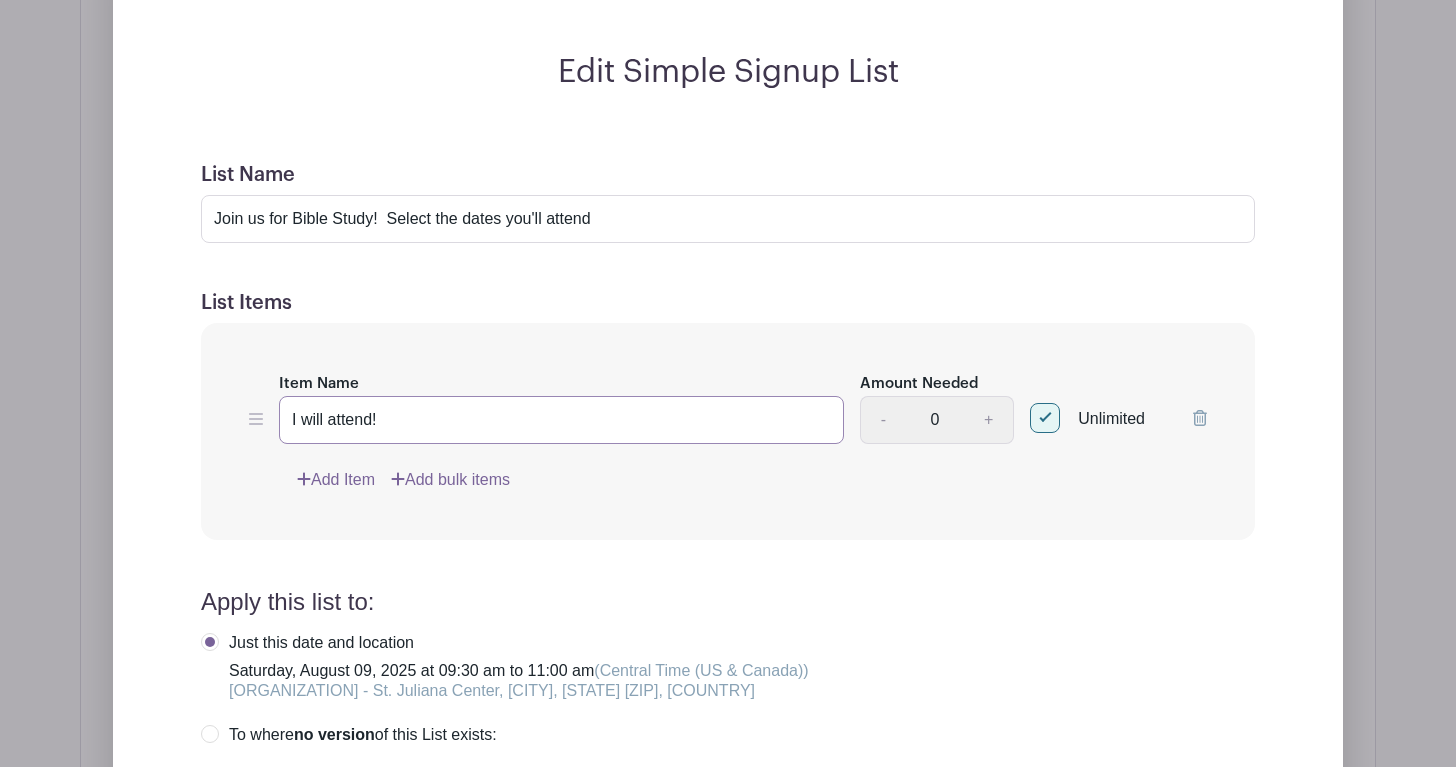 scroll, scrollTop: 2010, scrollLeft: 0, axis: vertical 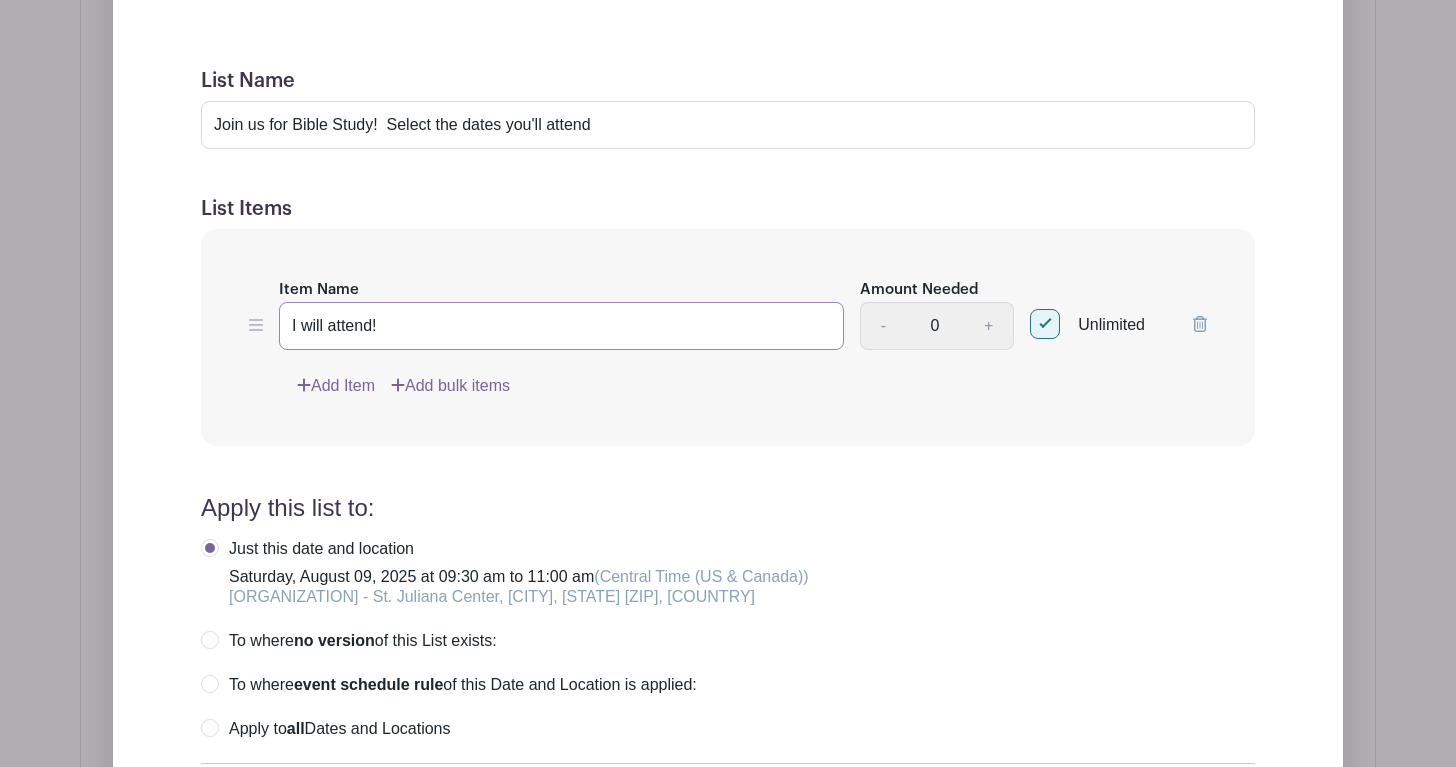 type on "I will attend!" 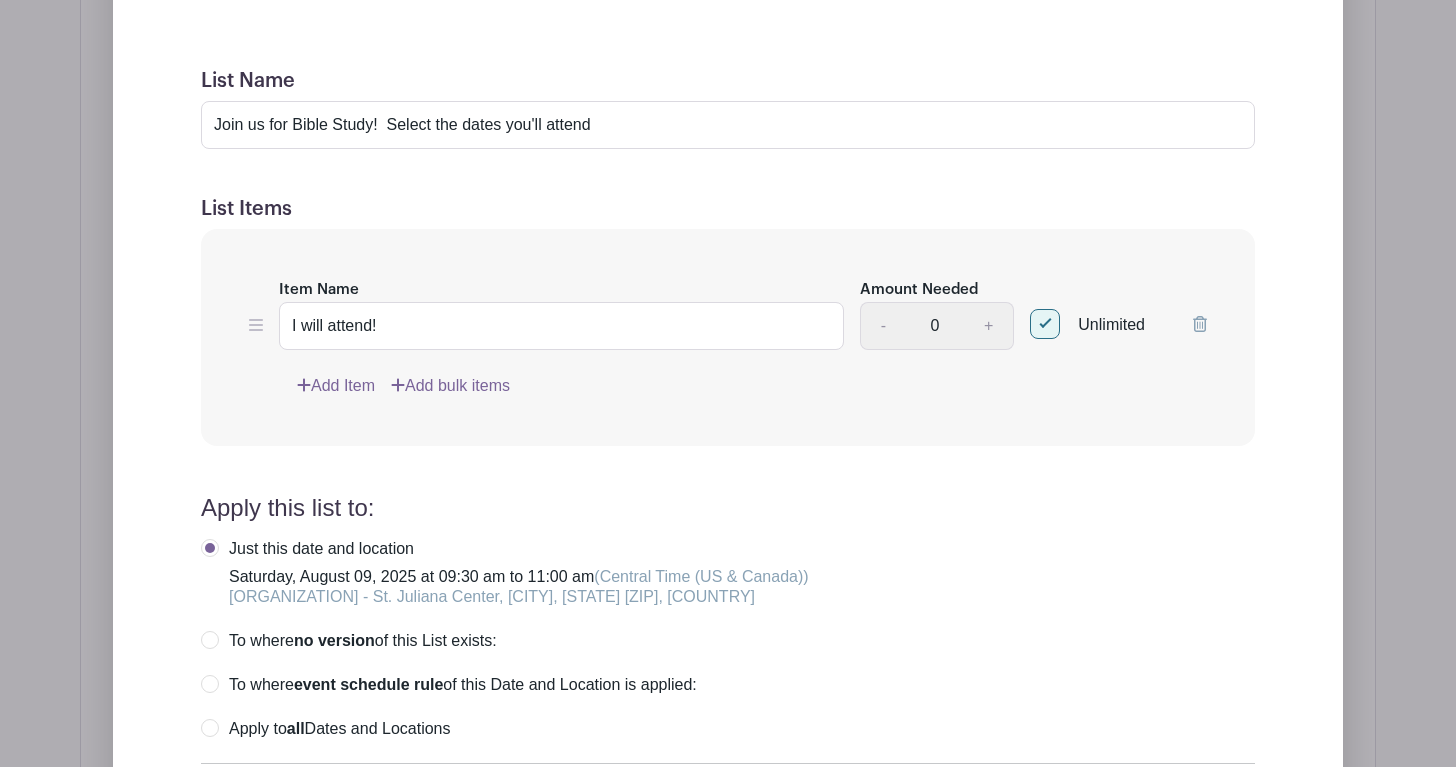 click on "Apply to all Dates and Locations" at bounding box center [325, 729] 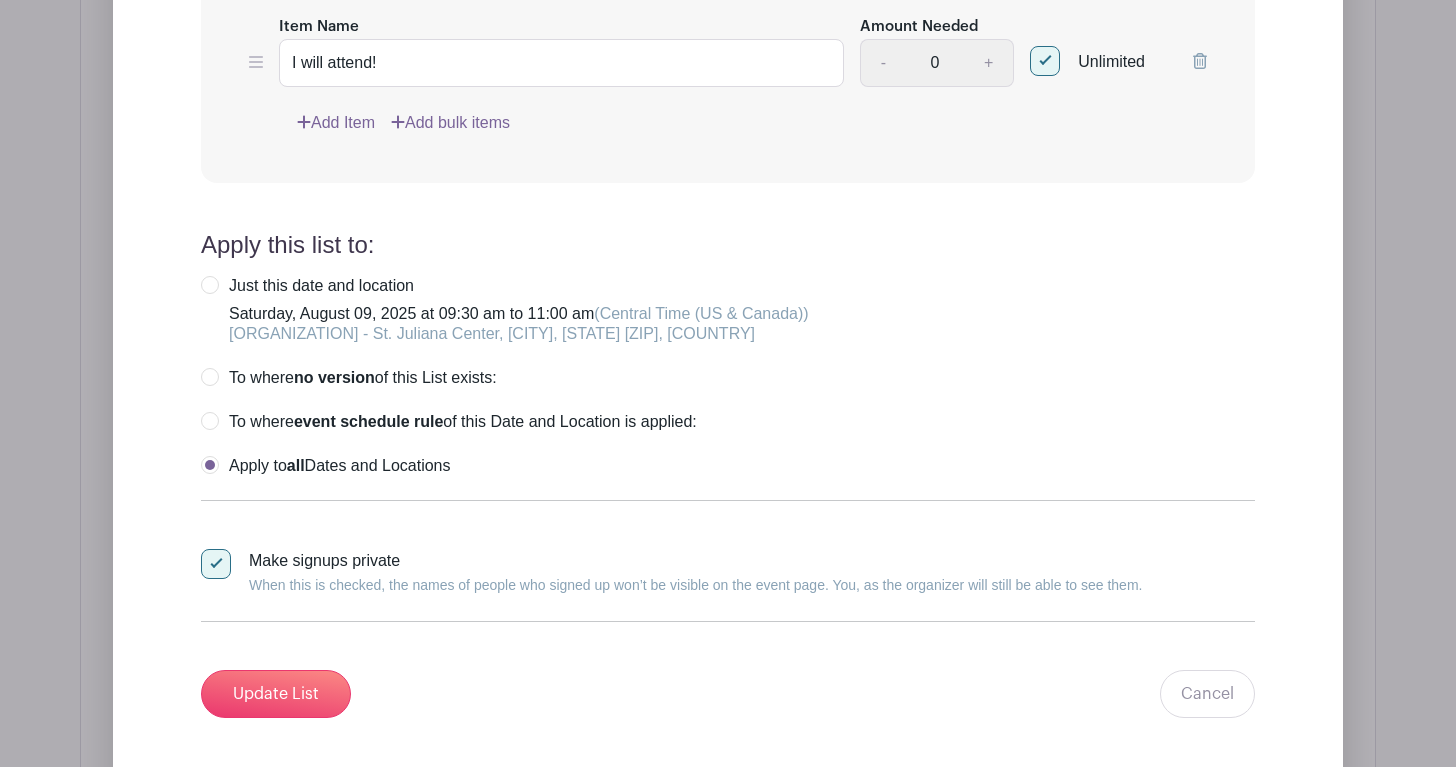 scroll, scrollTop: 2377, scrollLeft: 0, axis: vertical 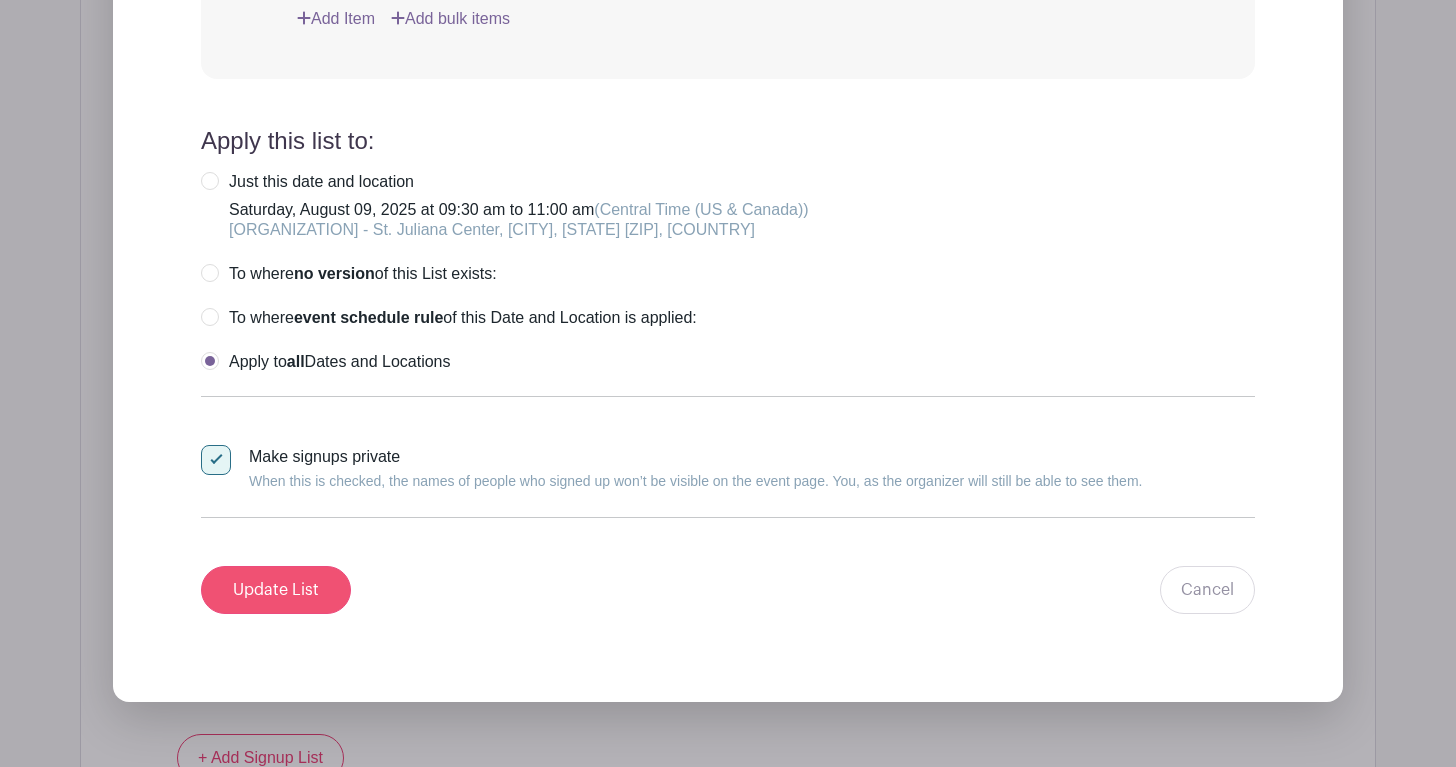 click on "Update List" at bounding box center [276, 590] 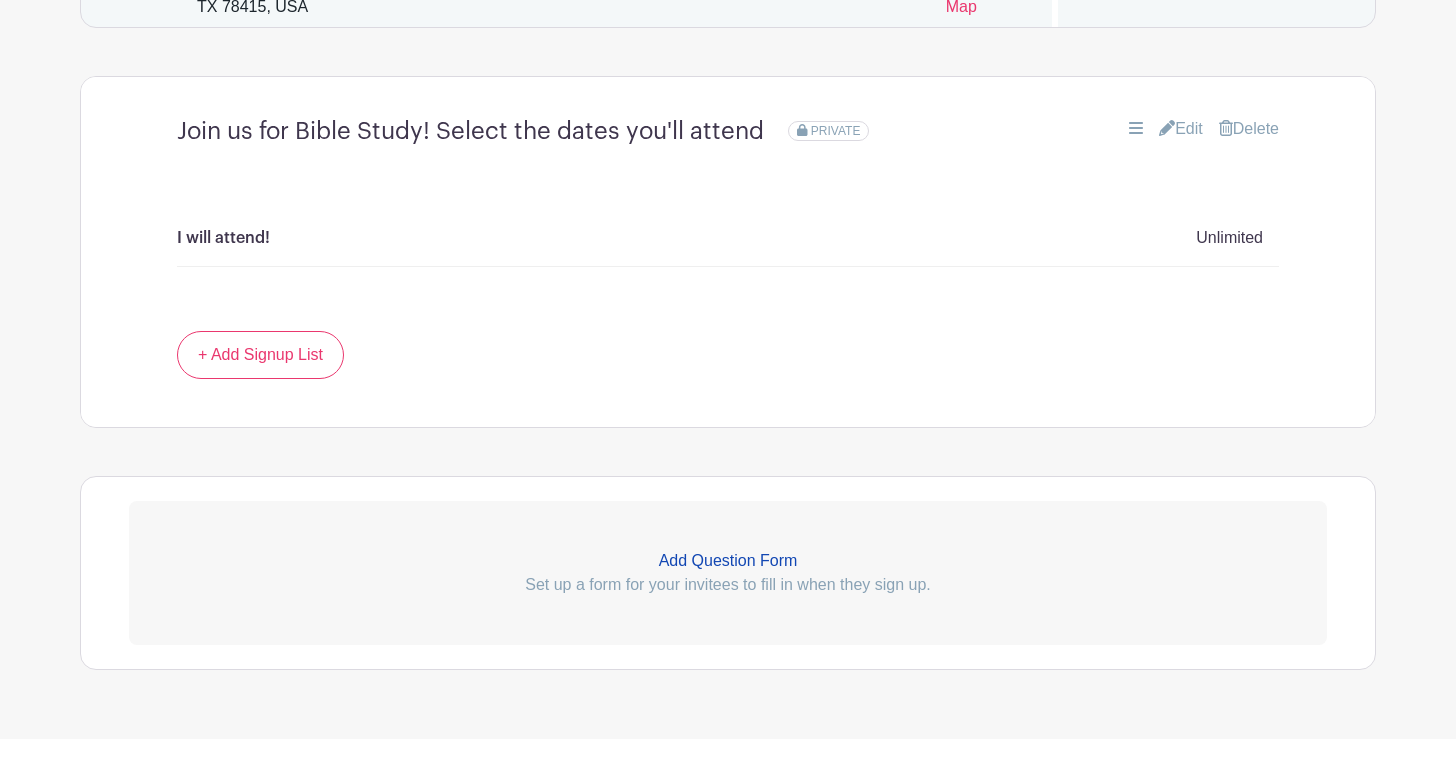 scroll, scrollTop: 1539, scrollLeft: 0, axis: vertical 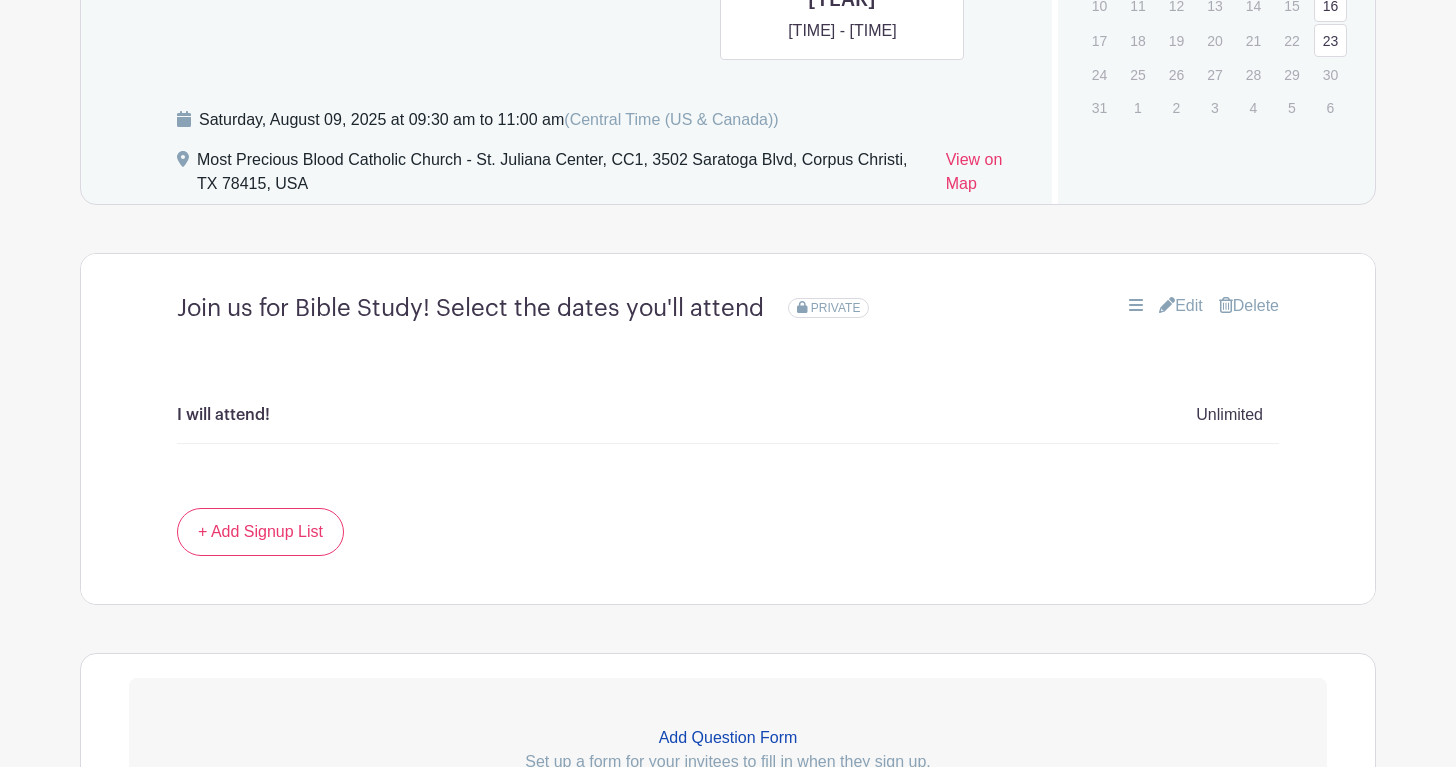 click on "Edit" at bounding box center [1181, 306] 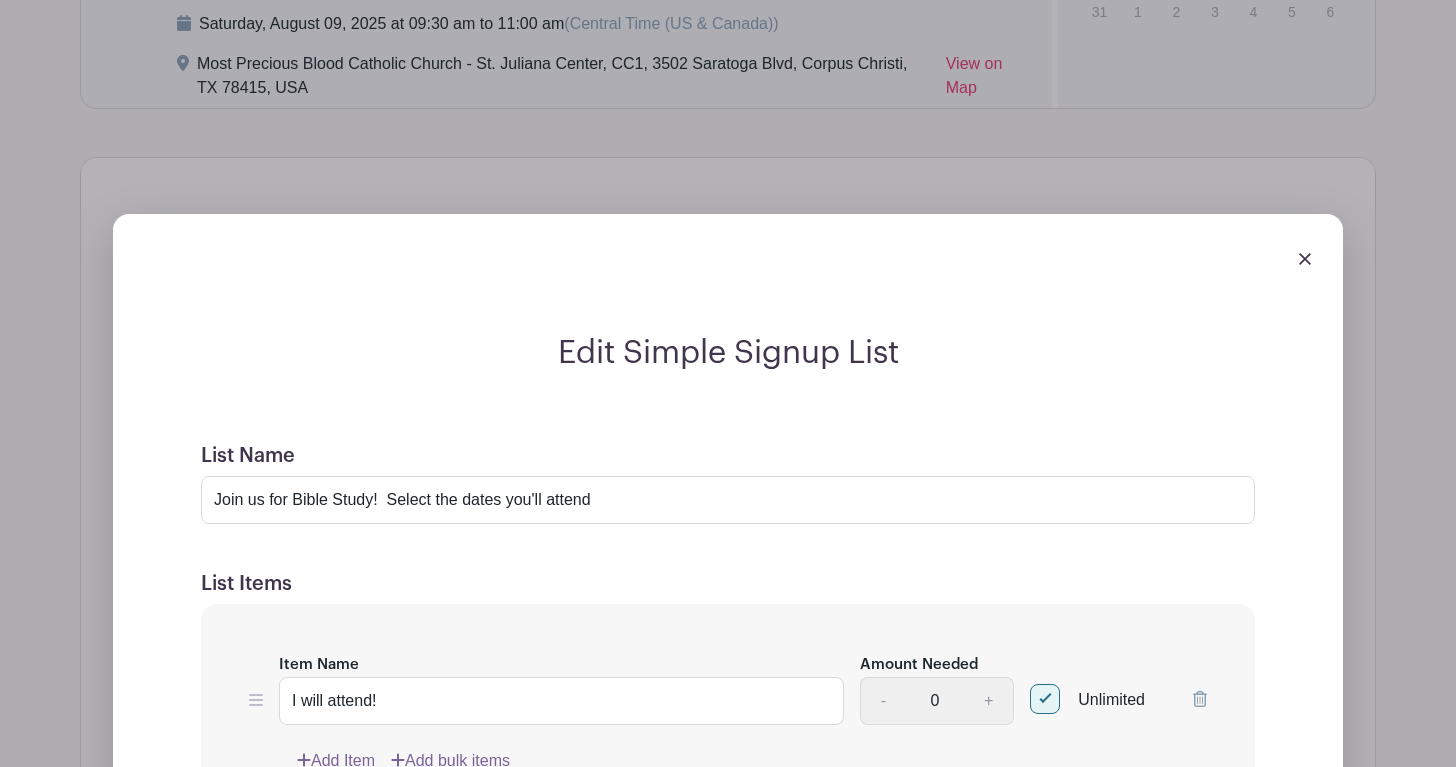 scroll, scrollTop: 1814, scrollLeft: 0, axis: vertical 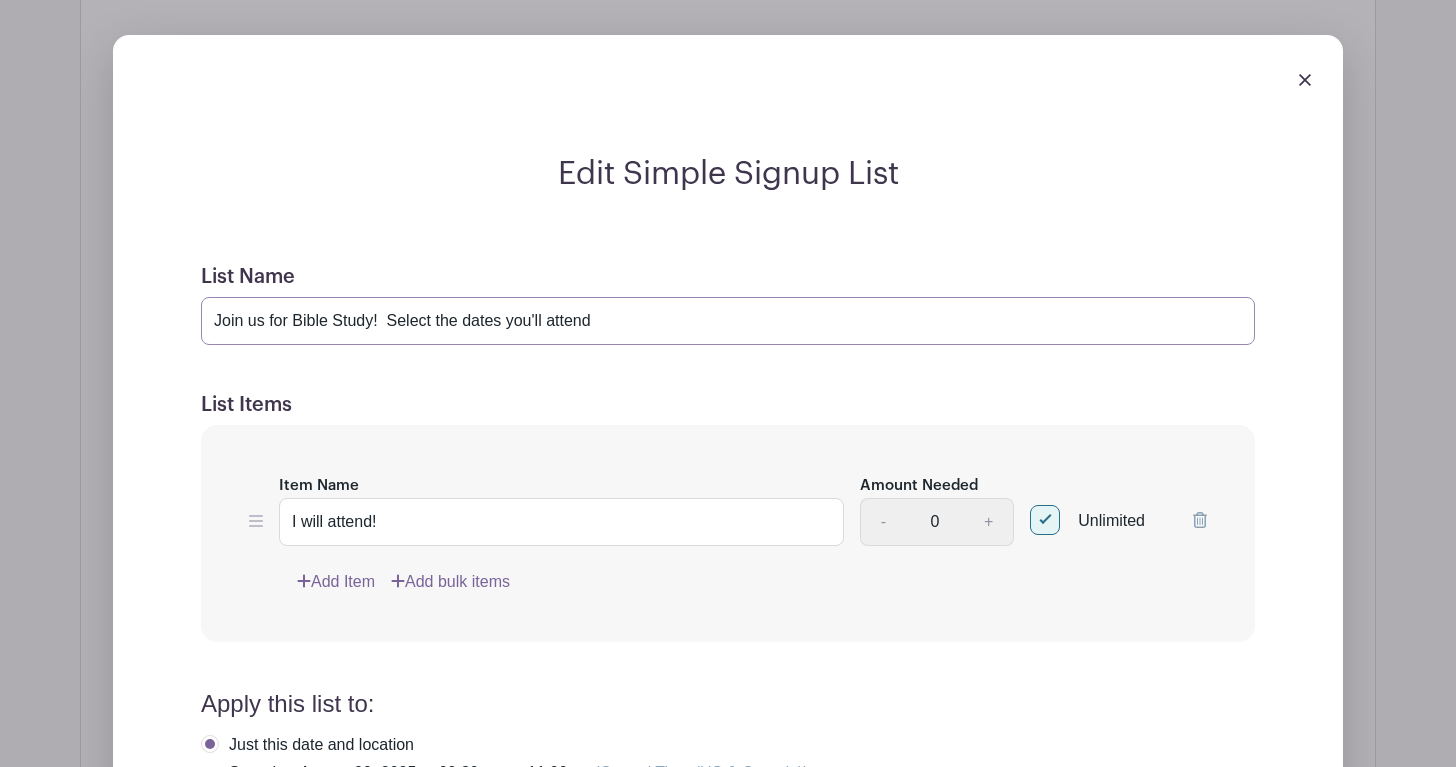 drag, startPoint x: 617, startPoint y: 265, endPoint x: 389, endPoint y: 266, distance: 228.0022 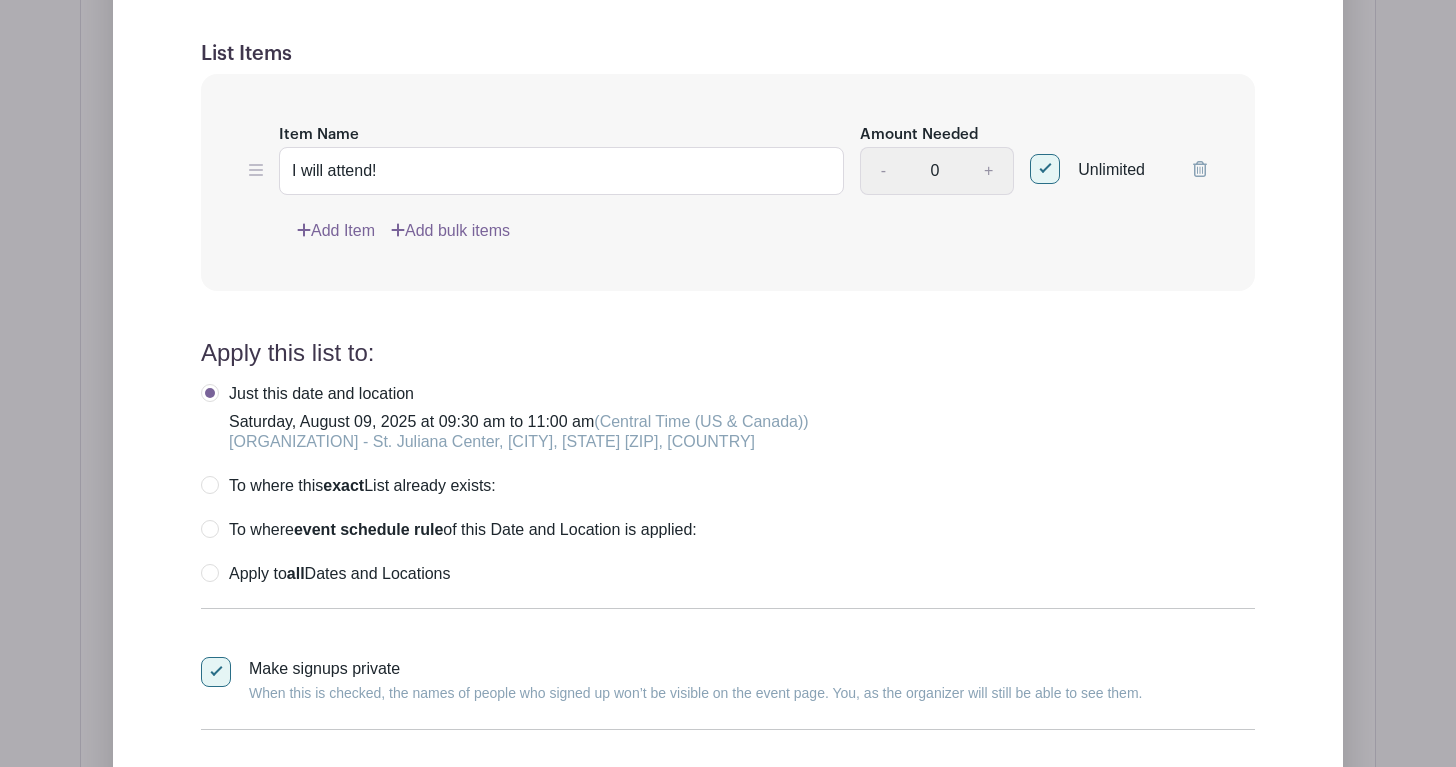 scroll, scrollTop: 2328, scrollLeft: 0, axis: vertical 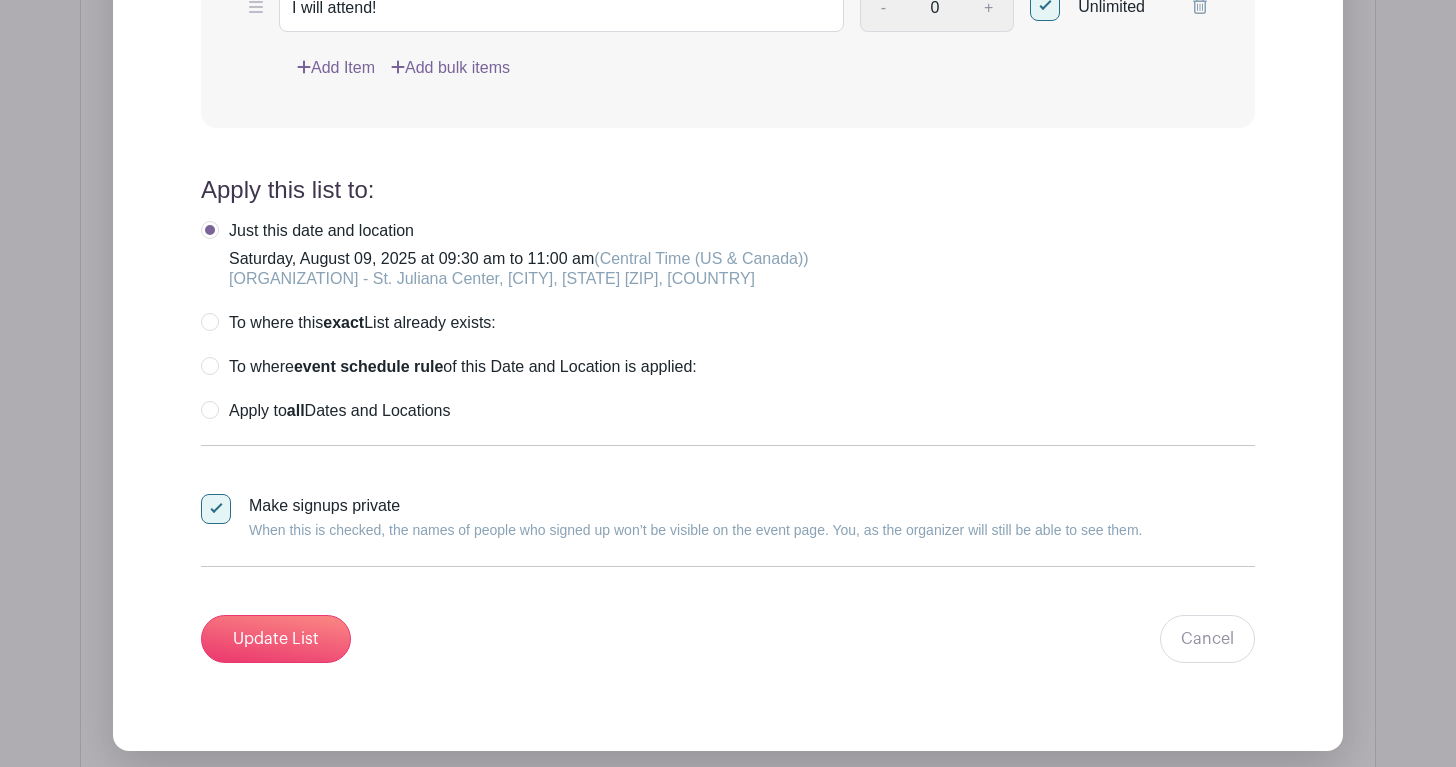 type on "Join us for Bible Study!" 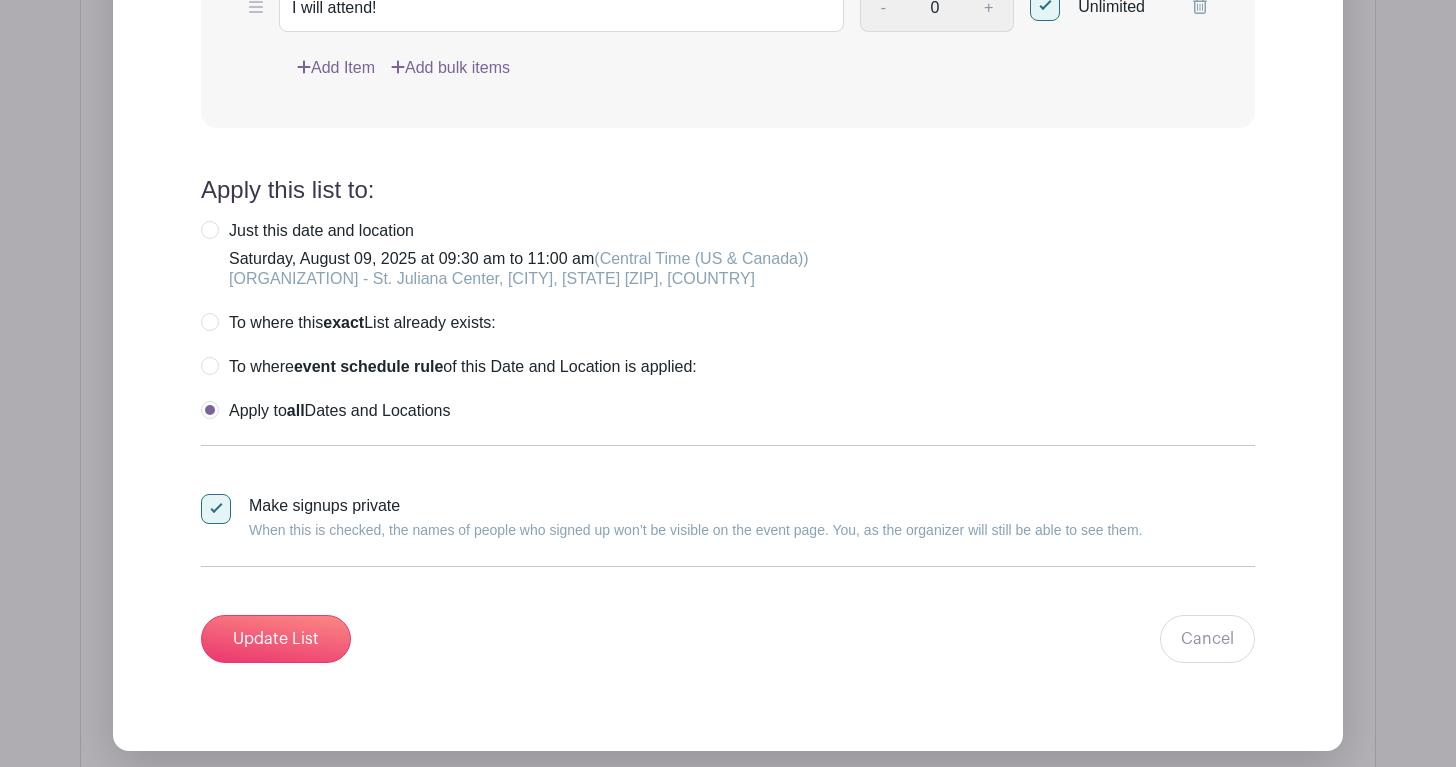 click on "List Name
Join us for Bible Study!
List Items
Item Name
I will attend!
Amount Needed
-
0
+
Unlimited
Add Item
Add bulk items
Apply this list to:
Just this date and location
Saturday, [DATE] at [TIME] (Central Time ([STATE]))
Most Precious Blood Catholic Church - St. Juliana Center, CC1, [NUMBER] [STREET], [CITY], [STATE] [ZIP], USA" at bounding box center [728, 206] 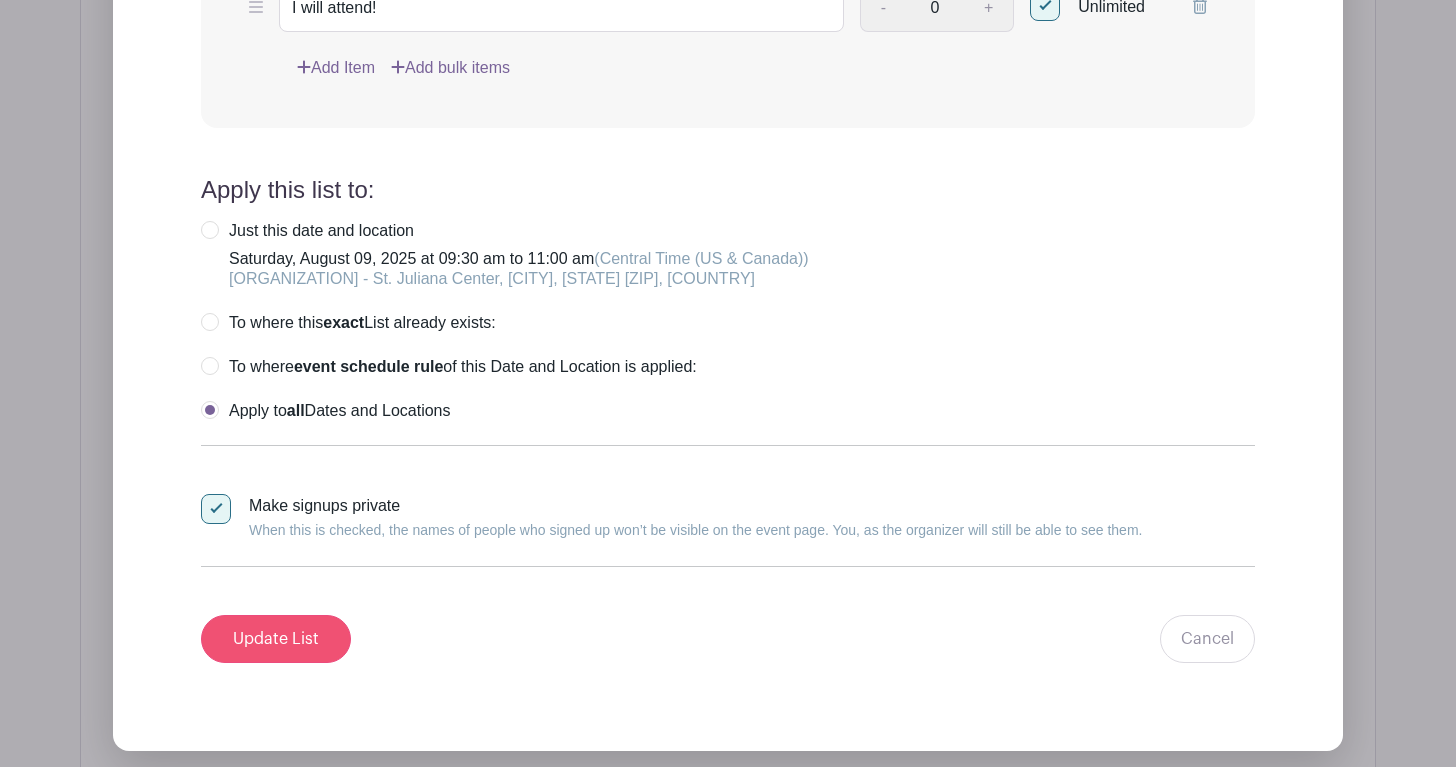 click on "Update List" at bounding box center (276, 639) 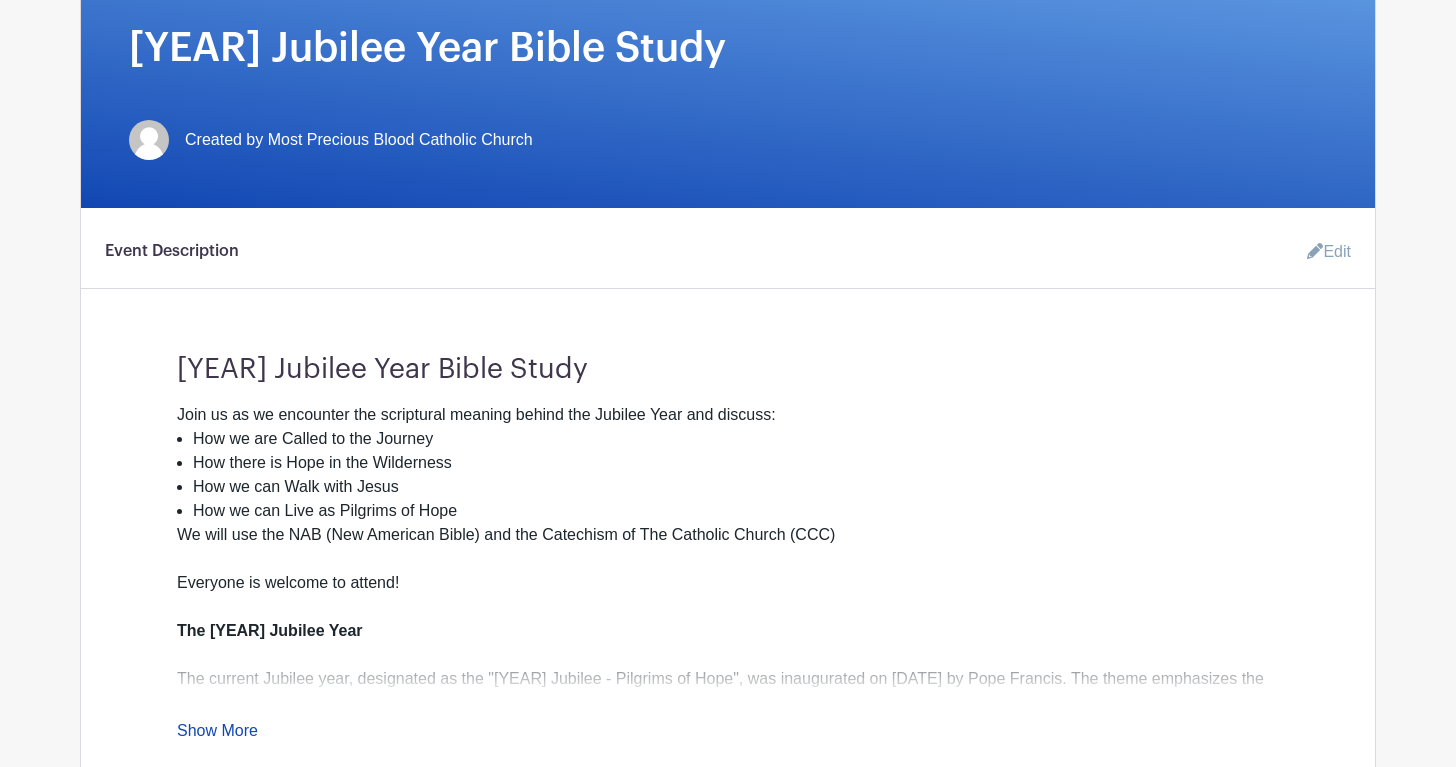 scroll, scrollTop: 59, scrollLeft: 0, axis: vertical 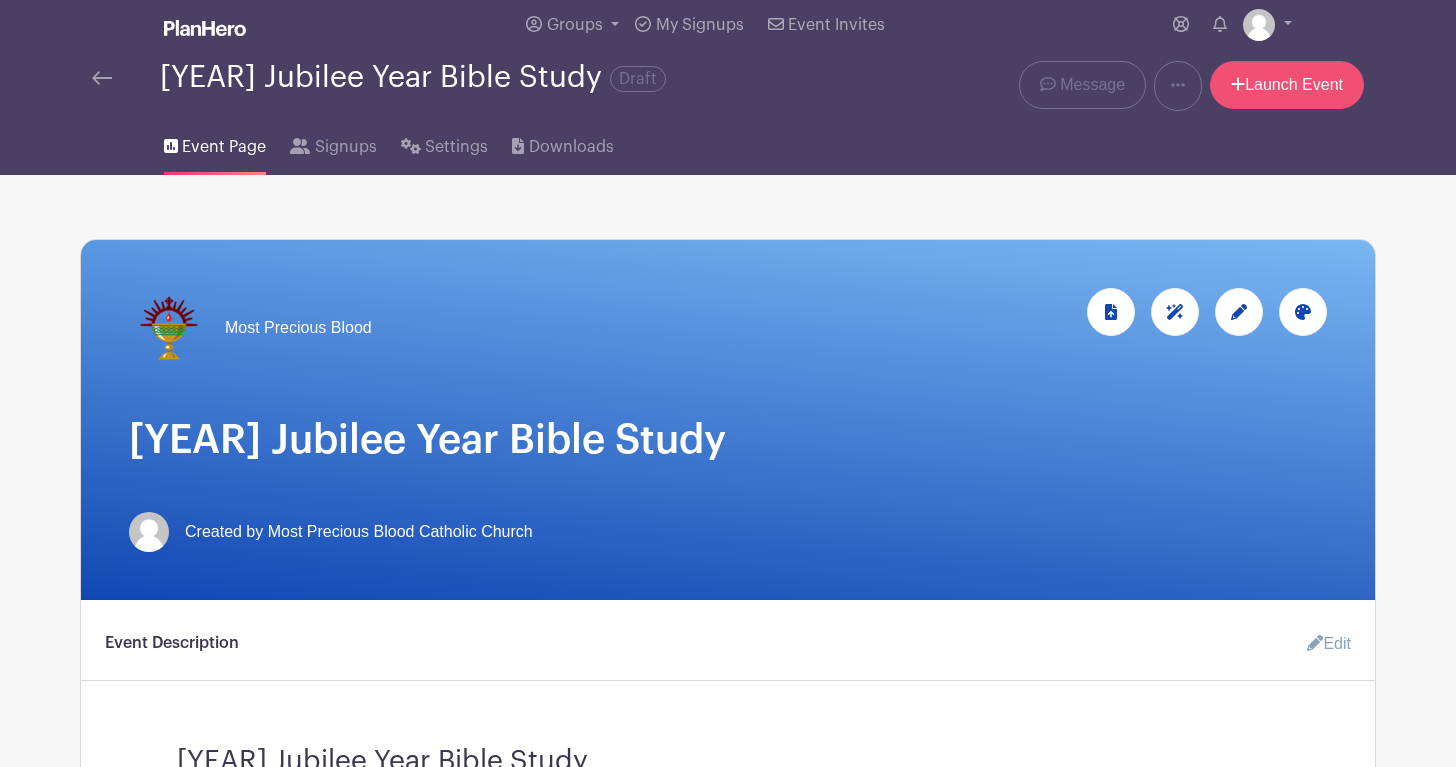 click on "Launch Event" at bounding box center (1287, 85) 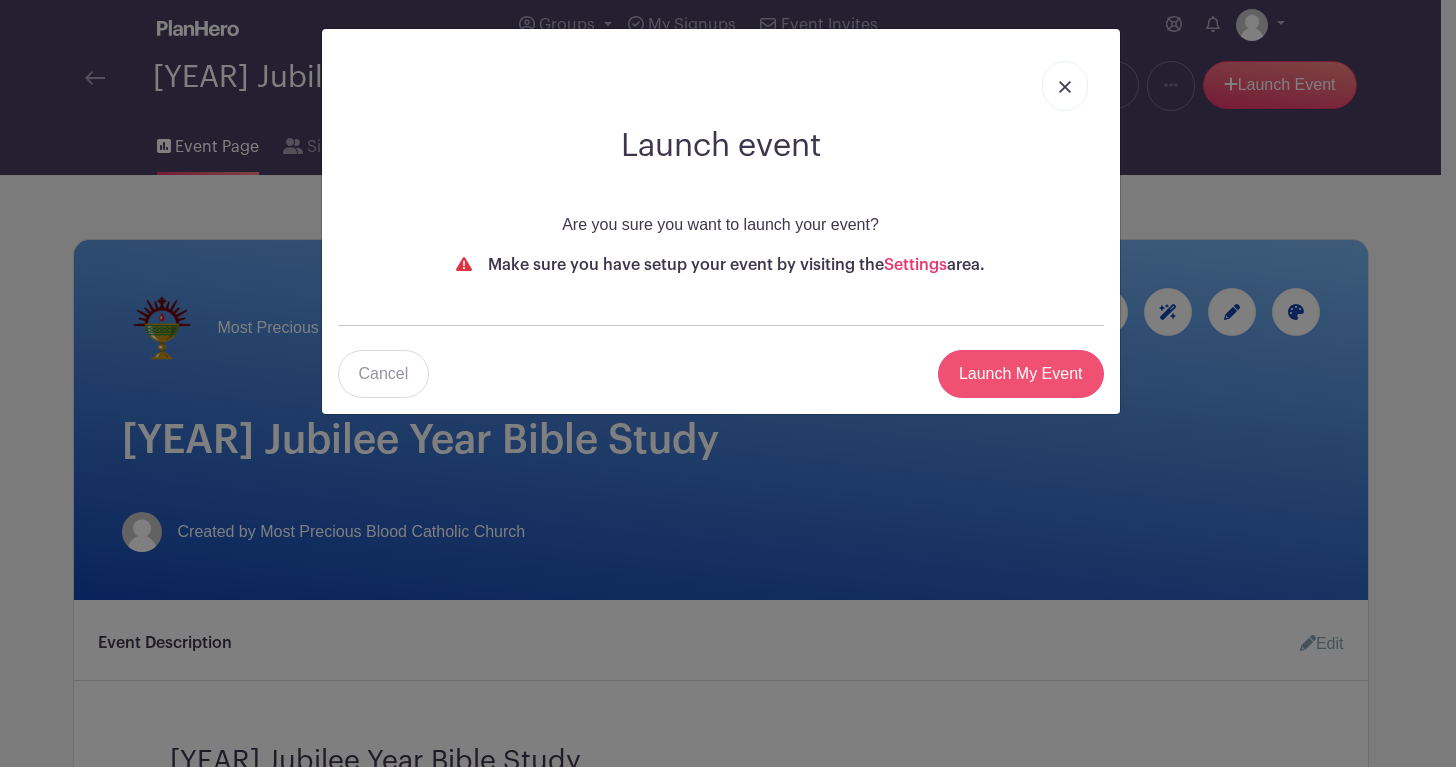 click on "Launch My Event" at bounding box center [1021, 374] 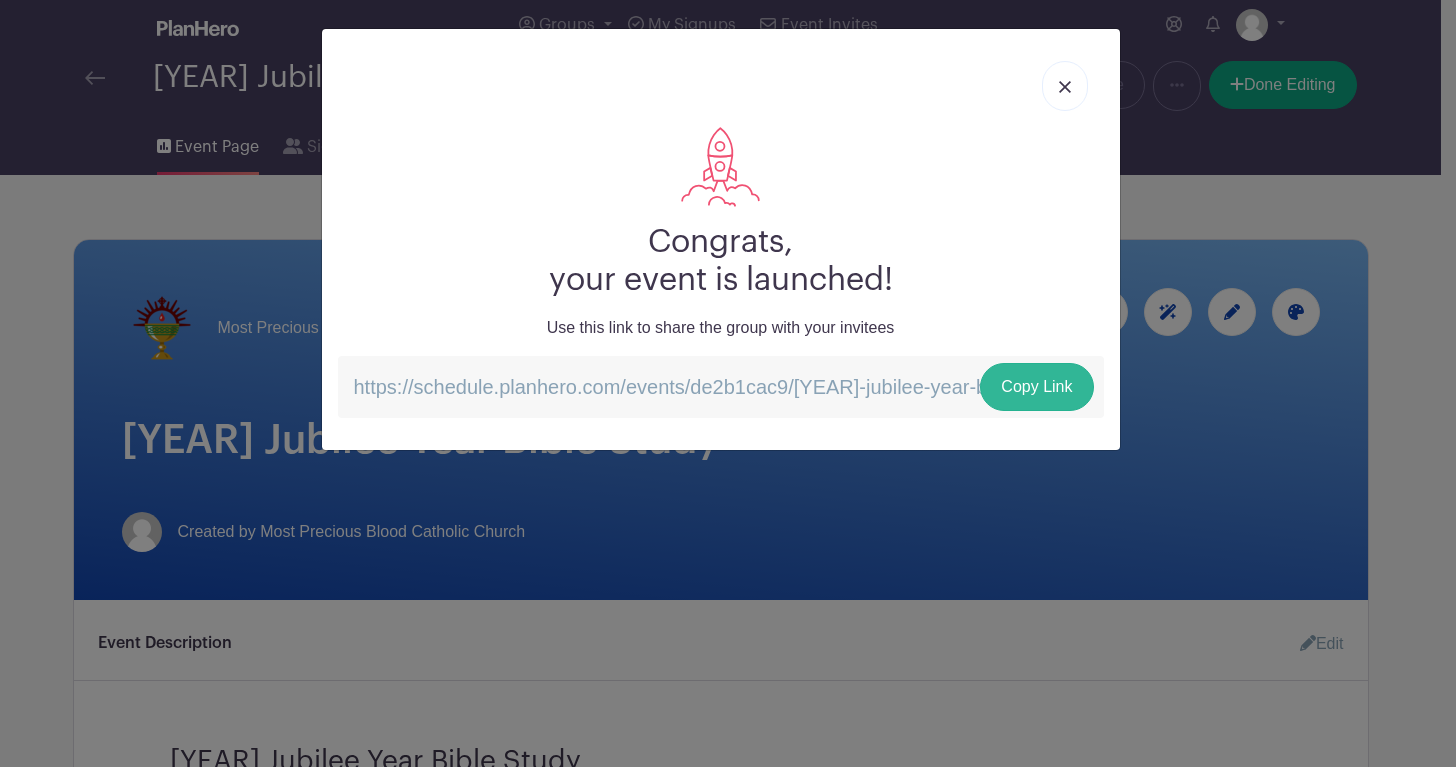 click on "Copy Link" at bounding box center (1036, 387) 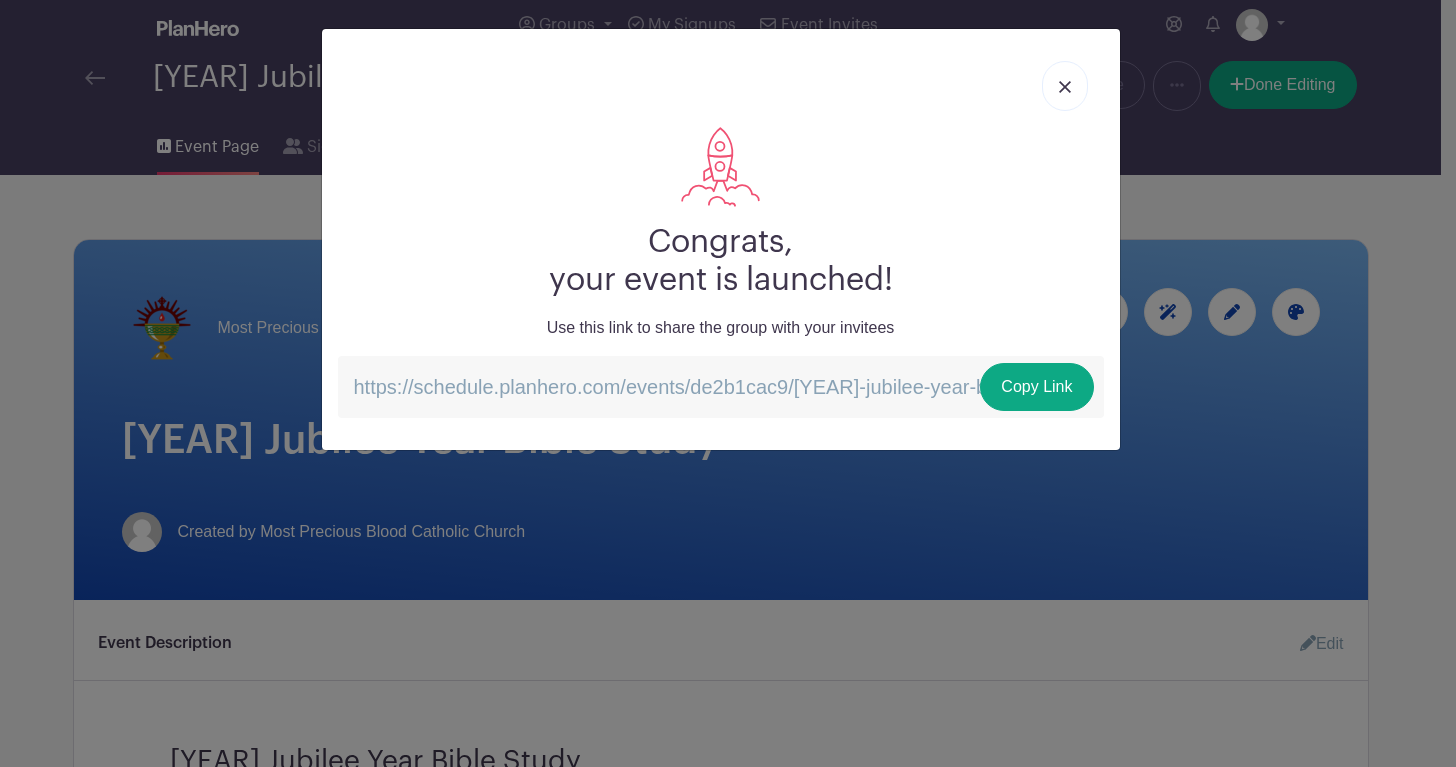 click at bounding box center (1065, 87) 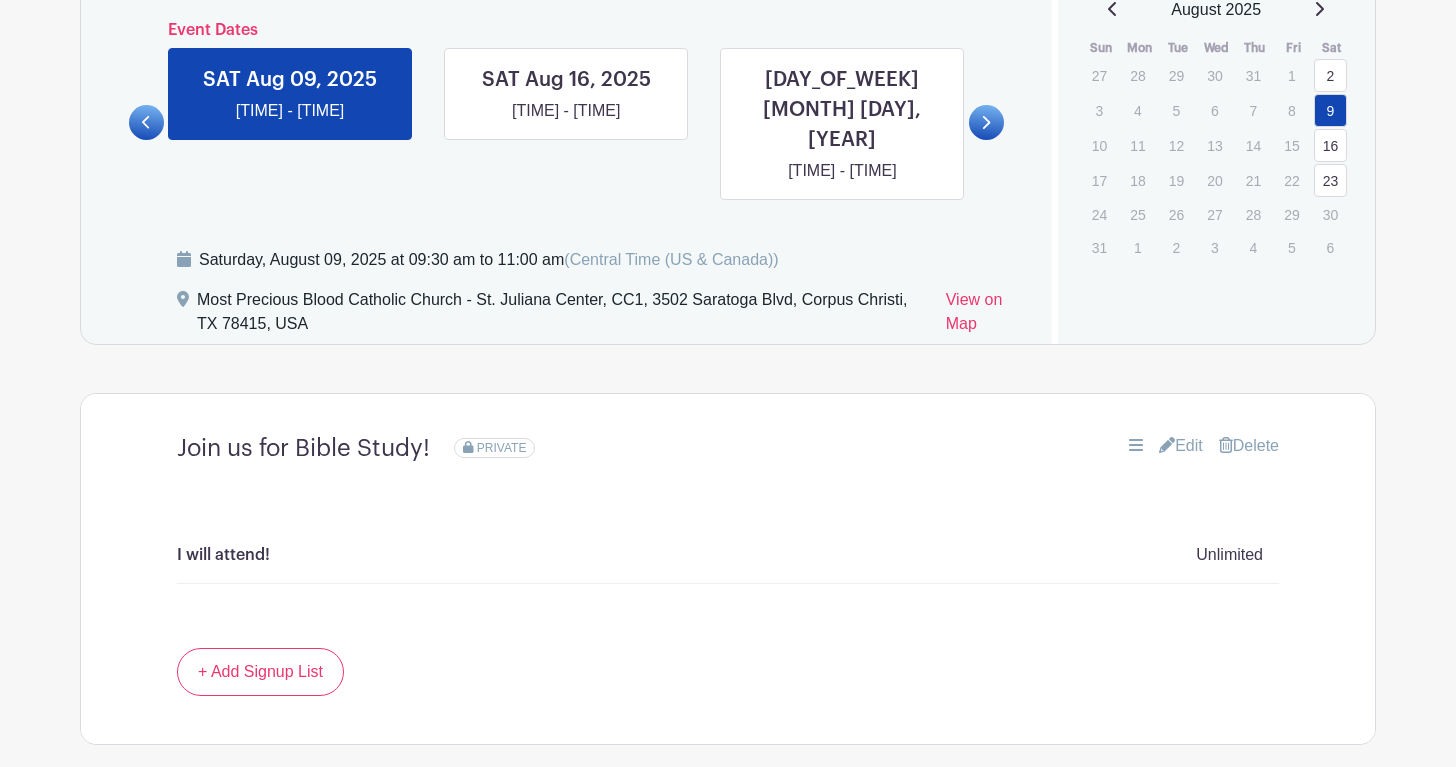 scroll, scrollTop: 1403, scrollLeft: 0, axis: vertical 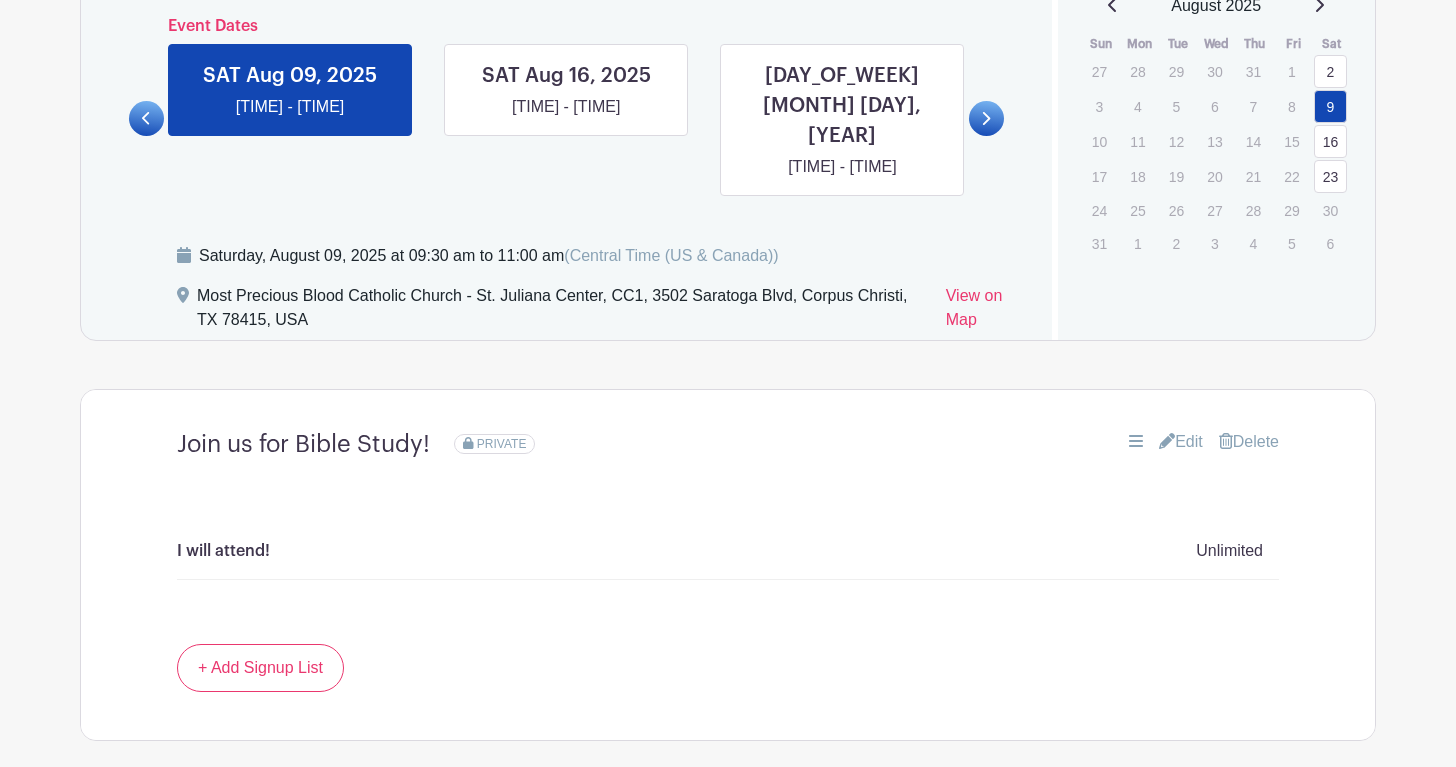 click on "Edit" at bounding box center (1181, 442) 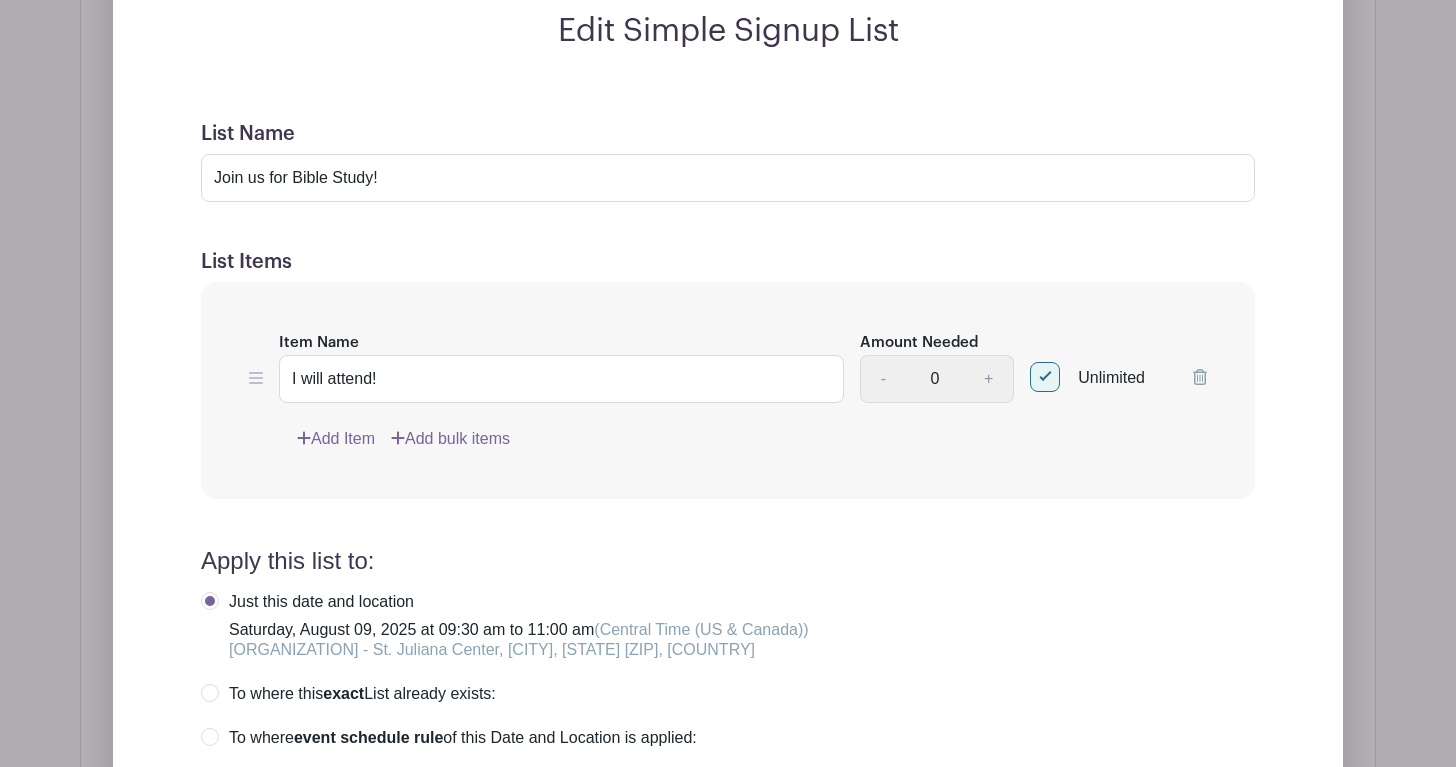 scroll, scrollTop: 2060, scrollLeft: 0, axis: vertical 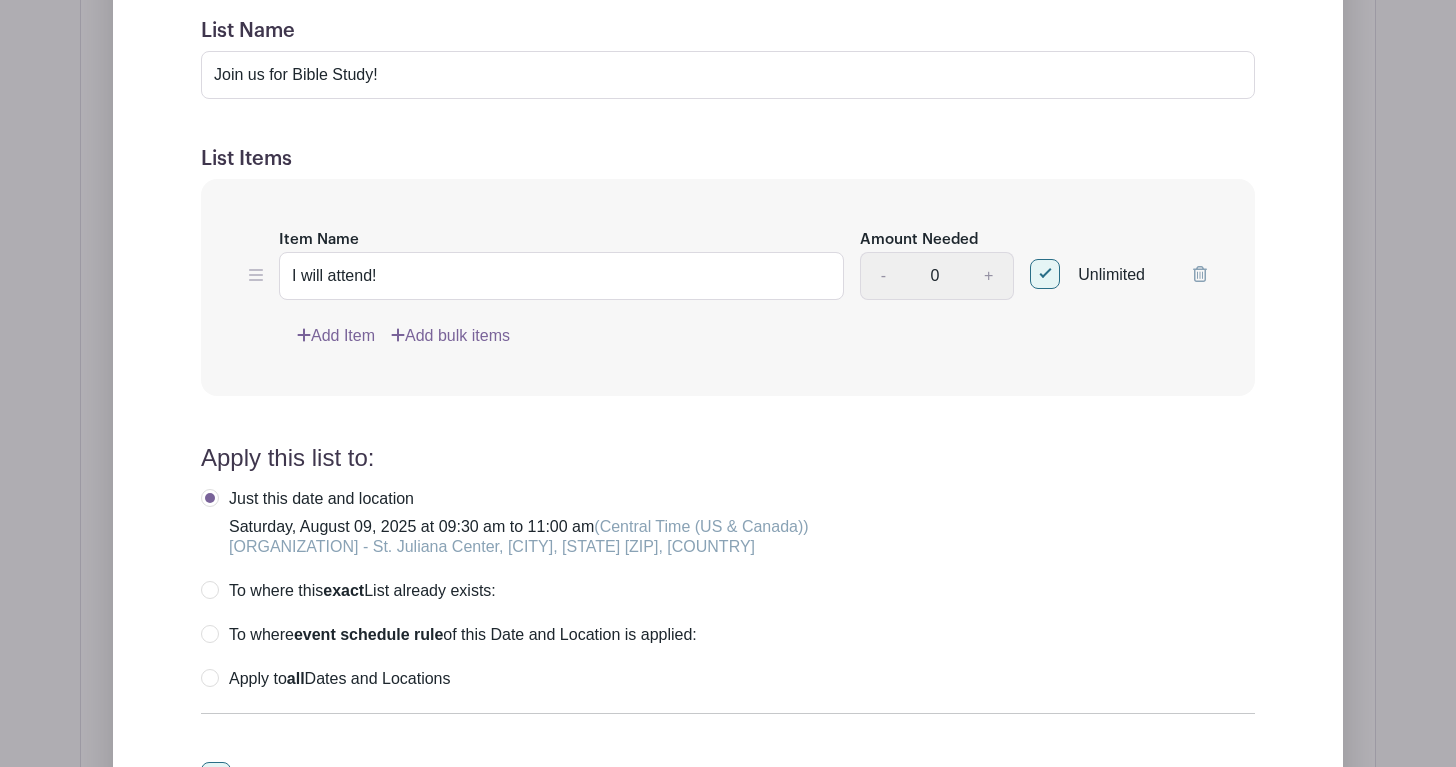 click on "all" at bounding box center [296, 678] 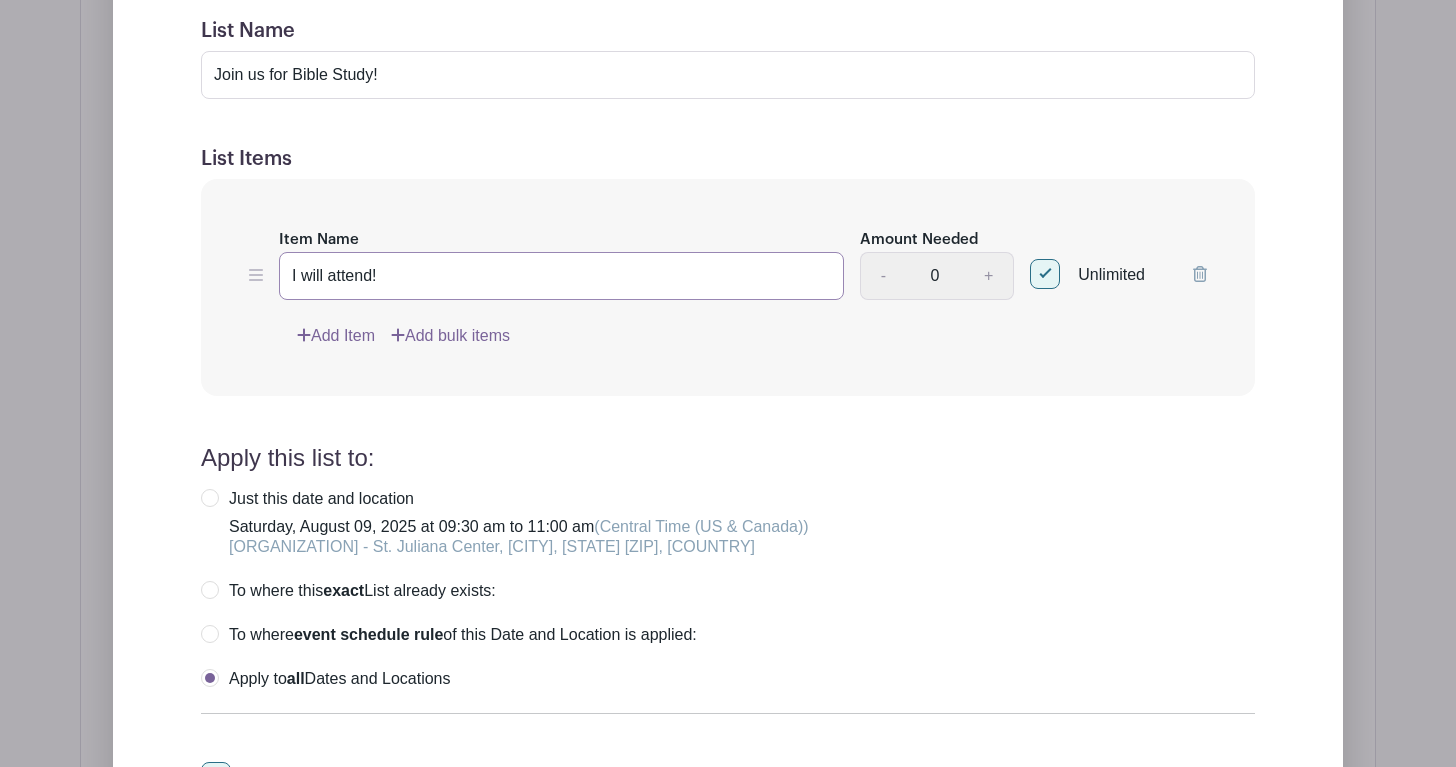 click on "I will attend!" at bounding box center (561, 276) 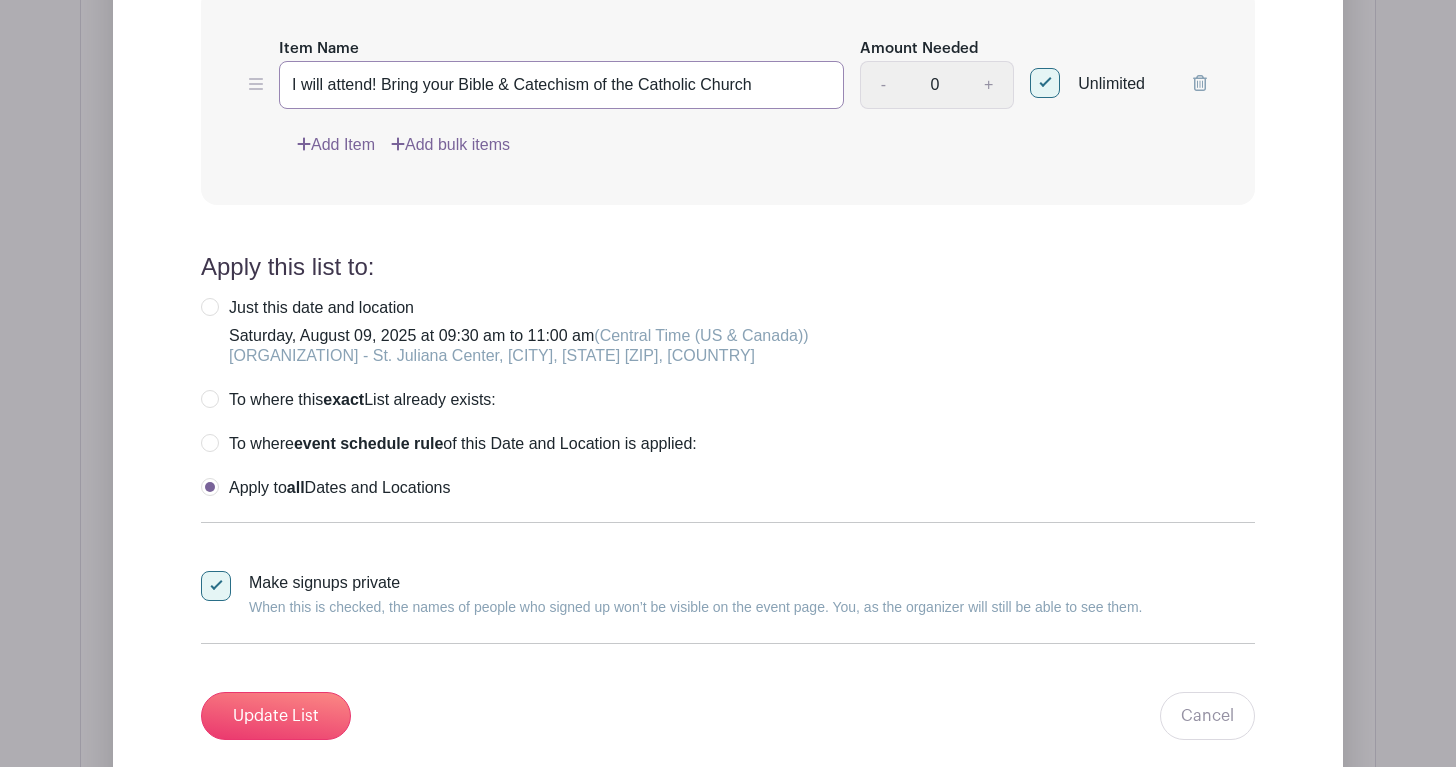 scroll, scrollTop: 2378, scrollLeft: 0, axis: vertical 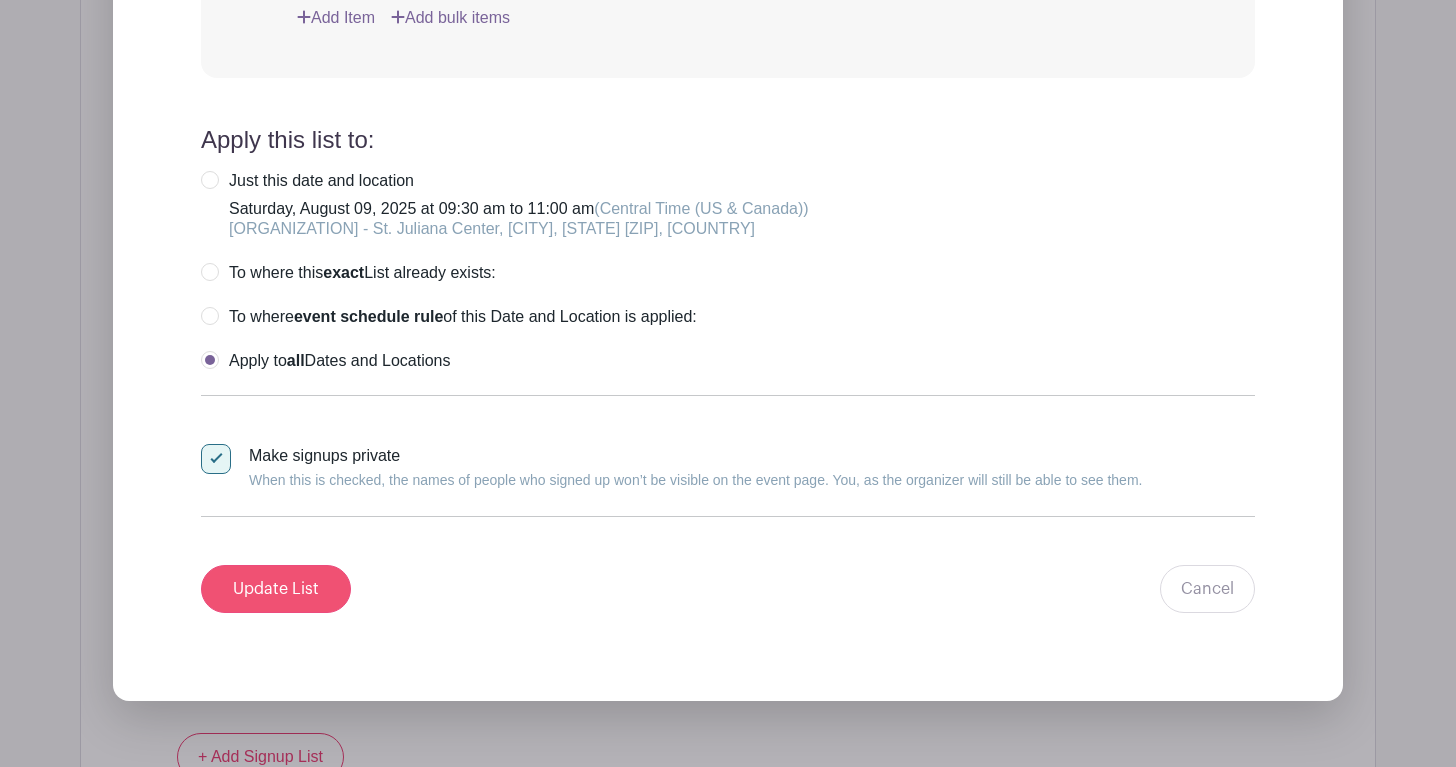 type on "I will attend! Bring your Bible & Catechism of the Catholic Church" 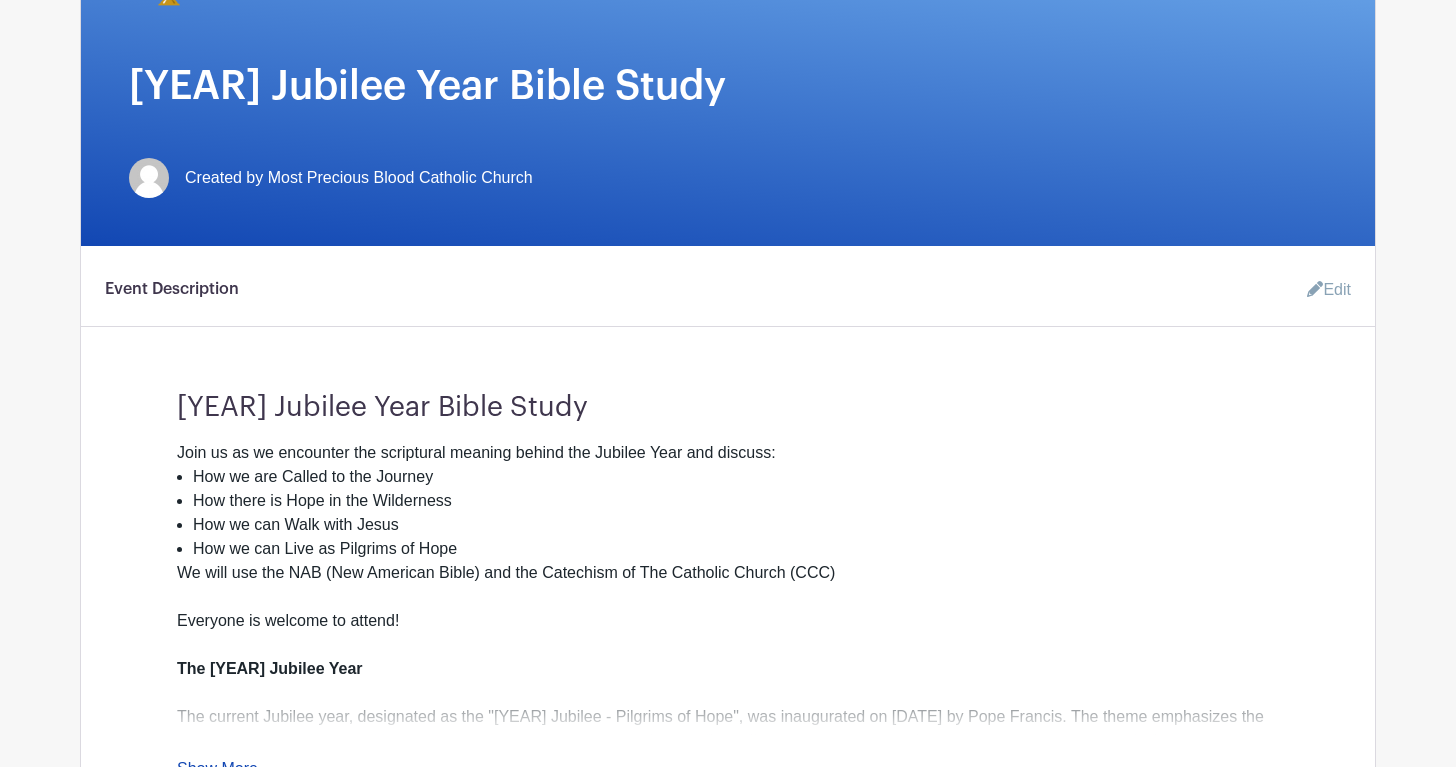 scroll, scrollTop: 409, scrollLeft: 0, axis: vertical 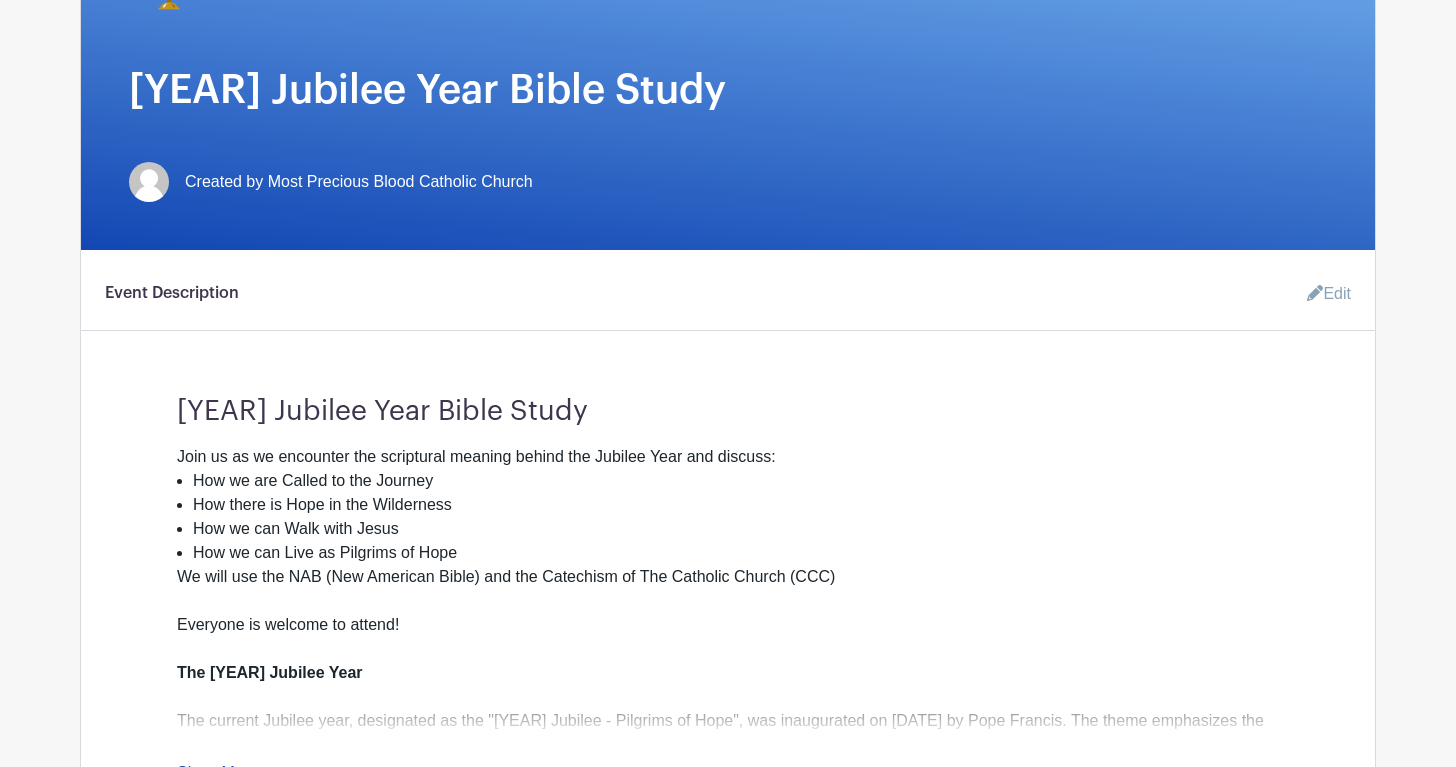 click on "Edit" at bounding box center (1321, 294) 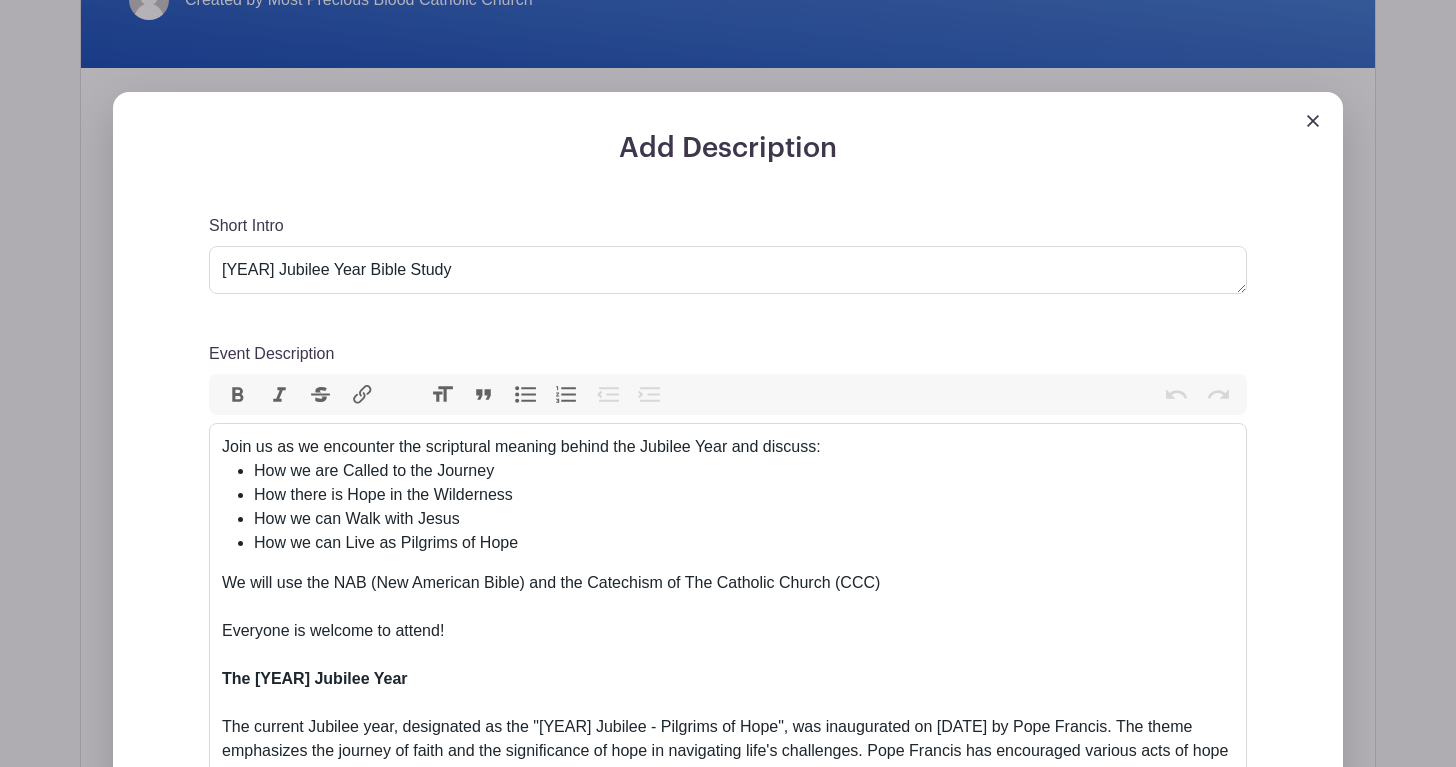 scroll, scrollTop: 675, scrollLeft: 0, axis: vertical 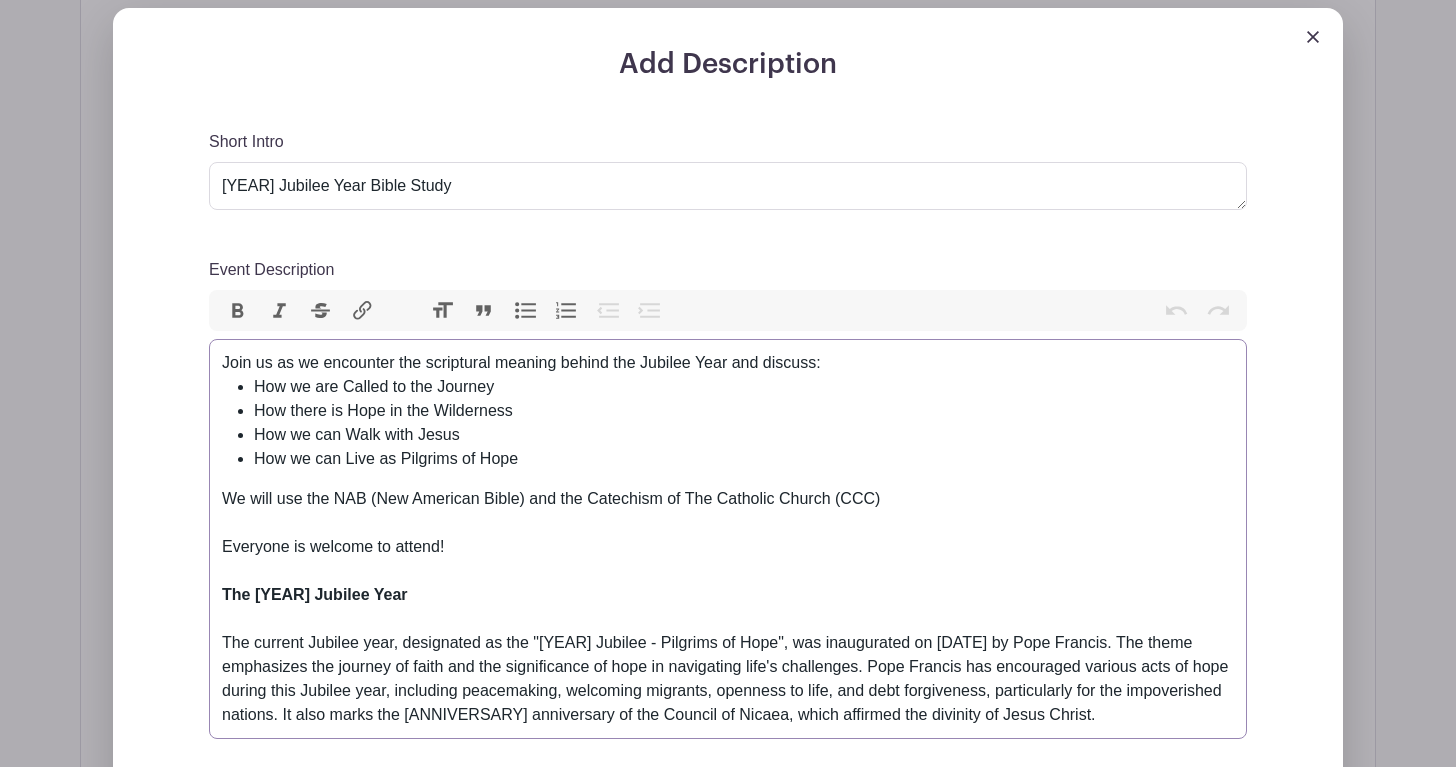 click on "Join us as we encounter the scriptural meaning behind the Jubilee Year and discuss: How we are Called to the Journey How there is Hope in the Wilderness How we can Walk with Jesus How we can Live as Pilgrims of Hope We will use the NAB (New American Bible) and the Catechism of The Catholic Church (CCC) Everyone is welcome to attend! The [YEAR] Jubilee Year The current Jubilee year, designated as the "[YEAR] Jubilee - Pilgrims of Hope", was inaugurated on December 24, [YEAR], by Pope Francis. The theme emphasizes the journey of faith and the significance of hope in navigating life's challenges. Pope Francis has encouraged various acts of hope during this Jubilee year, including peacemaking, welcoming migrants, openness to life, and debt forgiveness, particularly for the impoverished nations. It also marks the 1700th anniversary of the Council of Nicaea, which affirmed the divinity of Jesus Christ." at bounding box center (728, 539) 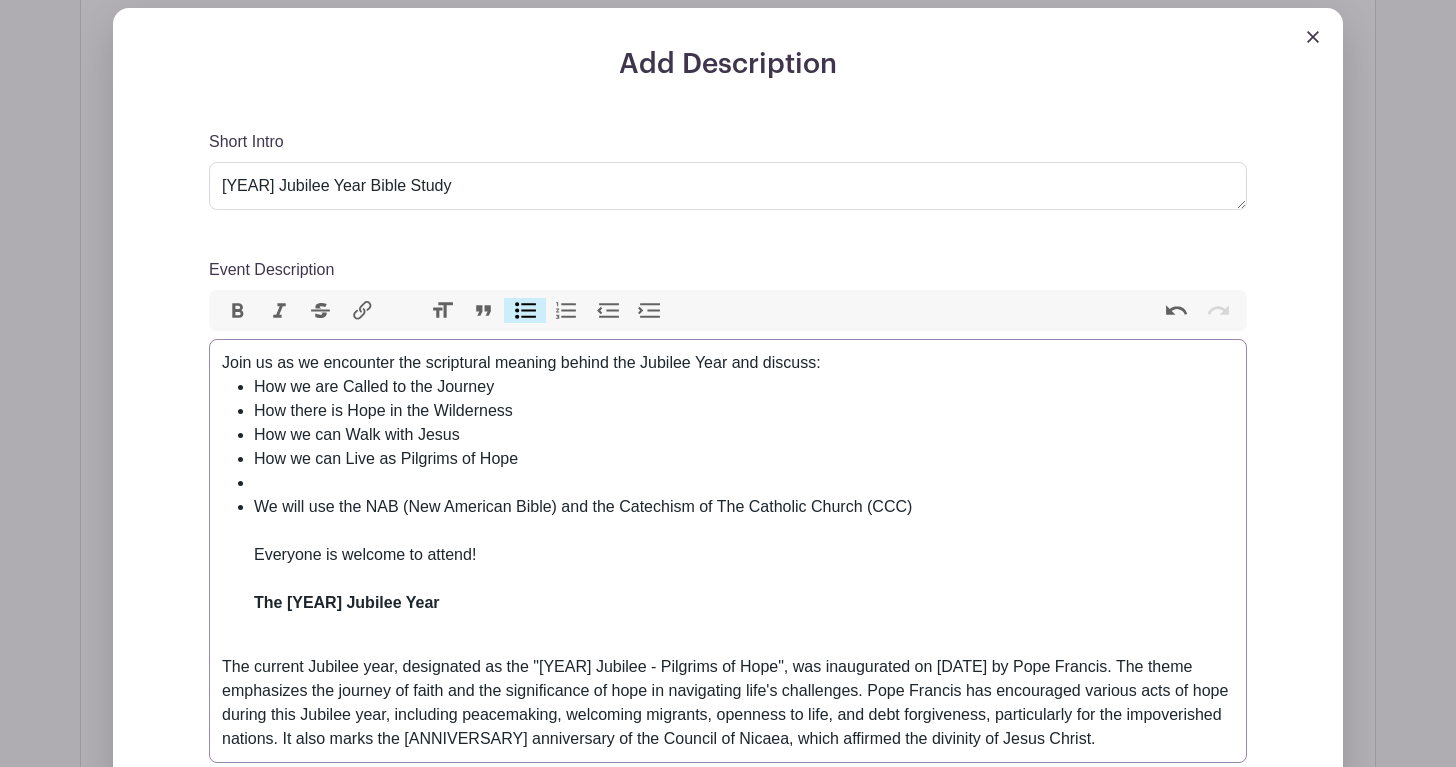 type on "<div>Join us as we encounter the scriptural meaning behind the Jubilee Year and discuss:</div><ul><li>How we are Called to the Journey</li><li>How there is Hope in the Wilderness</li><li>How we can Walk with Jesus</li><li>How we can Live as Pilgrims of Hope</li><li><br></li><li>We will use the NAB (New American Bible) and the Catechism of The Catholic Church (CCC)<br><br>Everyone is welcome to attend!<br><br><strong>The [YEAR] Jubilee Year<br></strong><br></li></ul><div>The current Jubilee year, designated as the "[YEAR] Jubilee - Pilgrims of Hope", was inaugurated on [DATE], [YEAR] by Pope Francis. The theme emphasizes the journey of faith and the significance of hope in navigating life's challenges. Pope Francis has encouraged various acts of hope during this Jubilee year, including peacemaking, welcoming migrants, openness to life, and debt forgiveness, particularly for the impoverished nations. It also marks the 1700th anniversary of the Council of Nicaea, which affirmed the divinity of Jesus Christ.&n..." 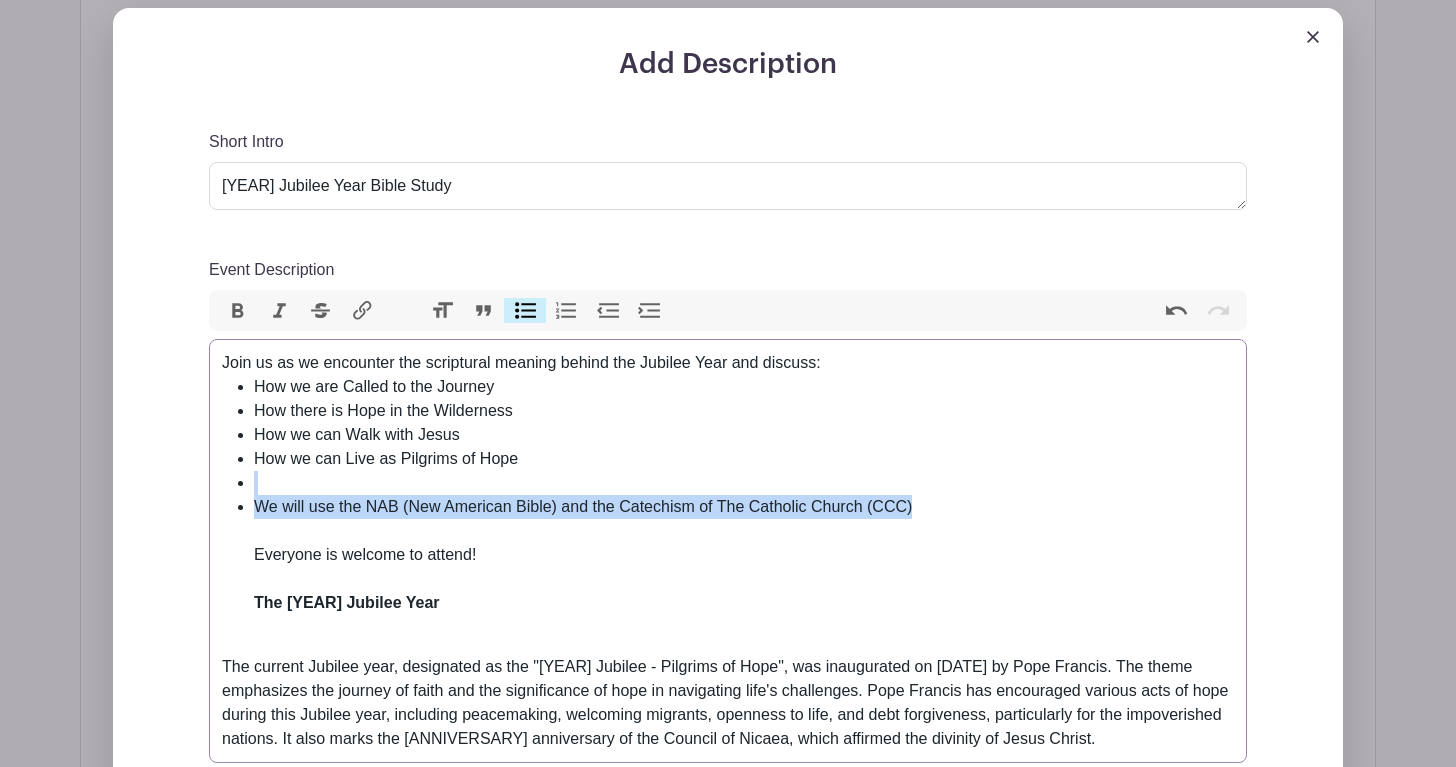 drag, startPoint x: 954, startPoint y: 514, endPoint x: 164, endPoint y: 477, distance: 790.86597 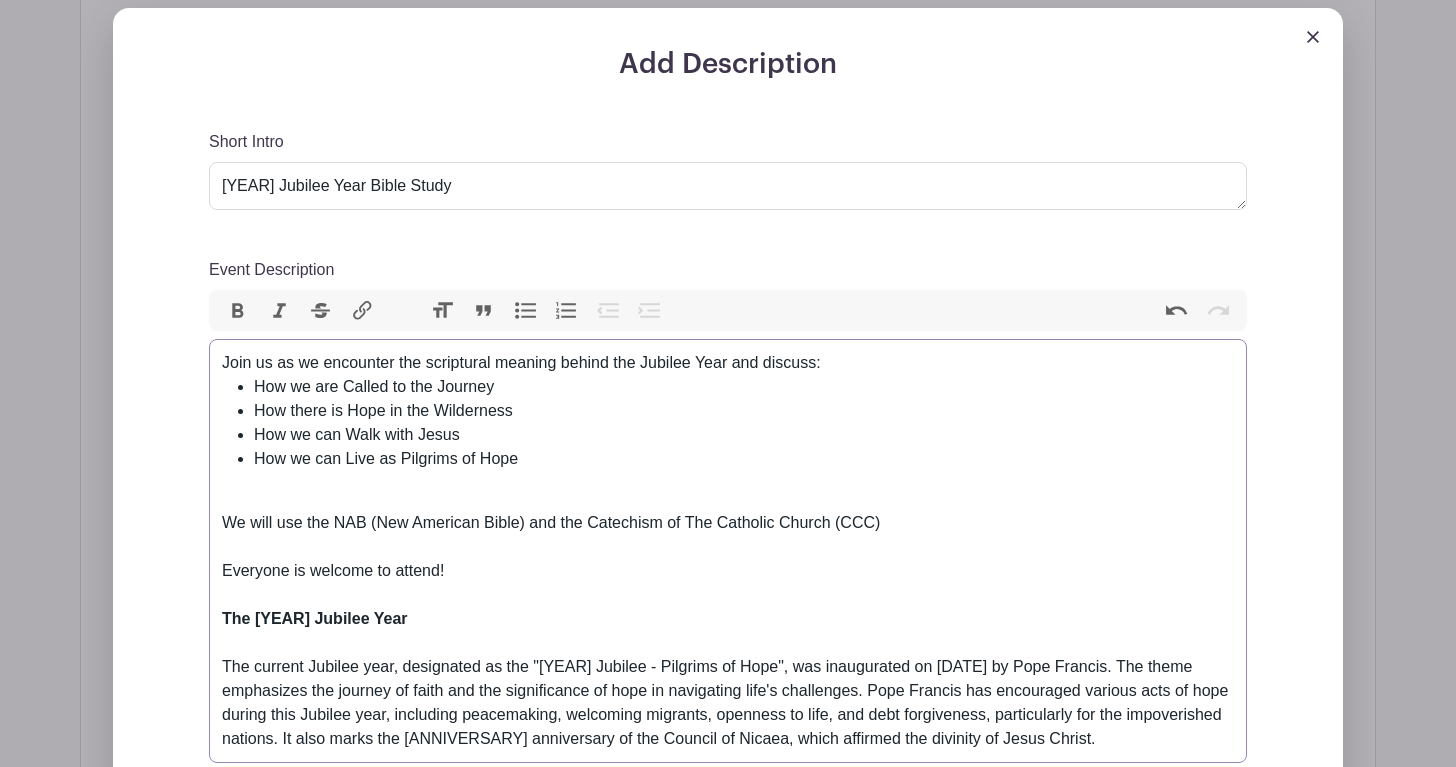 click on "Bullets" at bounding box center [525, 311] 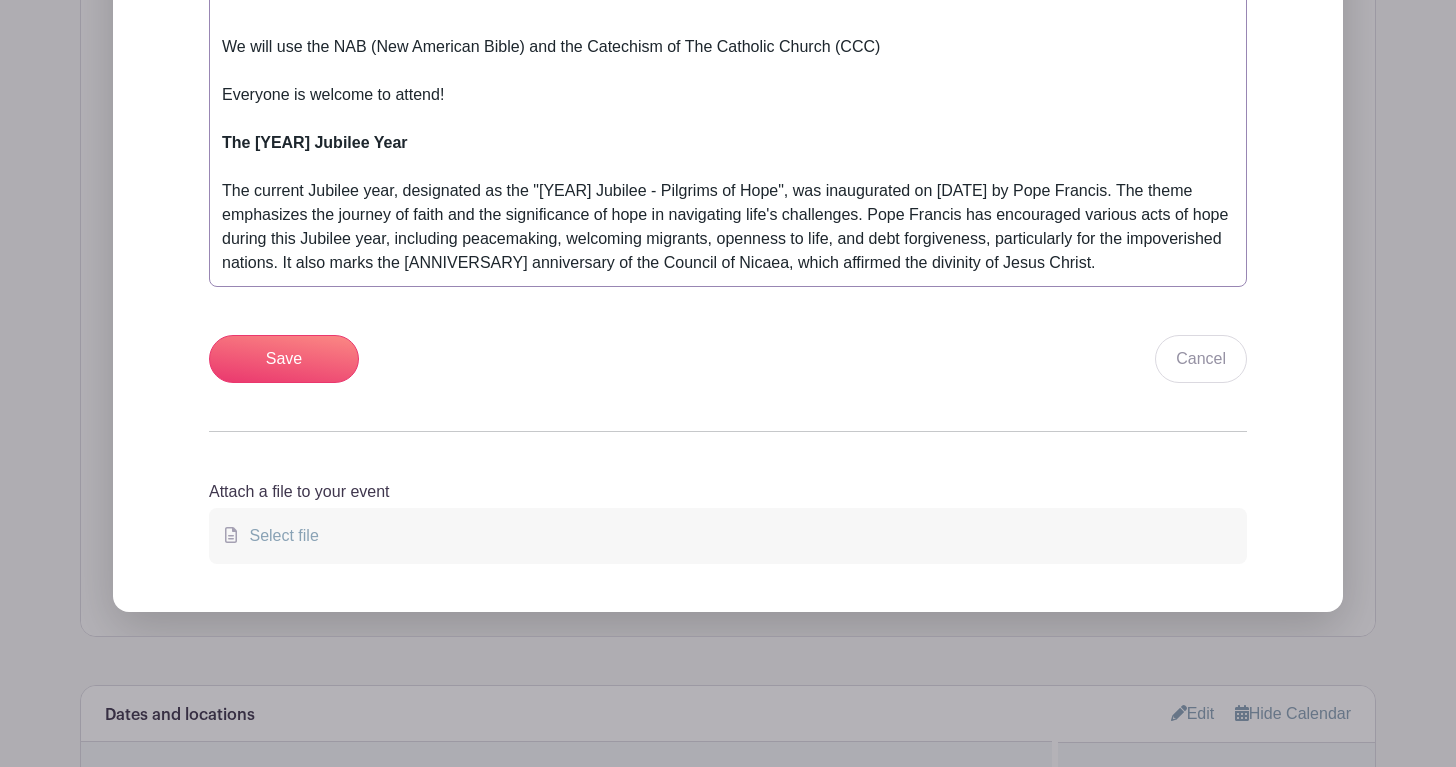 scroll, scrollTop: 1364, scrollLeft: 0, axis: vertical 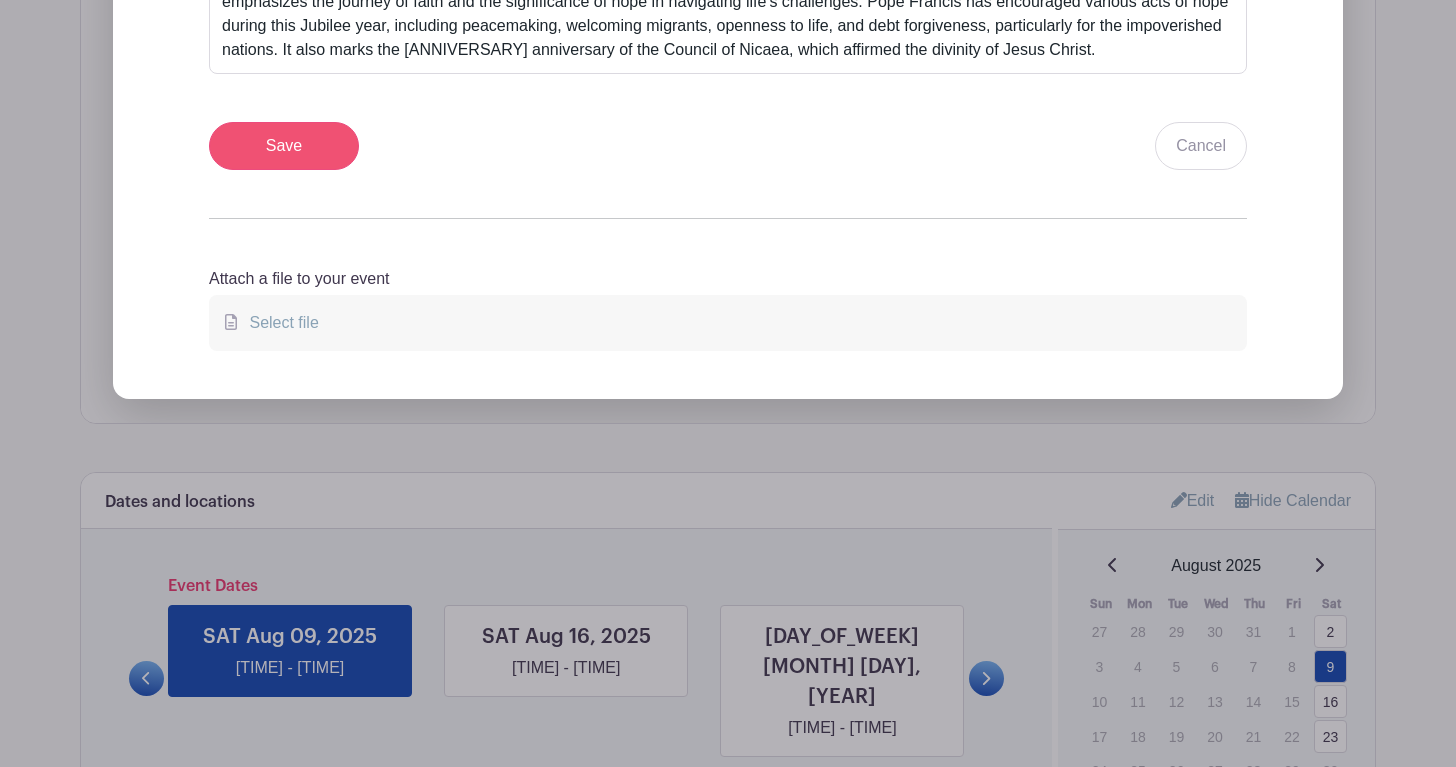 click on "Save" at bounding box center (284, 146) 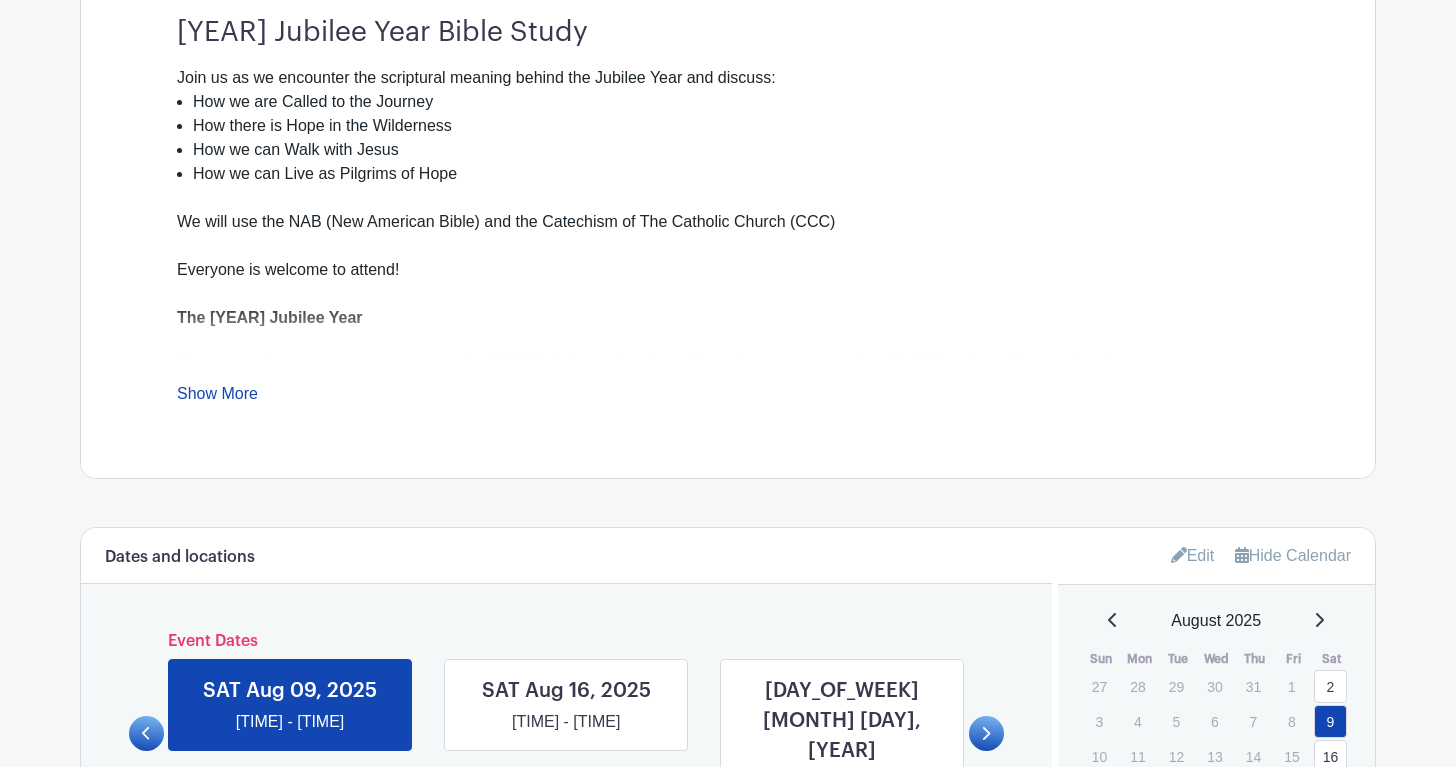 scroll, scrollTop: 944, scrollLeft: 0, axis: vertical 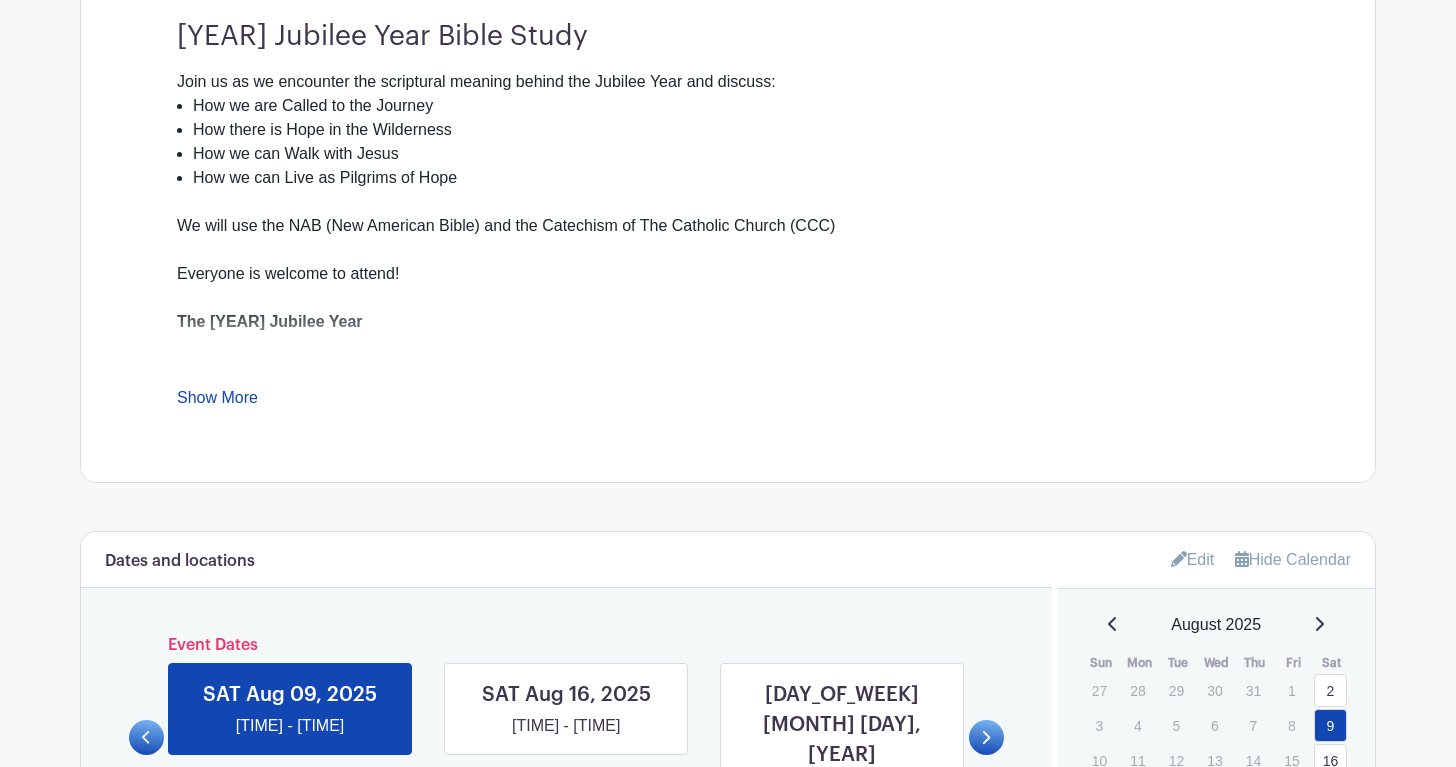 click on "Show More" at bounding box center [217, 401] 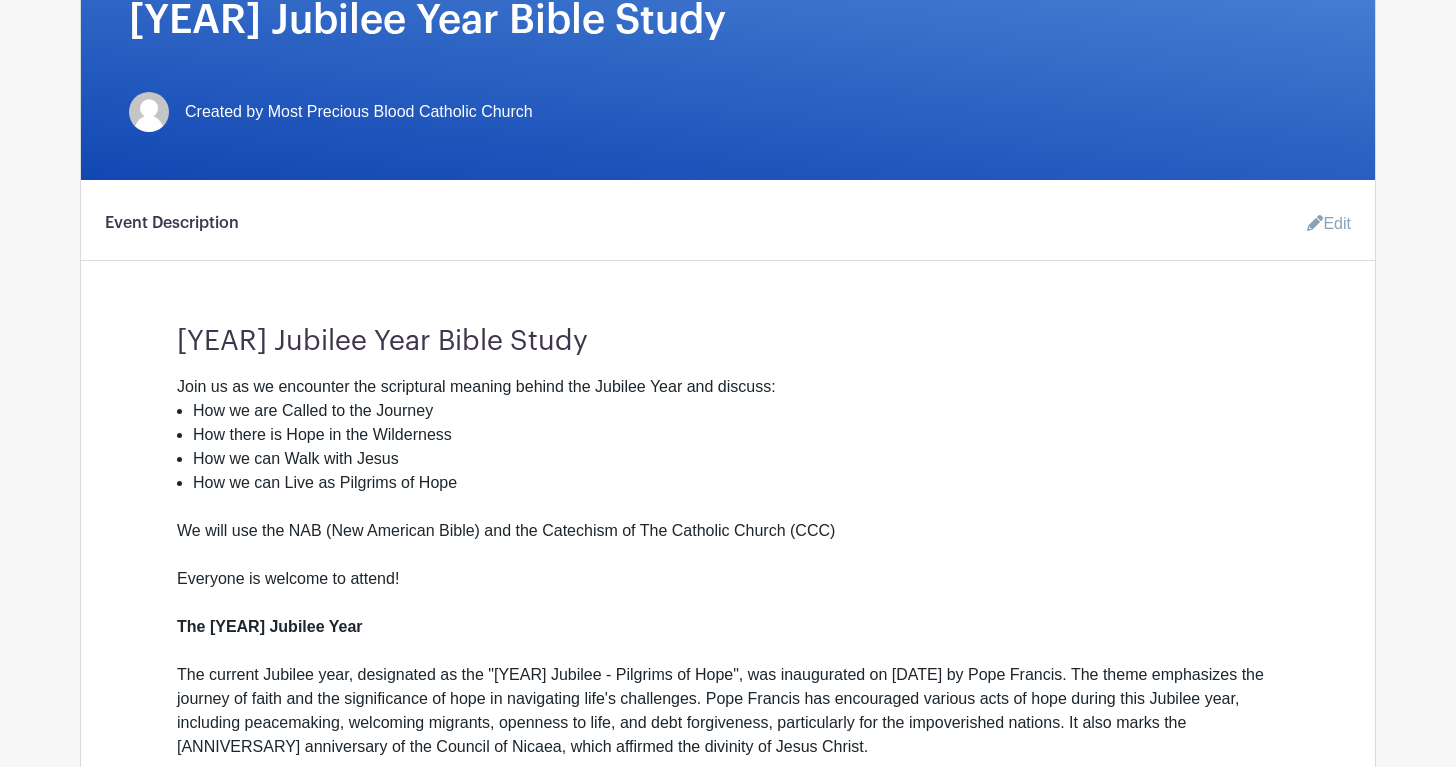 scroll, scrollTop: 0, scrollLeft: 0, axis: both 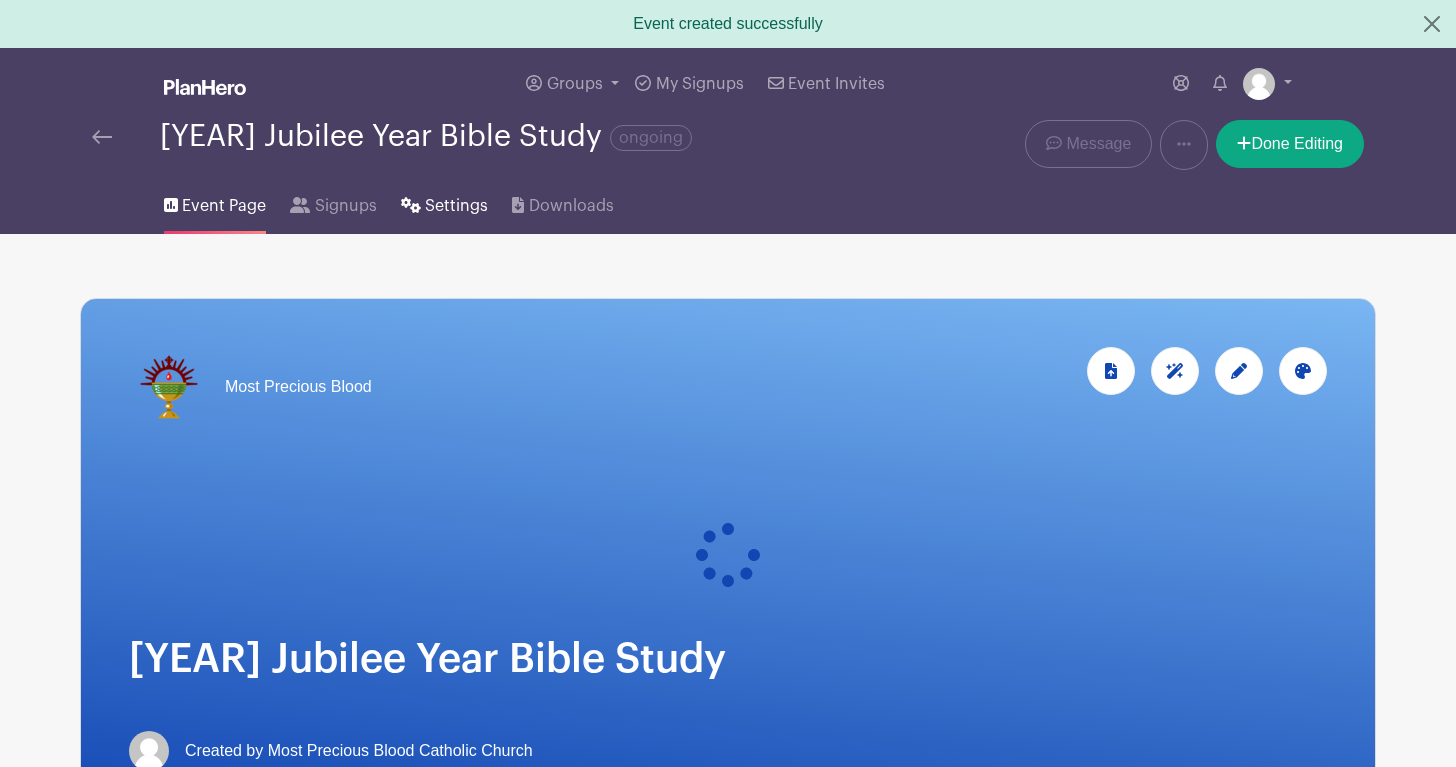 click on "Settings" at bounding box center (456, 206) 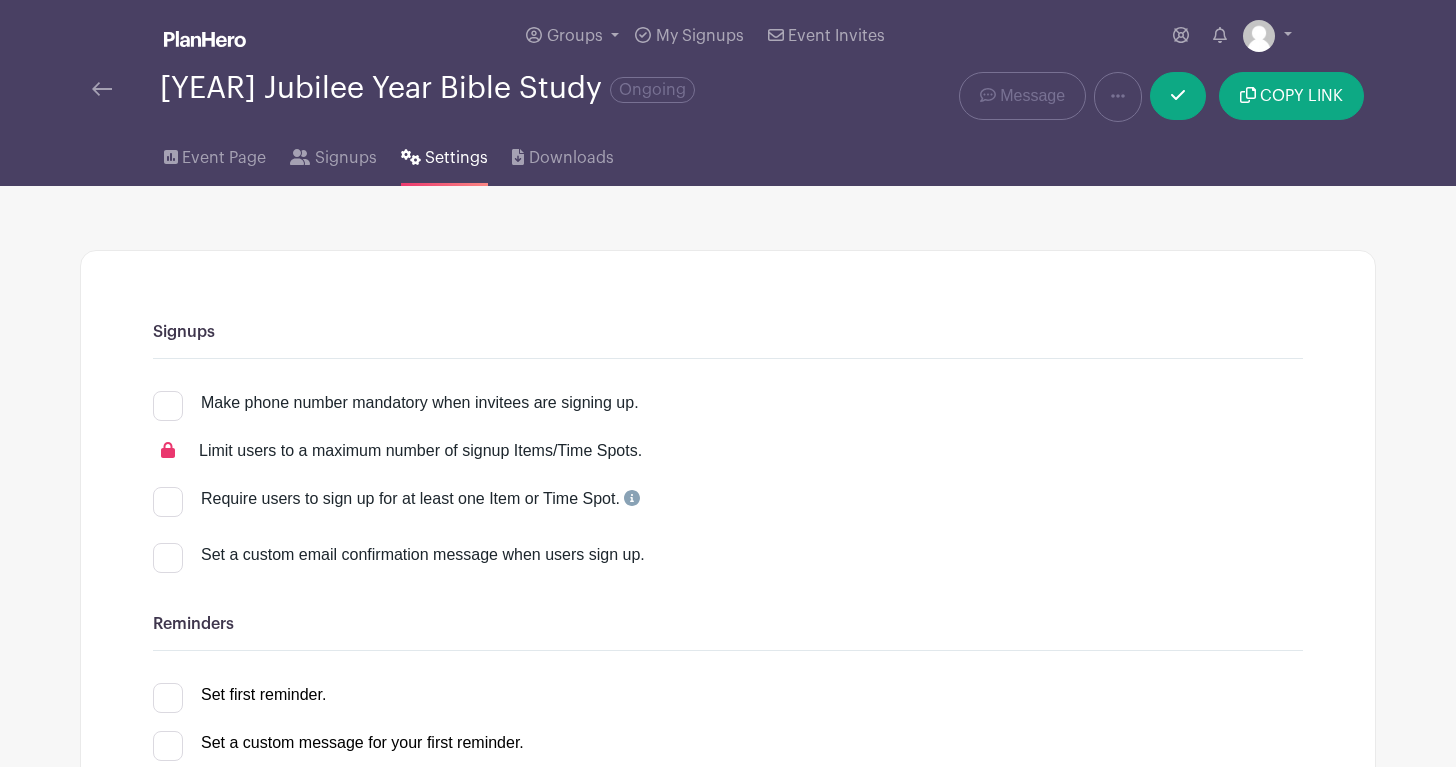 click at bounding box center [168, 406] 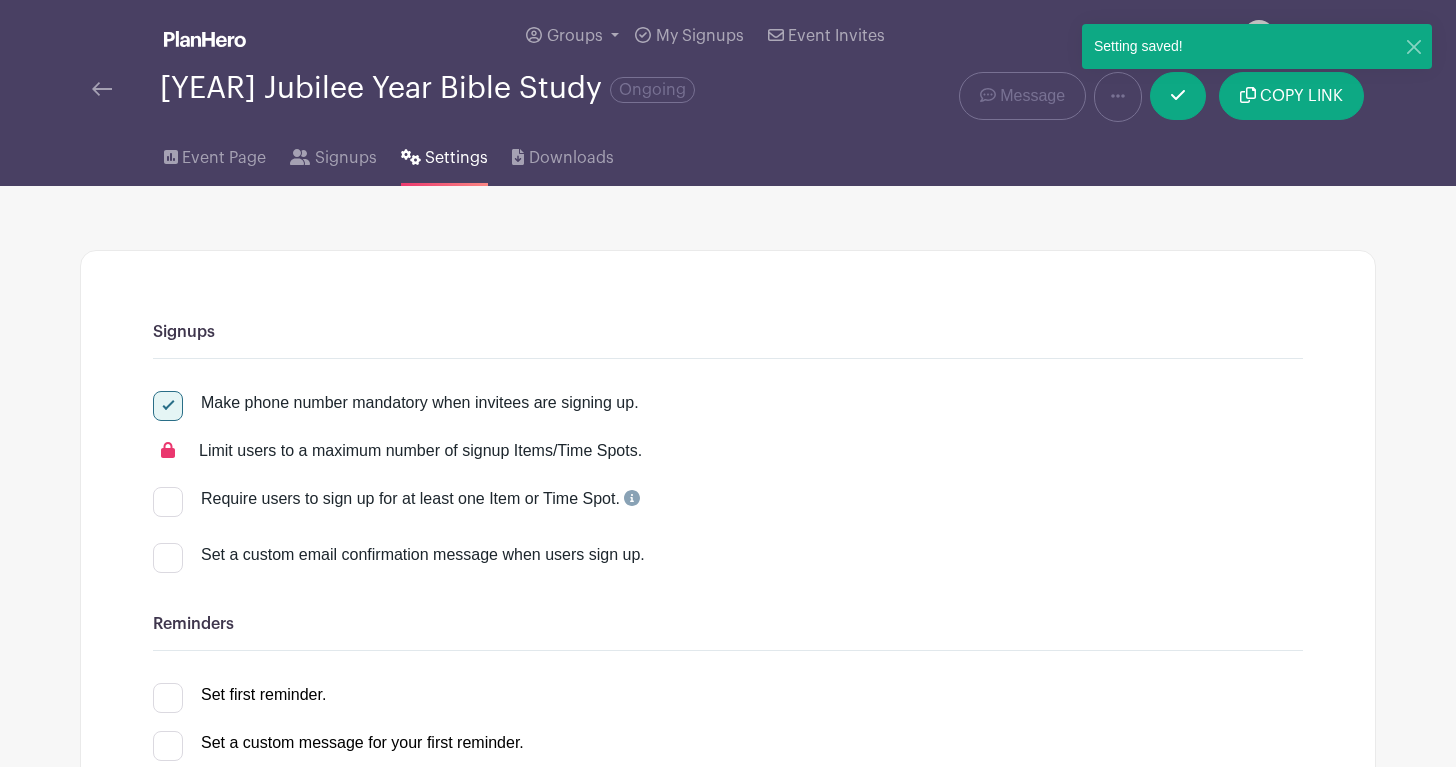 click at bounding box center (168, 502) 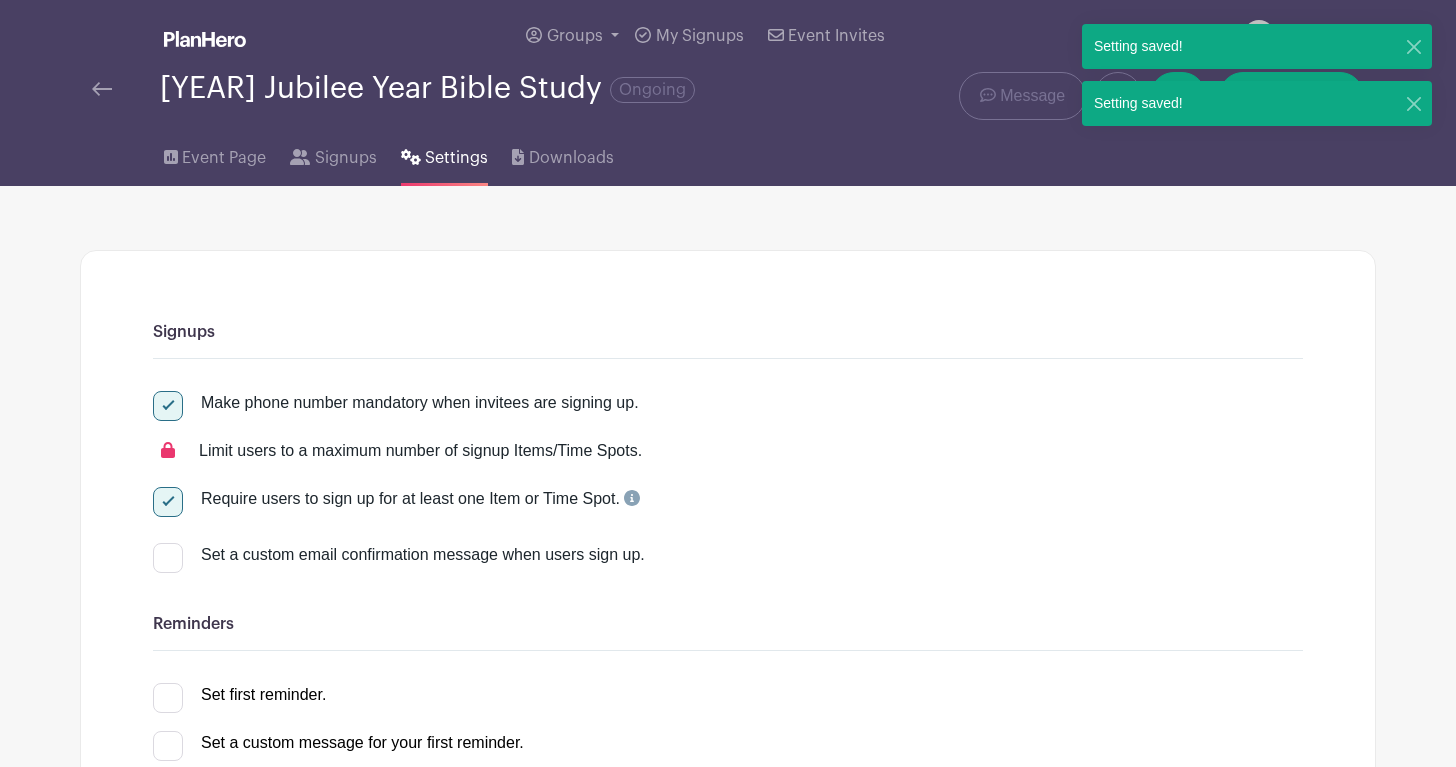 click at bounding box center (168, 558) 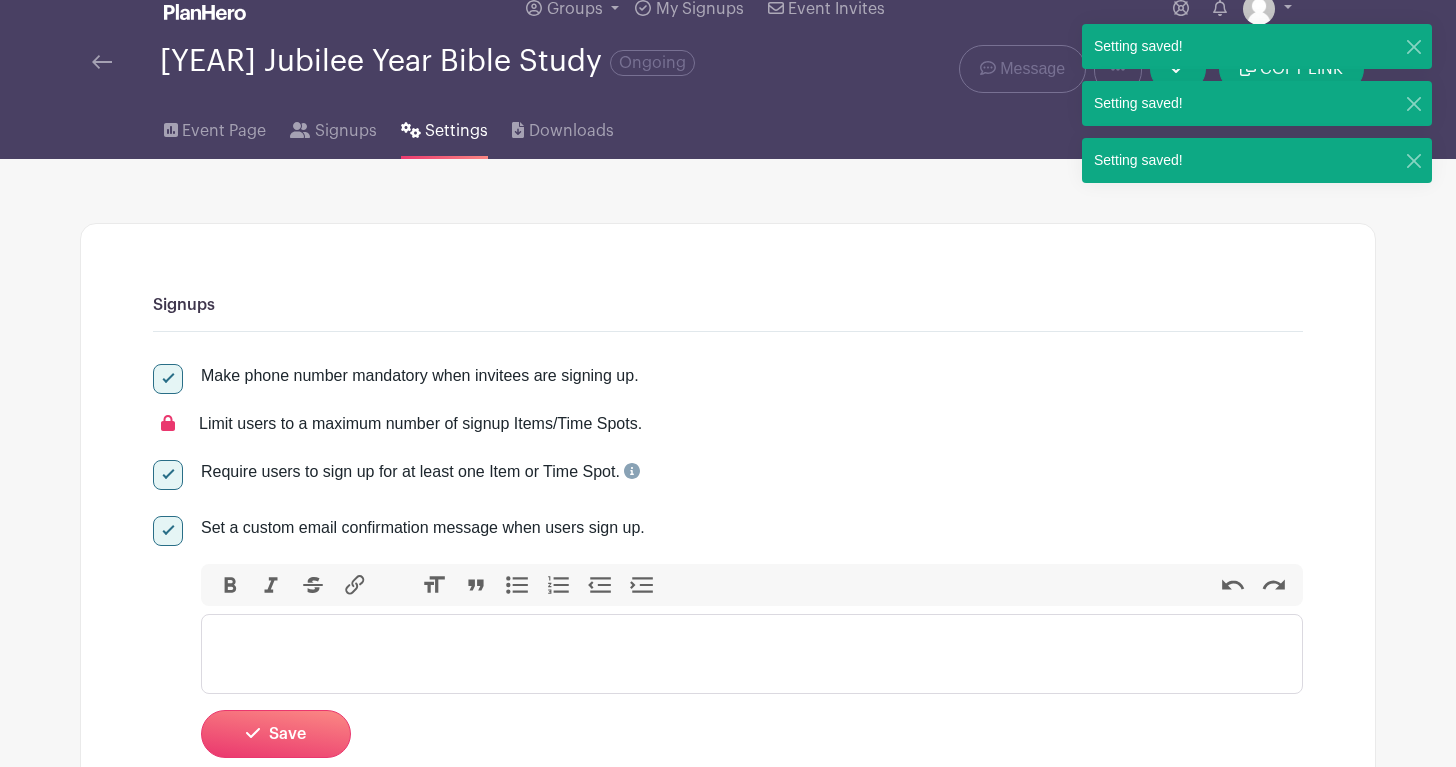 scroll, scrollTop: 174, scrollLeft: 0, axis: vertical 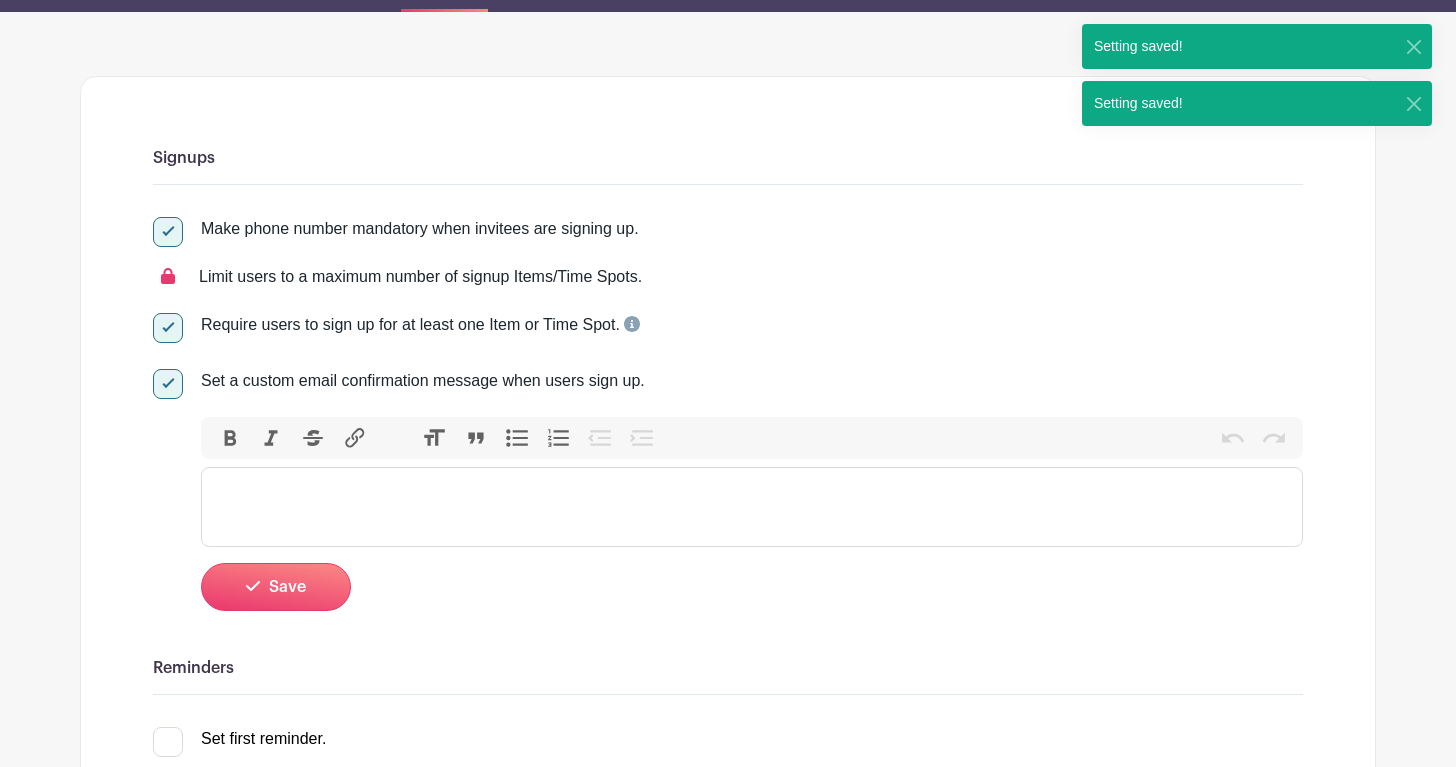 click at bounding box center [752, 507] 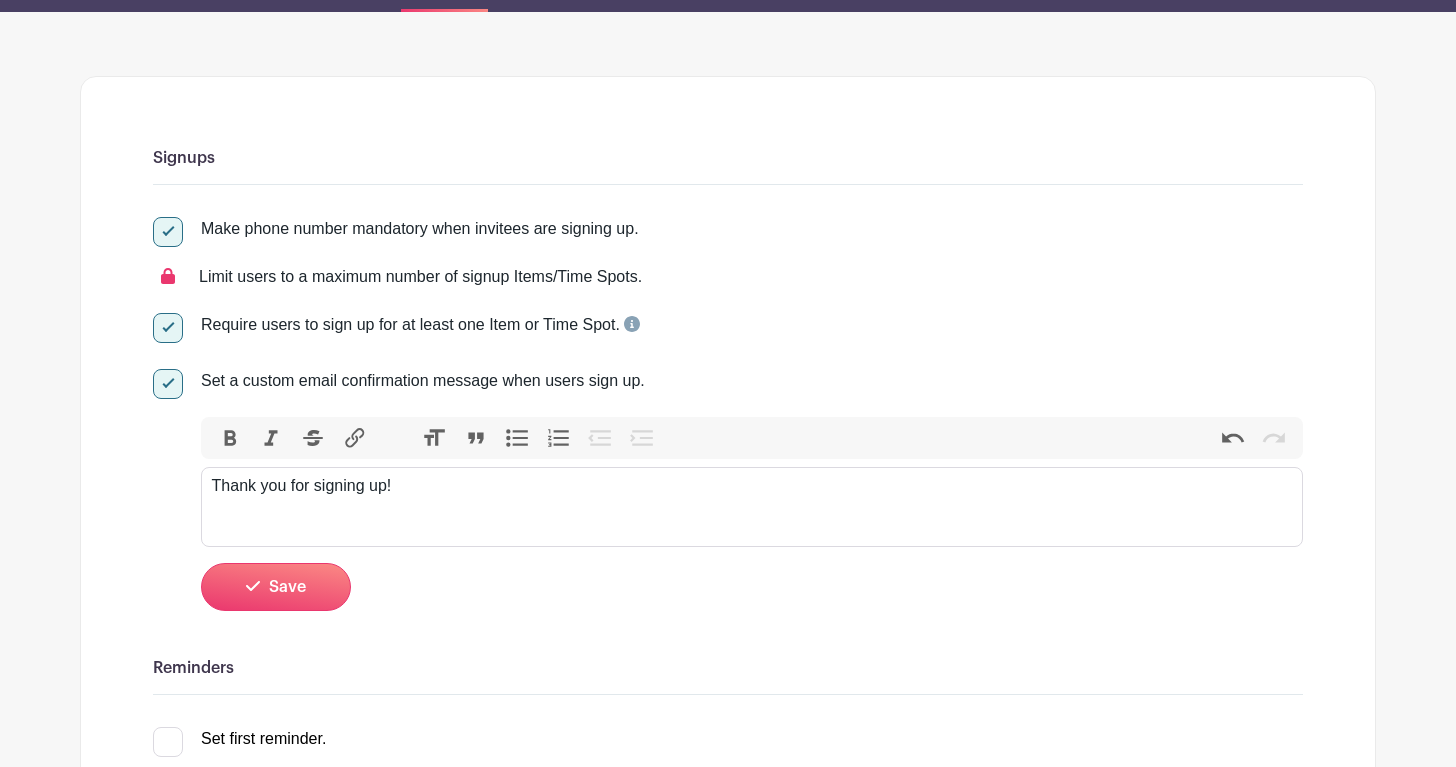 type on "<div>Thank you for signing up!</div>" 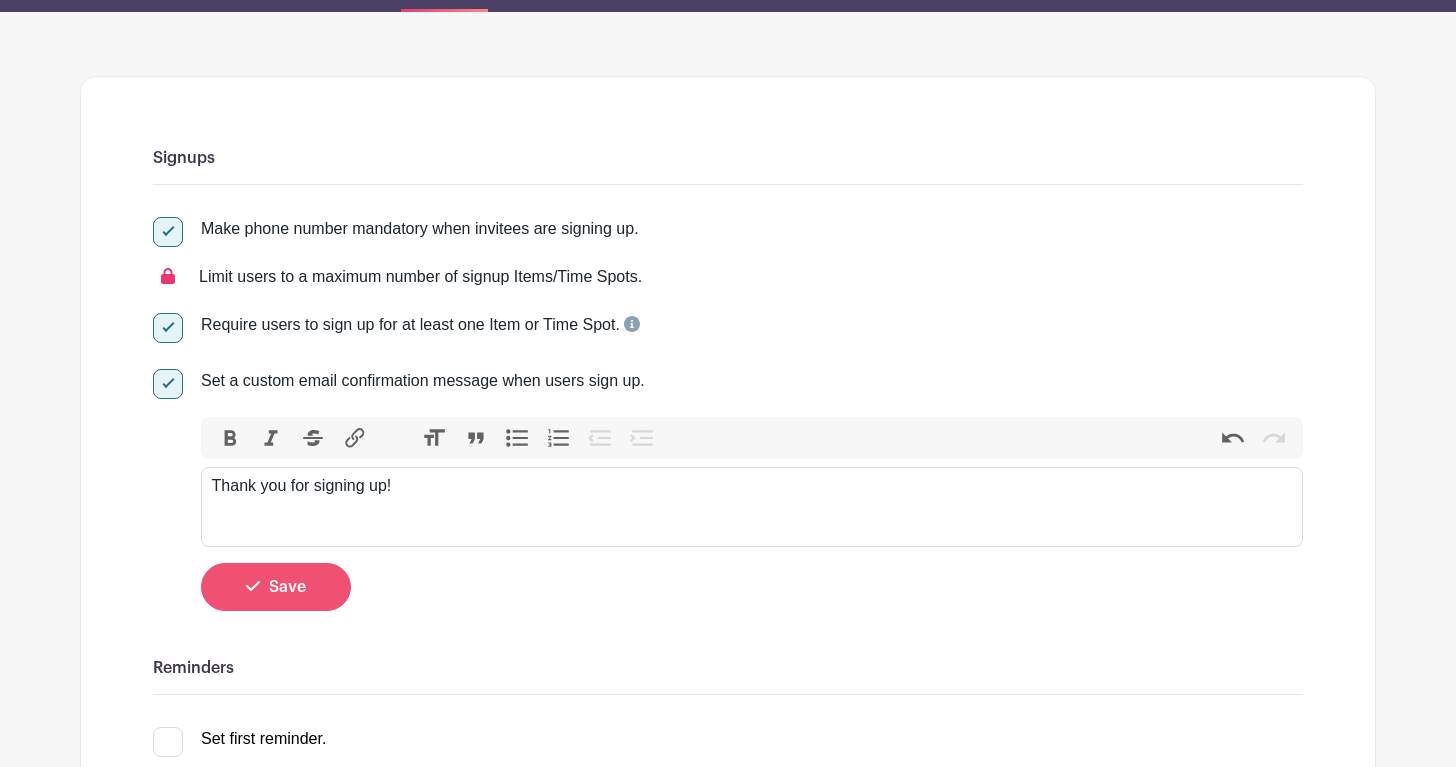 click on "Save" at bounding box center [287, 587] 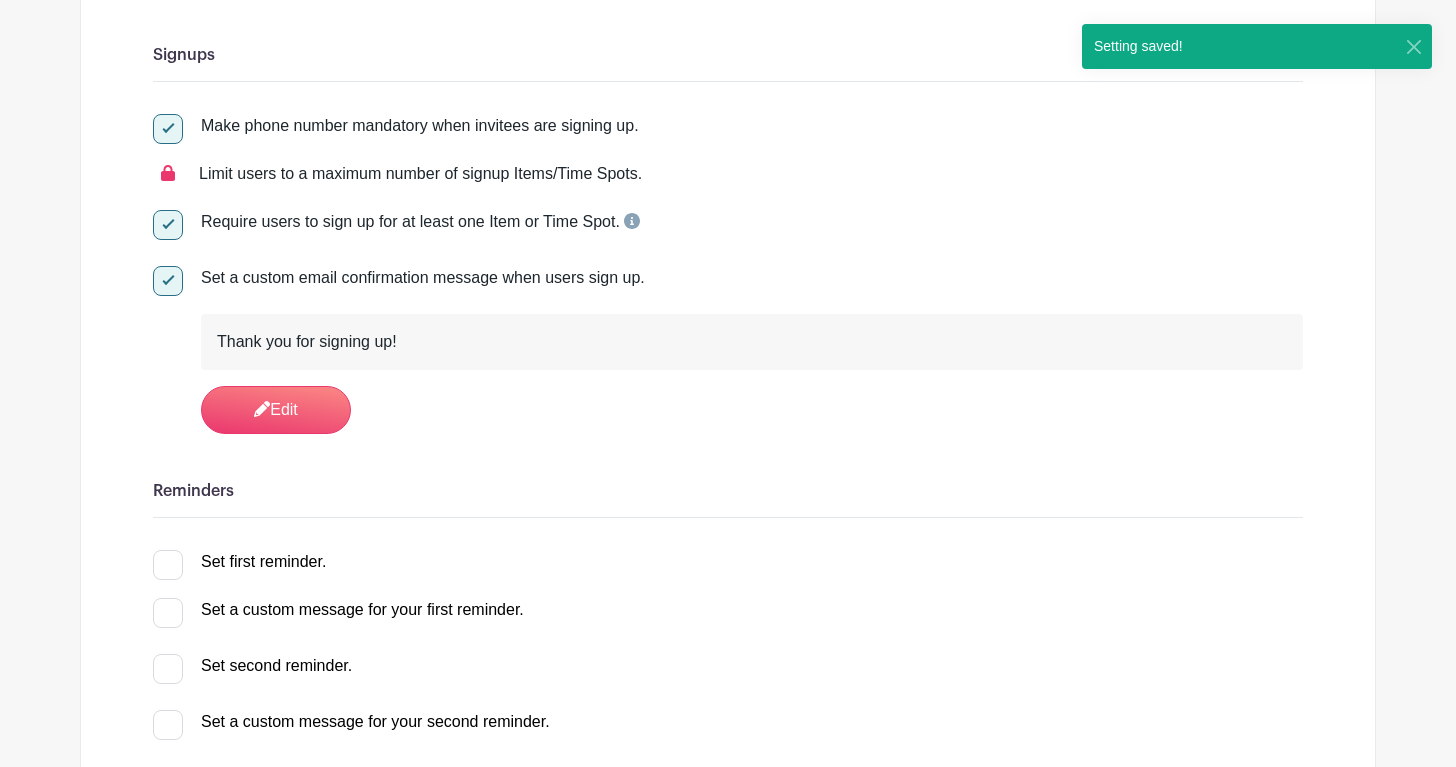 scroll, scrollTop: 380, scrollLeft: 0, axis: vertical 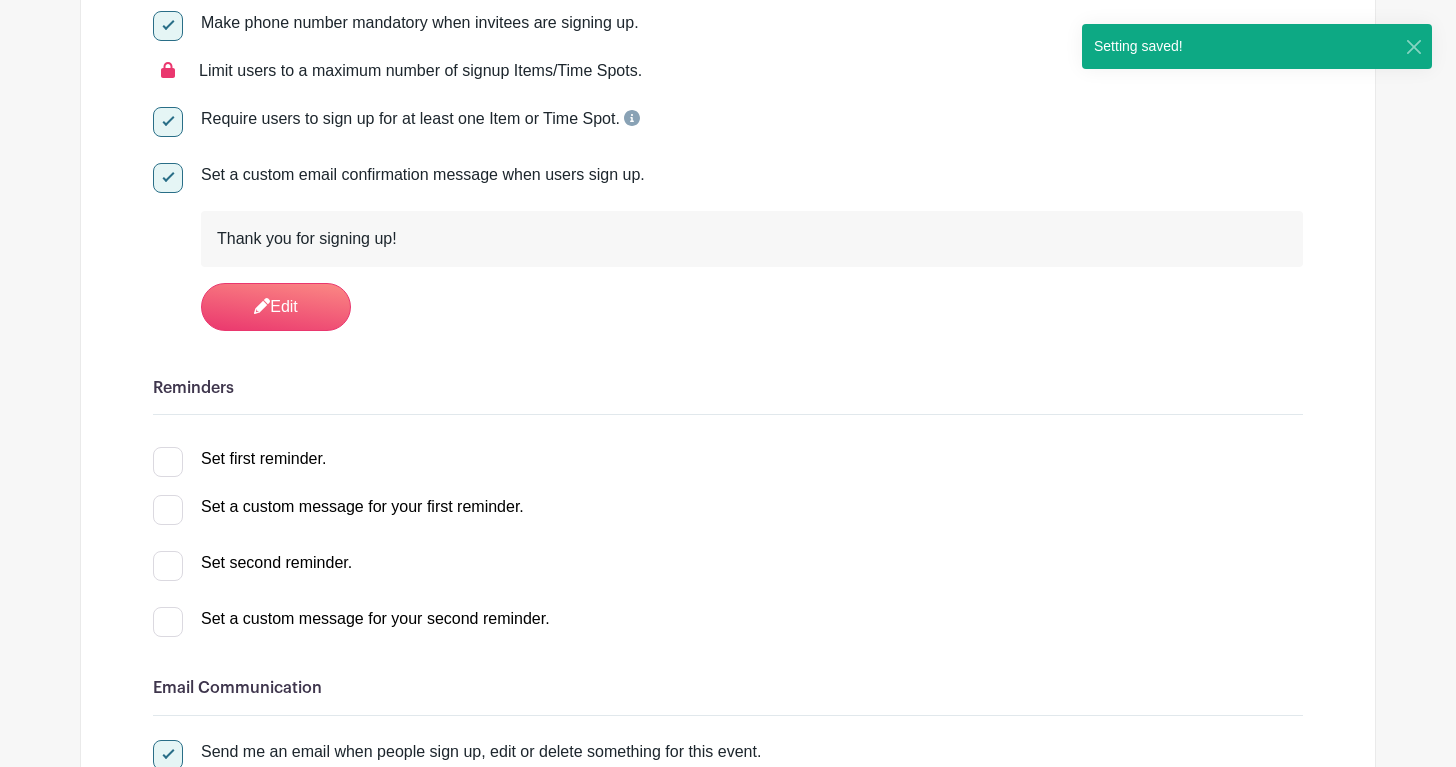 click at bounding box center (168, 462) 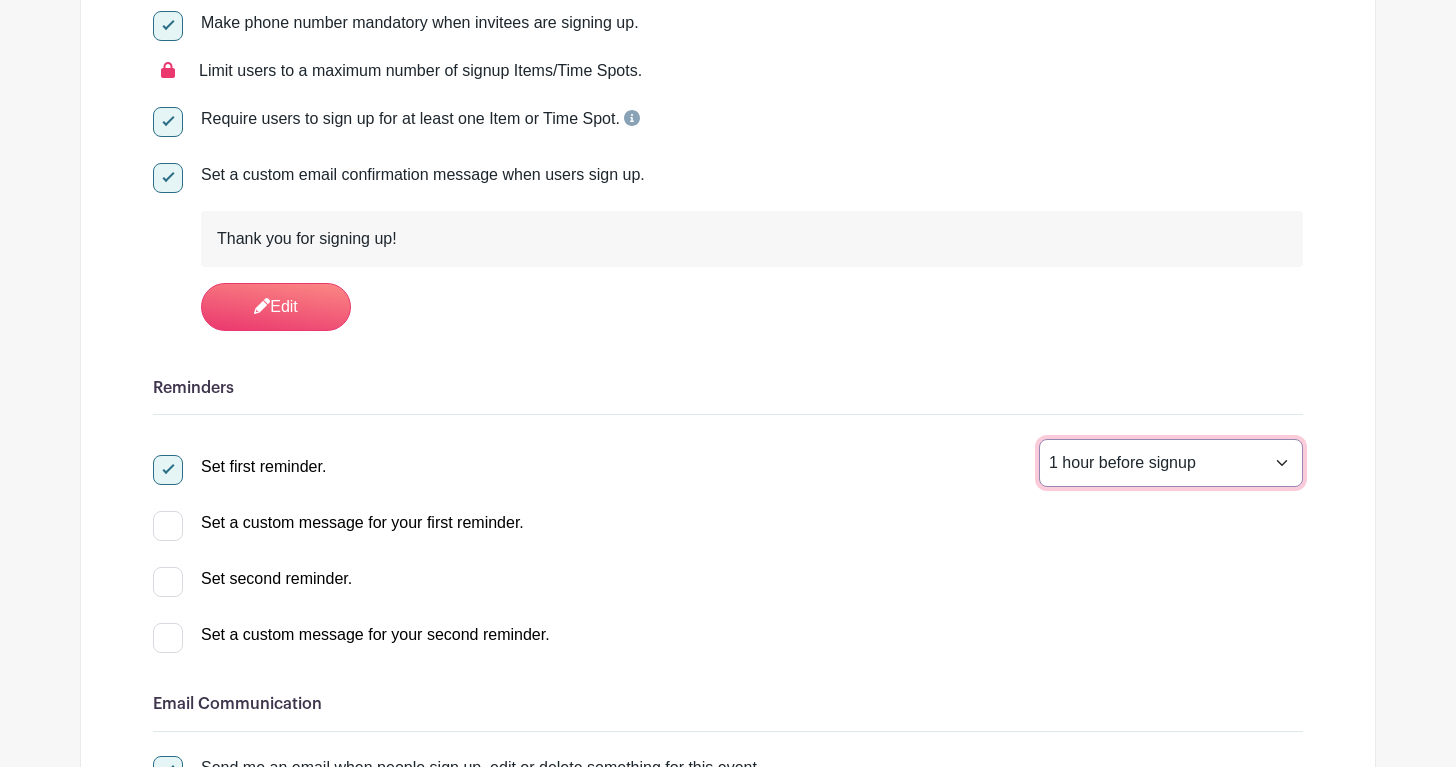 select on "24" 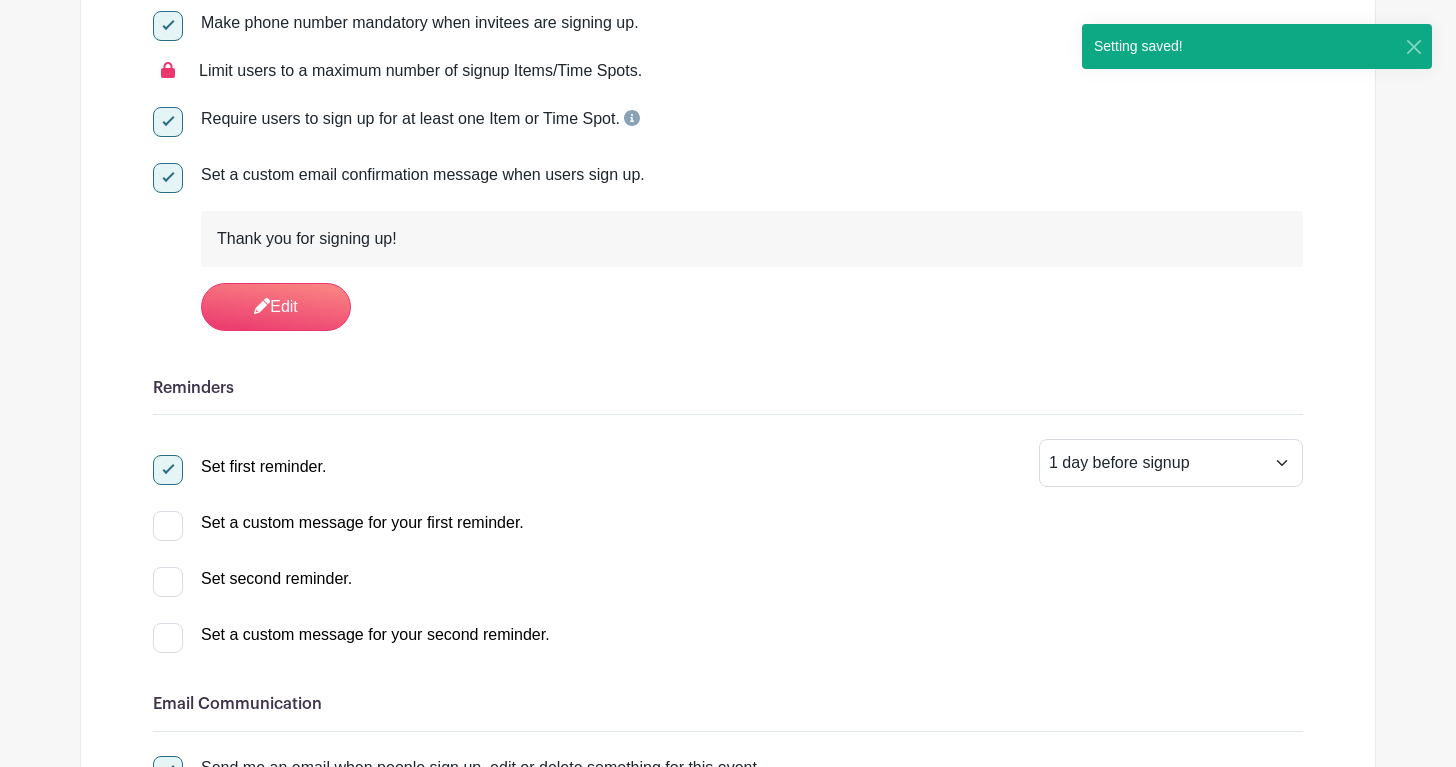 click at bounding box center [168, 582] 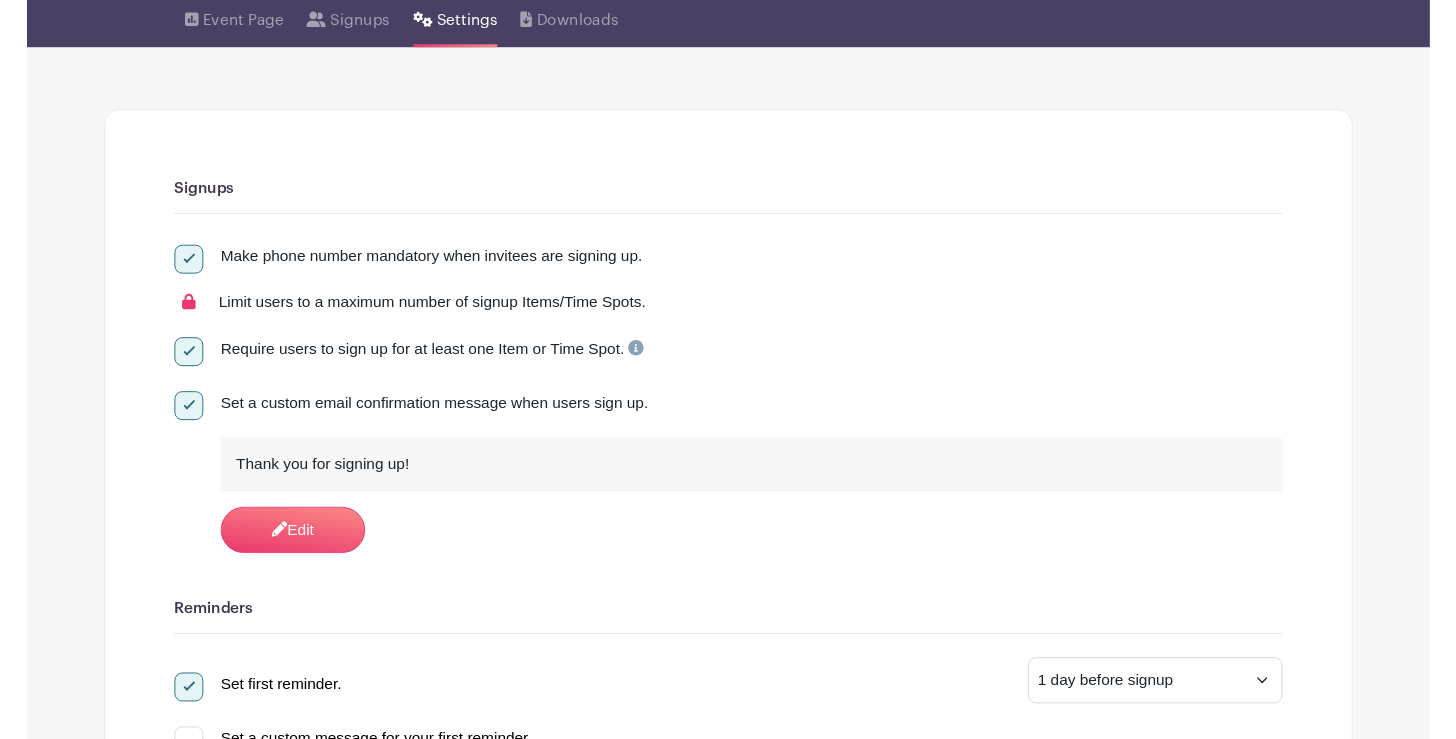 scroll, scrollTop: 0, scrollLeft: 0, axis: both 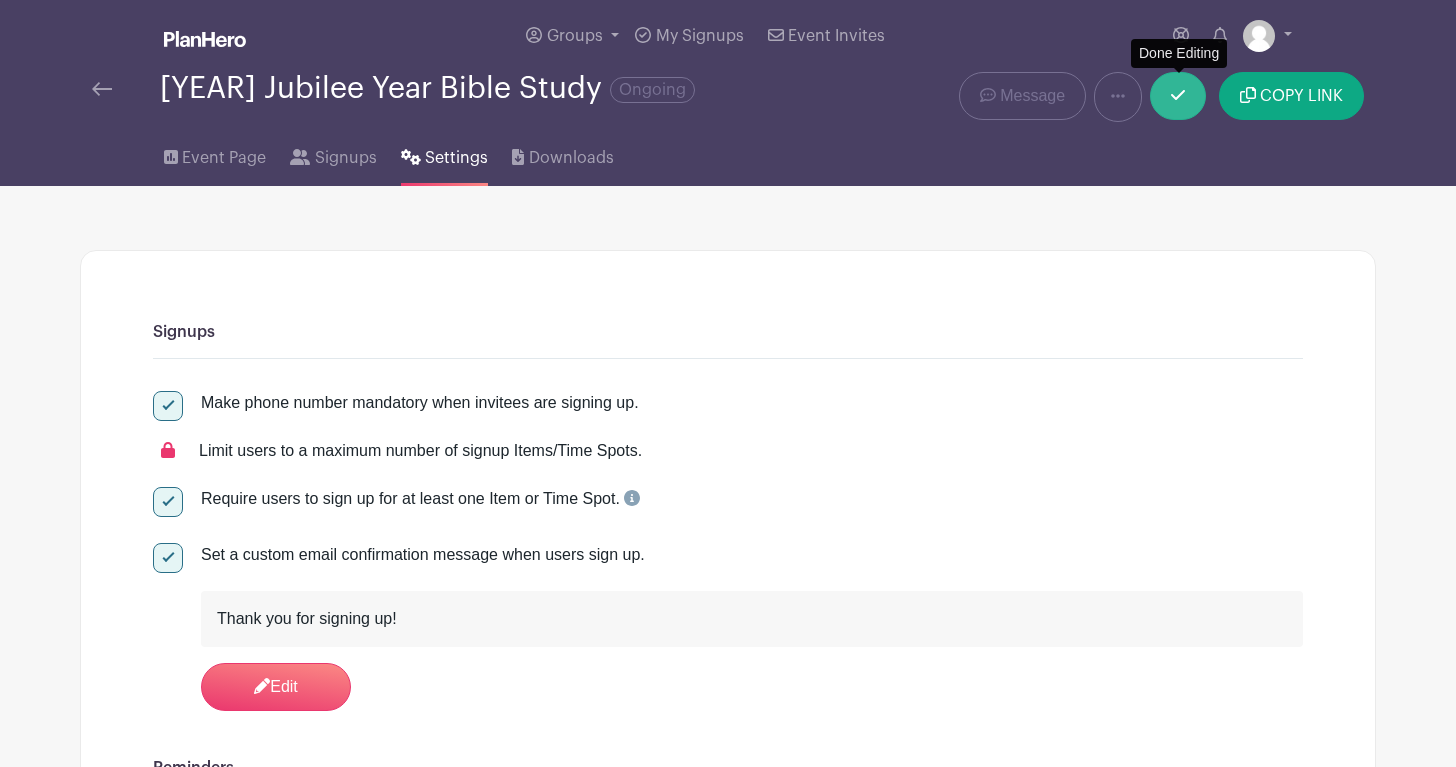 click 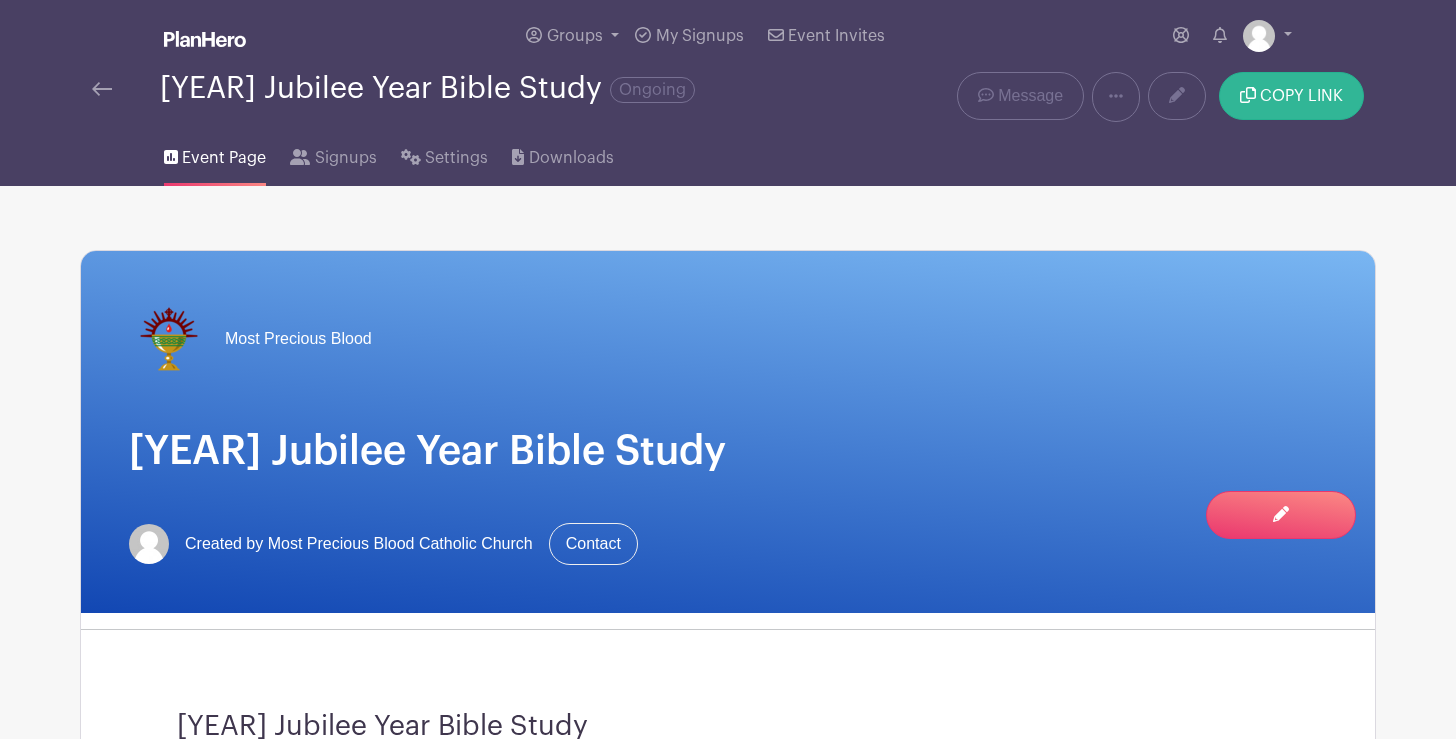 click on "COPY LINK" at bounding box center [1301, 96] 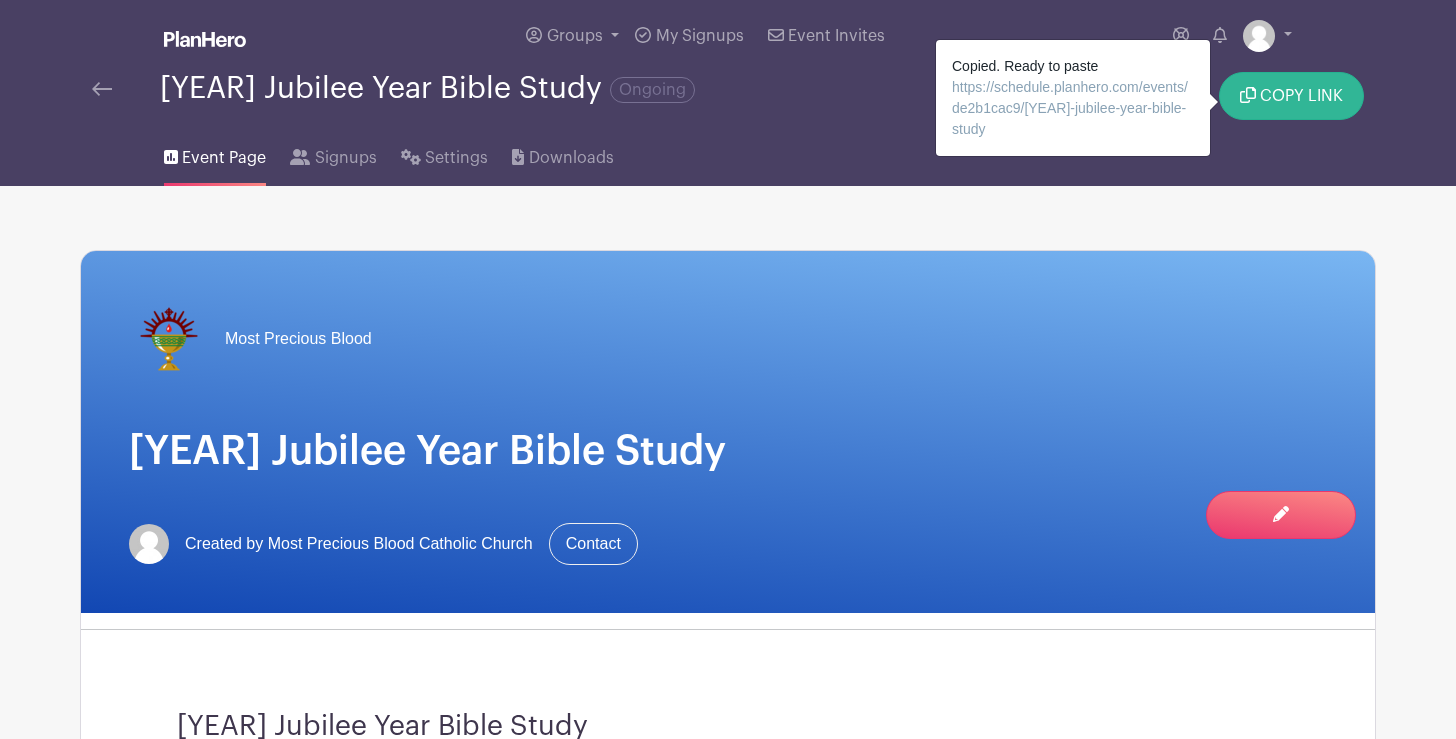 click on "COPY LINK" at bounding box center [1301, 96] 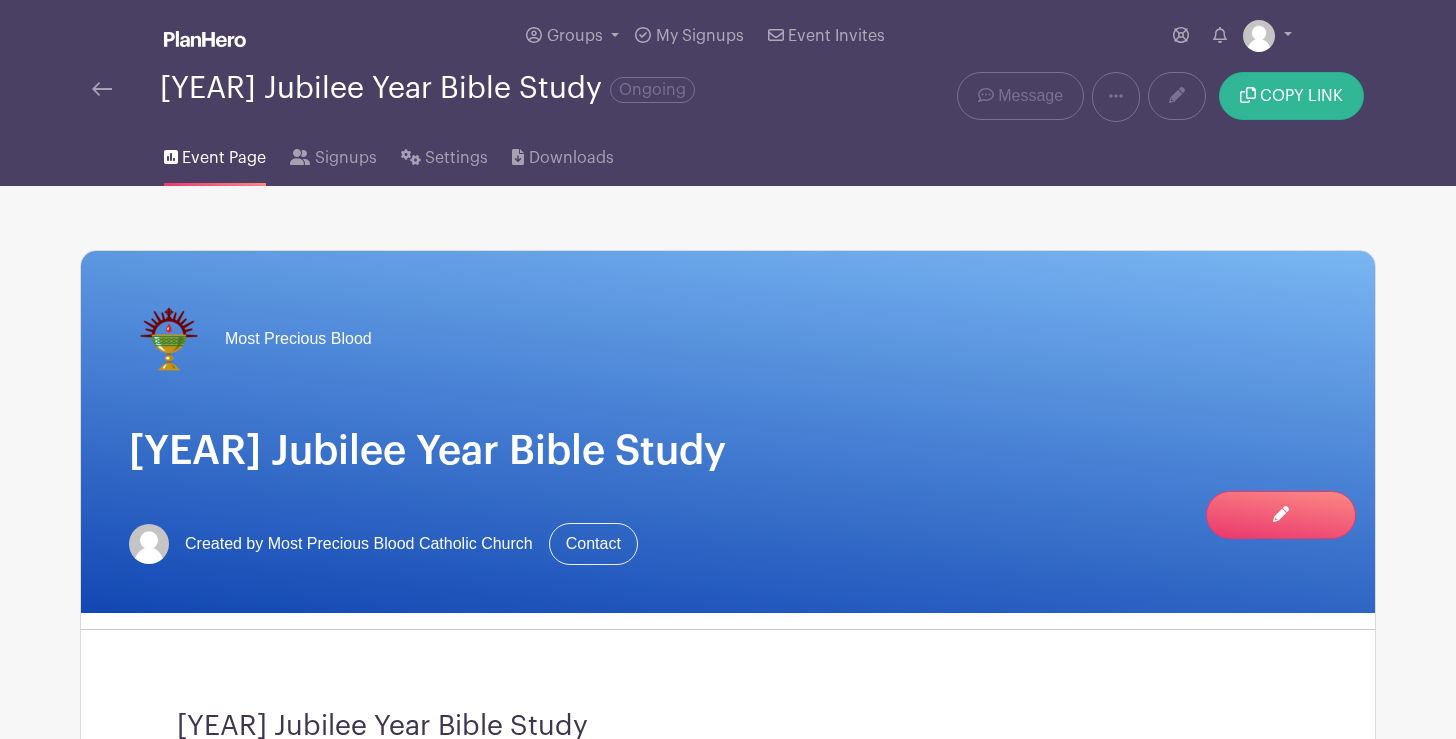 click on "COPY LINK" at bounding box center (1291, 96) 